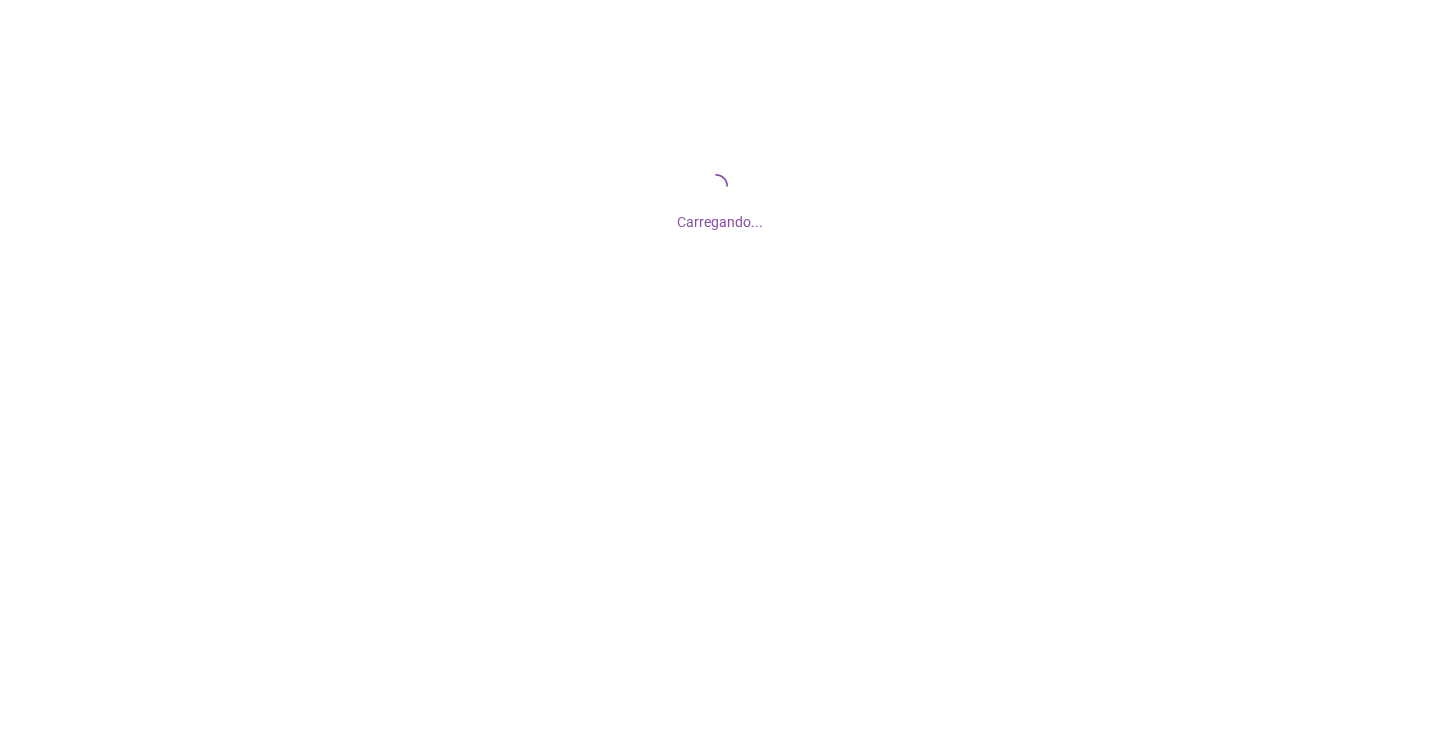 scroll, scrollTop: 0, scrollLeft: 0, axis: both 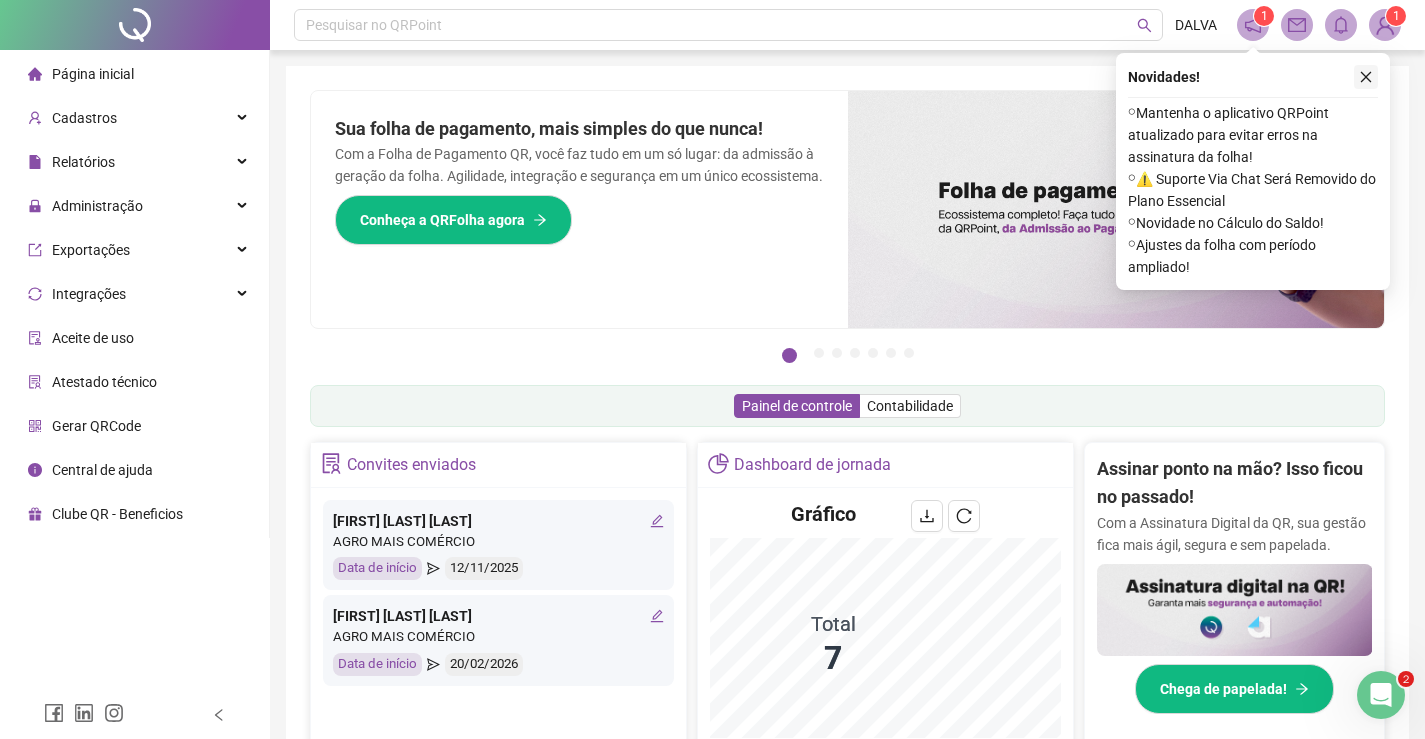 type 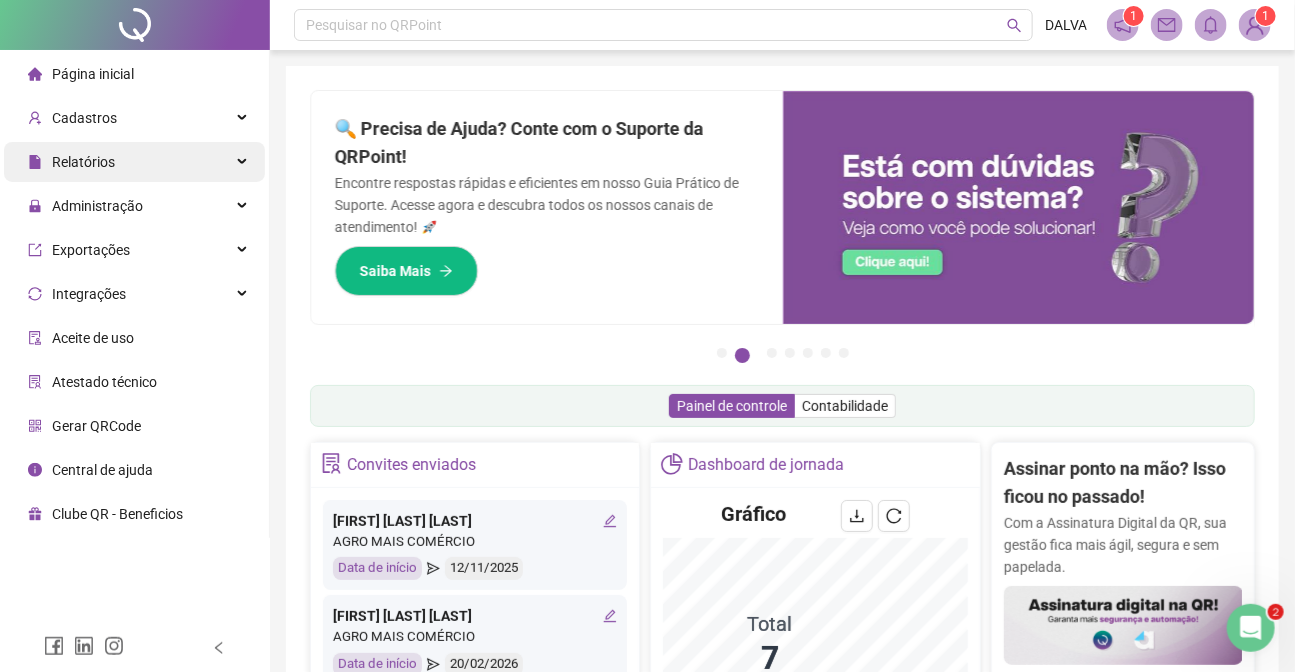 click on "Relatórios" at bounding box center [134, 162] 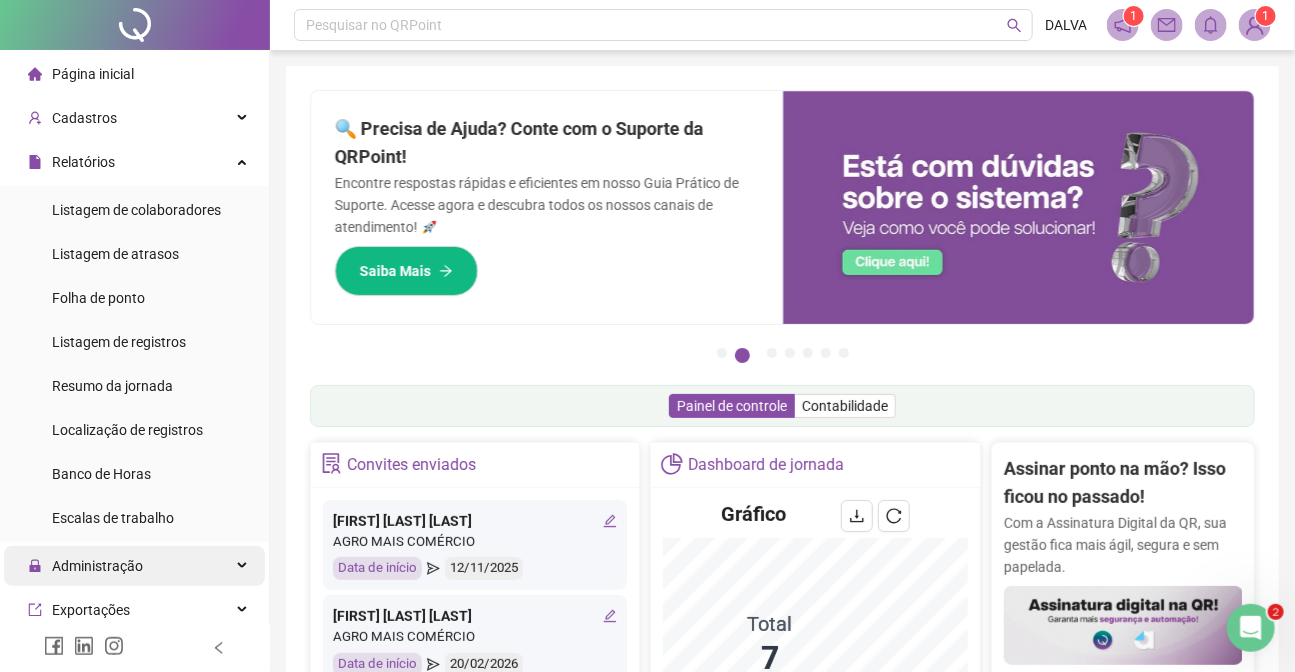 click on "Administração" at bounding box center (97, 566) 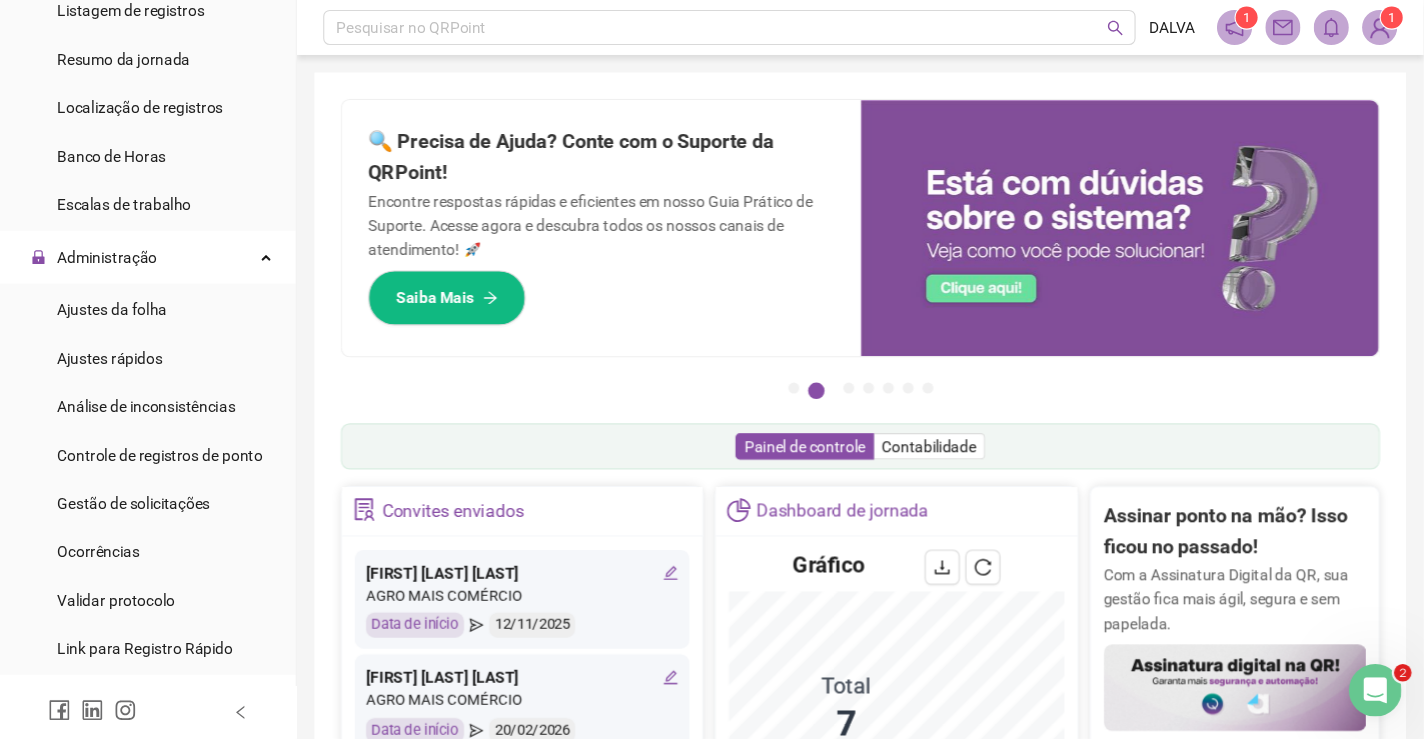 scroll, scrollTop: 341, scrollLeft: 0, axis: vertical 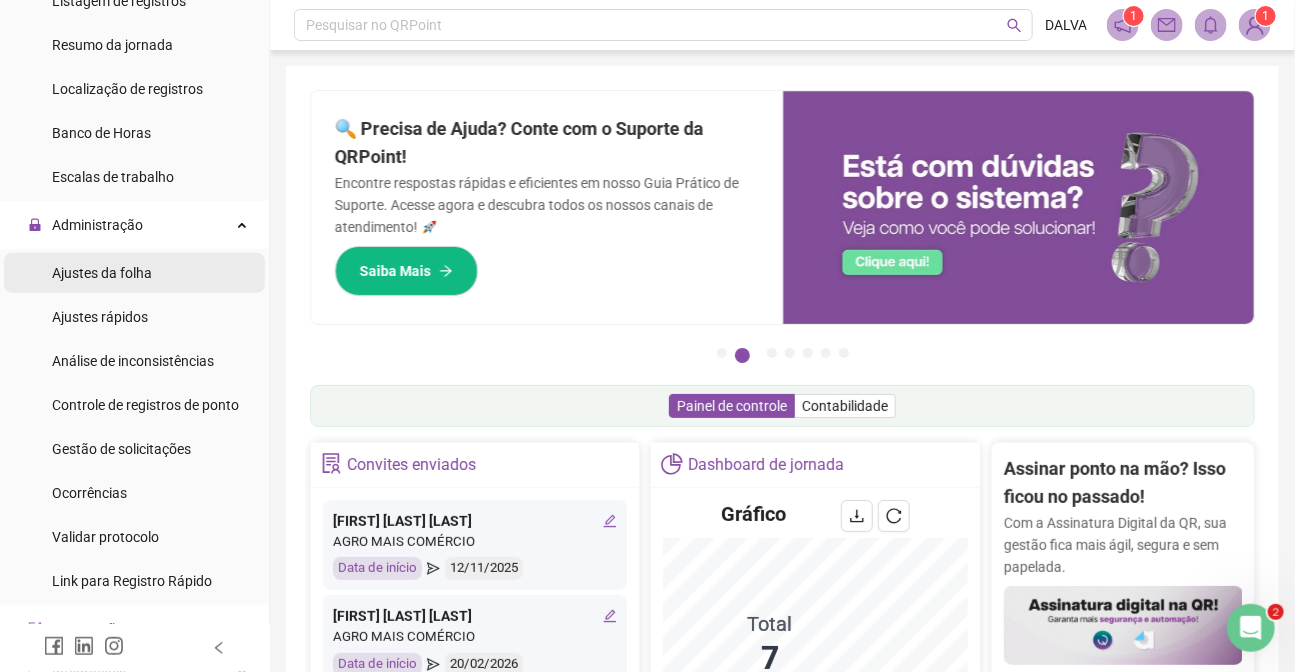 type 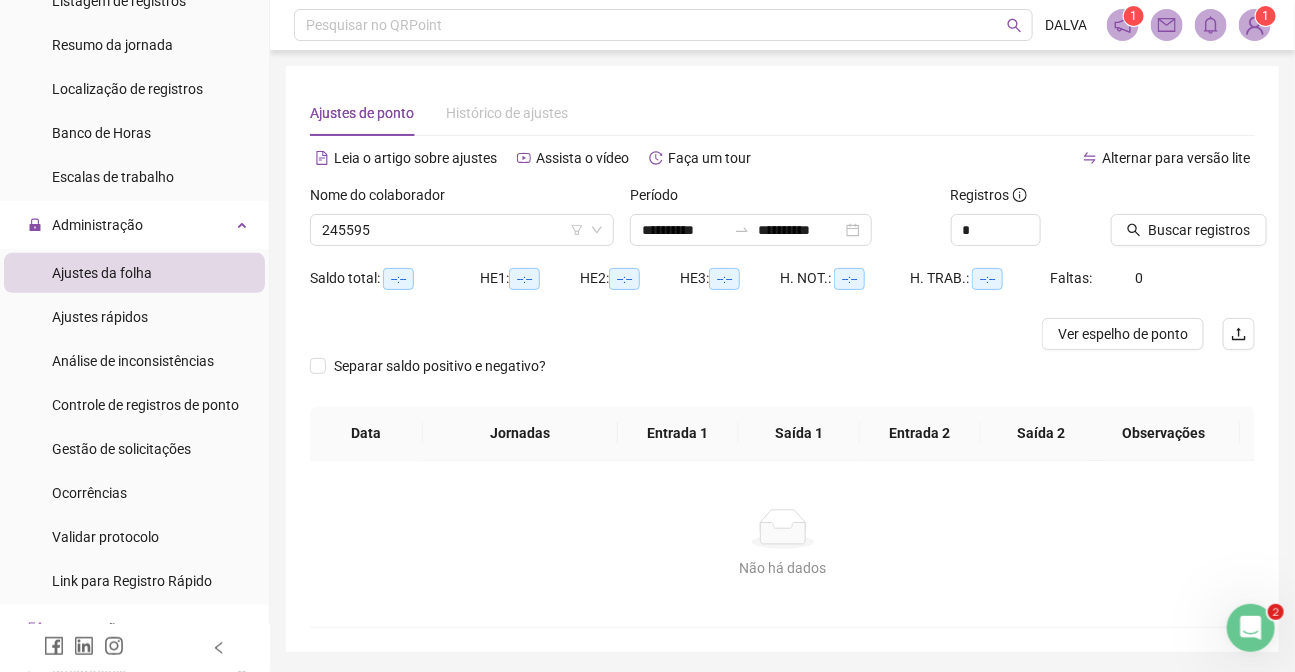 type on "**********" 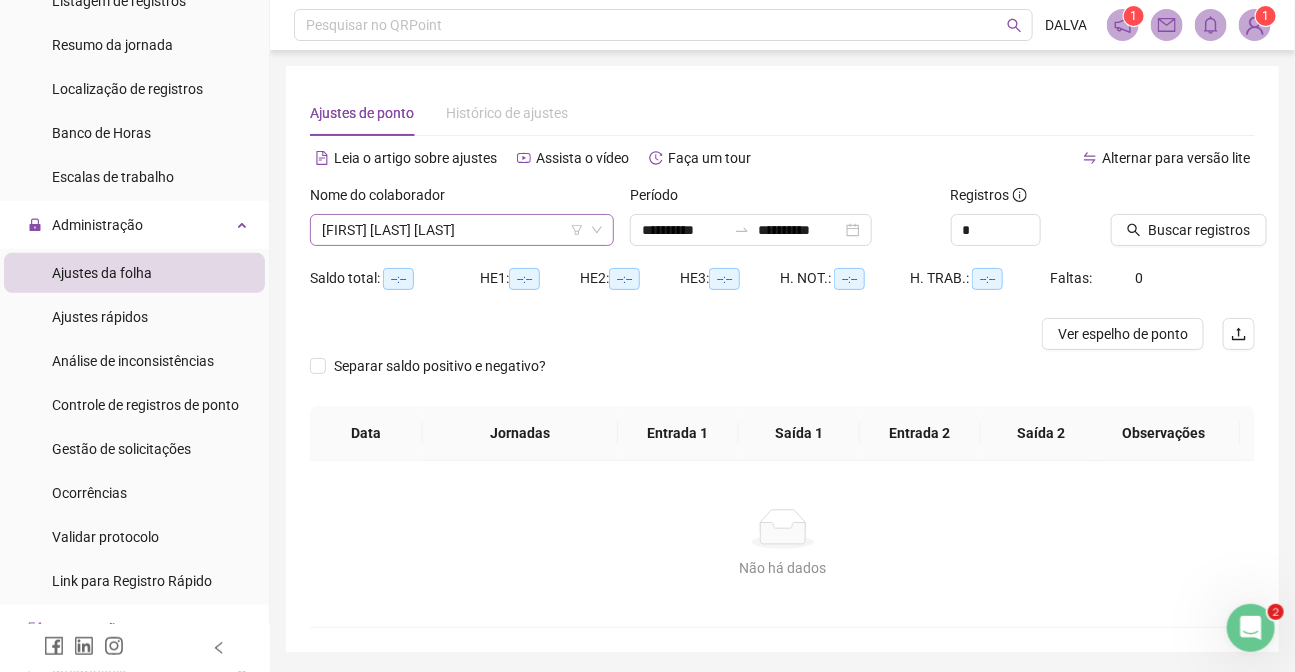 click 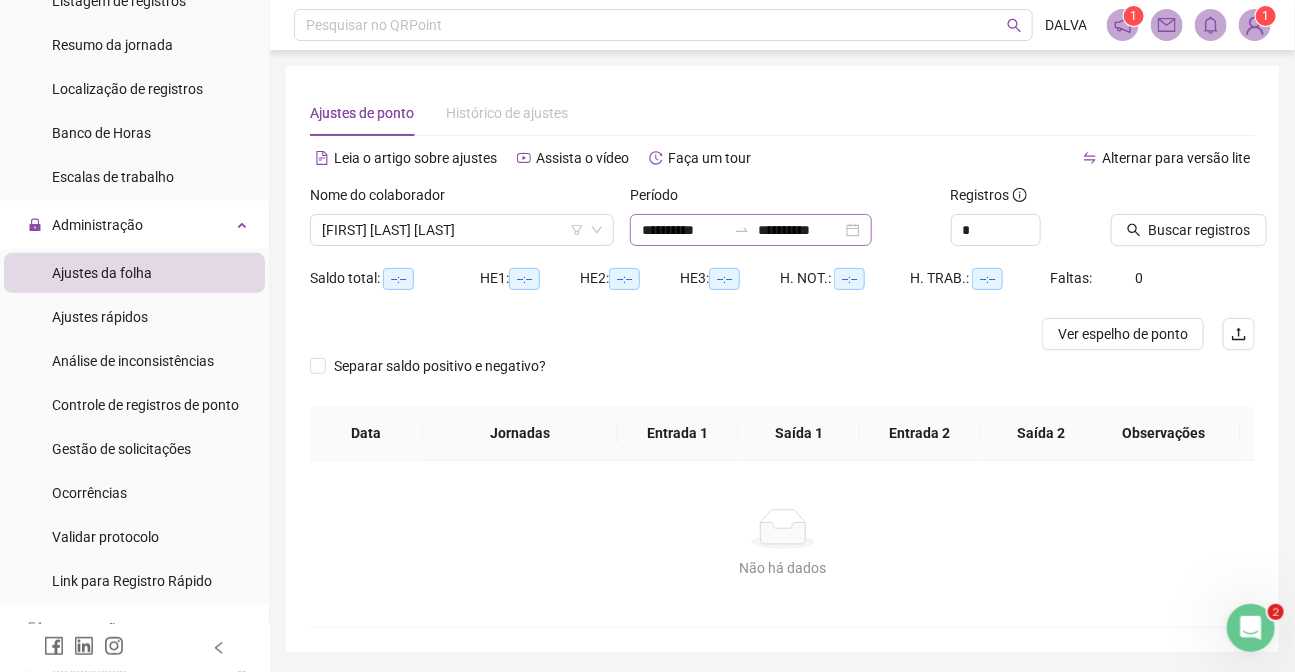 click on "**********" at bounding box center [751, 230] 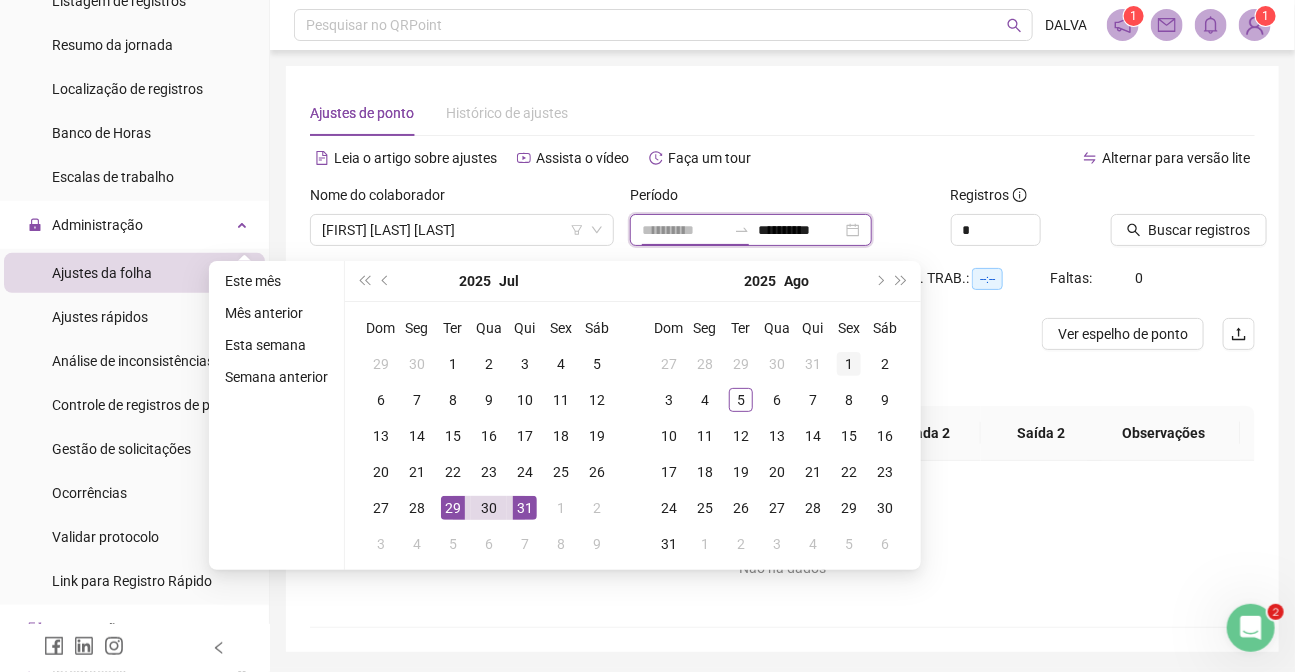 type on "**********" 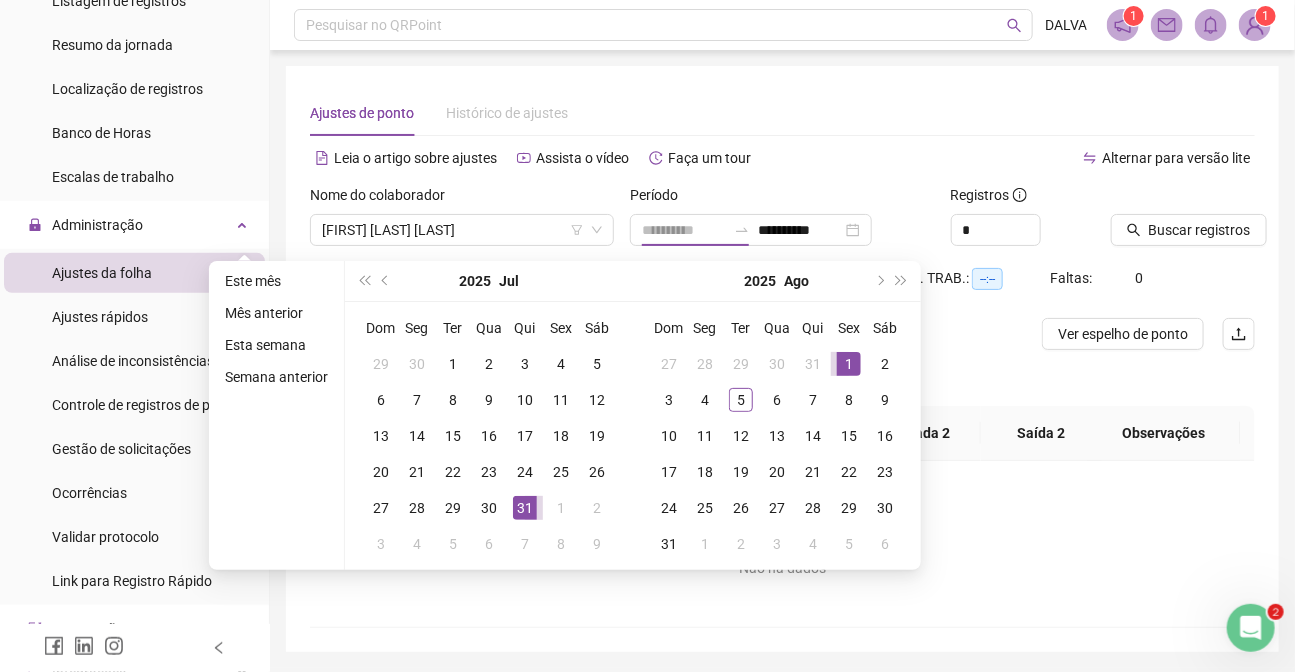 click on "1" at bounding box center (849, 364) 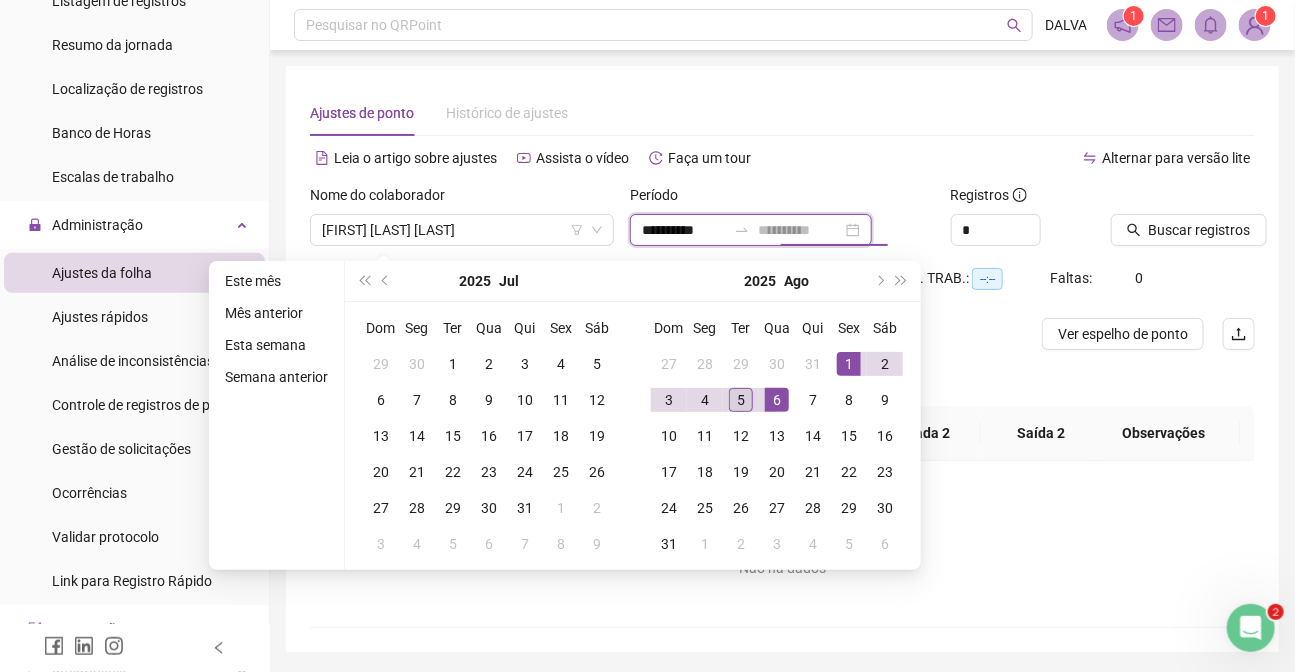 type on "**********" 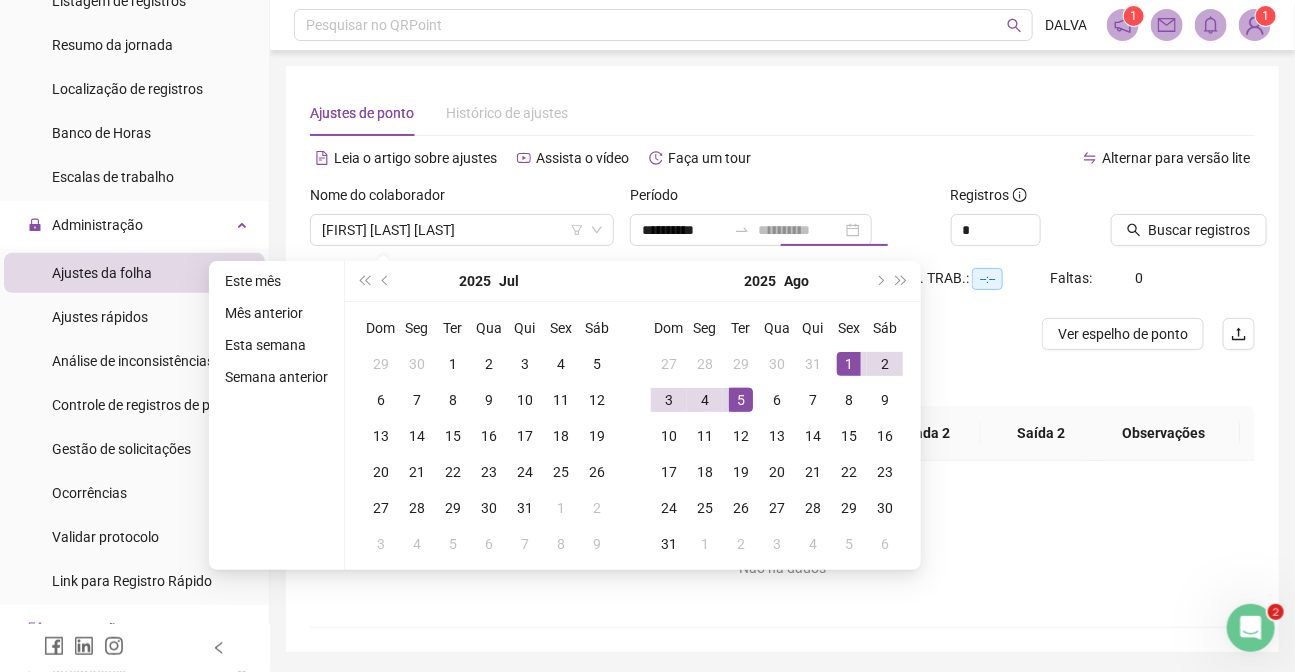 click on "5" at bounding box center (741, 400) 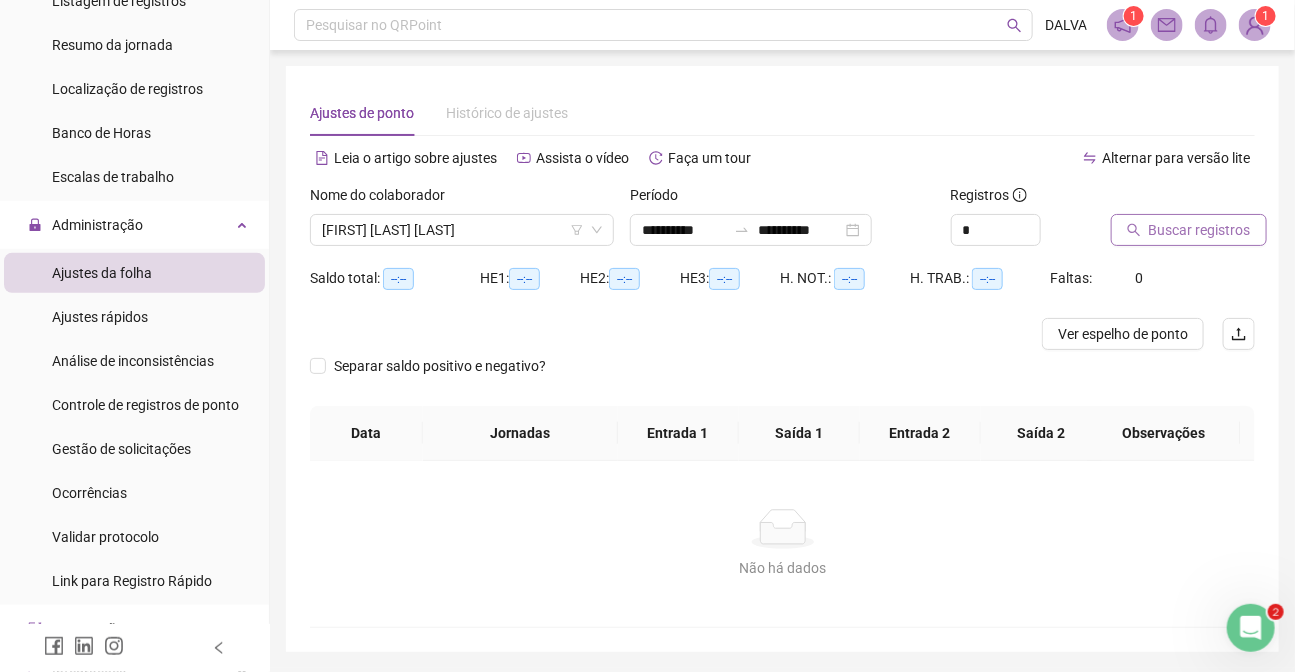 type 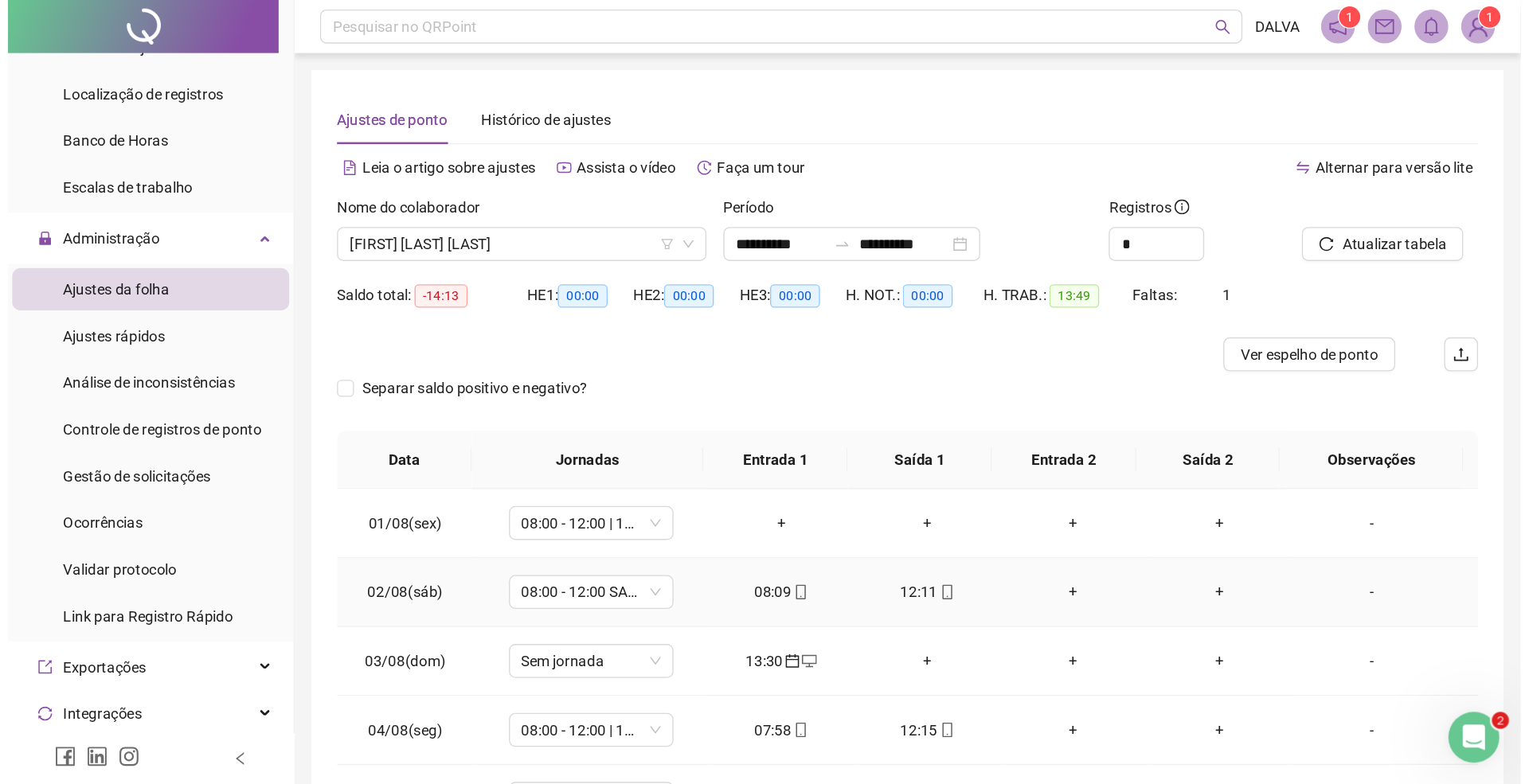 scroll, scrollTop: 272, scrollLeft: 0, axis: vertical 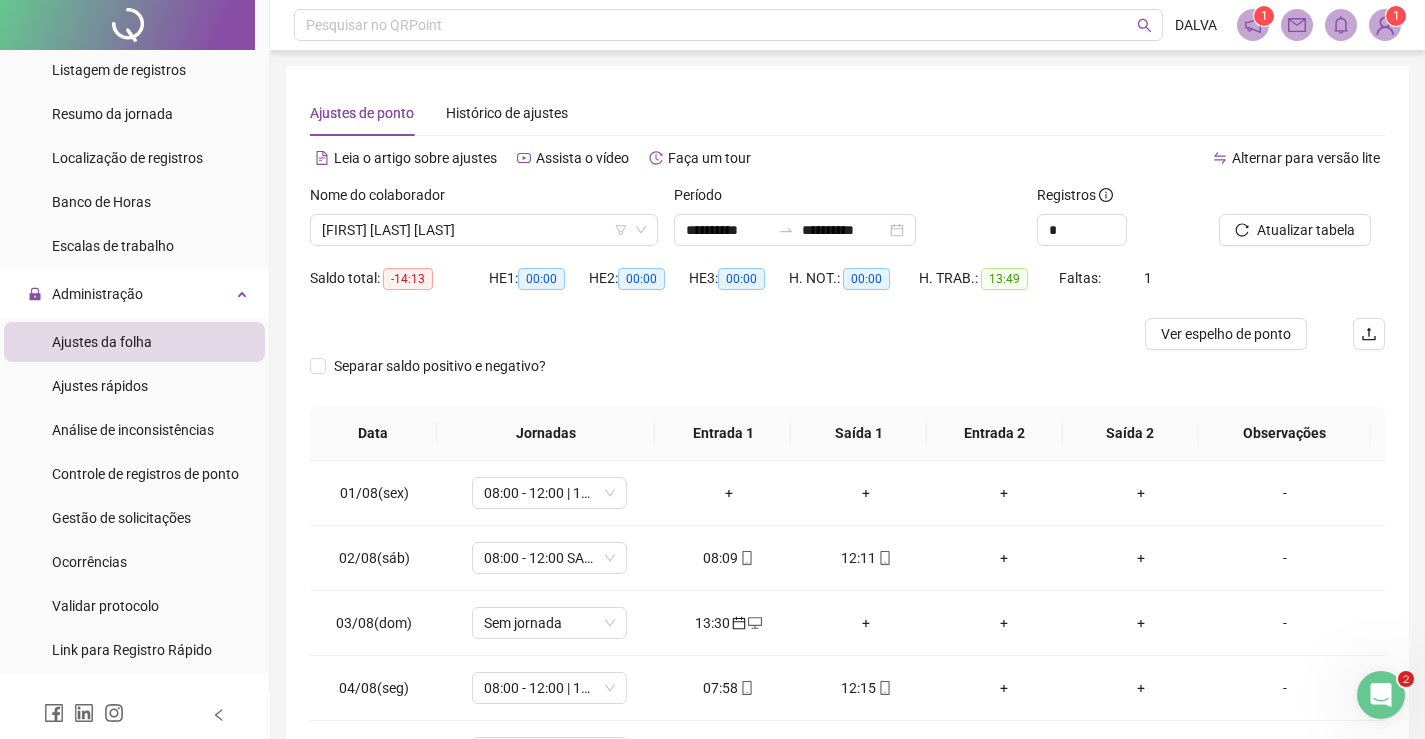 drag, startPoint x: 717, startPoint y: 386, endPoint x: 646, endPoint y: 348, distance: 80.529495 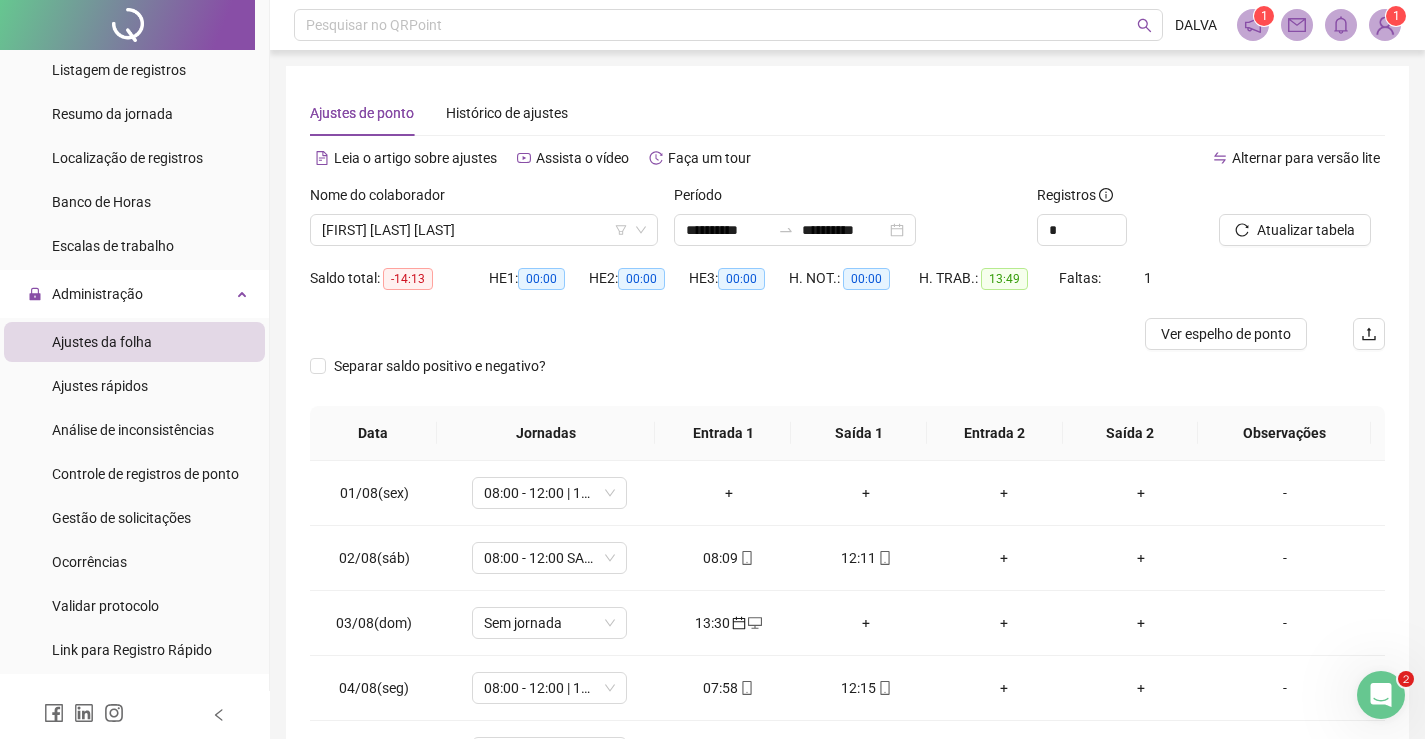 drag, startPoint x: 647, startPoint y: 348, endPoint x: 627, endPoint y: 349, distance: 20.024984 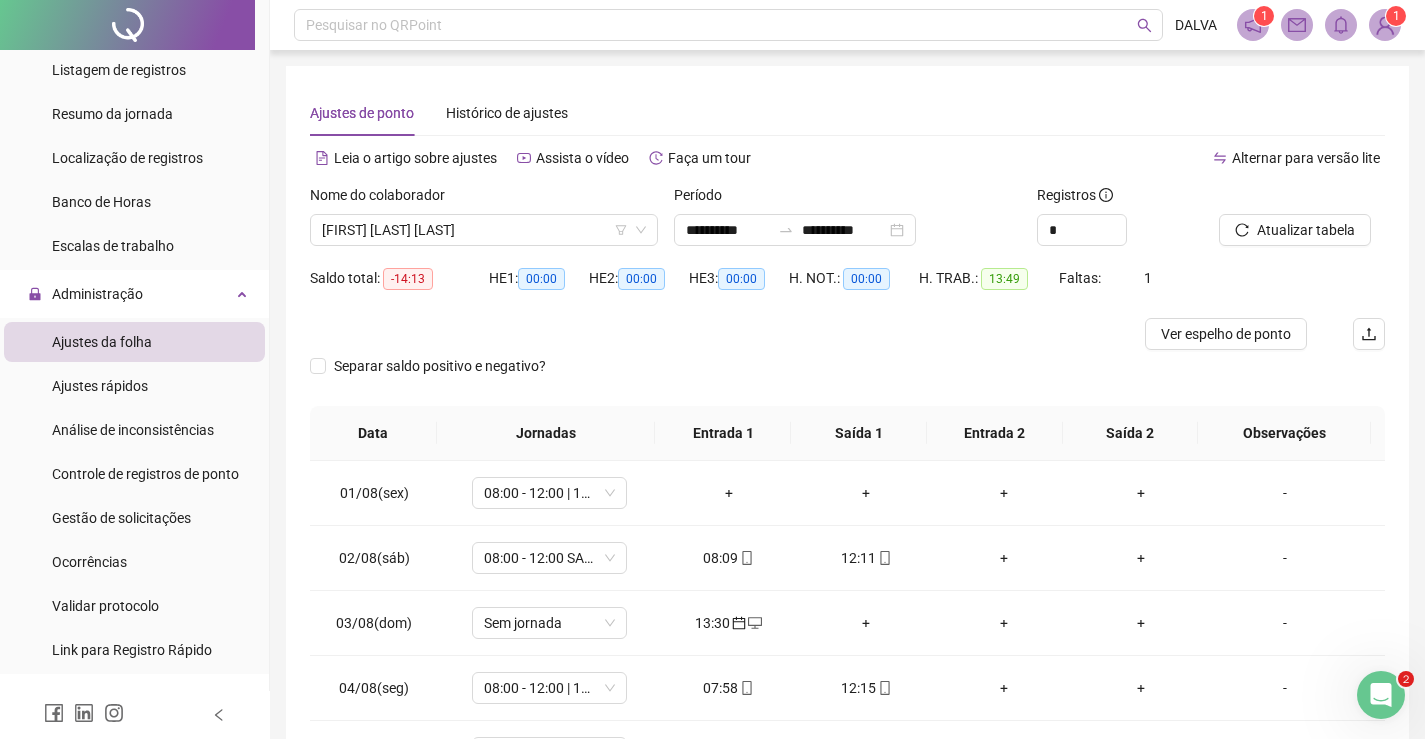 click at bounding box center [713, 334] 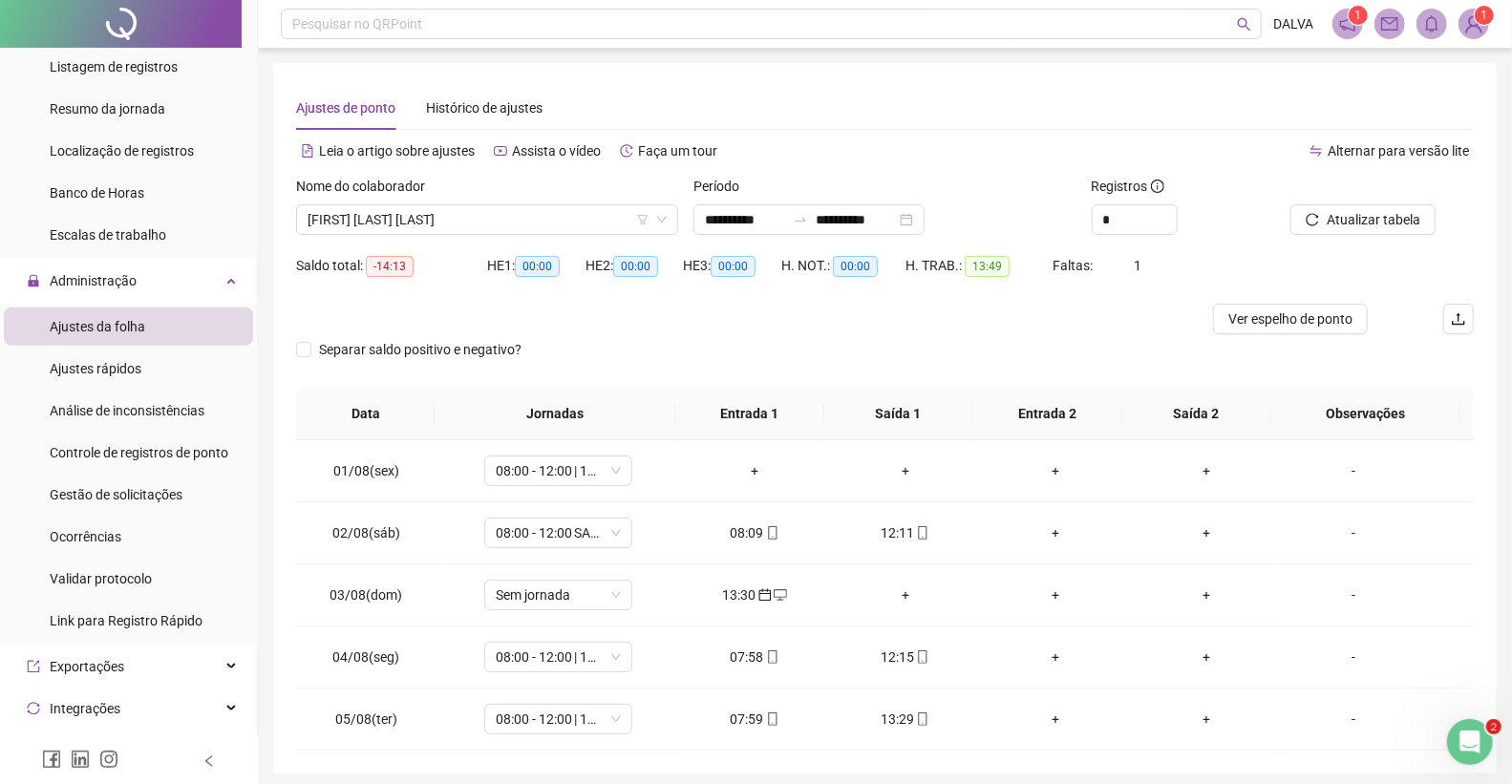 scroll, scrollTop: 260, scrollLeft: 0, axis: vertical 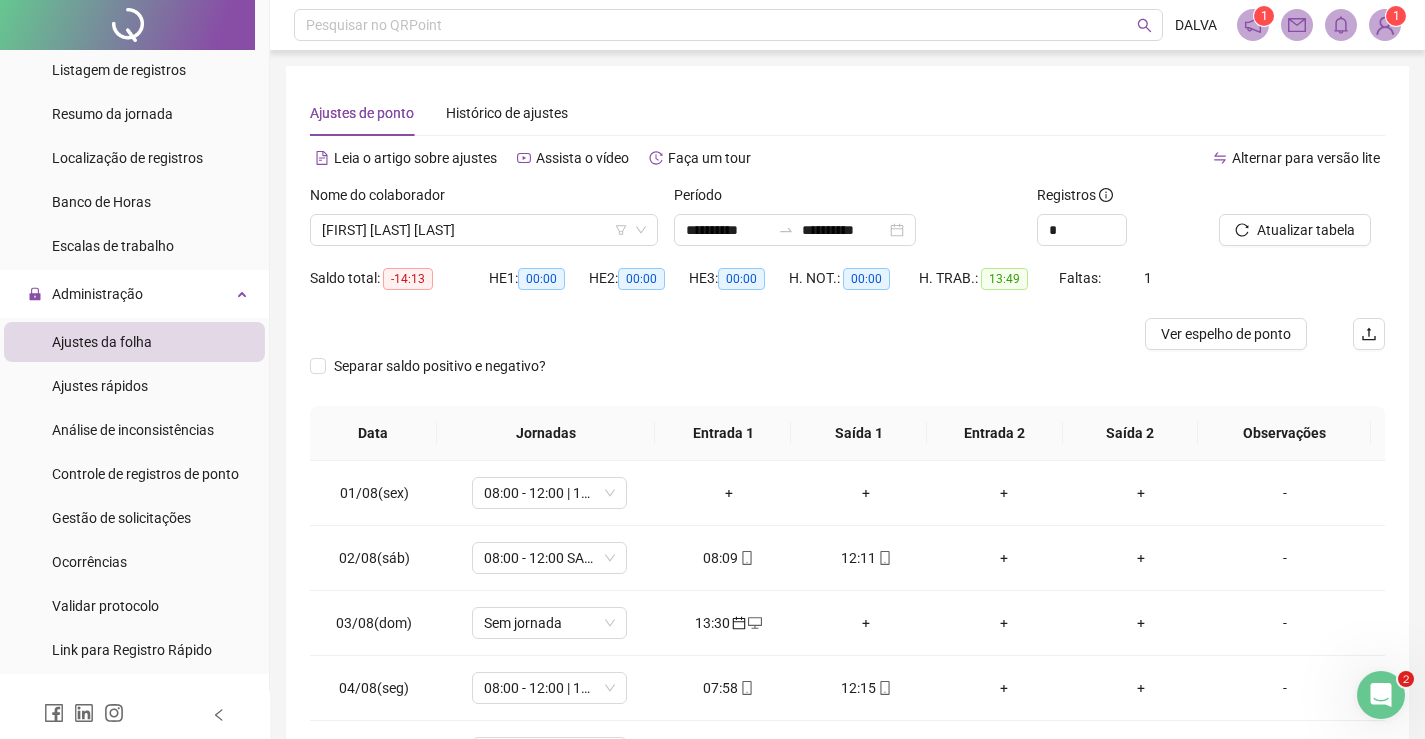 click on "Separar saldo positivo e negativo?" at bounding box center (847, 378) 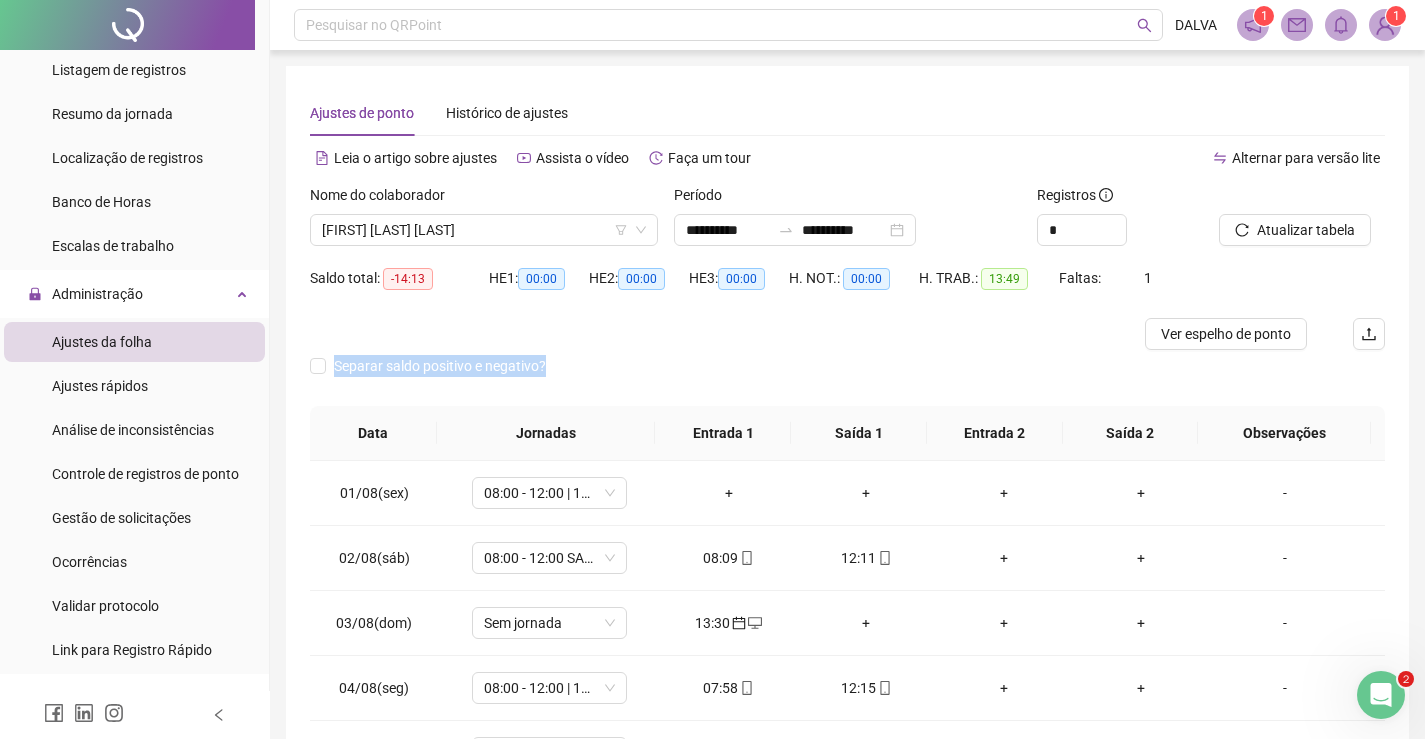 click on "Separar saldo positivo e negativo?" at bounding box center (847, 378) 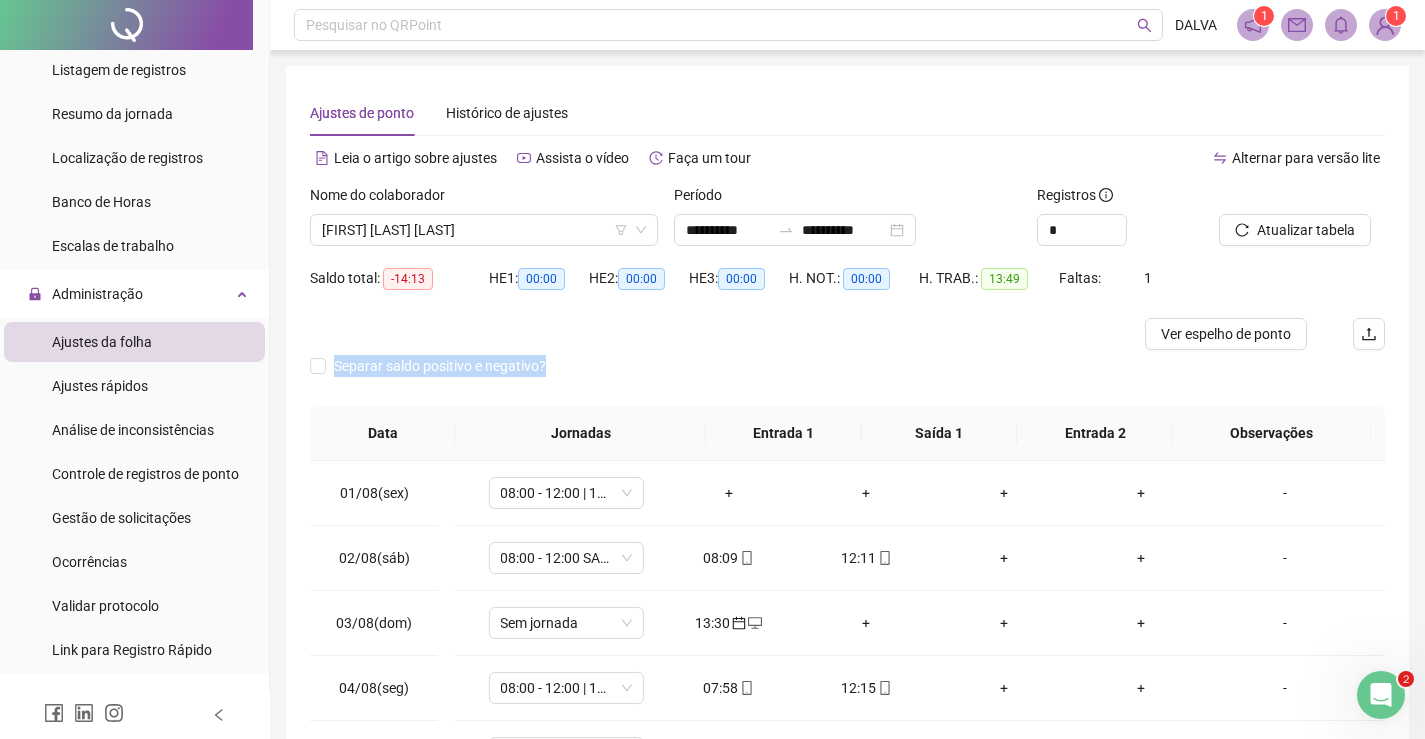 scroll, scrollTop: 272, scrollLeft: 0, axis: vertical 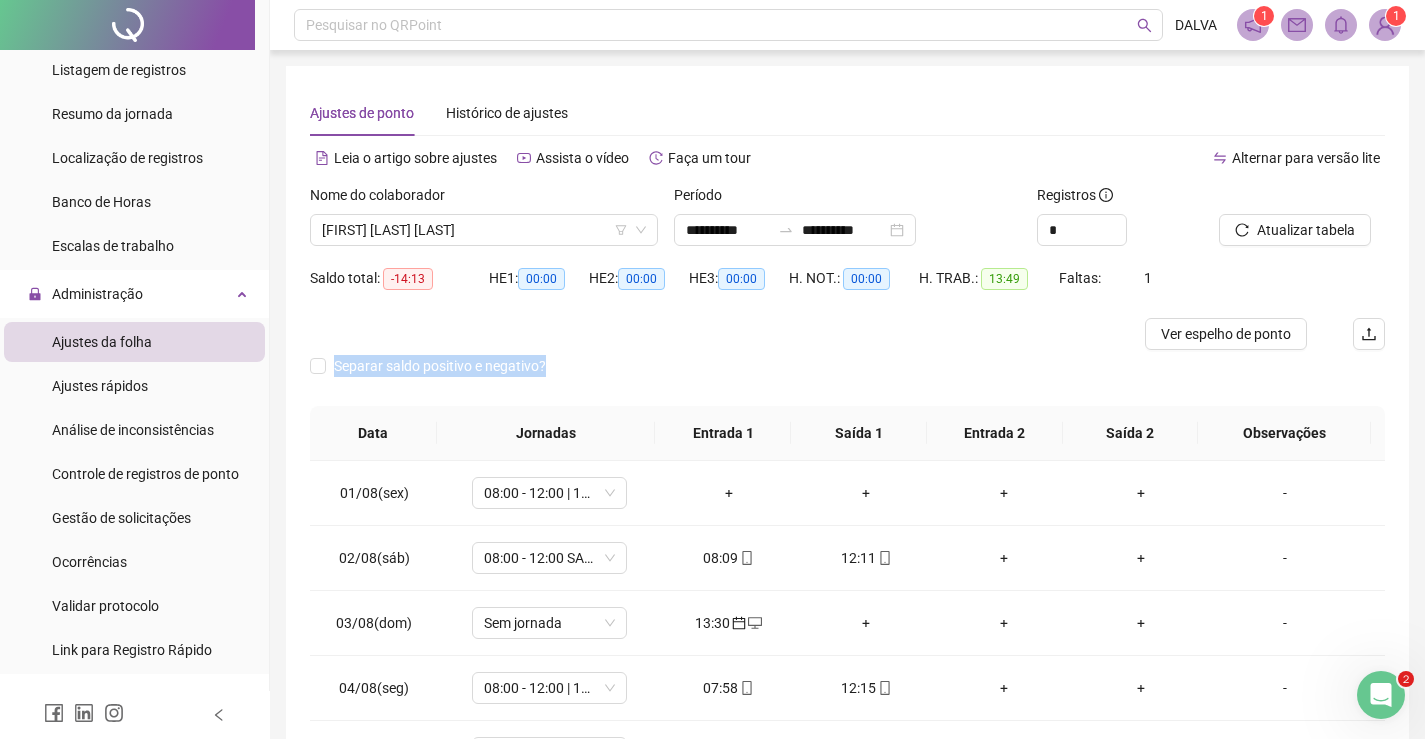 drag, startPoint x: 710, startPoint y: 375, endPoint x: 735, endPoint y: 340, distance: 43.011627 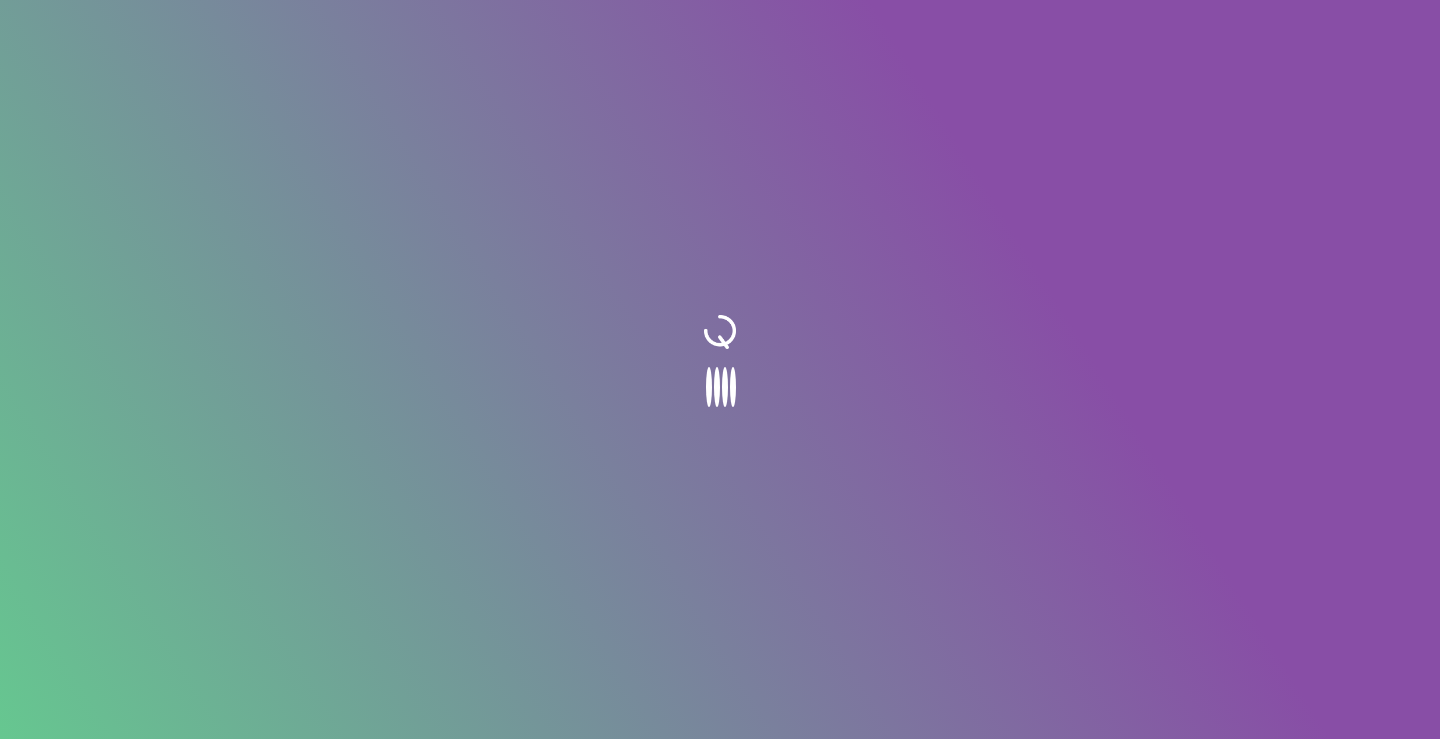 scroll, scrollTop: 0, scrollLeft: 0, axis: both 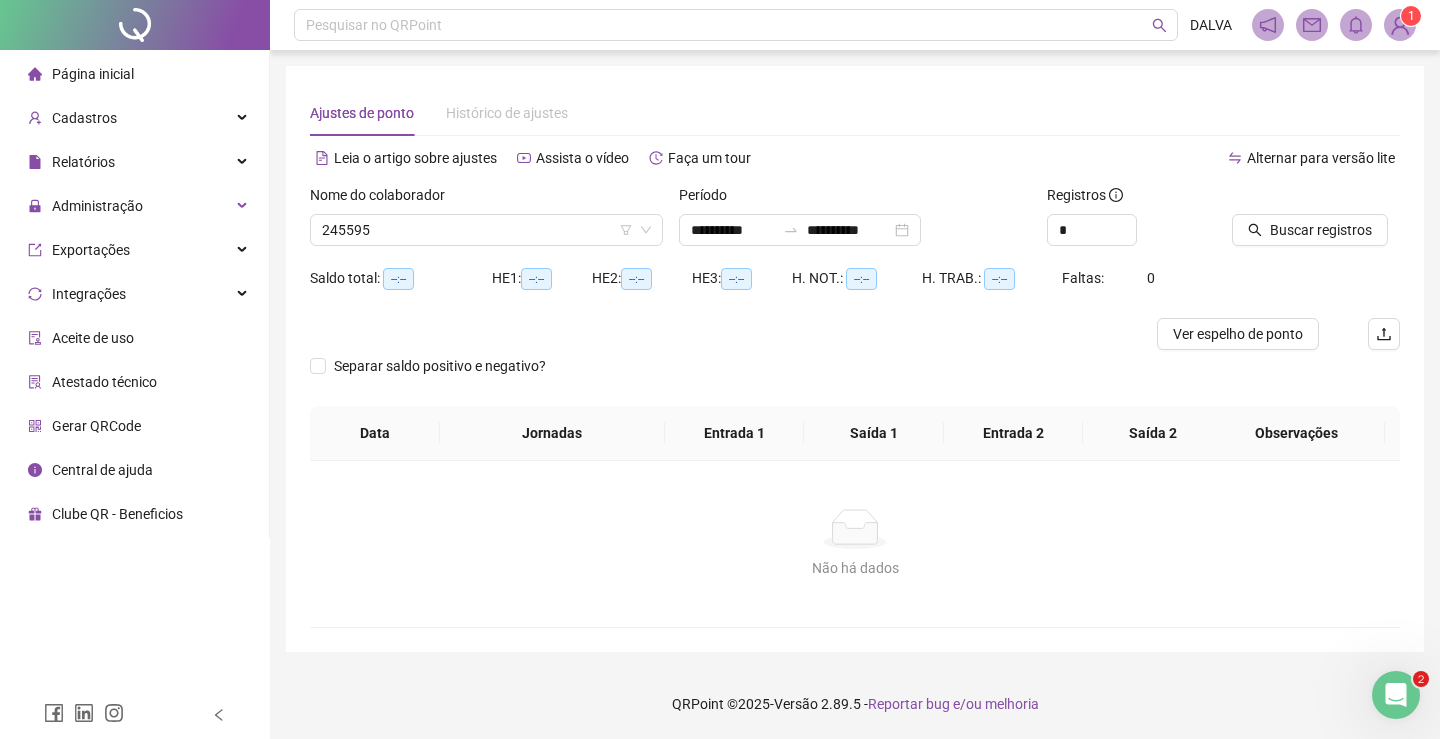 type on "**********" 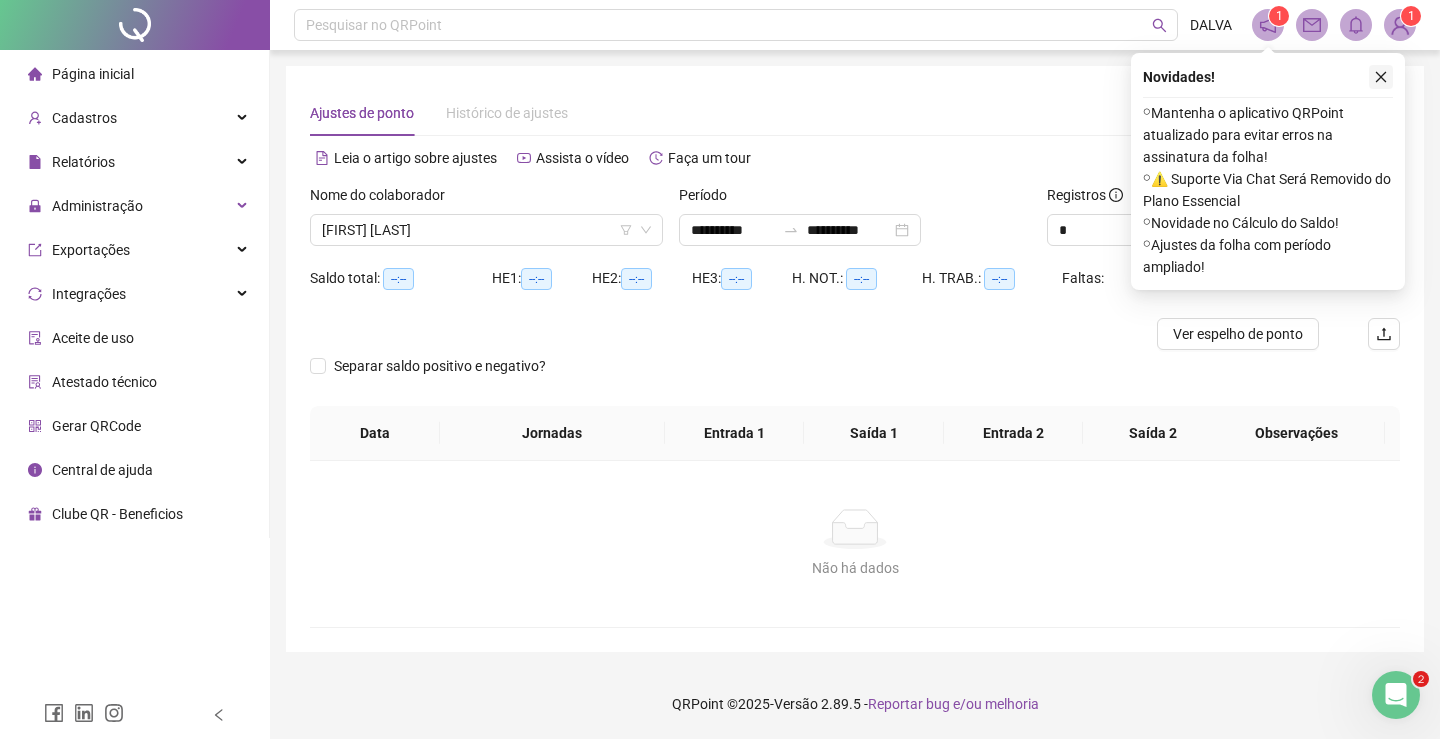 type 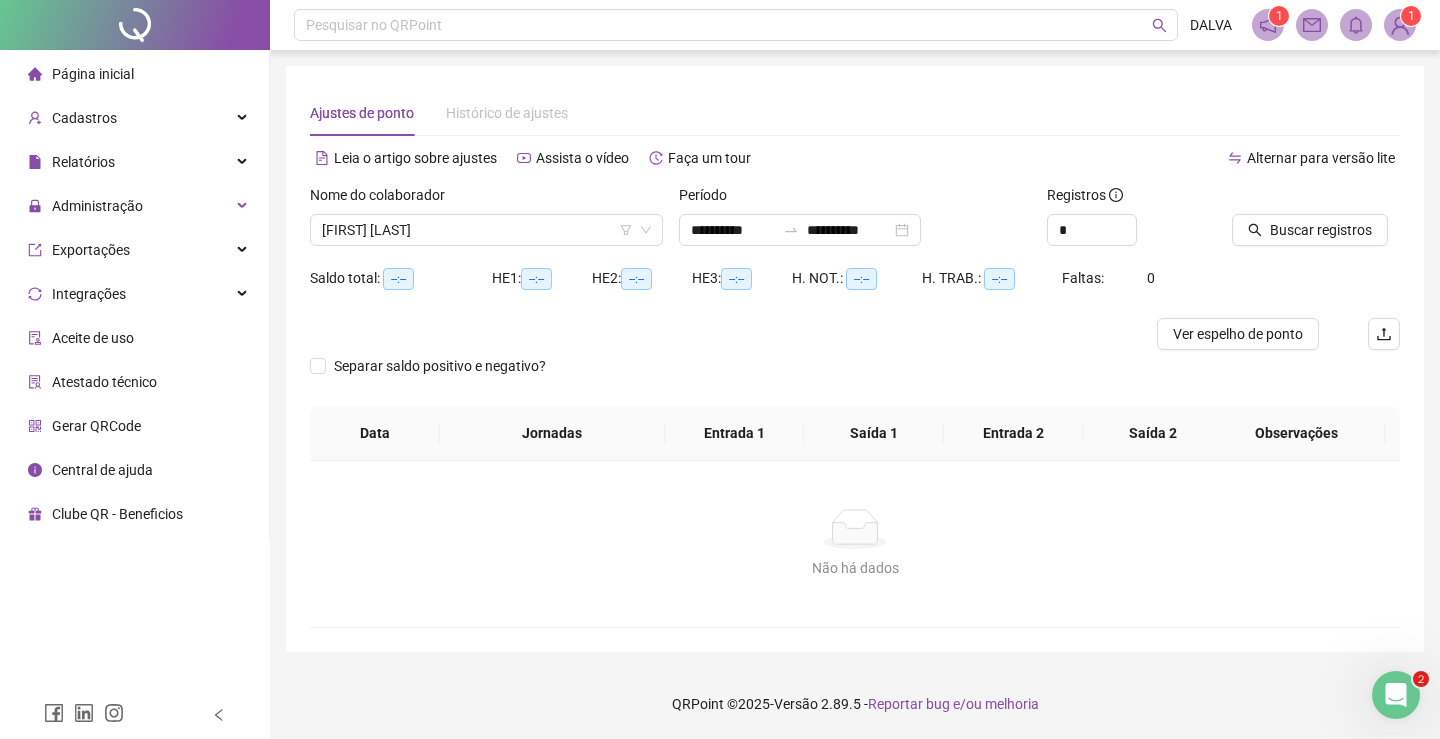 click on "**********" at bounding box center [855, 359] 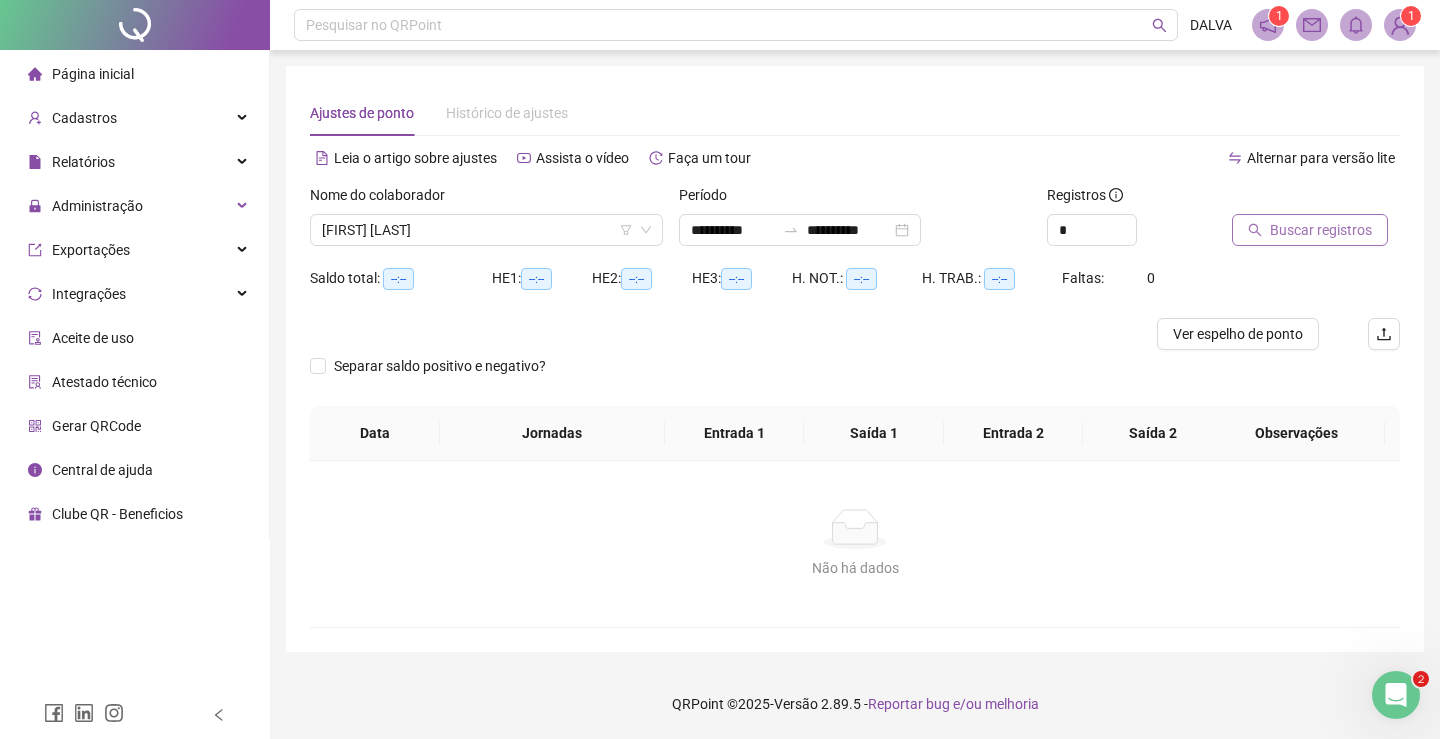type 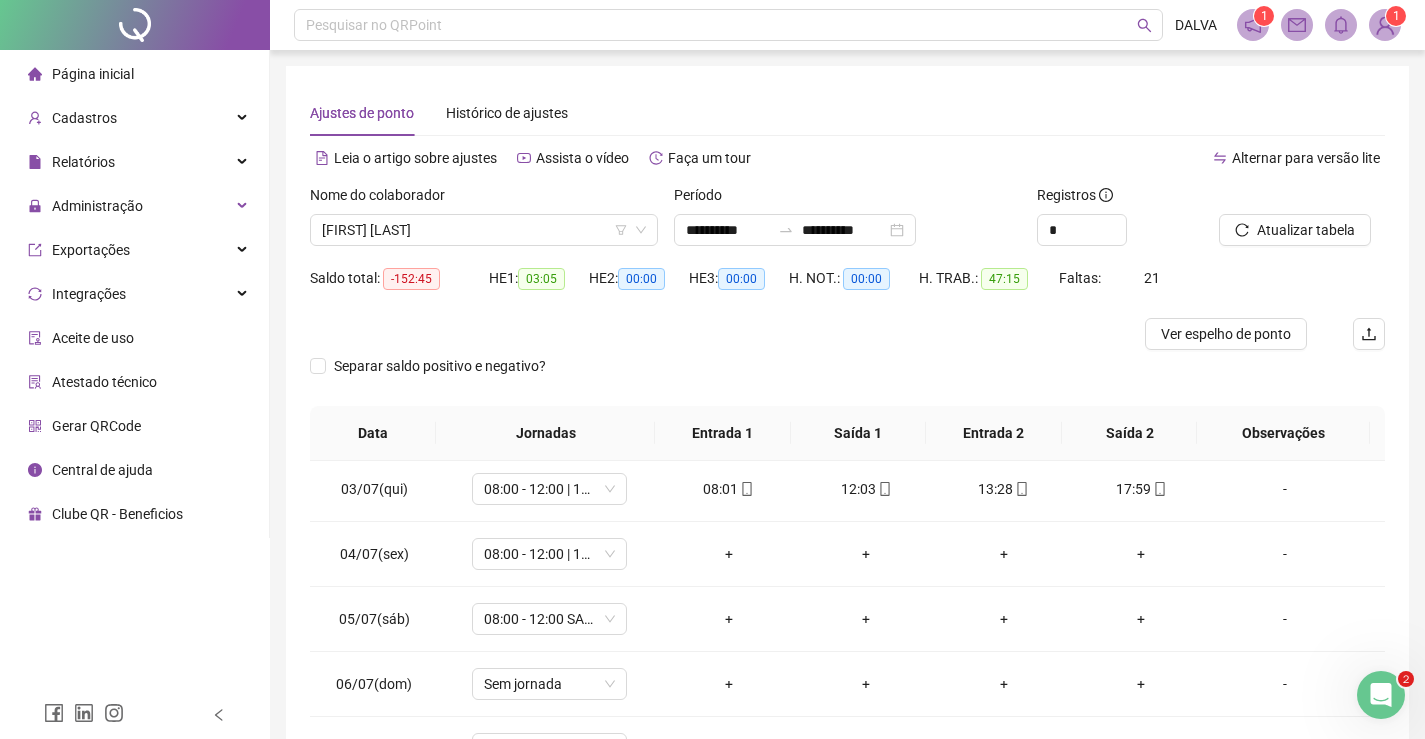 scroll, scrollTop: 139, scrollLeft: 0, axis: vertical 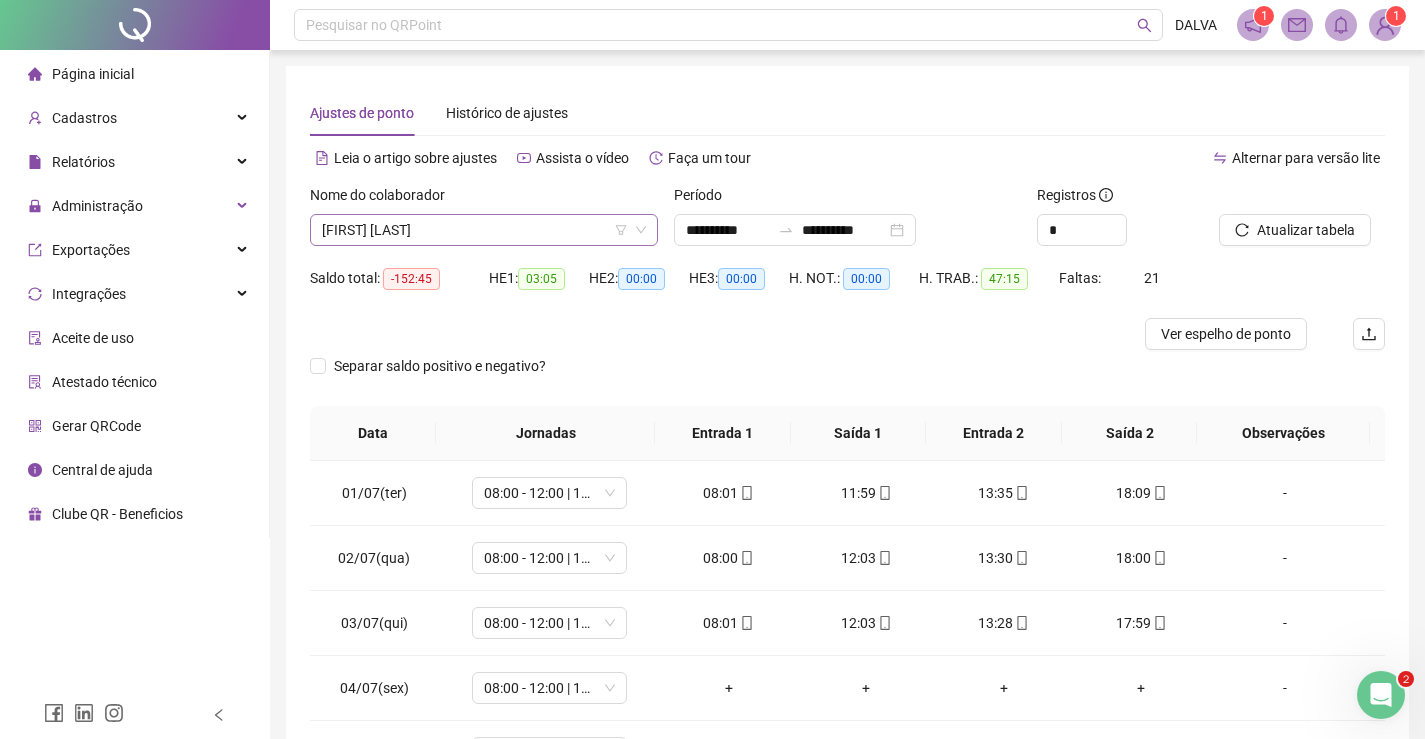 click on "[FIRST] [LAST]" at bounding box center [484, 230] 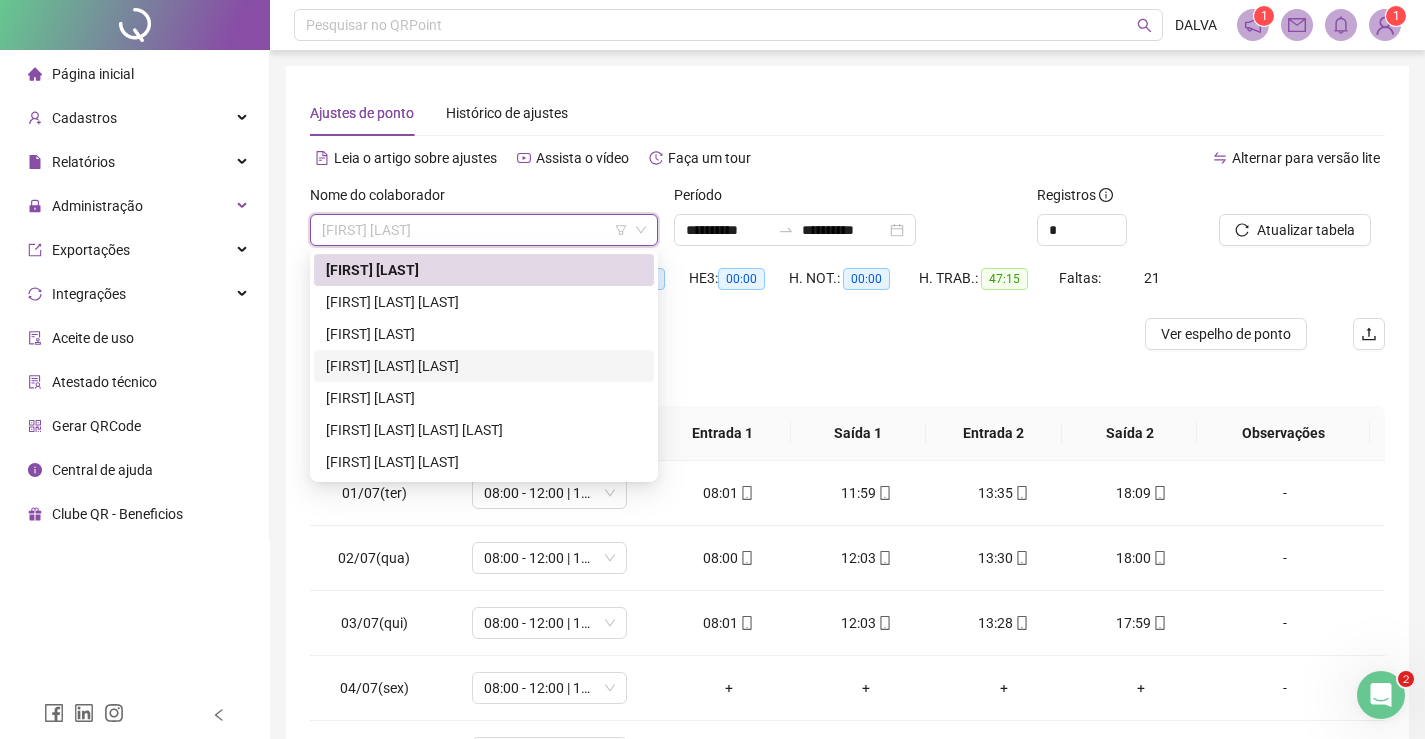 click on "[FIRST] [LAST] [LAST]" at bounding box center [484, 366] 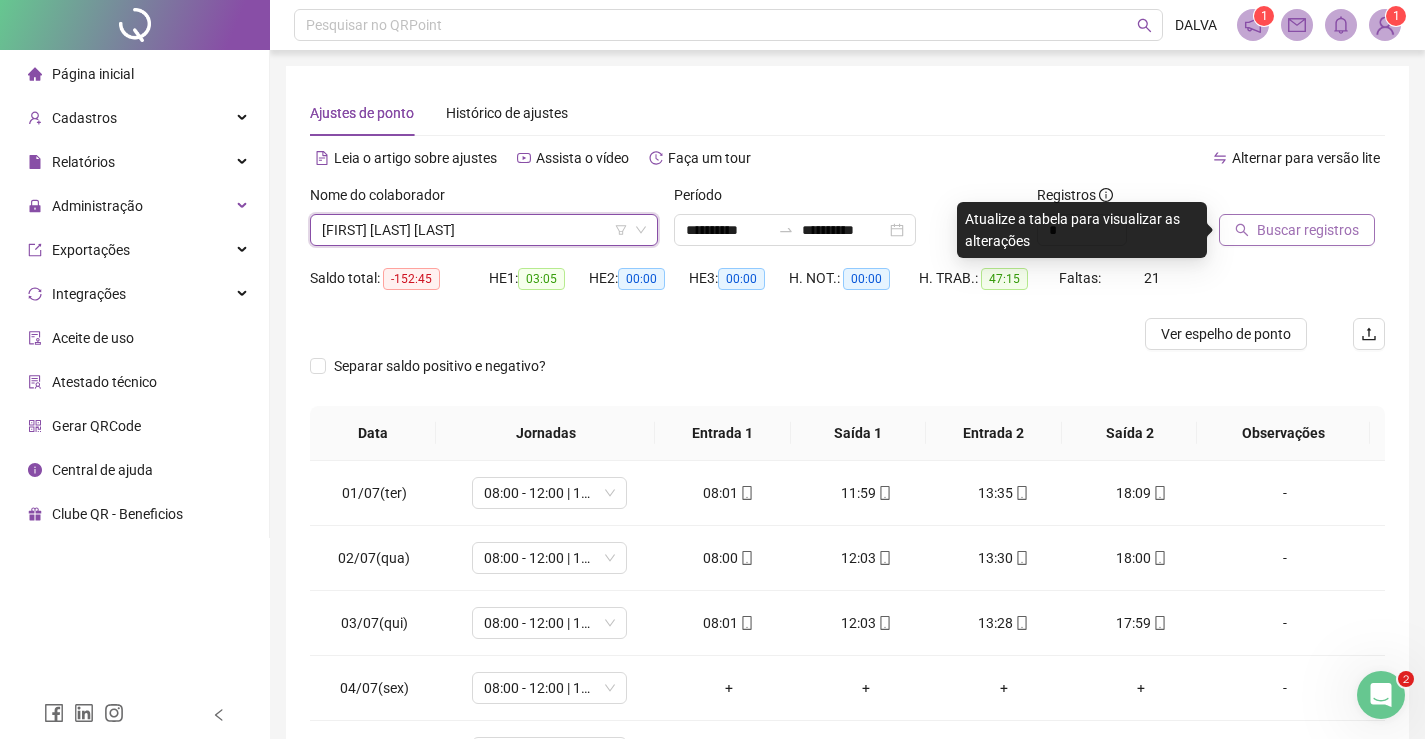 click on "Buscar registros" at bounding box center (1308, 230) 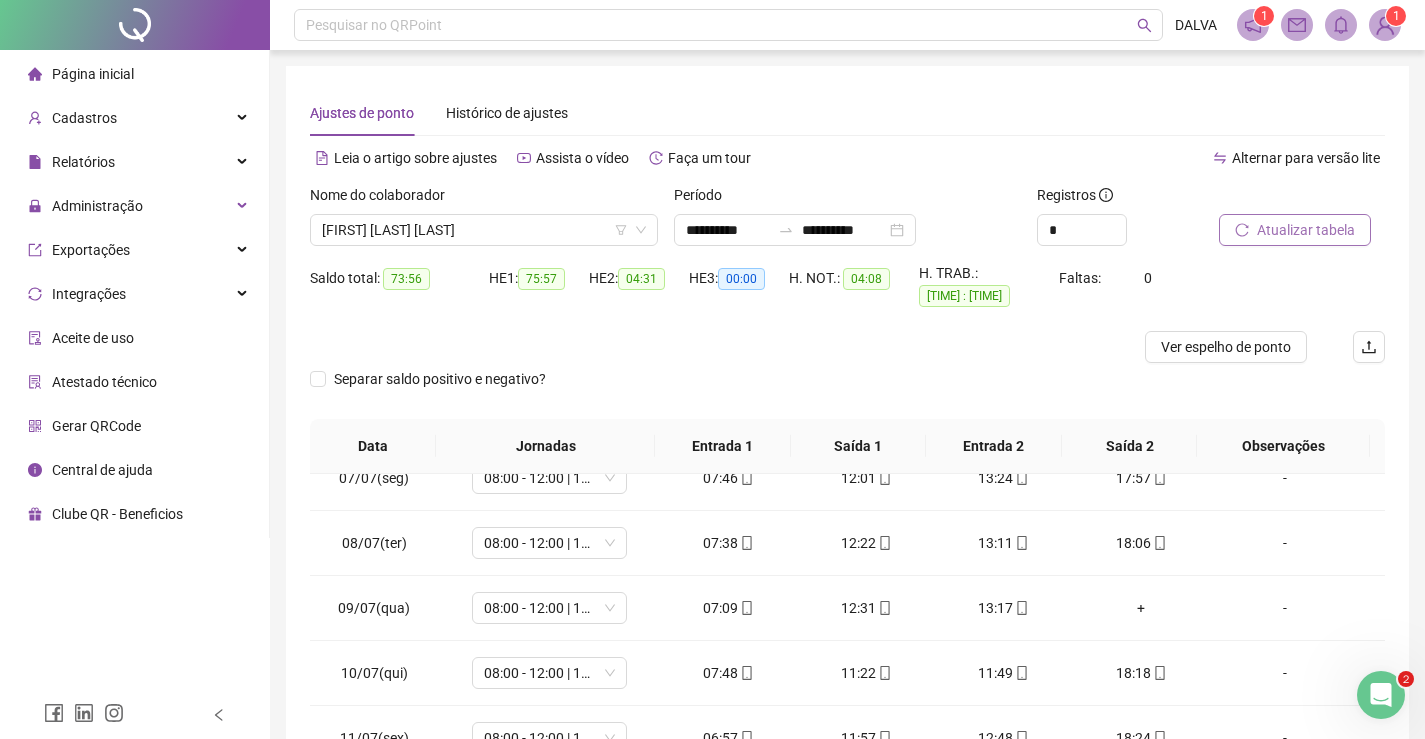 scroll, scrollTop: 438, scrollLeft: 0, axis: vertical 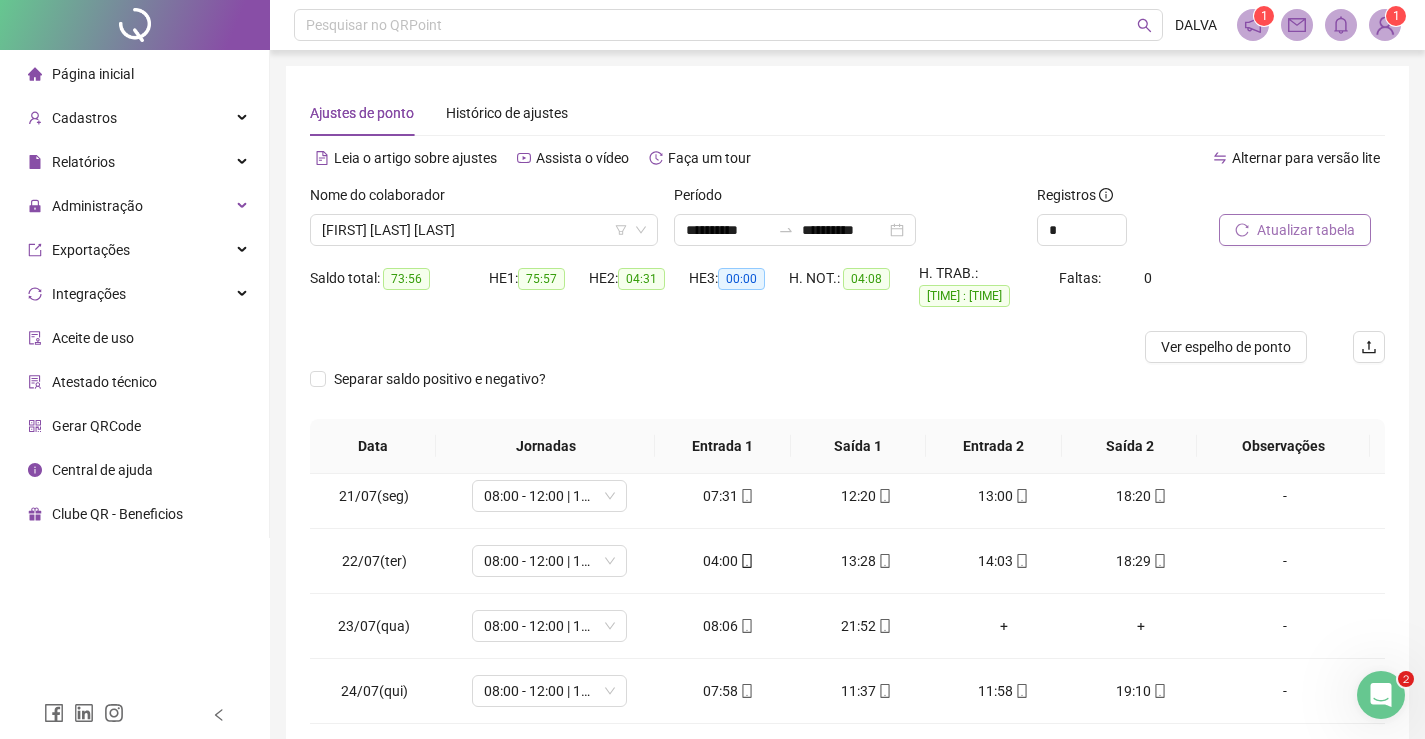 click on "**********" at bounding box center (847, 495) 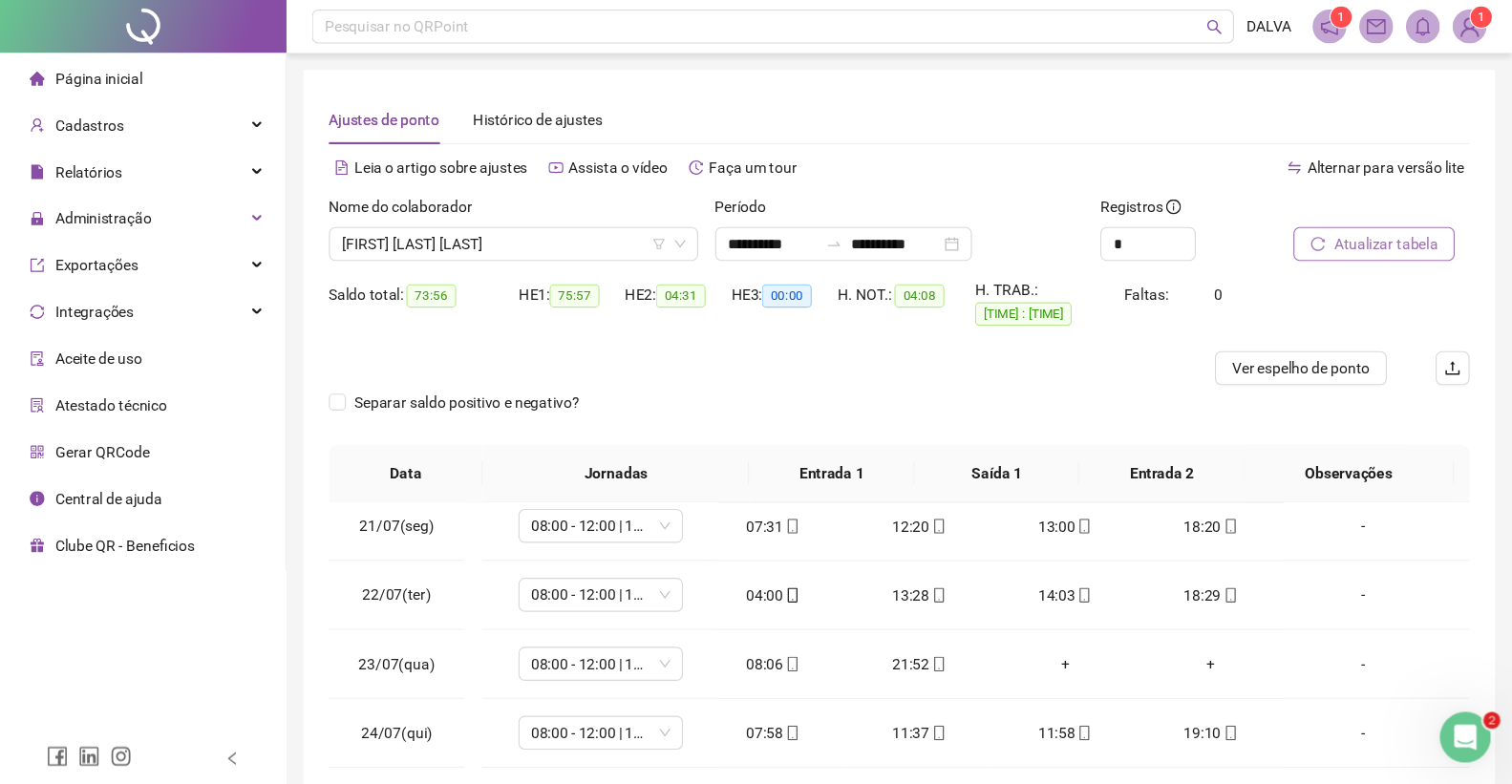 scroll, scrollTop: 1251, scrollLeft: 0, axis: vertical 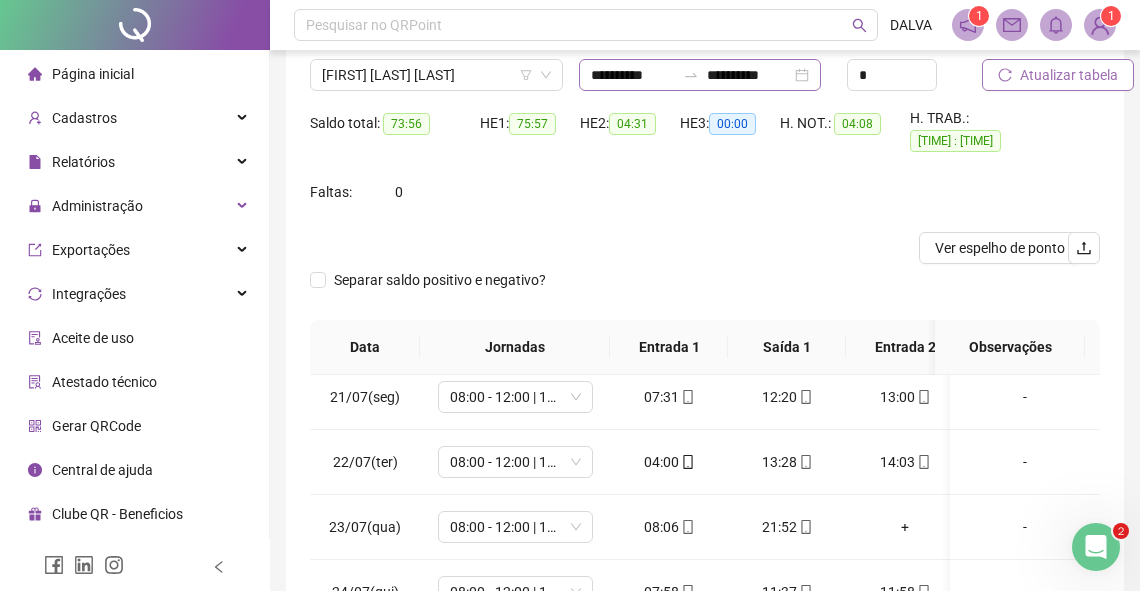 click on "**********" at bounding box center [700, 75] 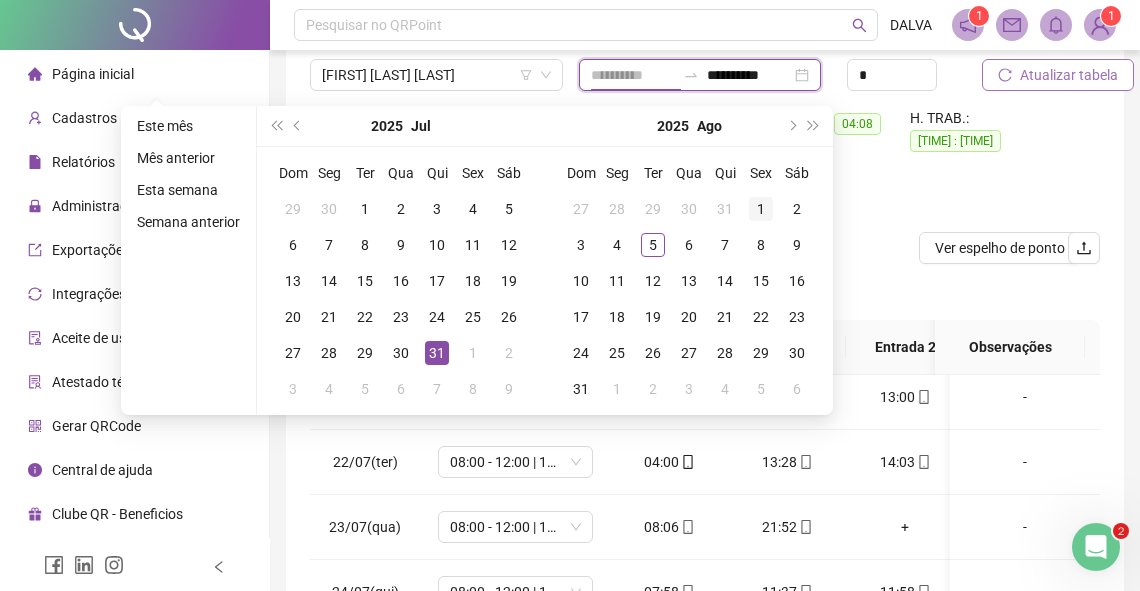 type on "**********" 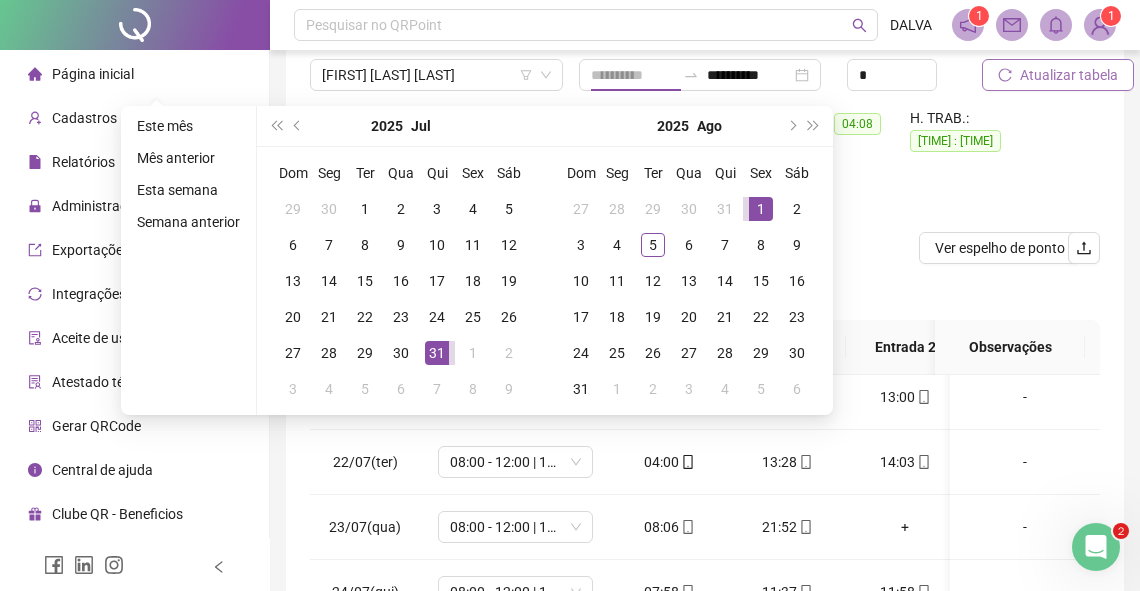 click on "1" at bounding box center [761, 209] 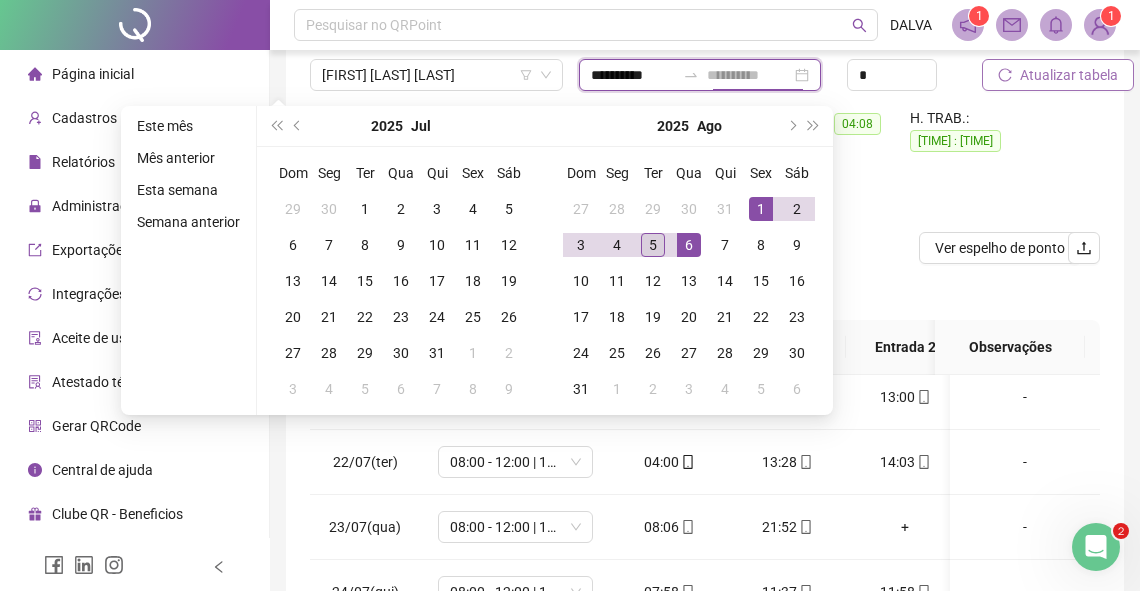 type on "**********" 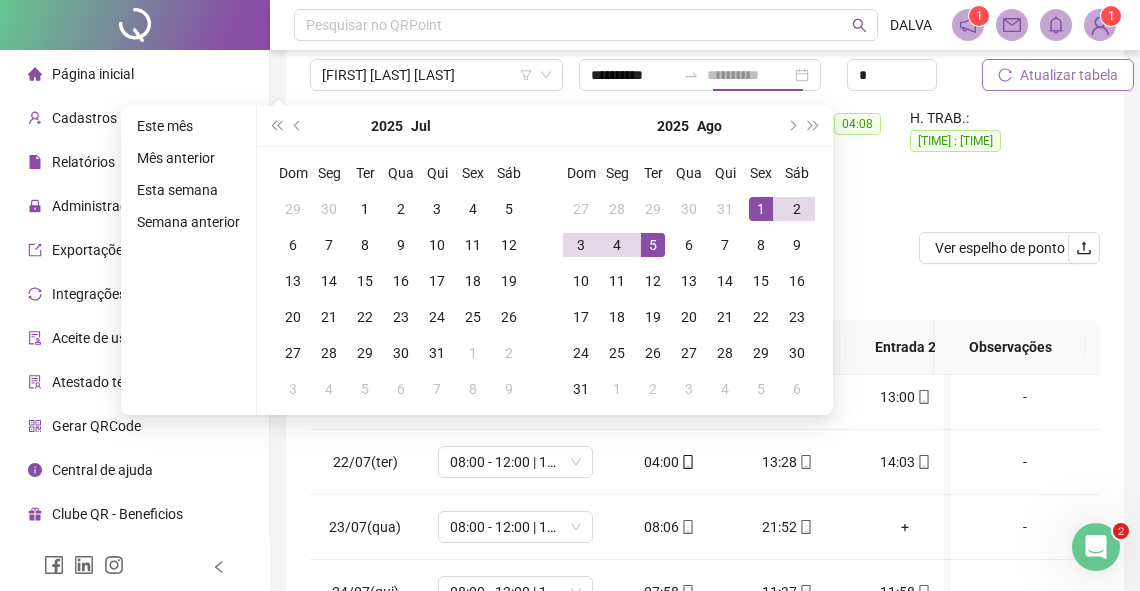 click on "5" at bounding box center (653, 245) 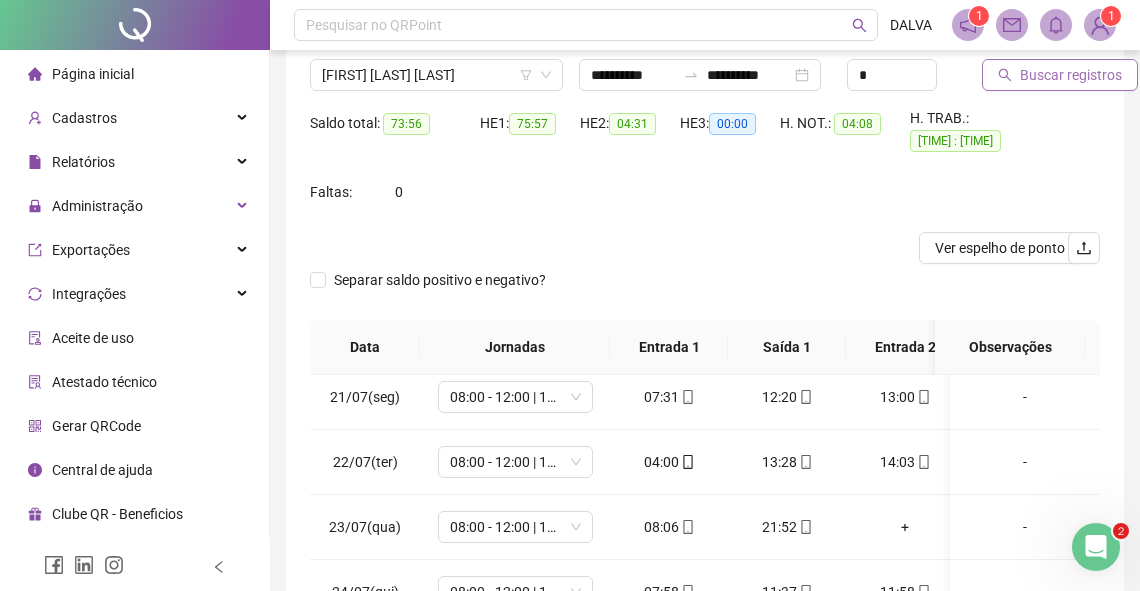 click on "Buscar registros" at bounding box center [1060, 75] 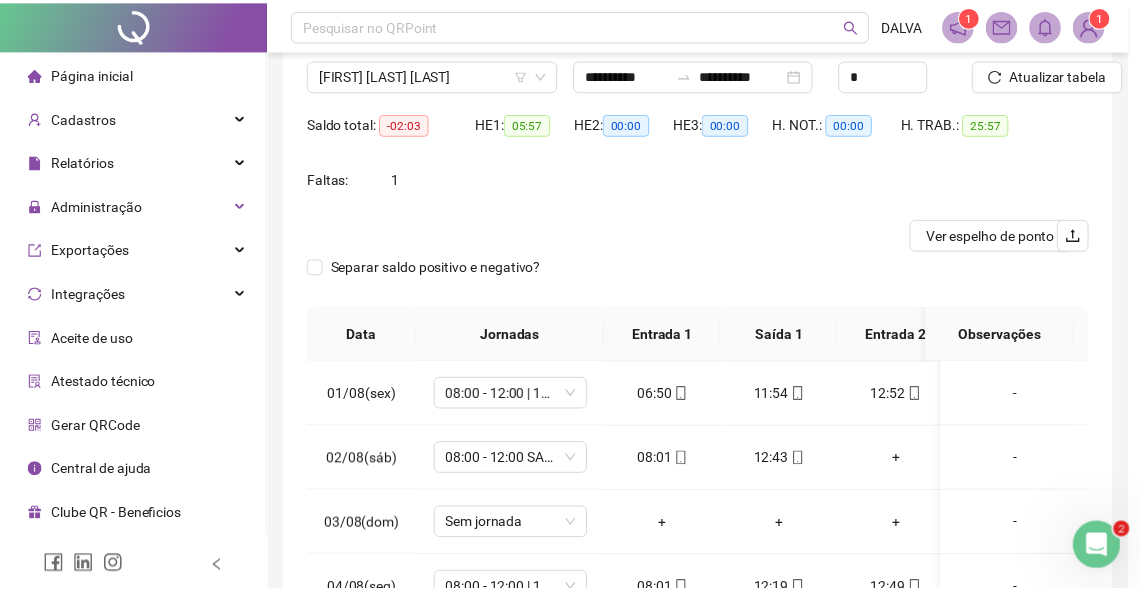 scroll, scrollTop: 0, scrollLeft: 0, axis: both 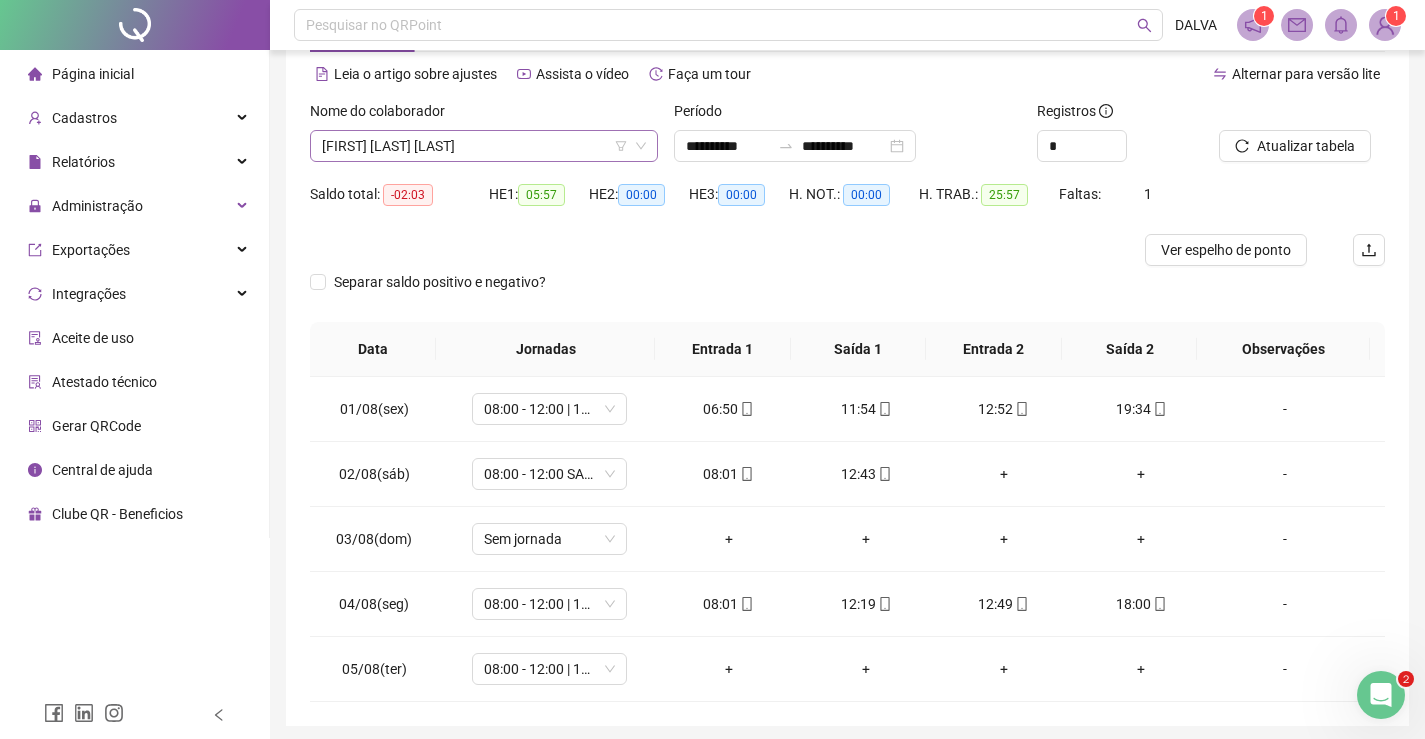 click 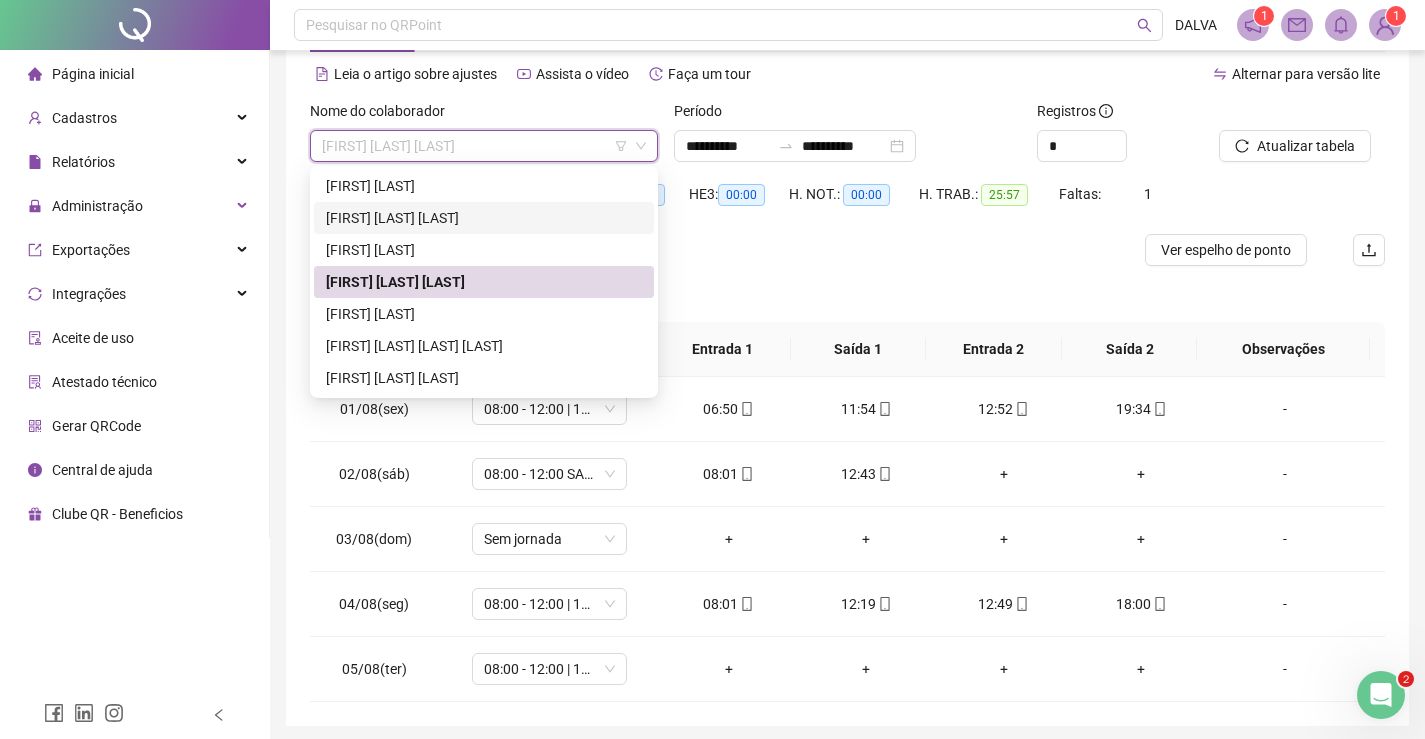 click on "[FIRST] [LAST] [LAST]" at bounding box center [484, 218] 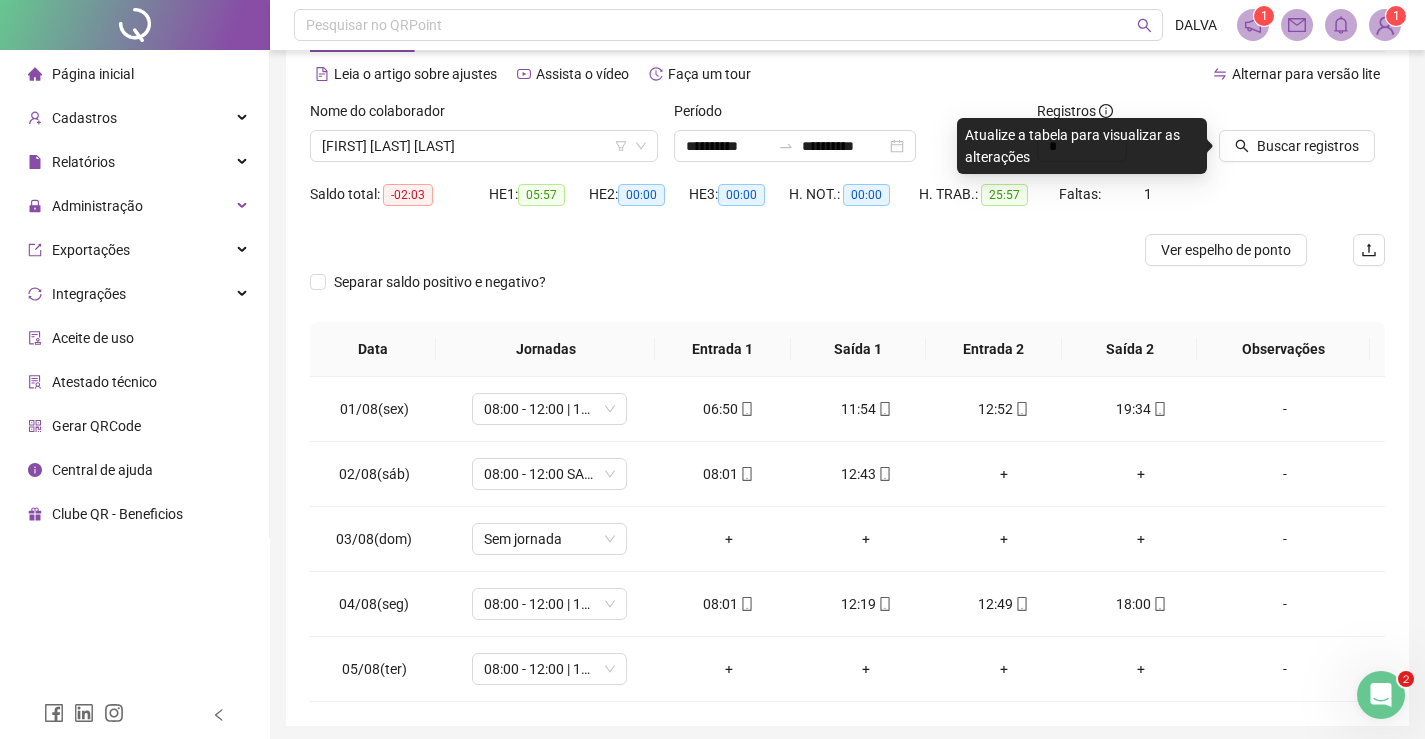 click at bounding box center (713, 250) 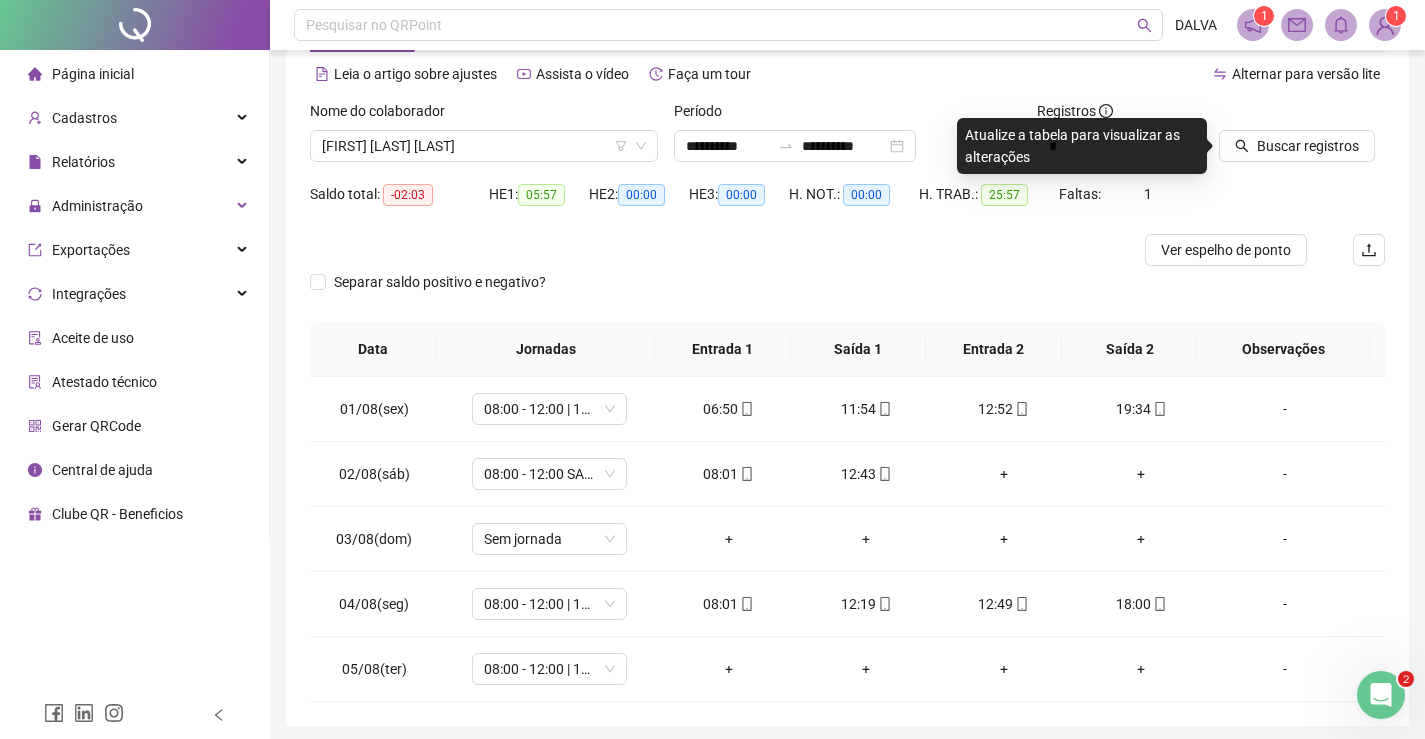 click on "Atualize a tabela para visualizar as alterações" at bounding box center [1082, 146] 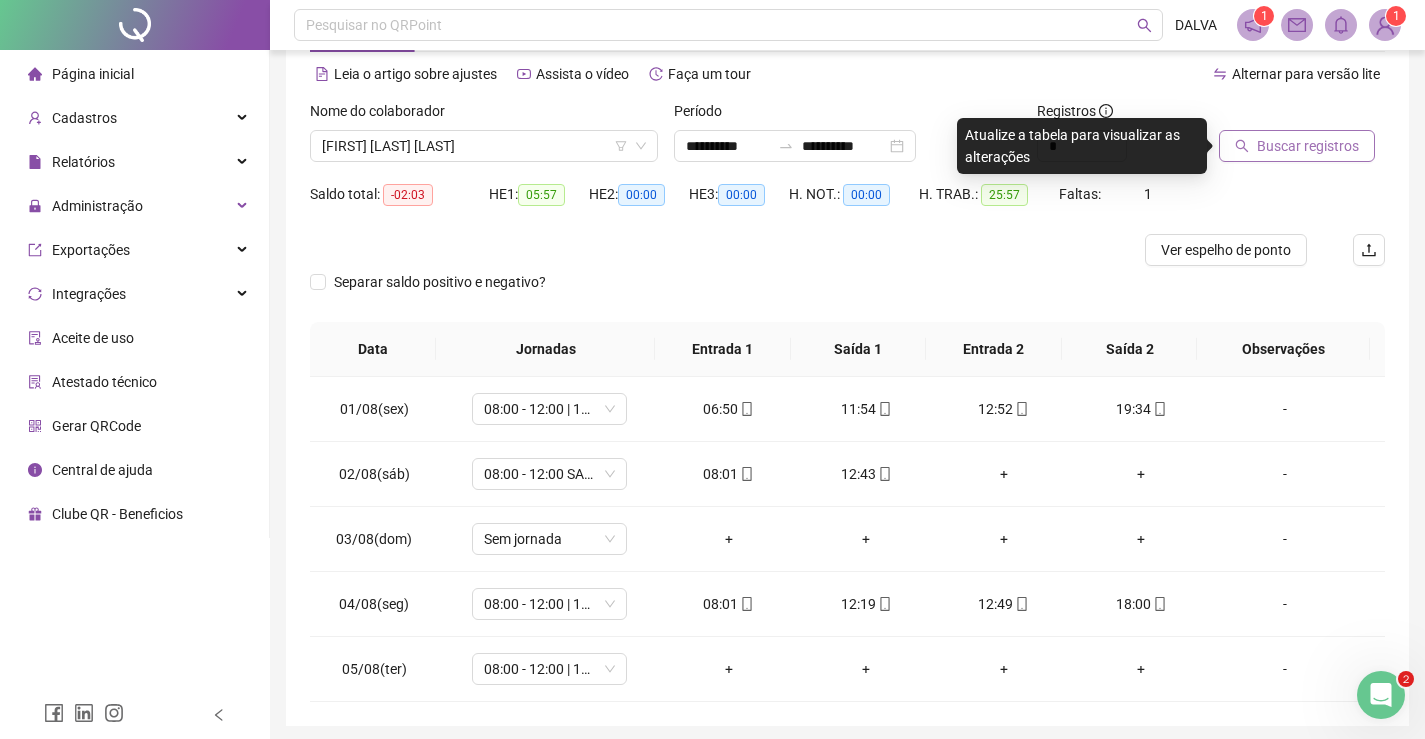 click on "Buscar registros" at bounding box center (1308, 146) 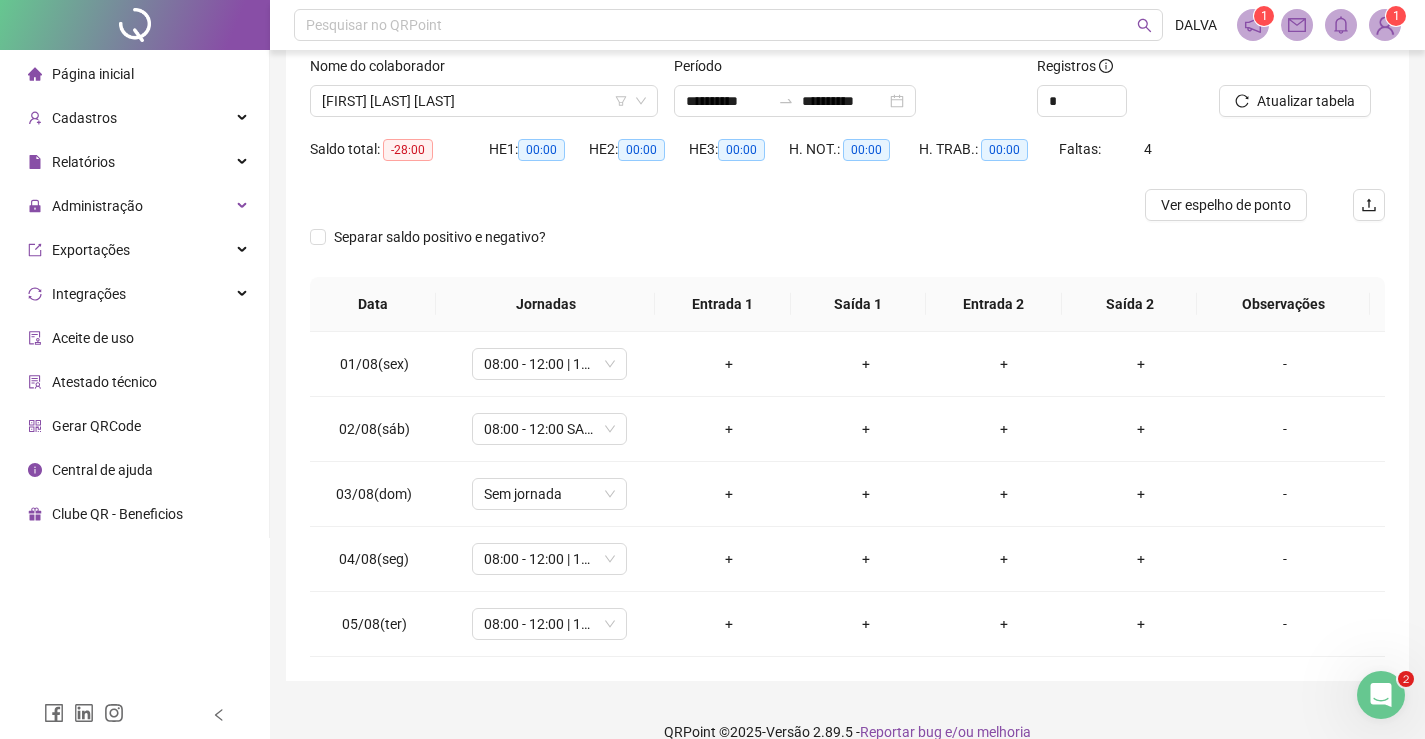 scroll, scrollTop: 131, scrollLeft: 0, axis: vertical 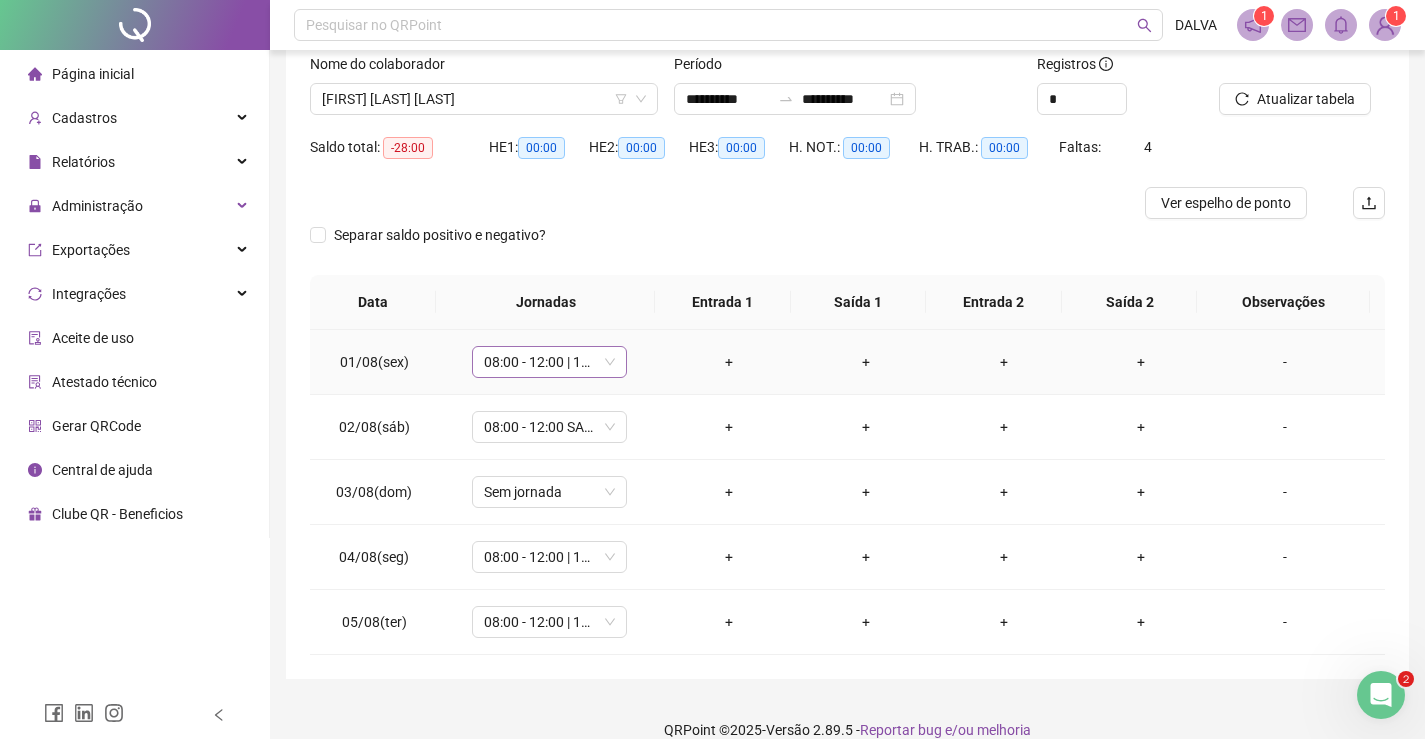 click on "08:00 - 12:00 | 14:00 - 18:00" at bounding box center (549, 362) 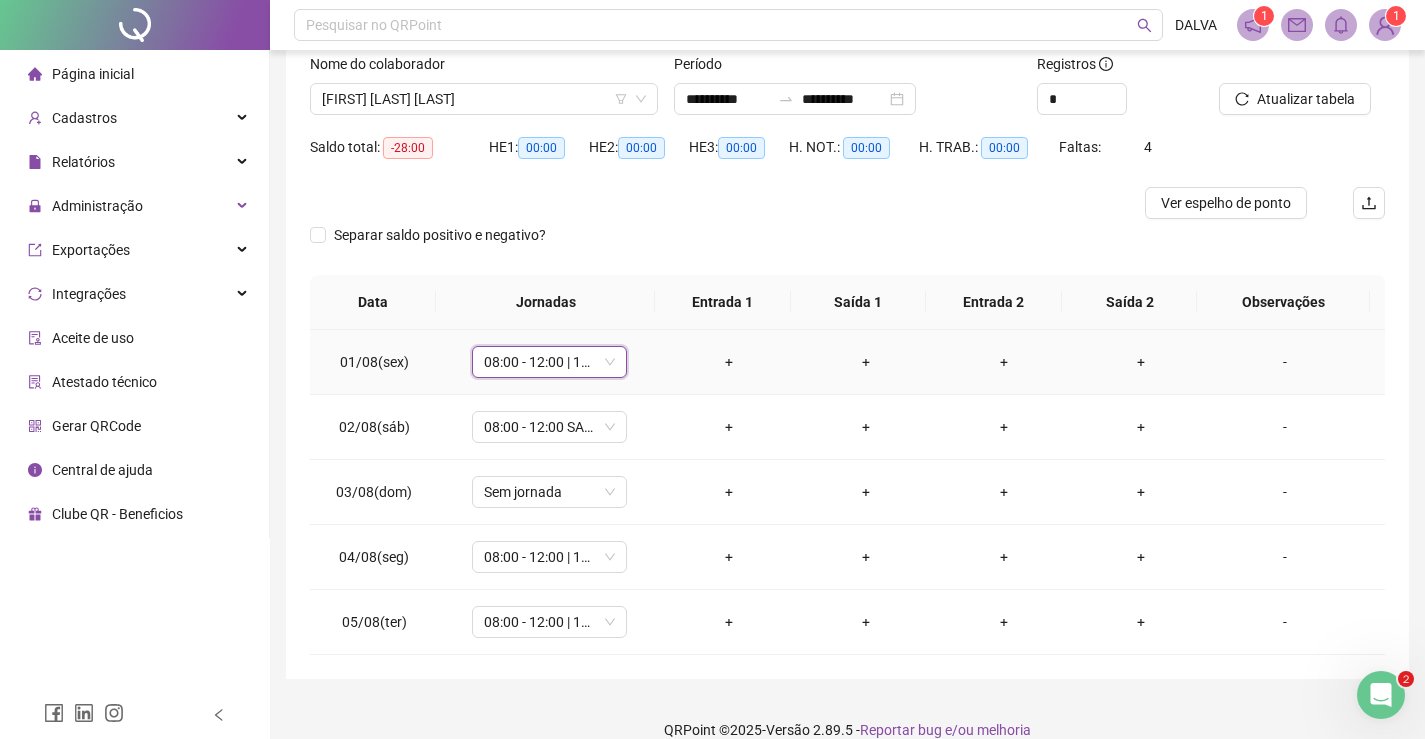 click on "08:00 - 12:00 | 14:00 - 18:00" at bounding box center (549, 362) 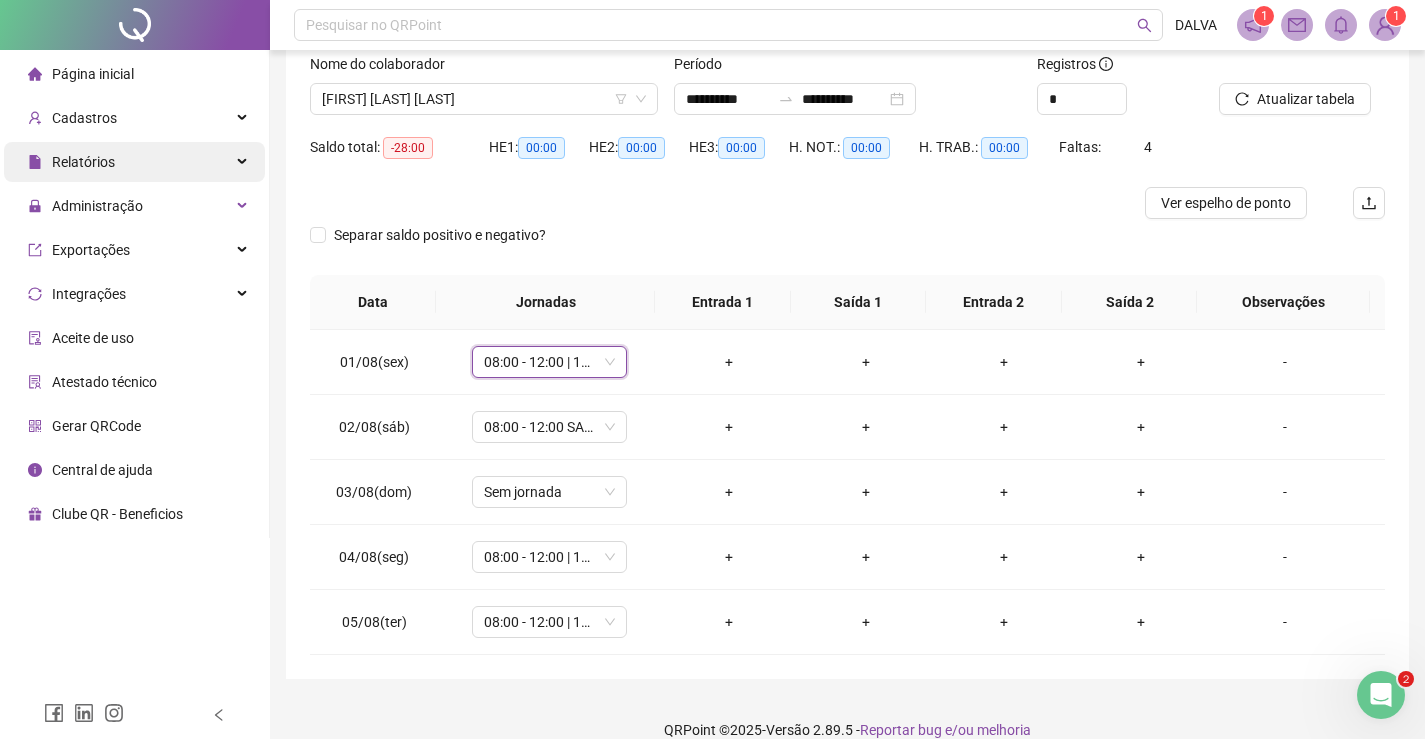 click on "Relatórios" at bounding box center (134, 162) 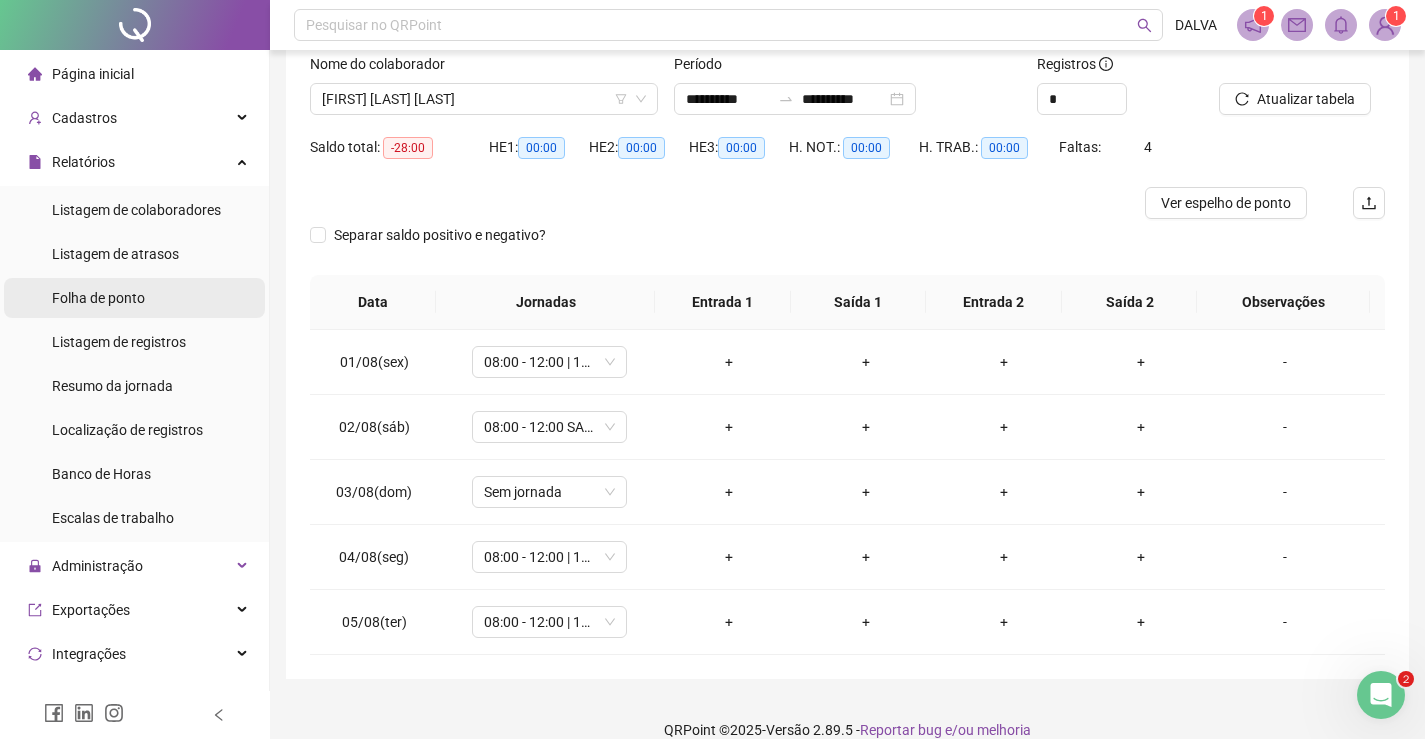 type 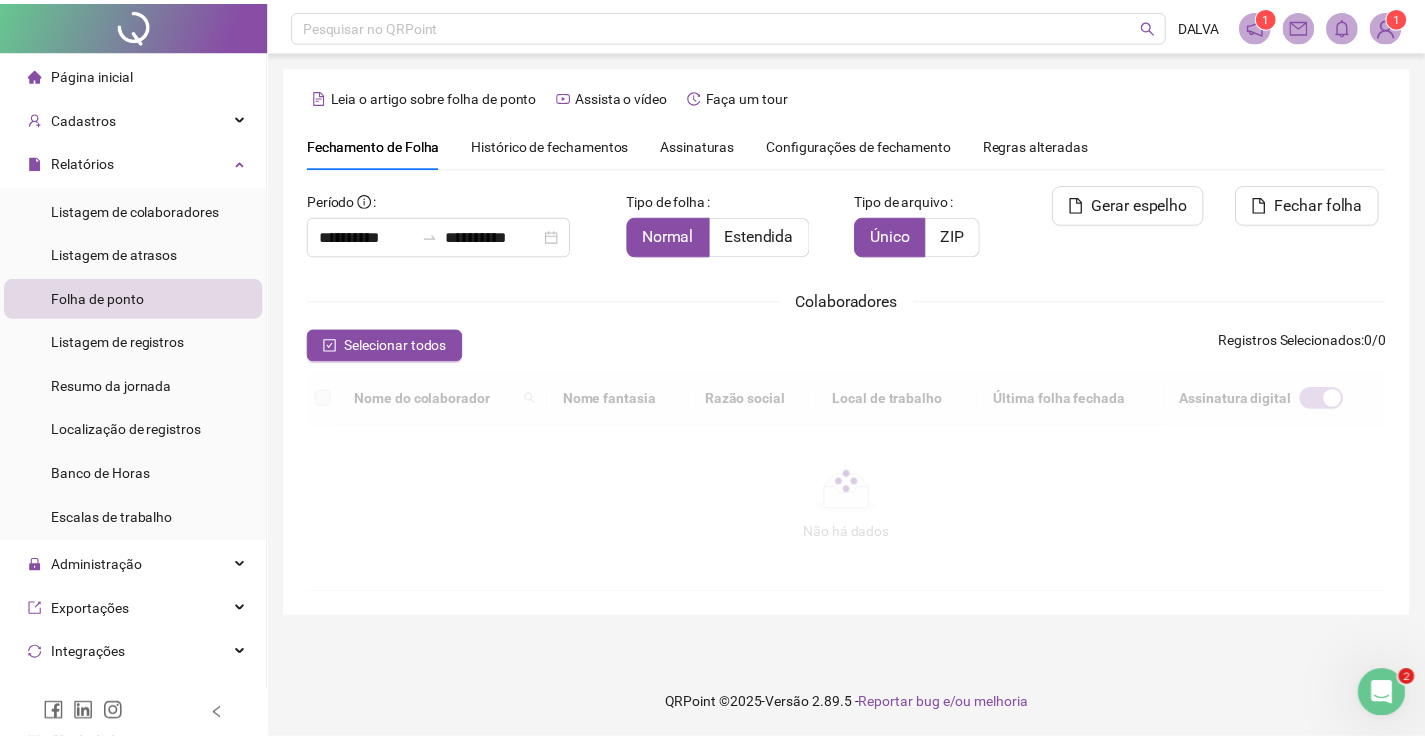 scroll, scrollTop: 40, scrollLeft: 0, axis: vertical 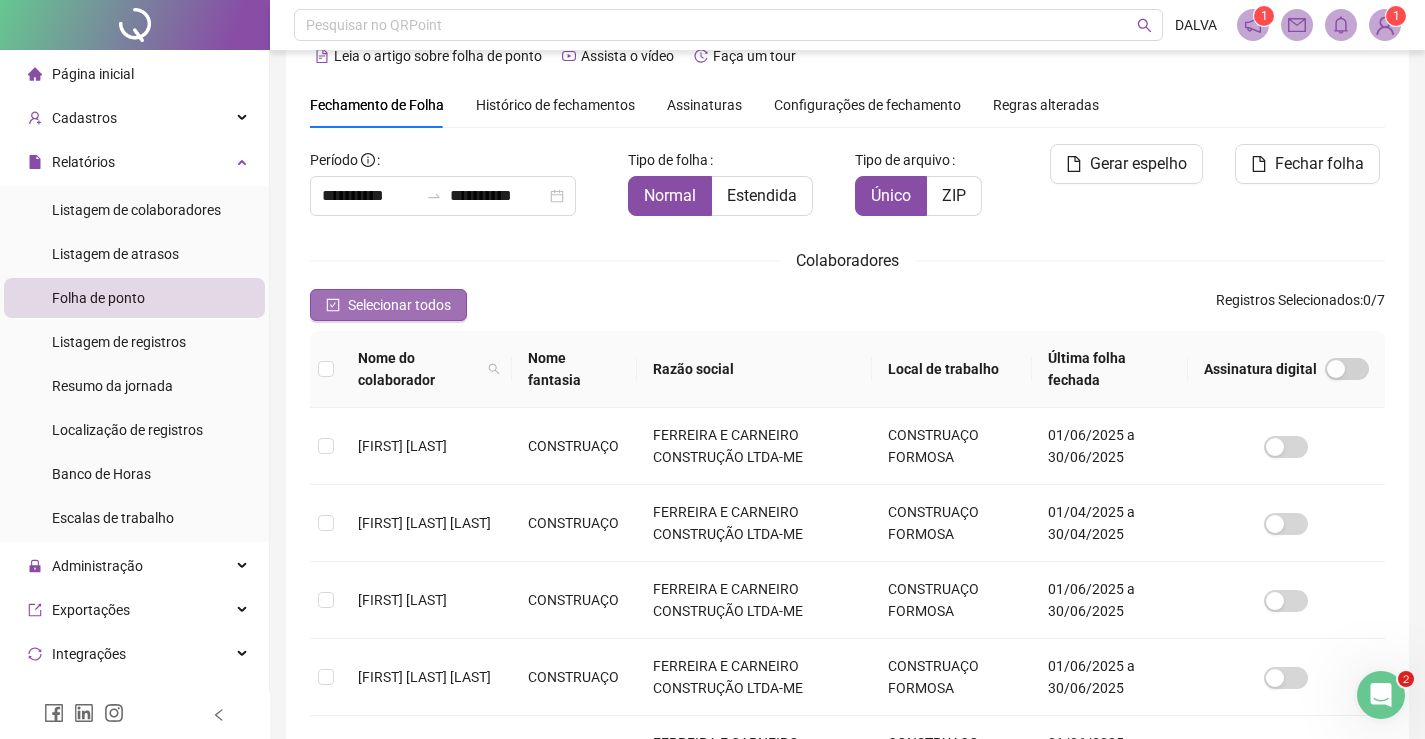 type 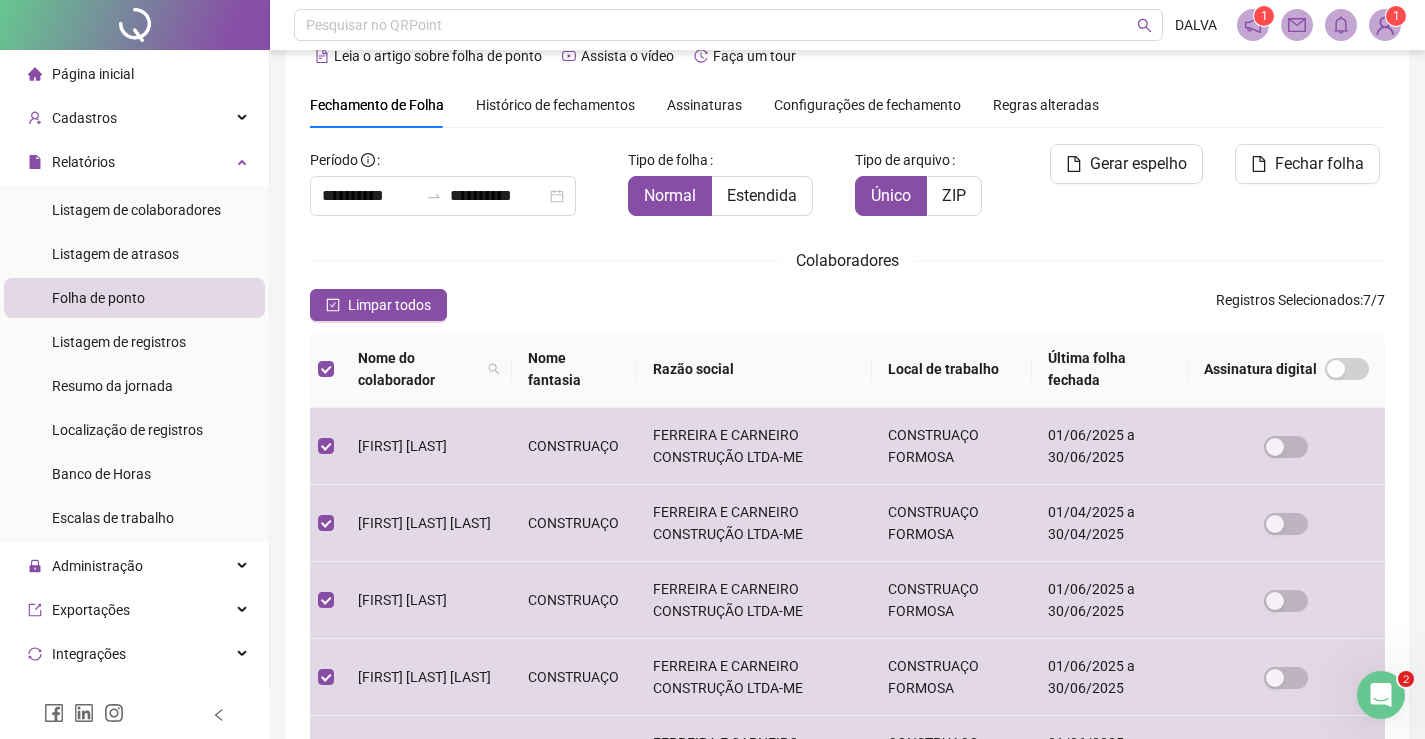 scroll, scrollTop: 122, scrollLeft: 0, axis: vertical 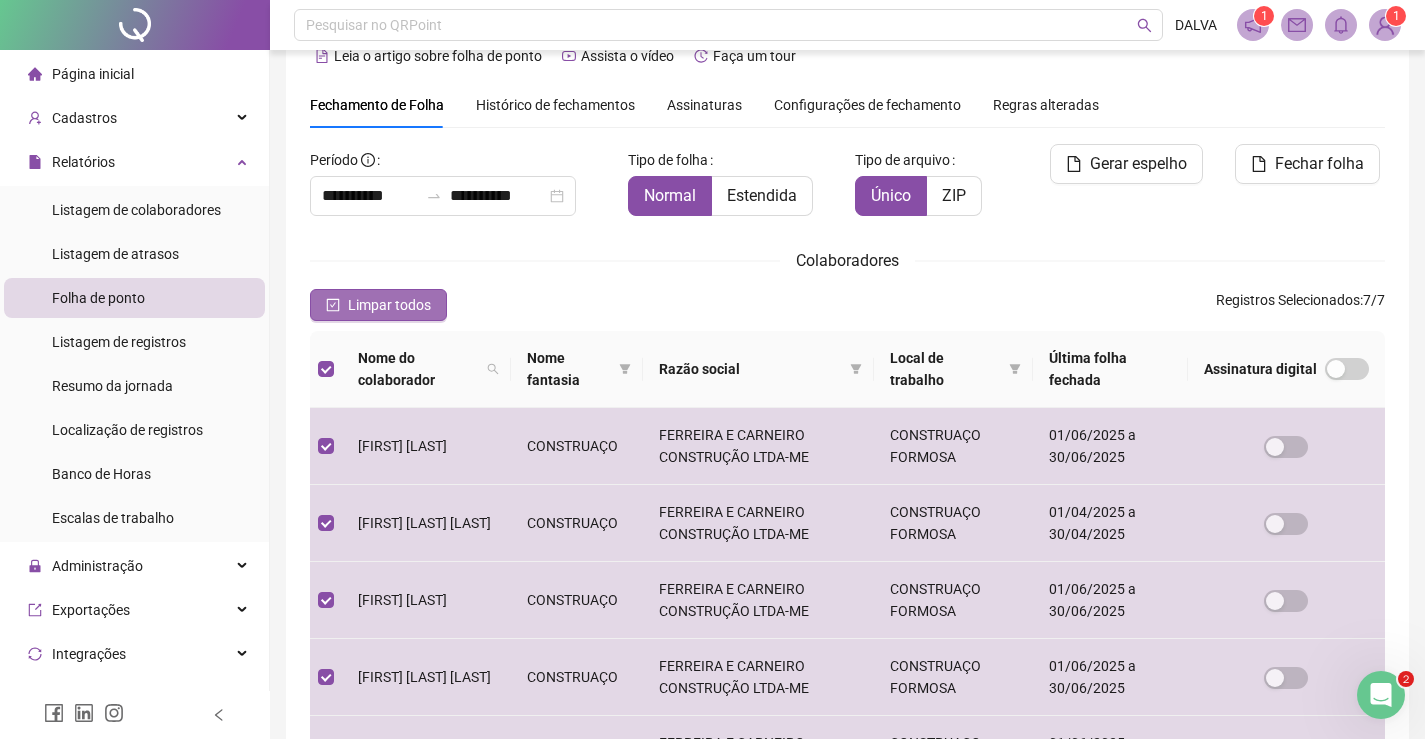click on "Limpar todos" at bounding box center (378, 305) 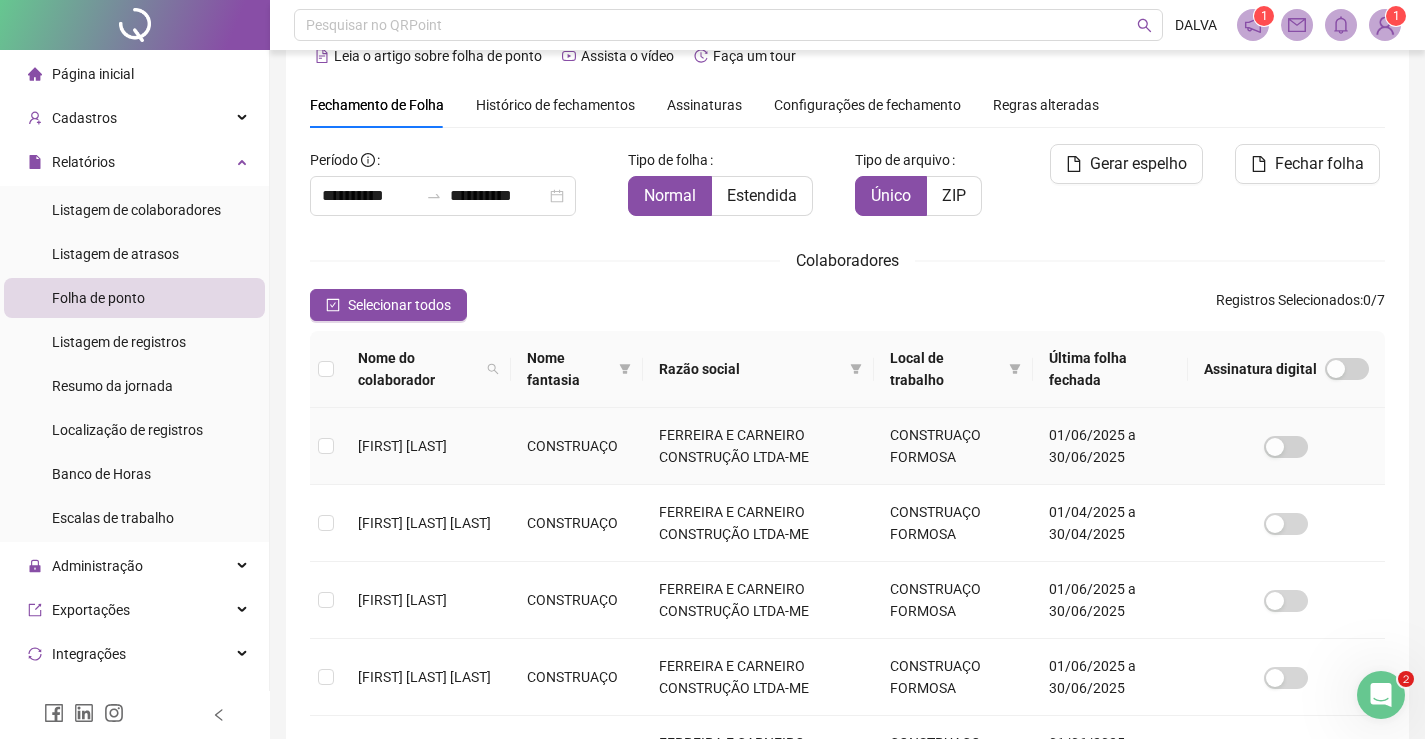 click on "[FIRST] [LAST]" at bounding box center [402, 446] 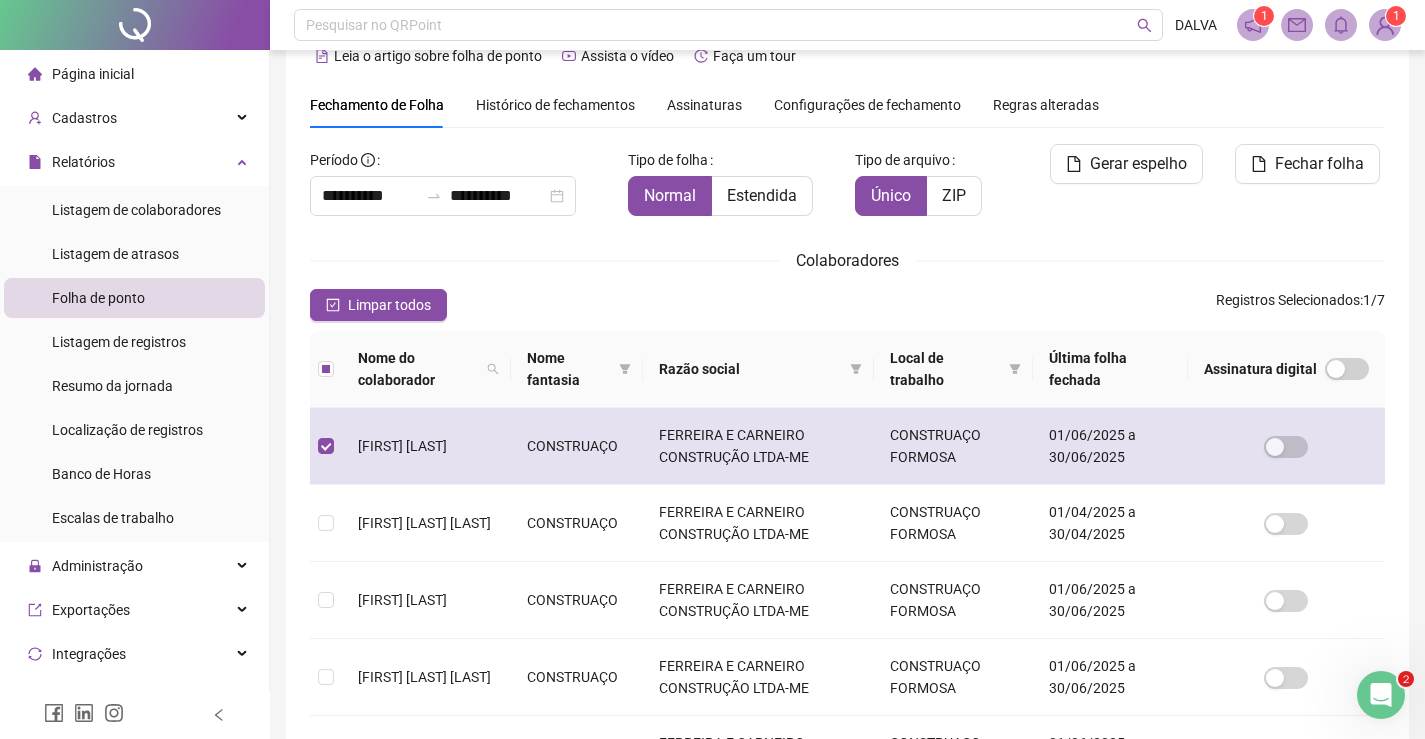 click on "[FIRST] [LAST]" at bounding box center [402, 446] 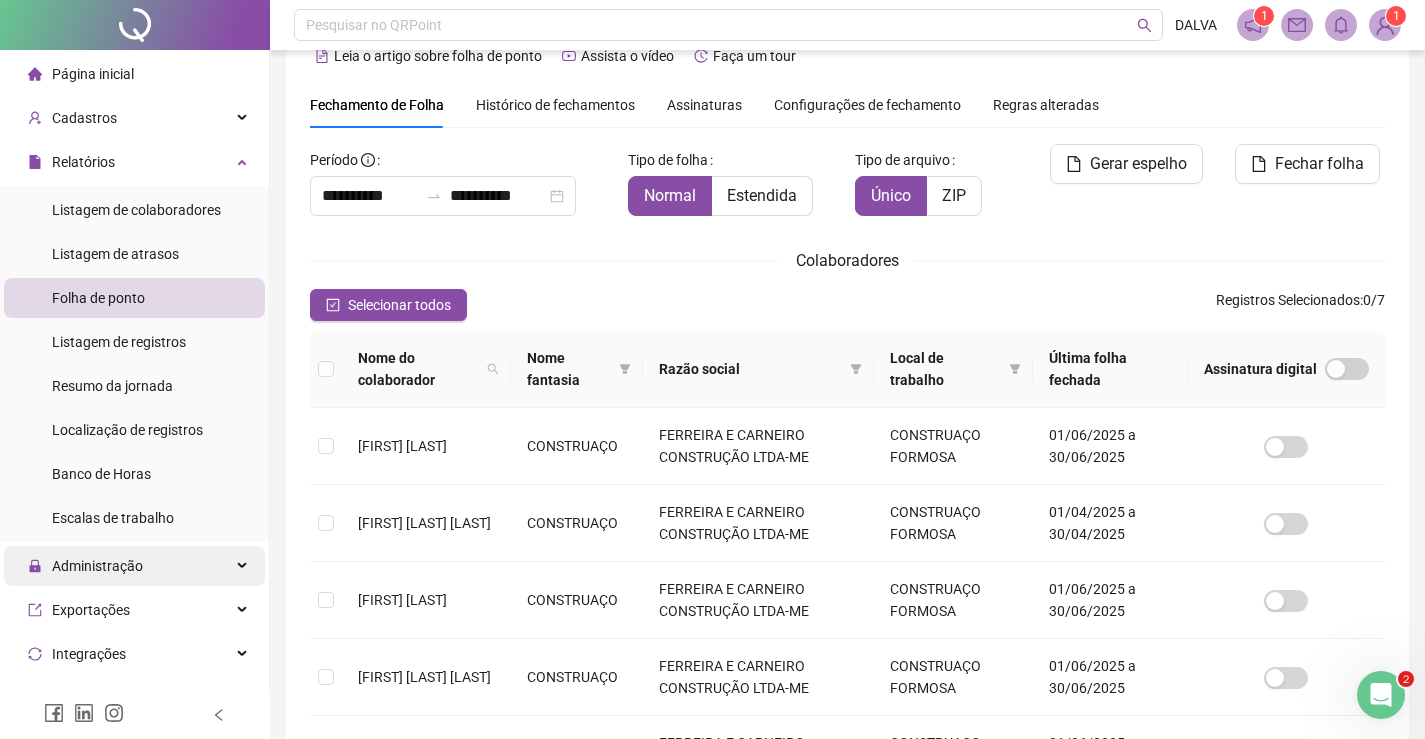 click on "Administração" at bounding box center [134, 566] 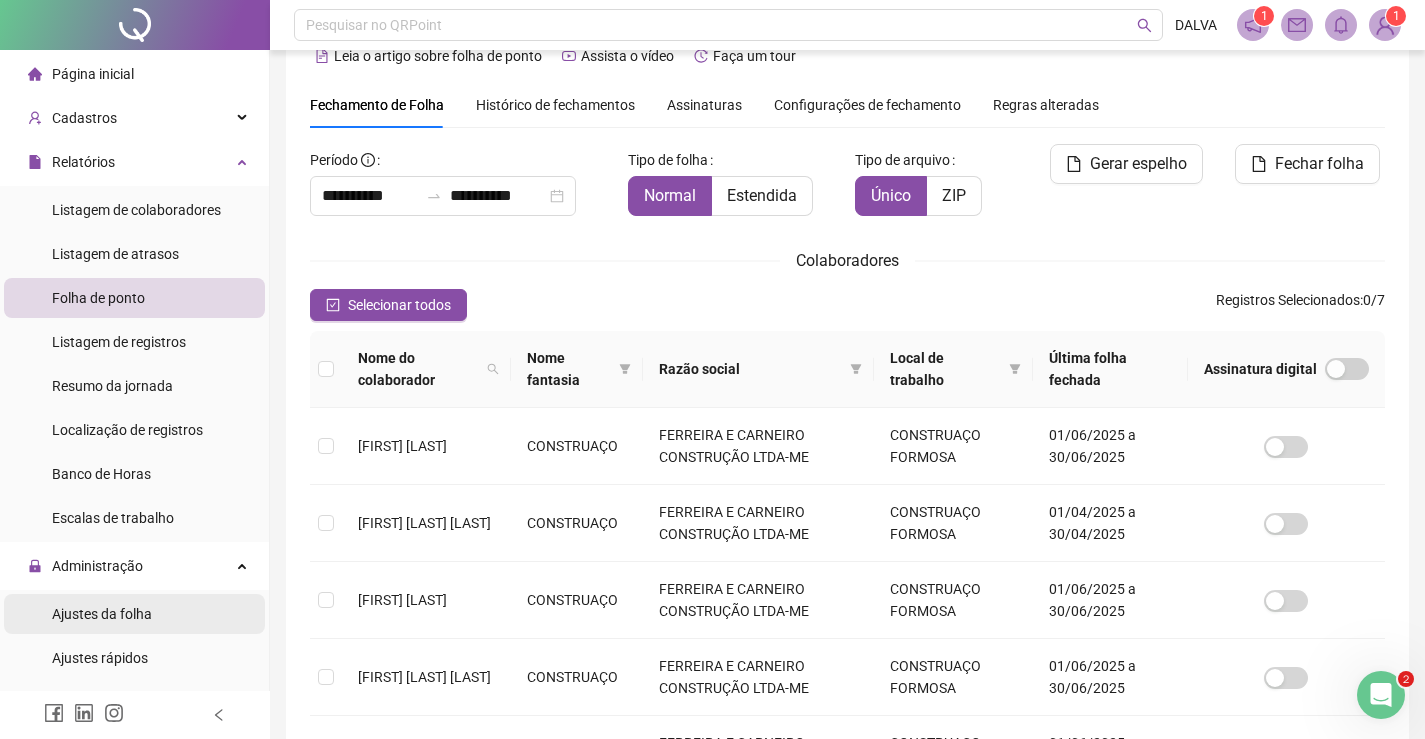 type 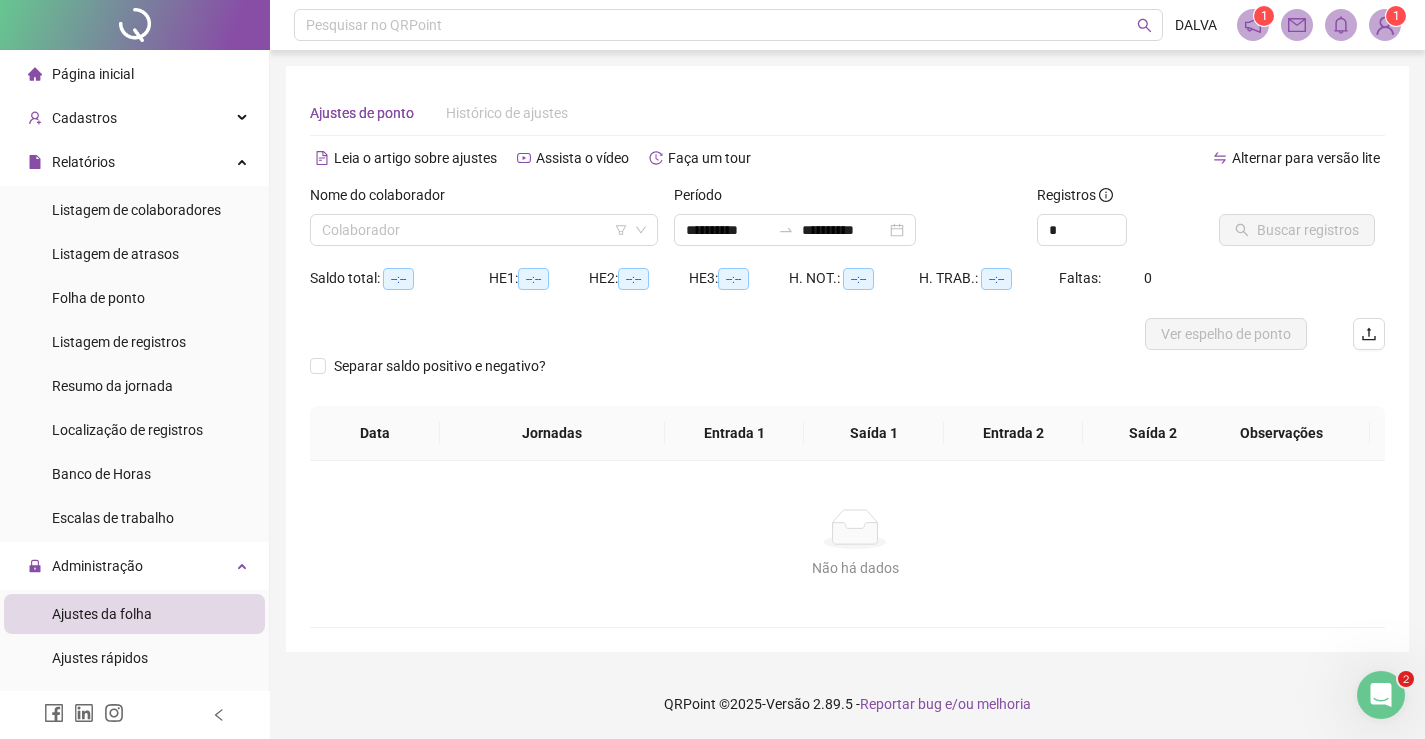 scroll, scrollTop: 0, scrollLeft: 0, axis: both 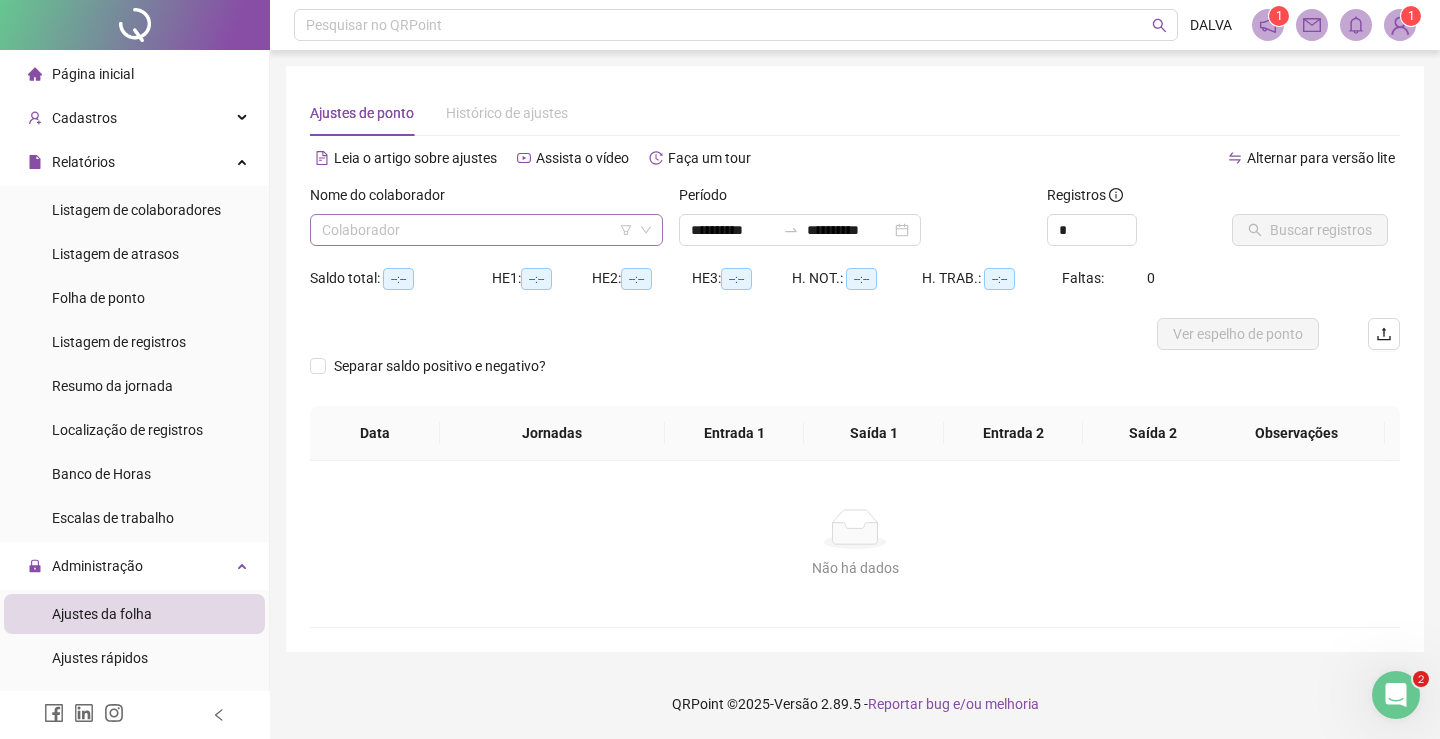 click 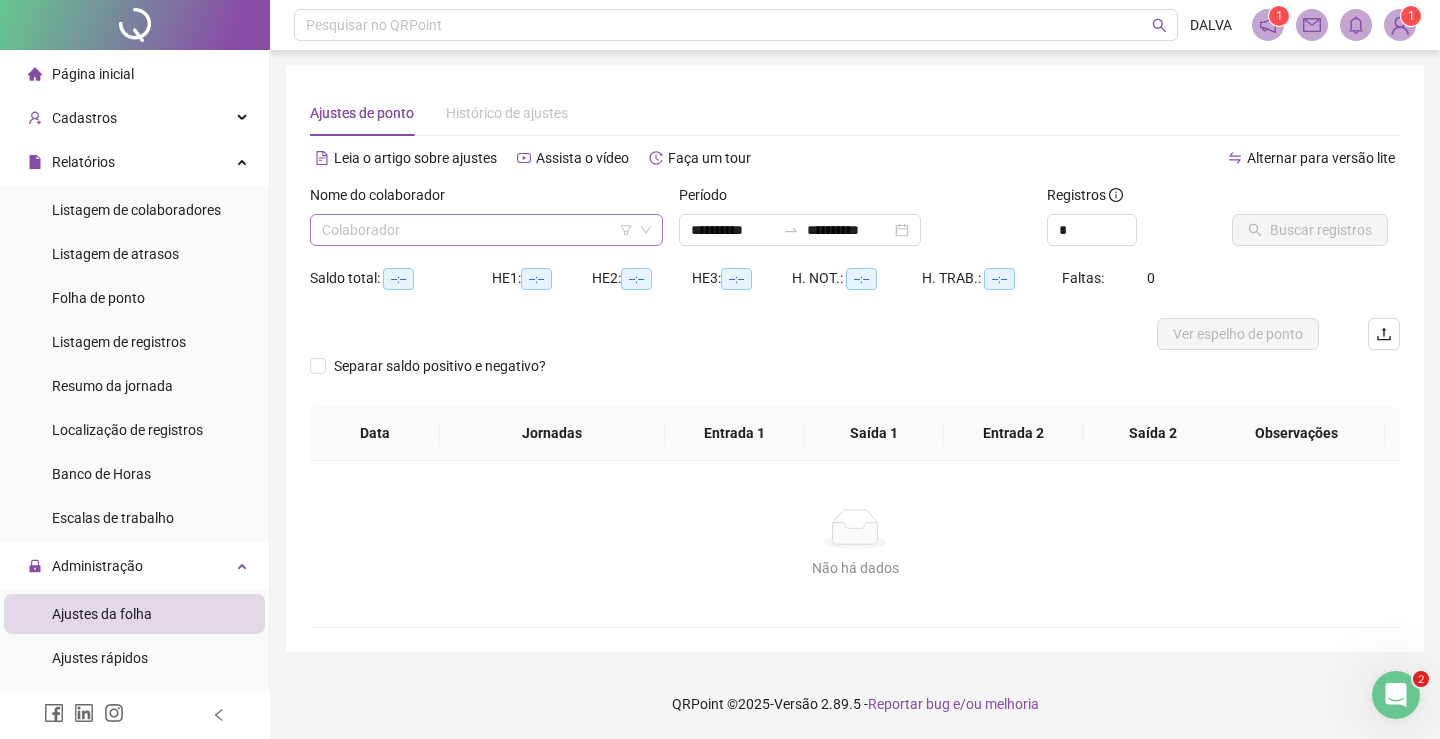 click 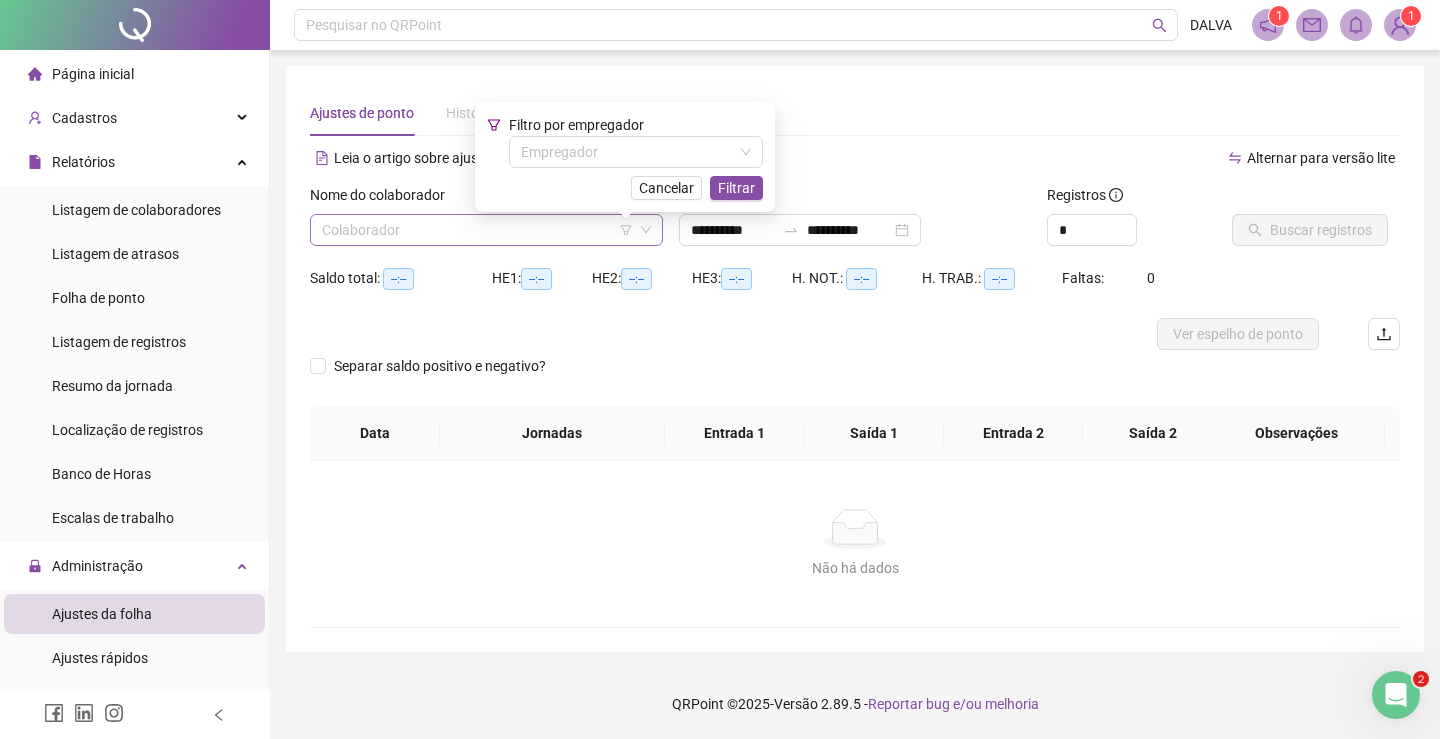 click at bounding box center (477, 230) 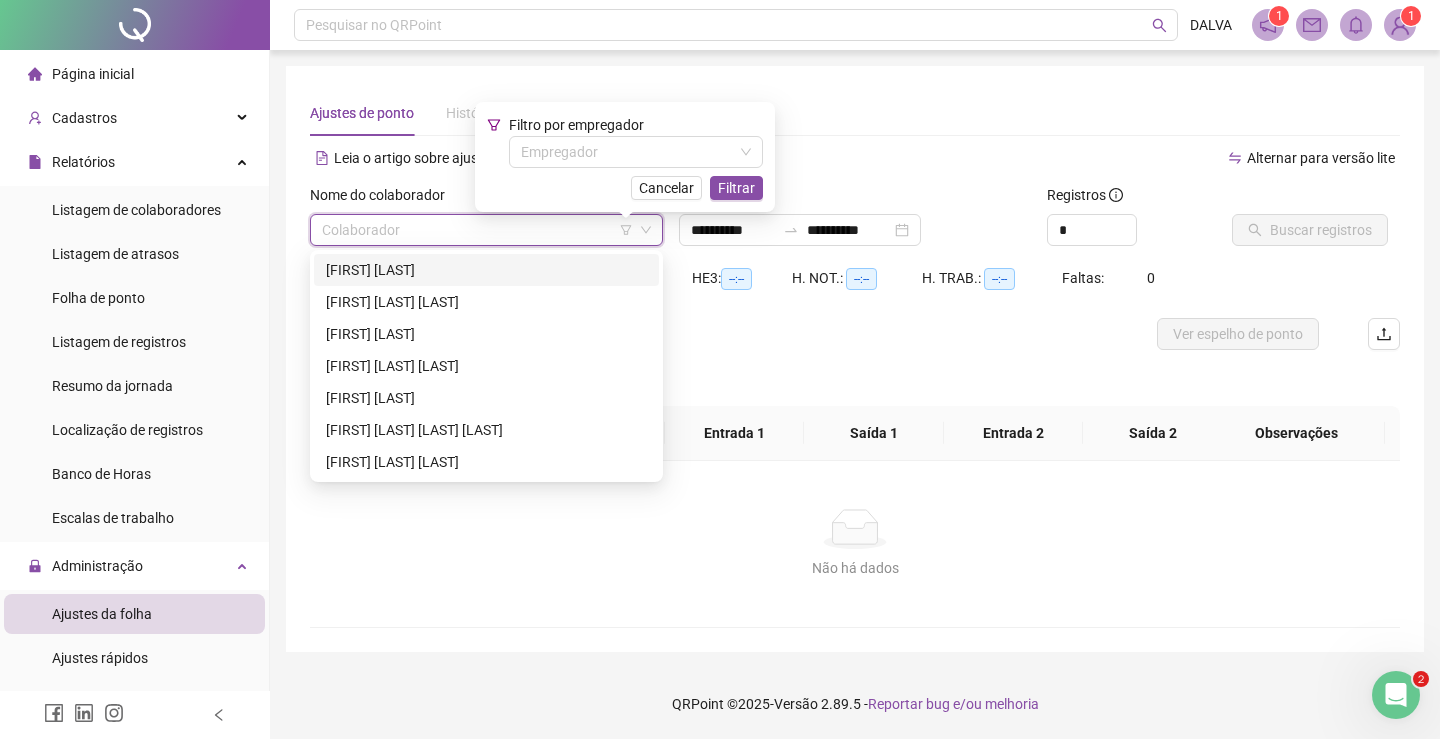 click on "[FIRST] [LAST]" at bounding box center [486, 270] 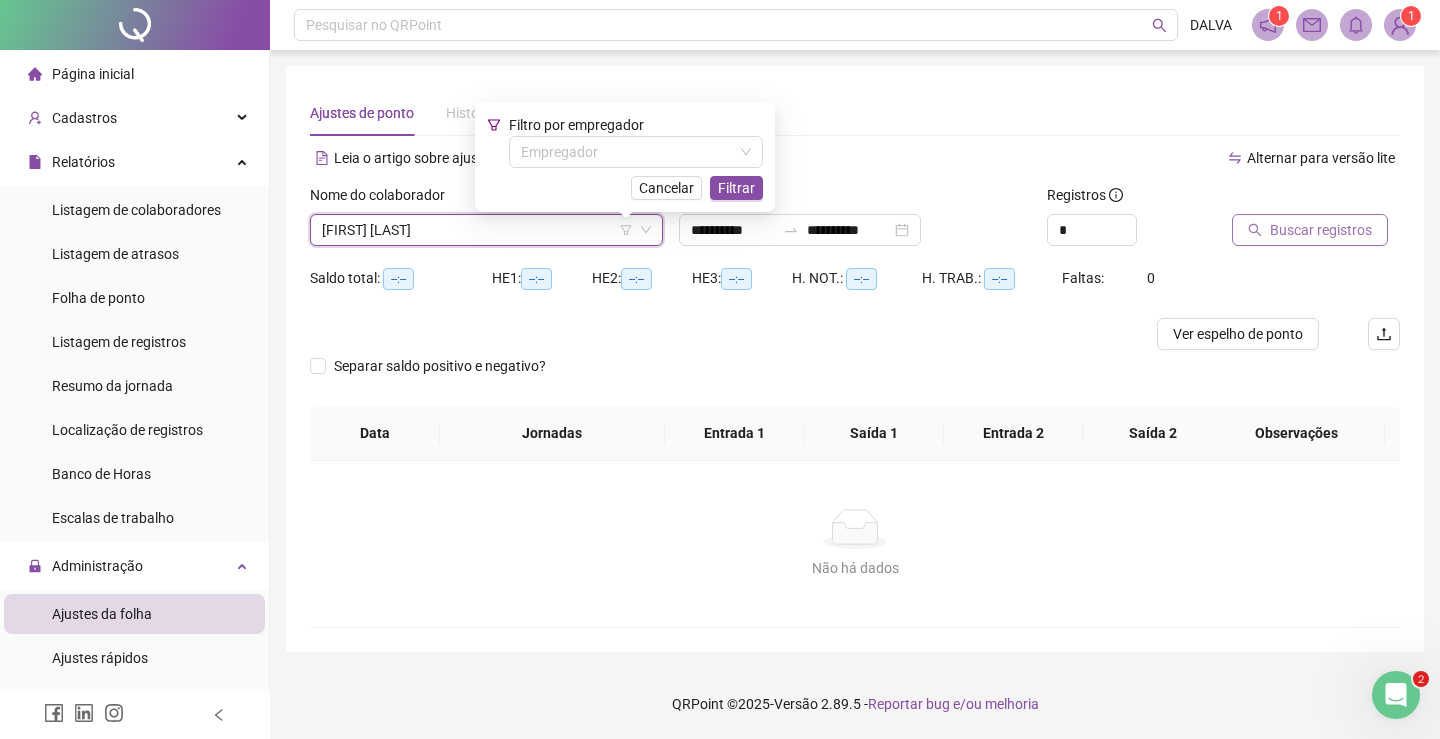 type 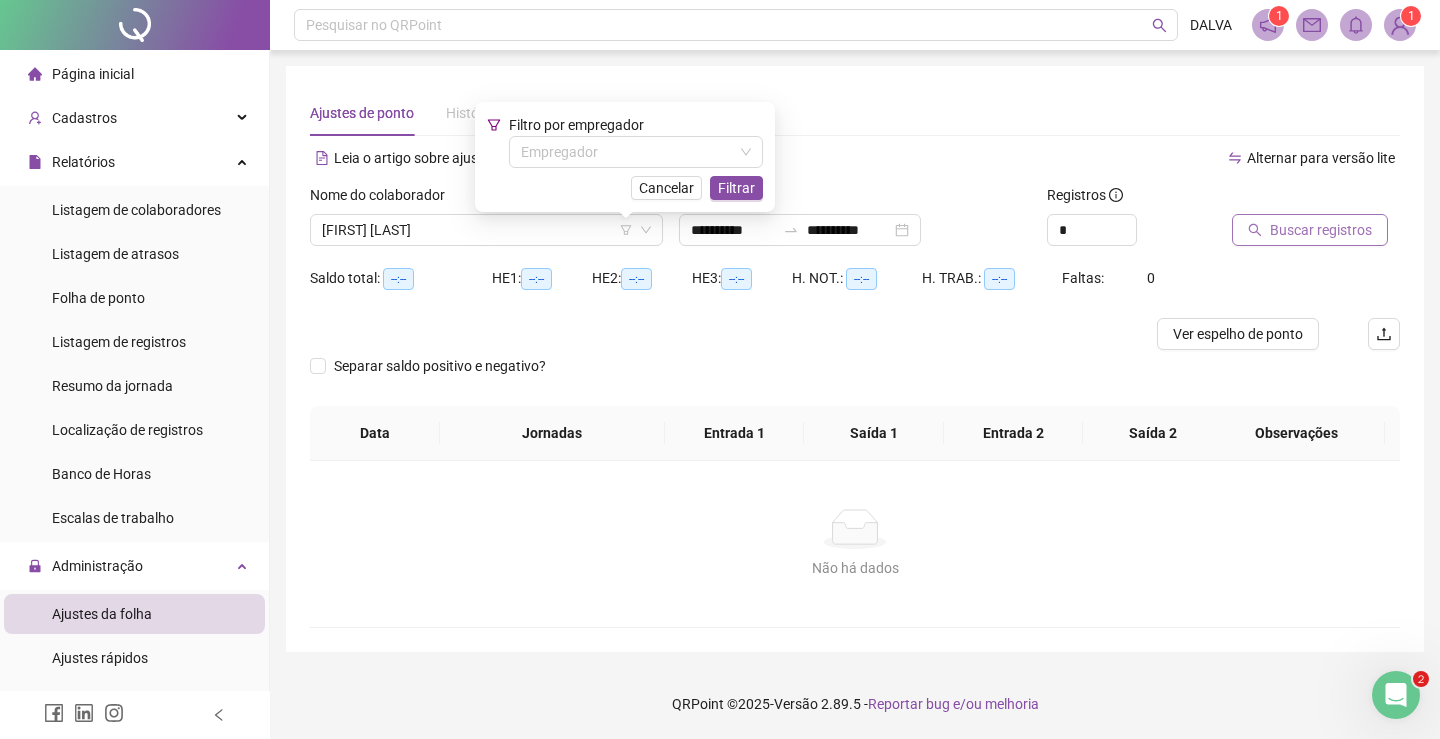 click on "Buscar registros" at bounding box center (1321, 230) 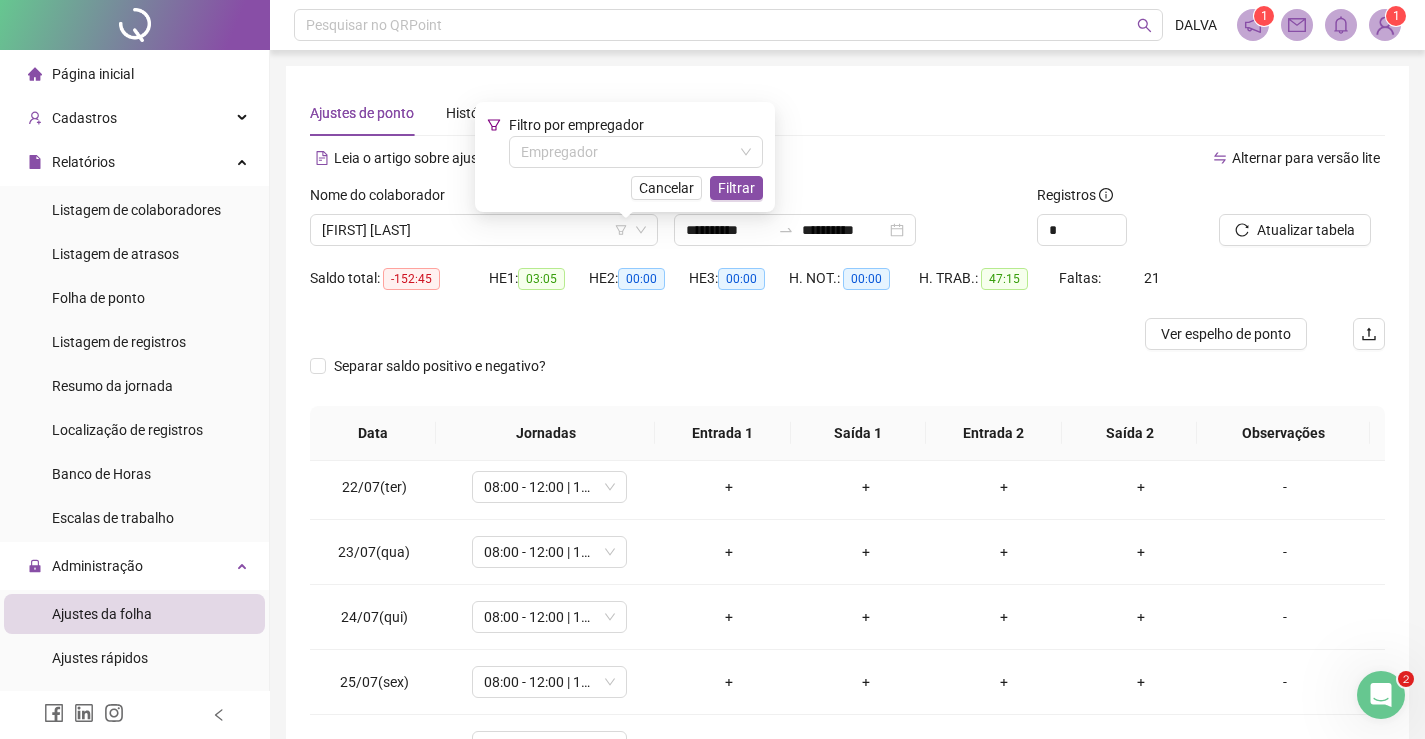 scroll, scrollTop: 1418, scrollLeft: 0, axis: vertical 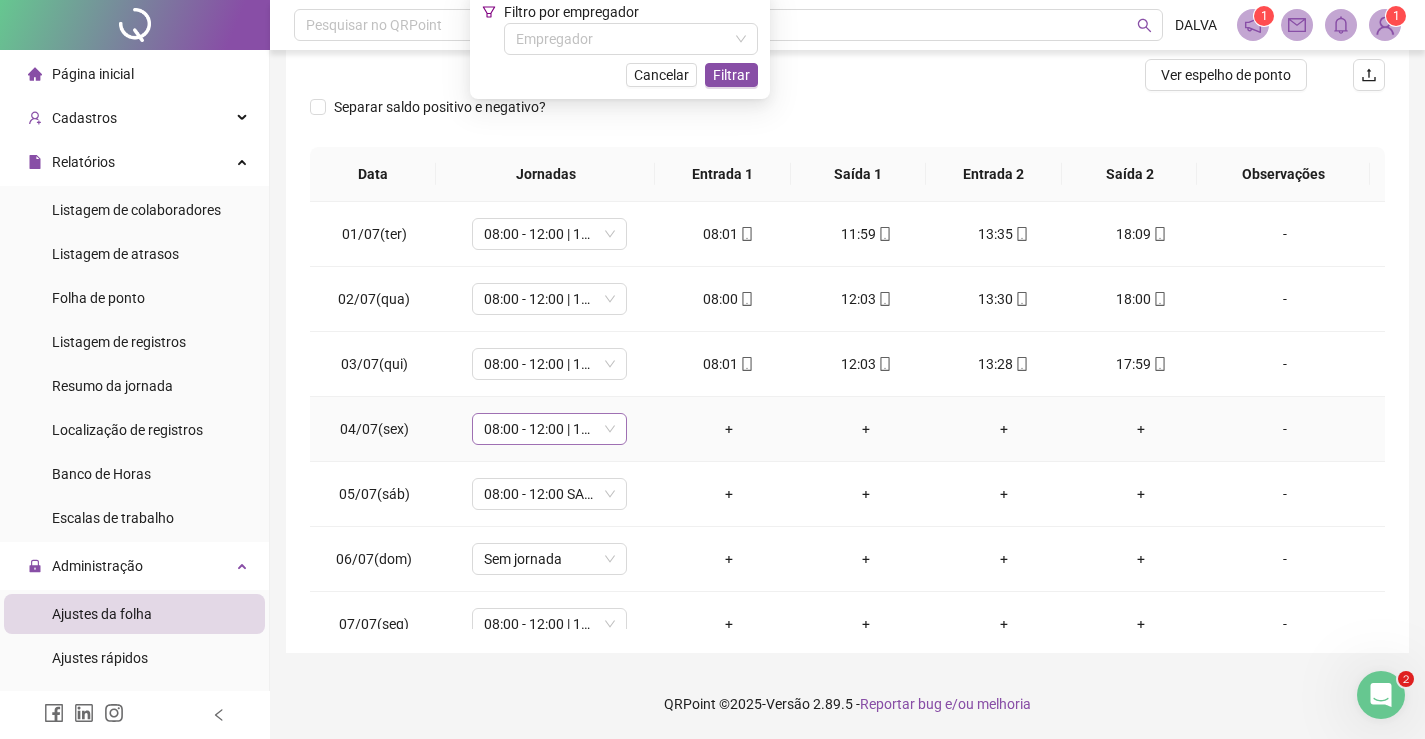 click on "08:00 - 12:00 | 14:00 - 18:00" at bounding box center (549, 429) 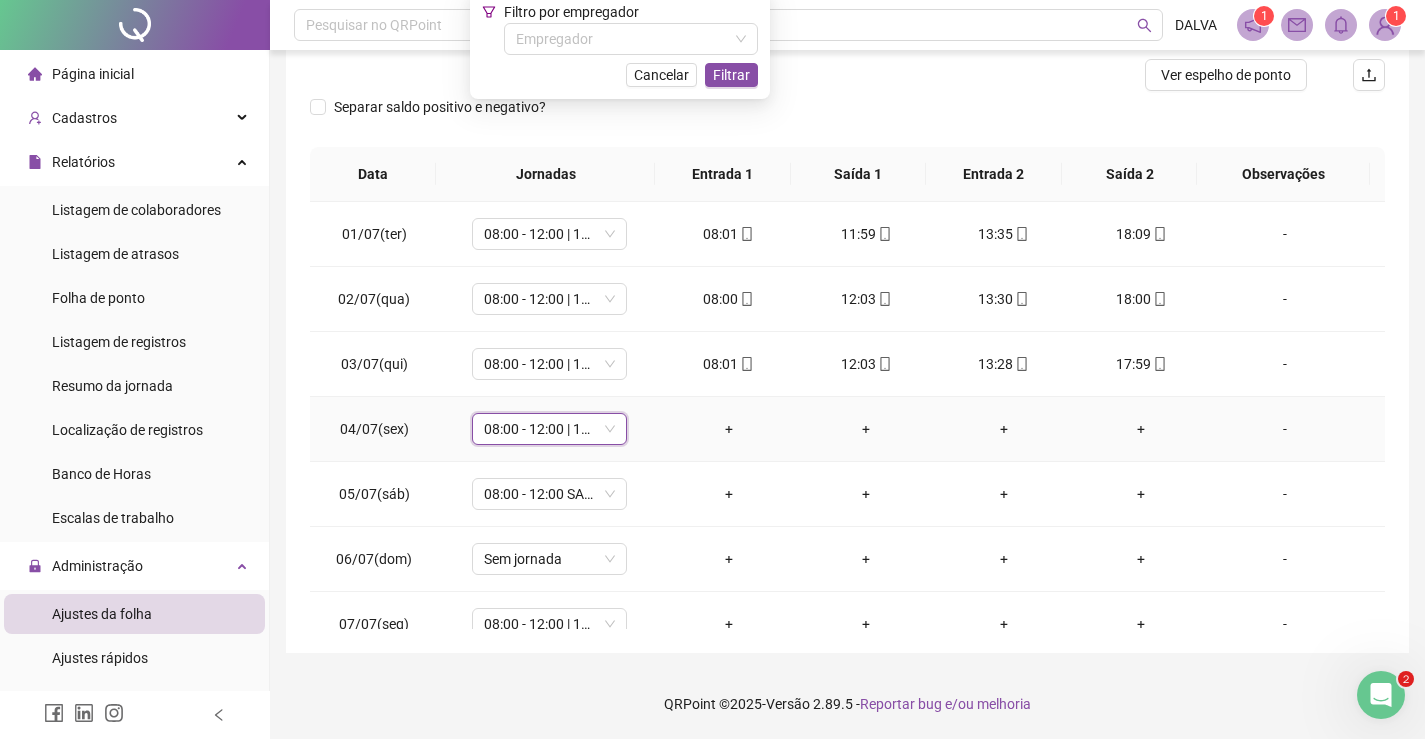 click on "08:00 - 12:00 | 14:00 - 18:00" at bounding box center [549, 429] 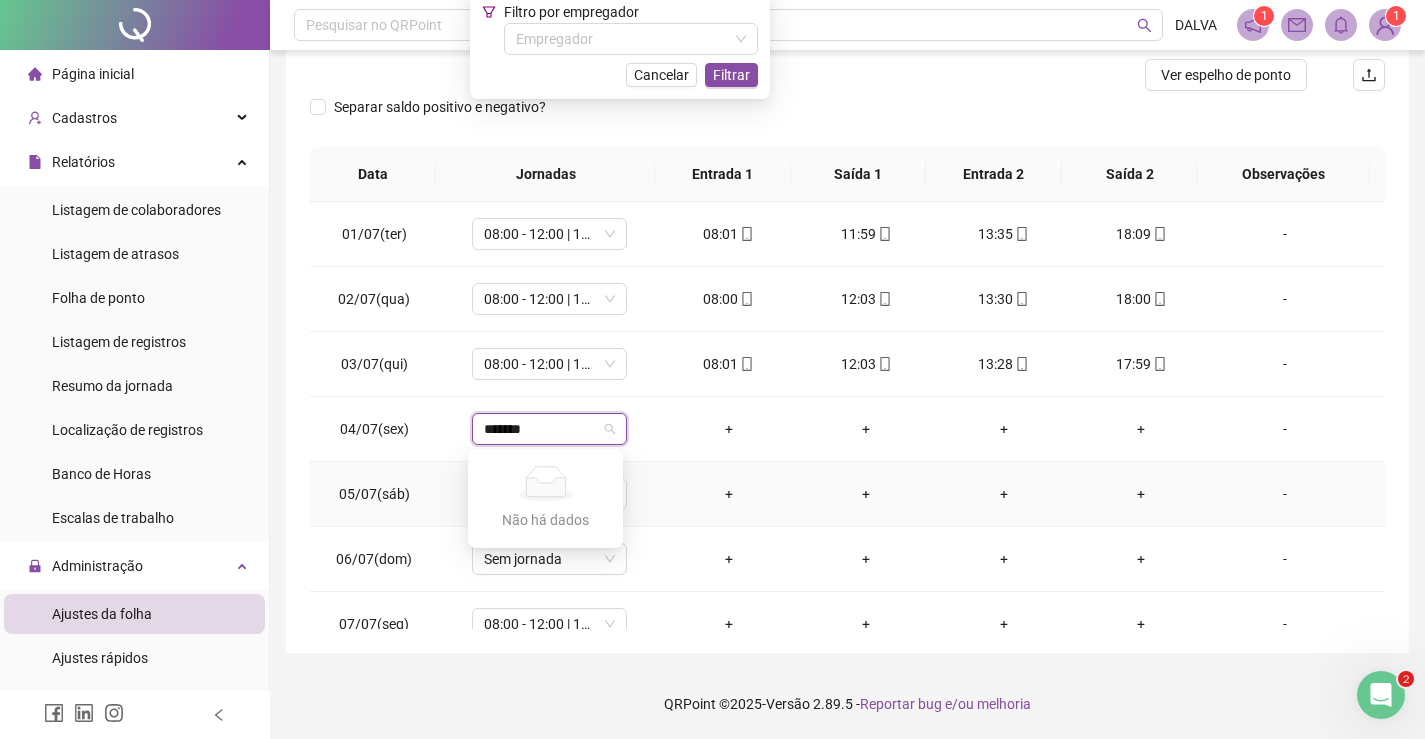 type on "******" 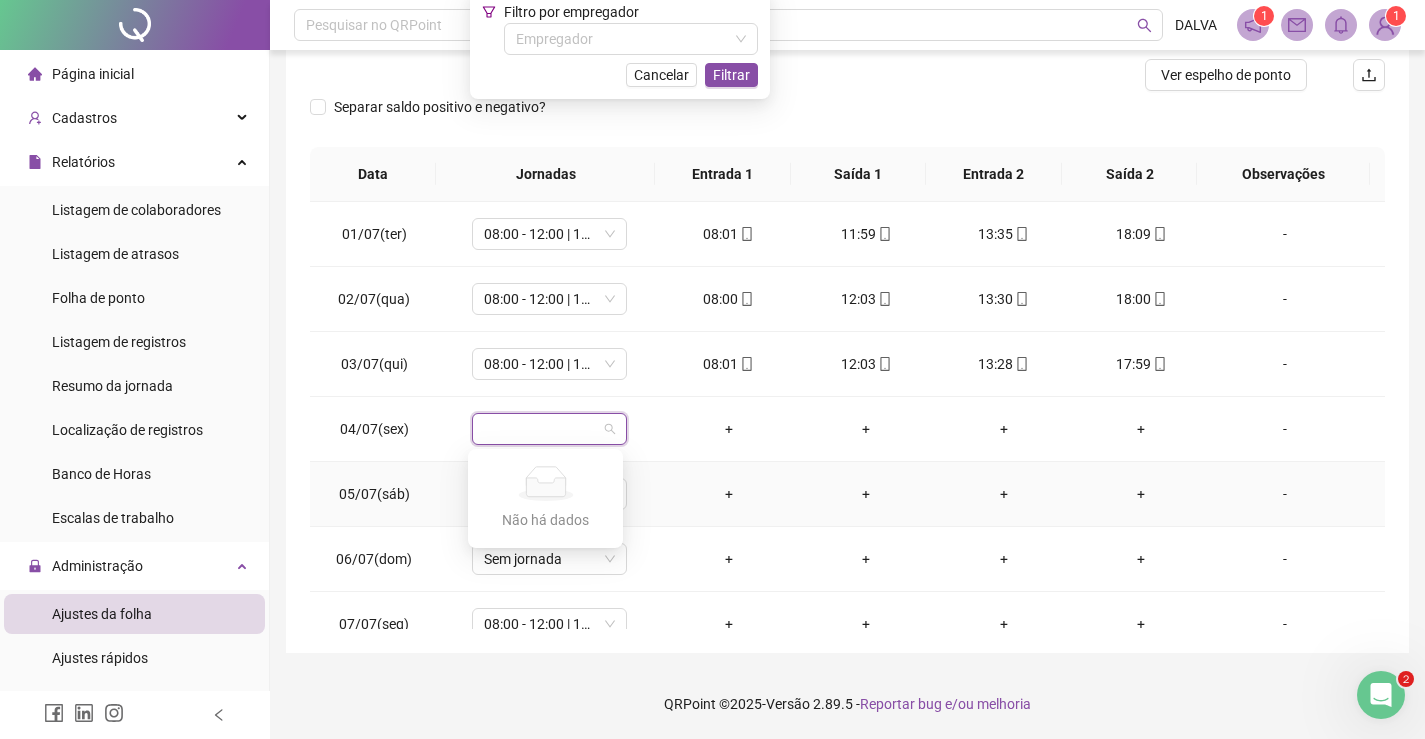 click on "+" at bounding box center (729, 494) 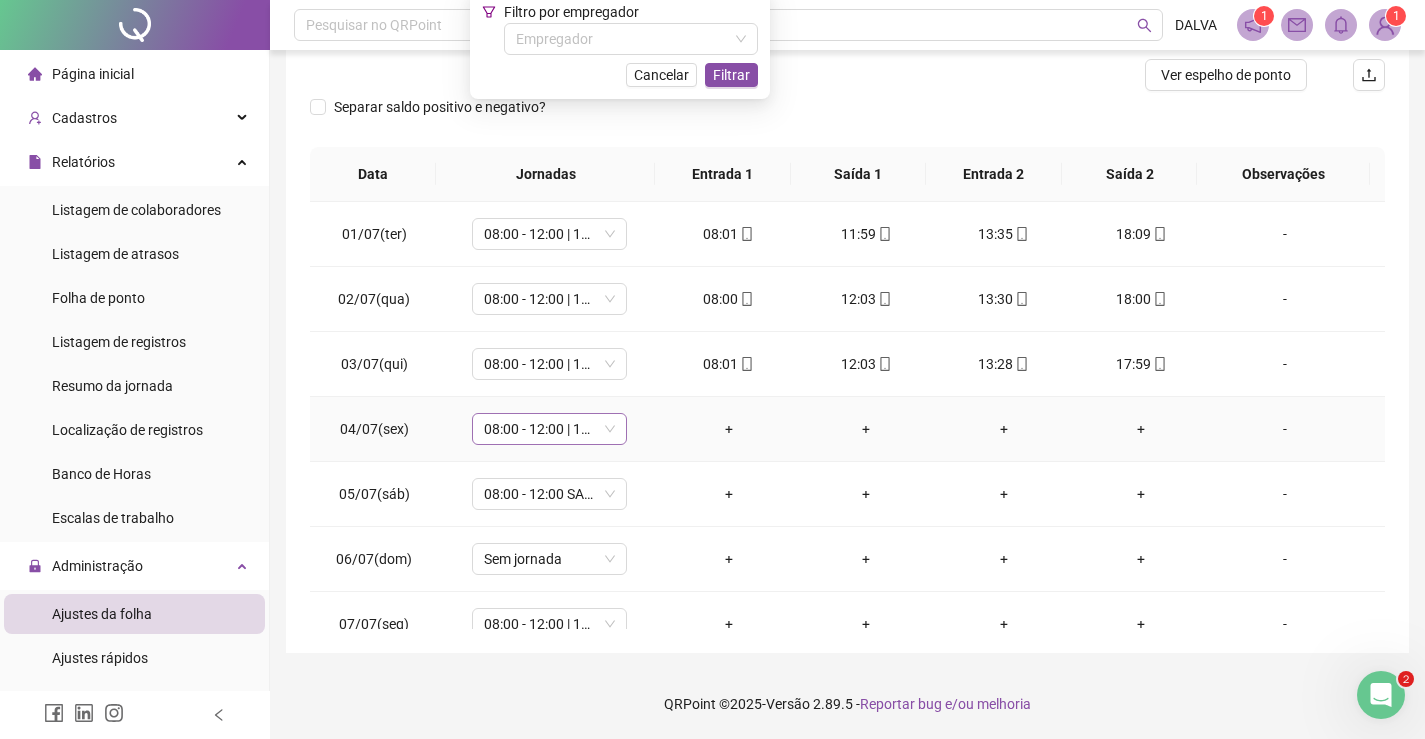 click on "08:00 - 12:00 | 14:00 - 18:00" at bounding box center [549, 429] 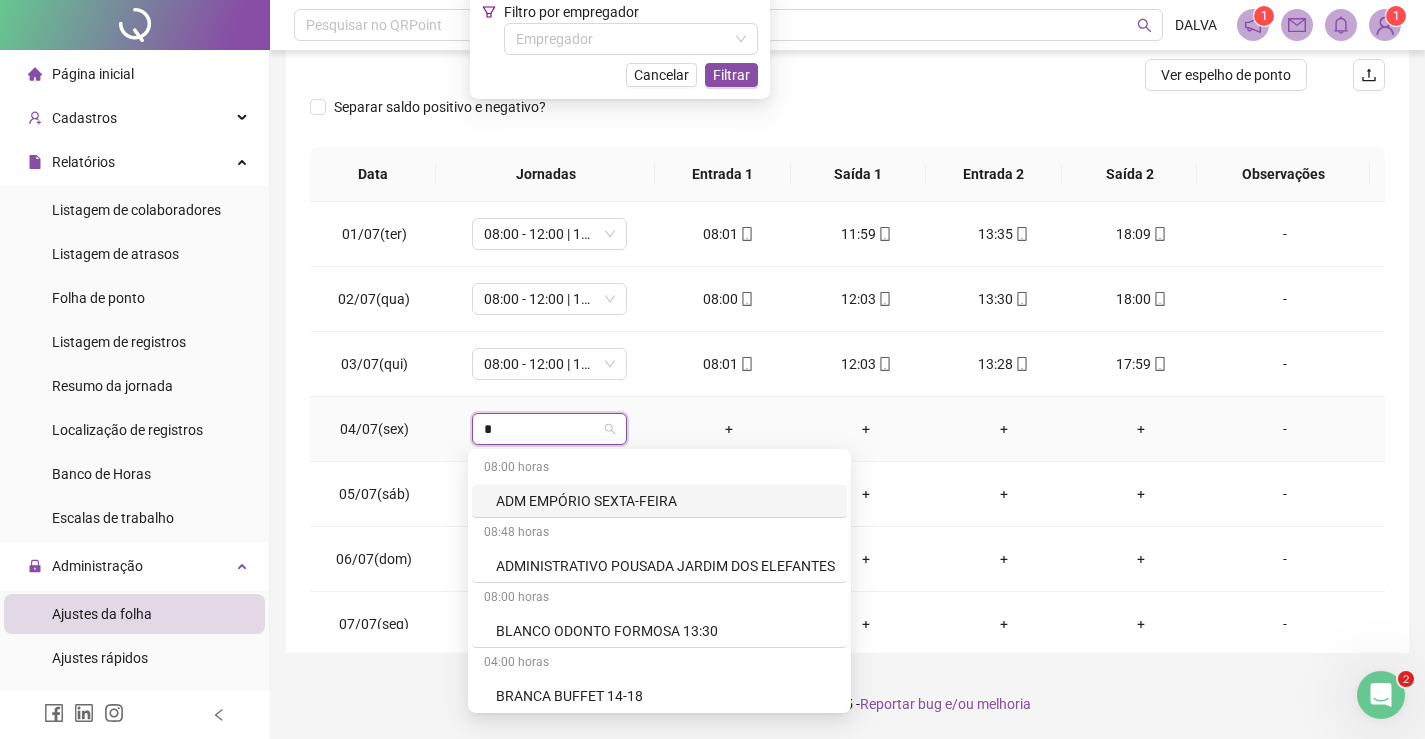 type on "**" 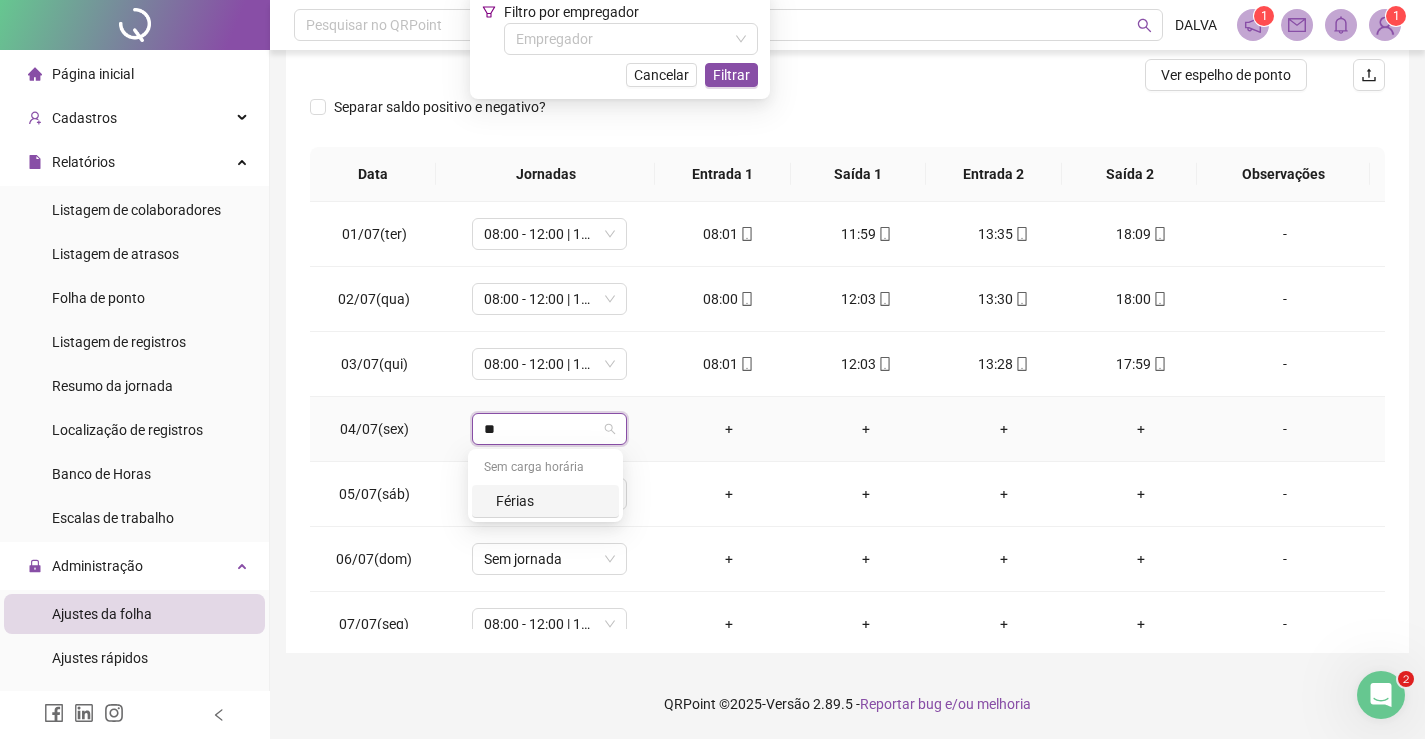click on "Férias" at bounding box center [551, 501] 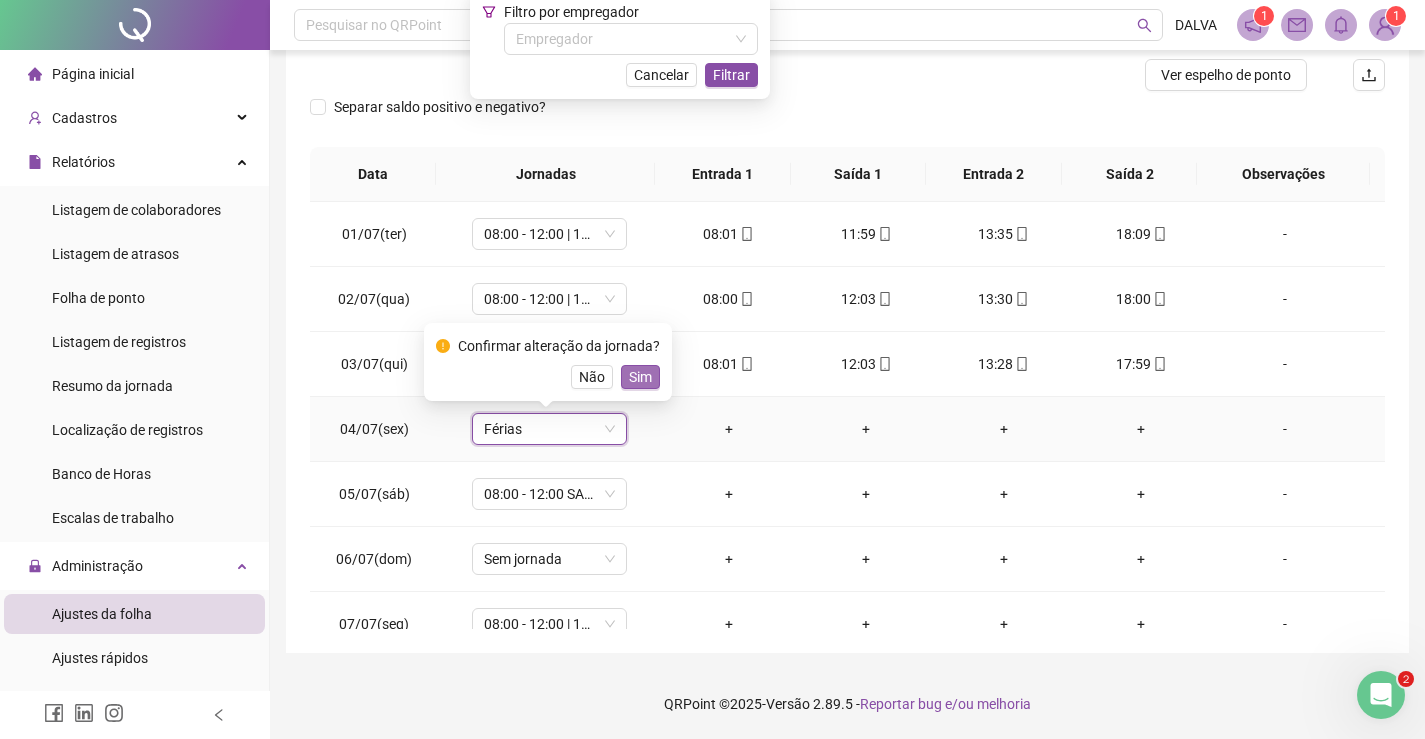 click on "Sim" at bounding box center (640, 377) 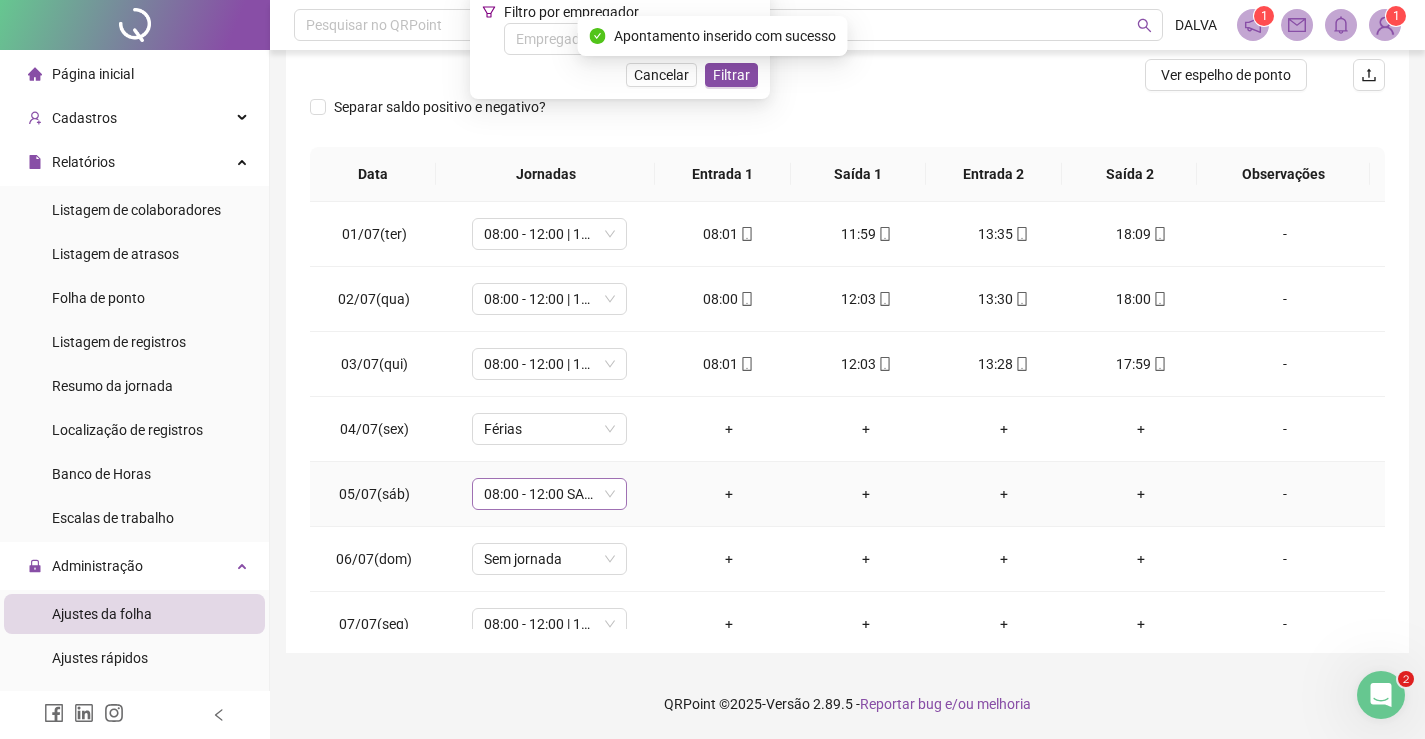 click on "08:00 - 12:00 SABADO" at bounding box center [549, 494] 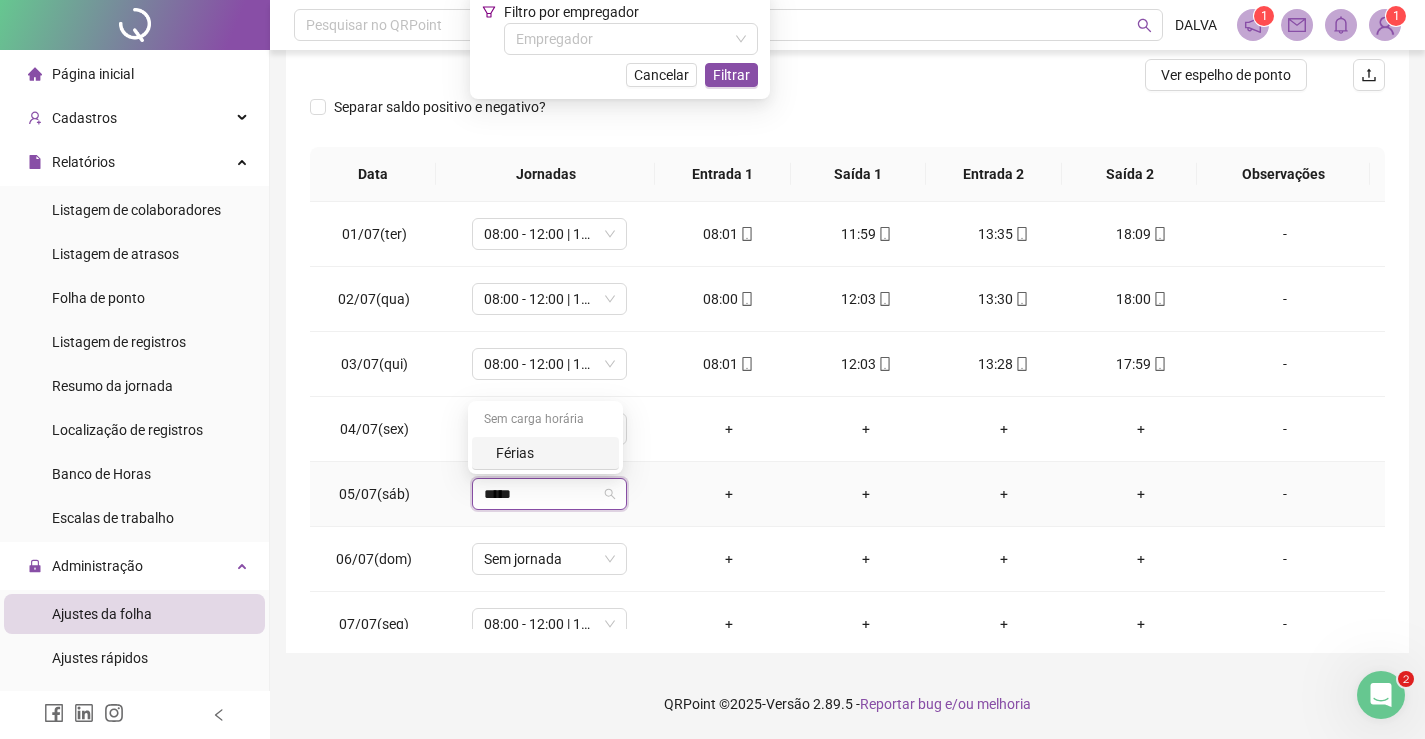 type on "******" 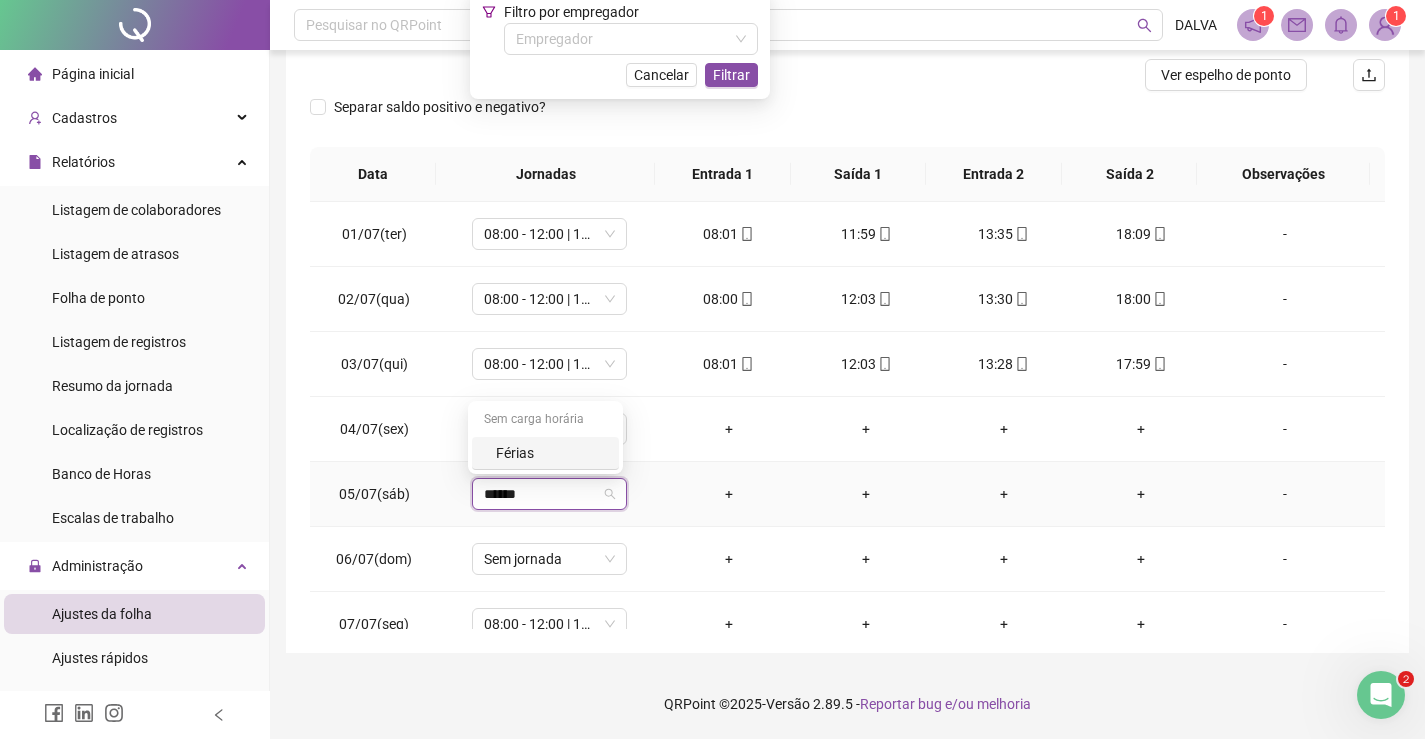 click on "******" at bounding box center (540, 494) 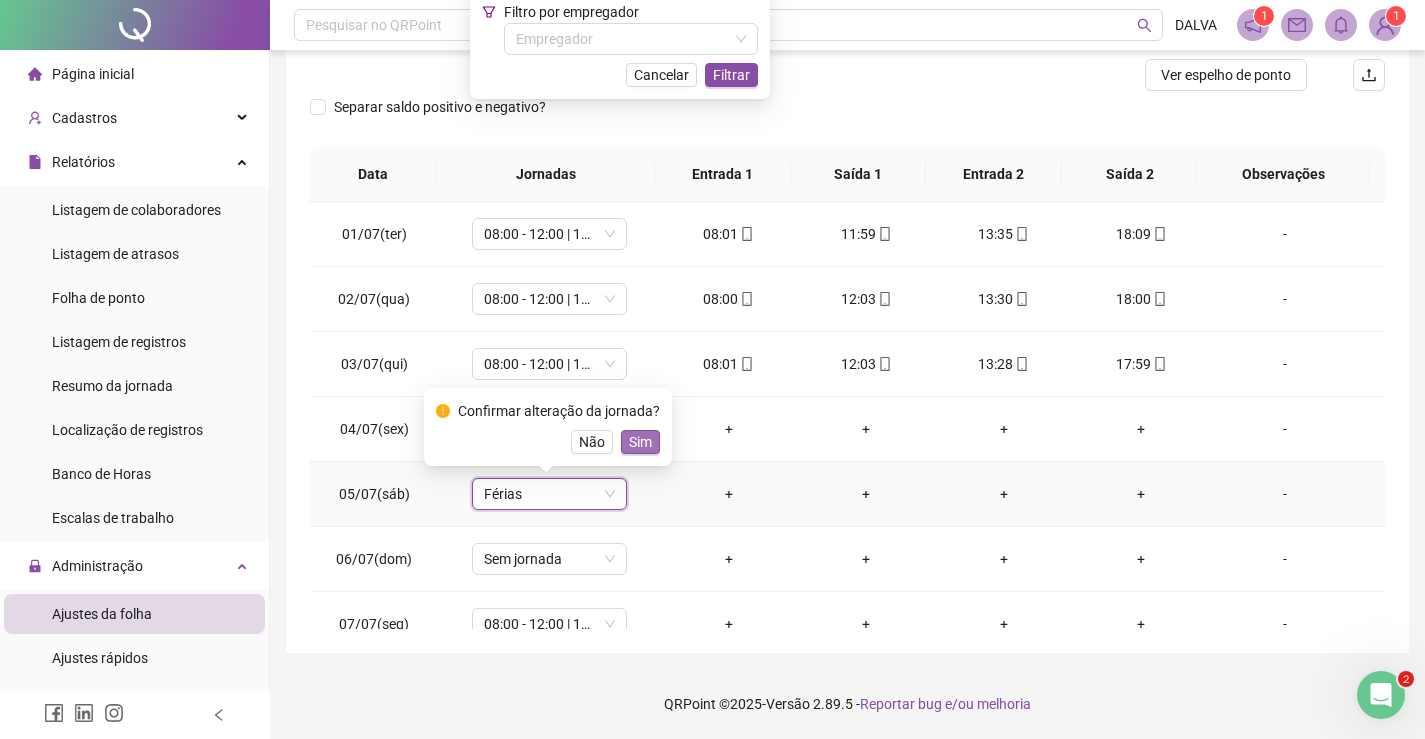 click on "Sim" at bounding box center [640, 442] 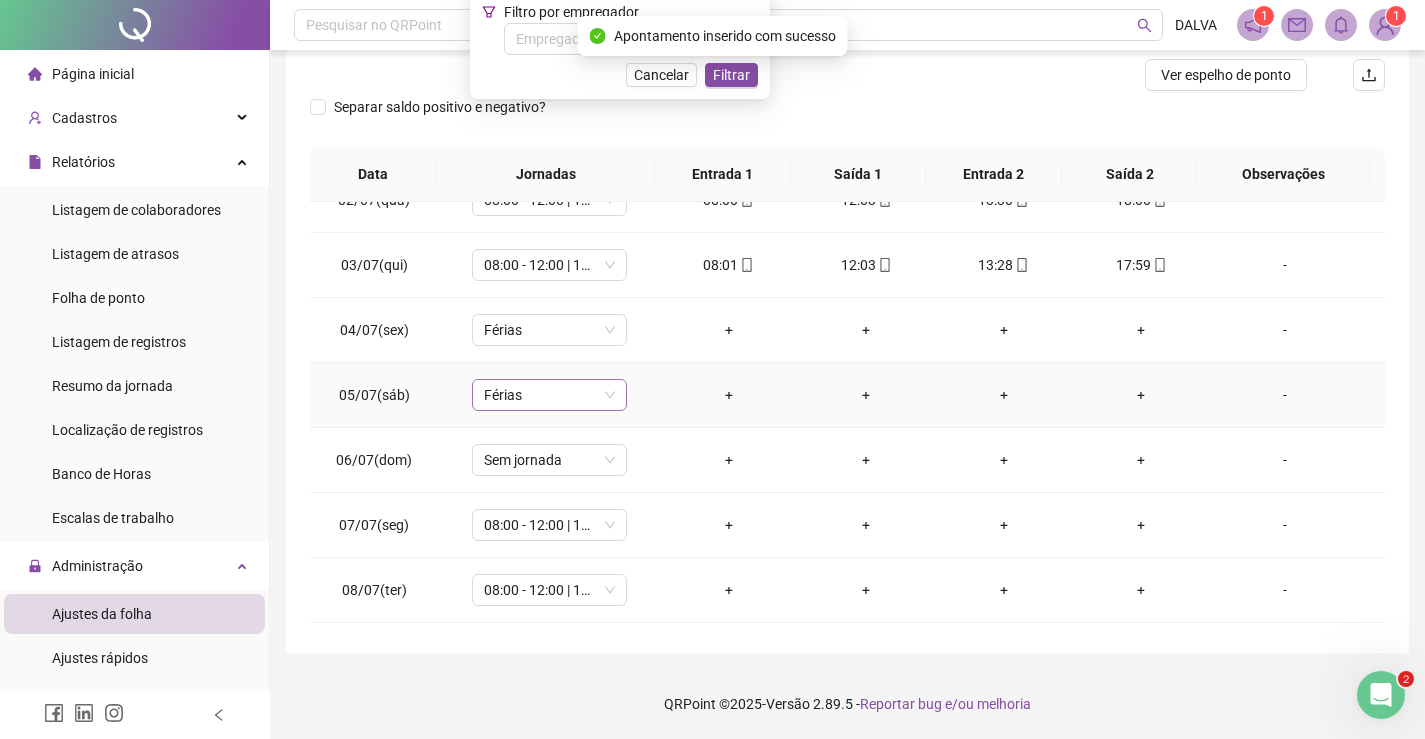 scroll, scrollTop: 100, scrollLeft: 0, axis: vertical 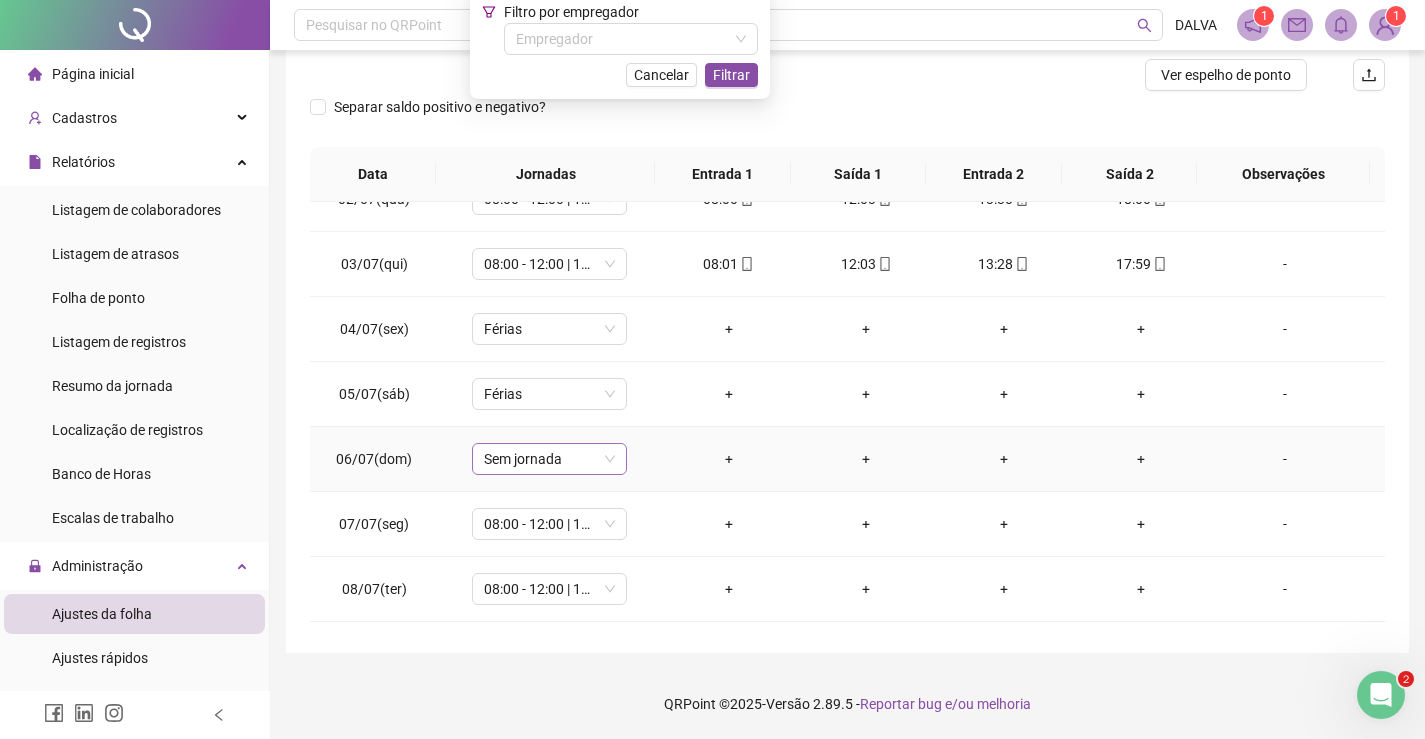 click on "Sem jornada" at bounding box center [549, 459] 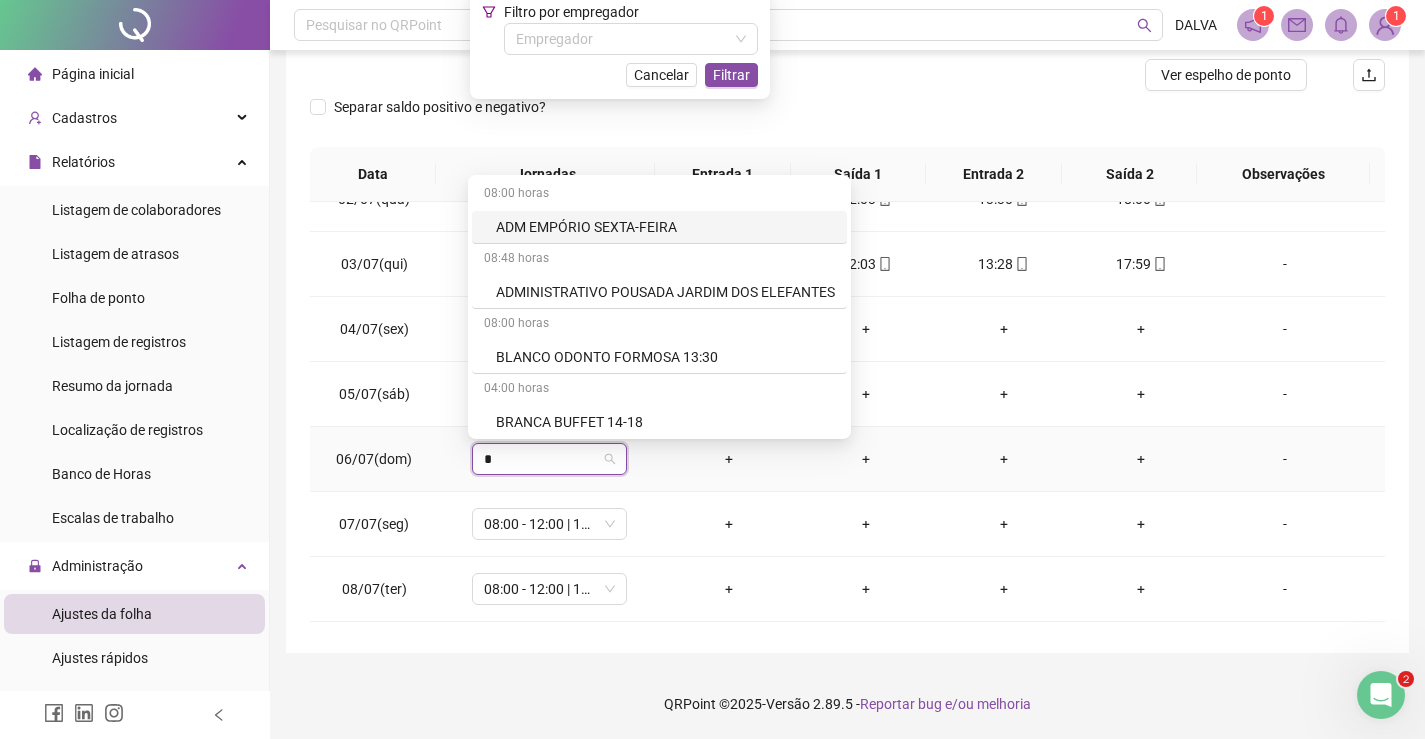 type on "**" 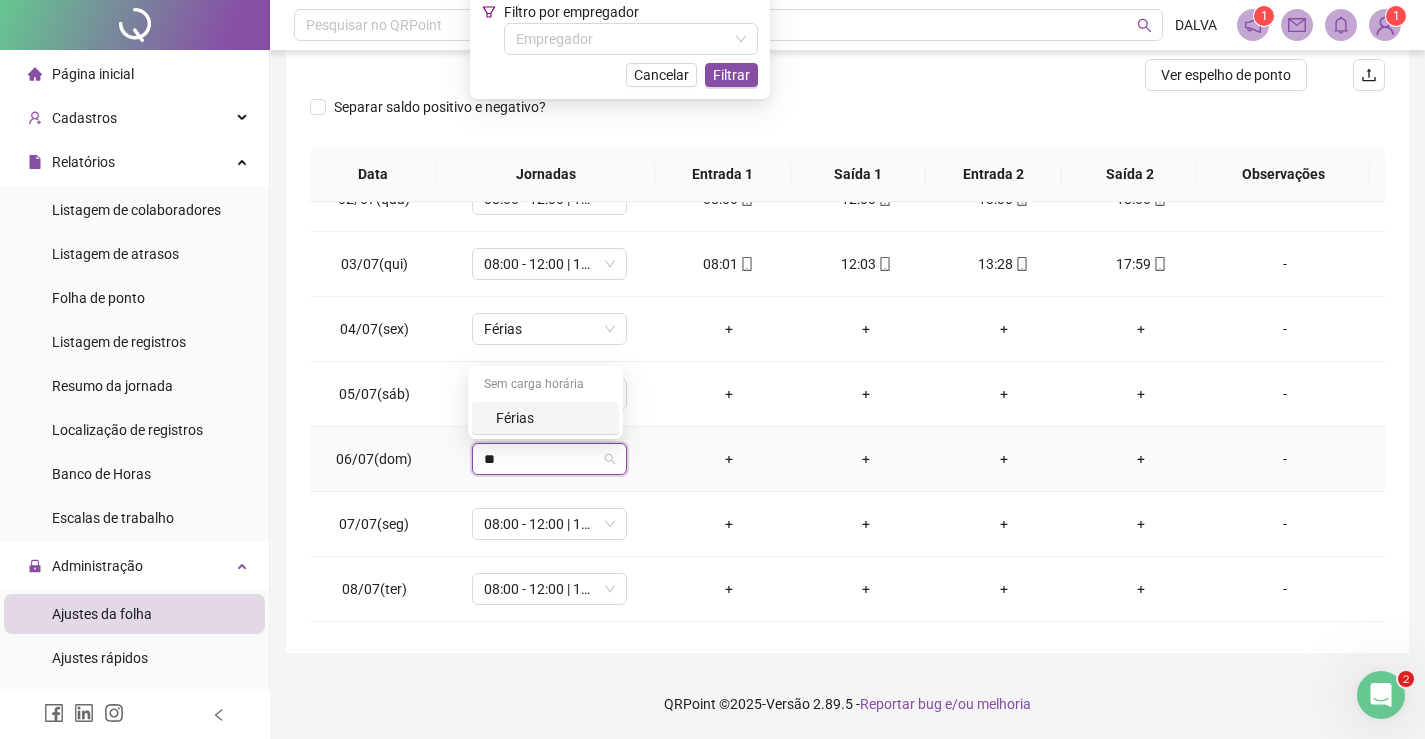 click on "Férias" at bounding box center (551, 418) 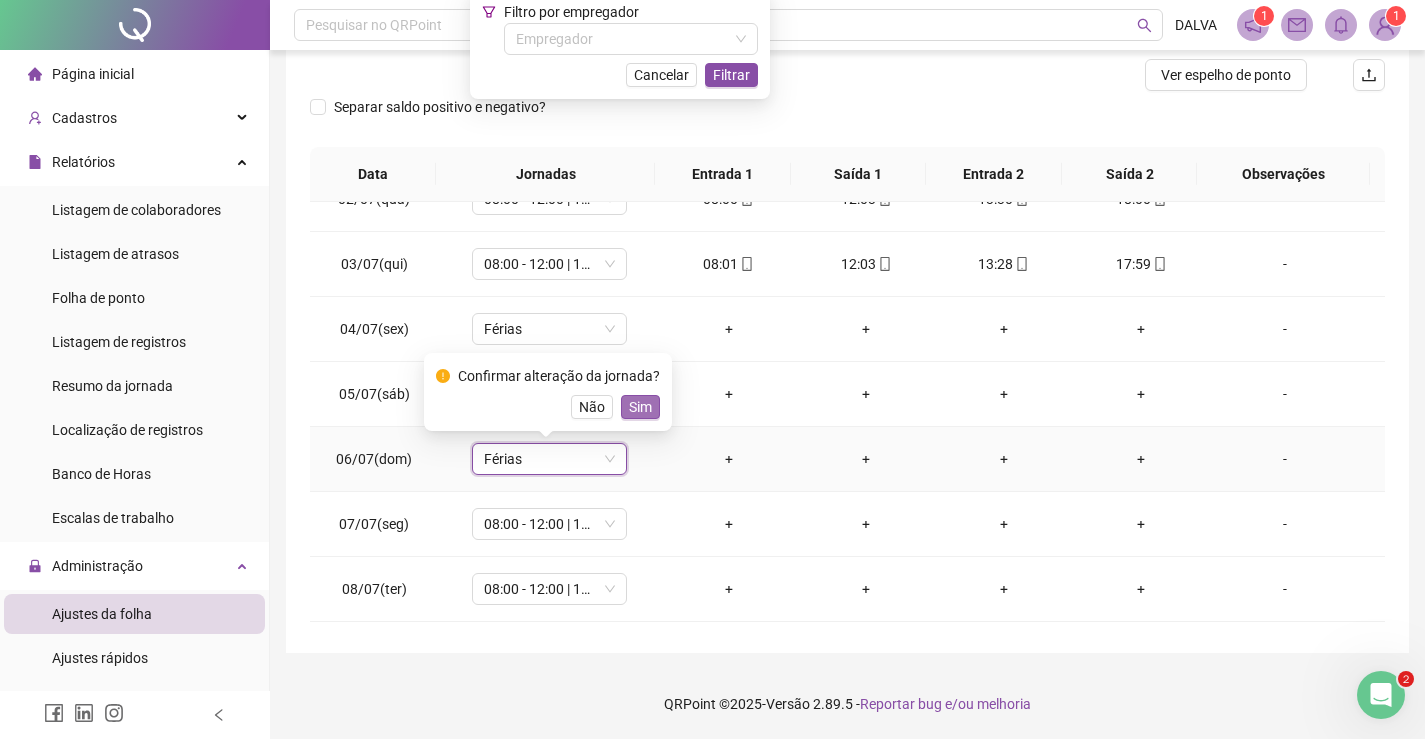 click on "Sim" at bounding box center [640, 407] 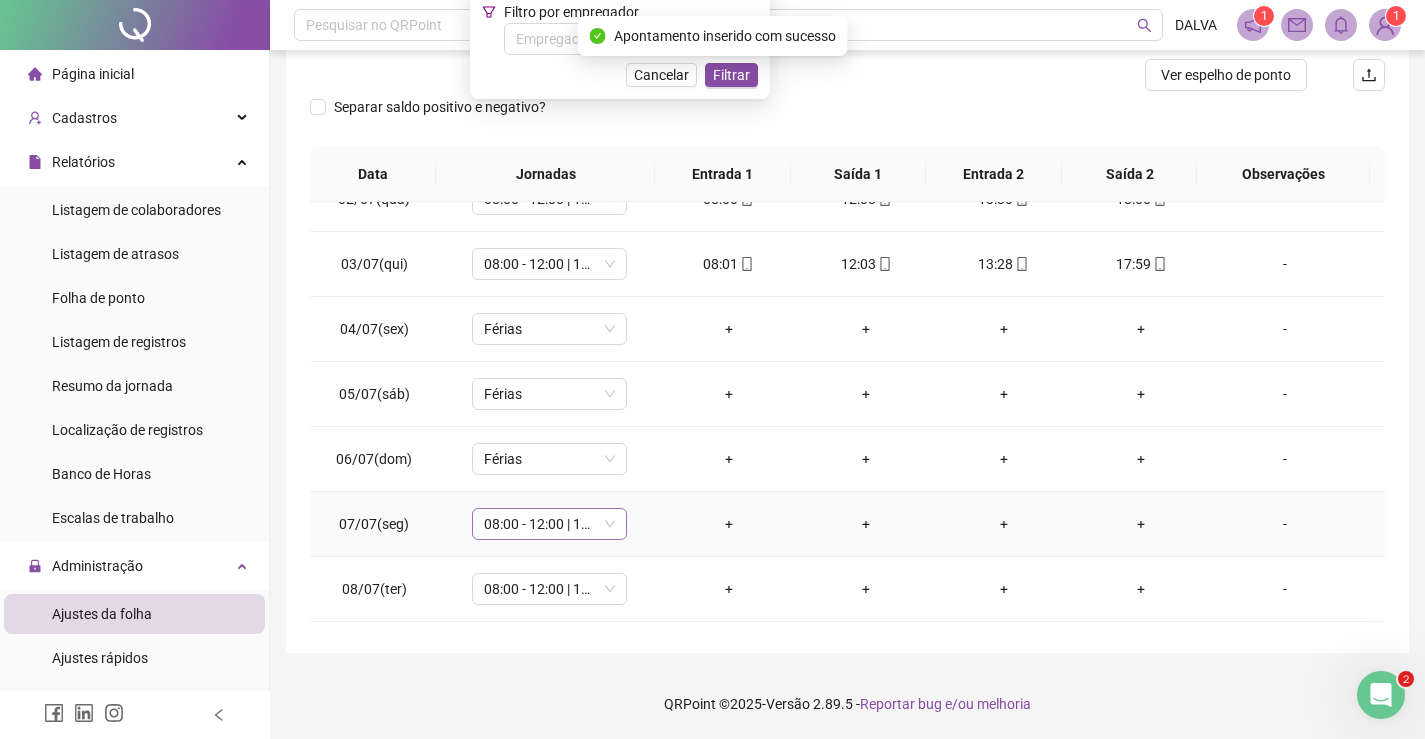 click on "08:00 - 12:00 | 14:00 - 18:00" at bounding box center [549, 524] 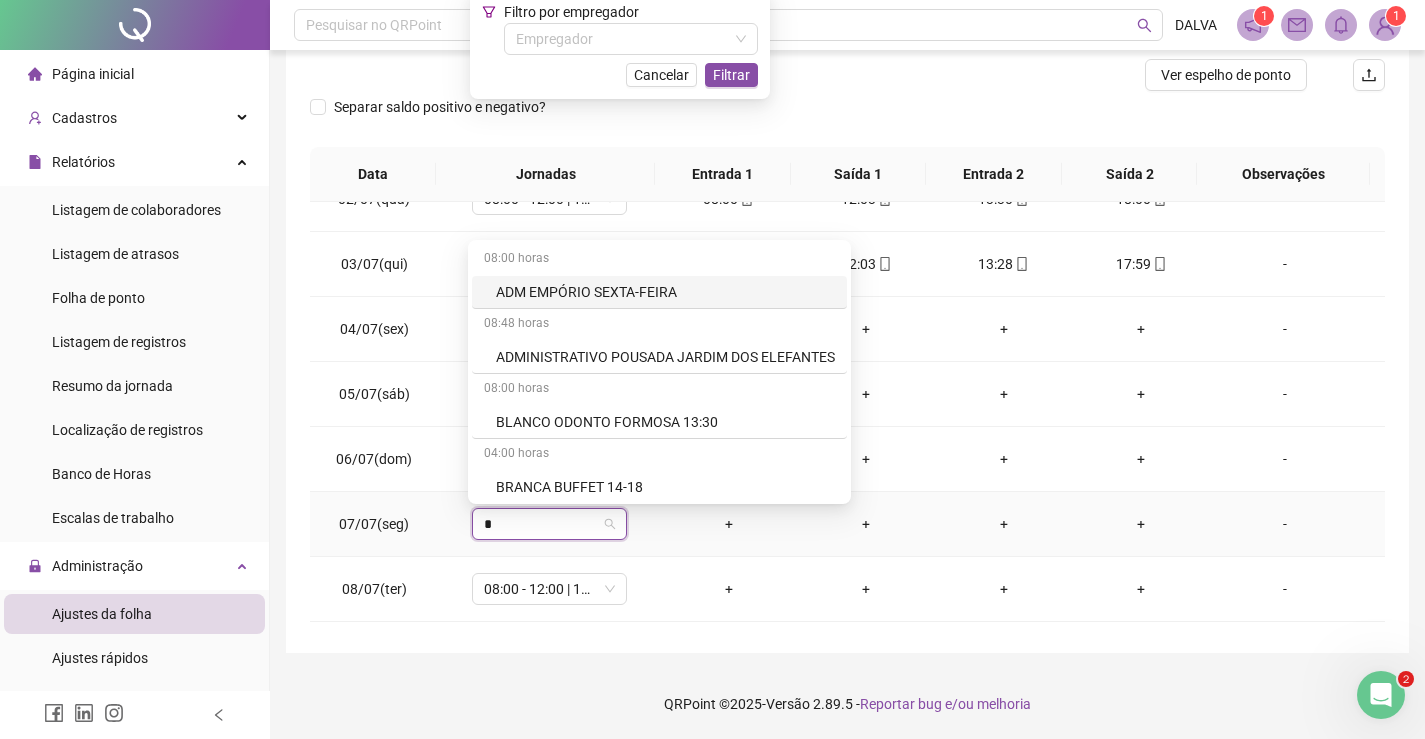 type on "**" 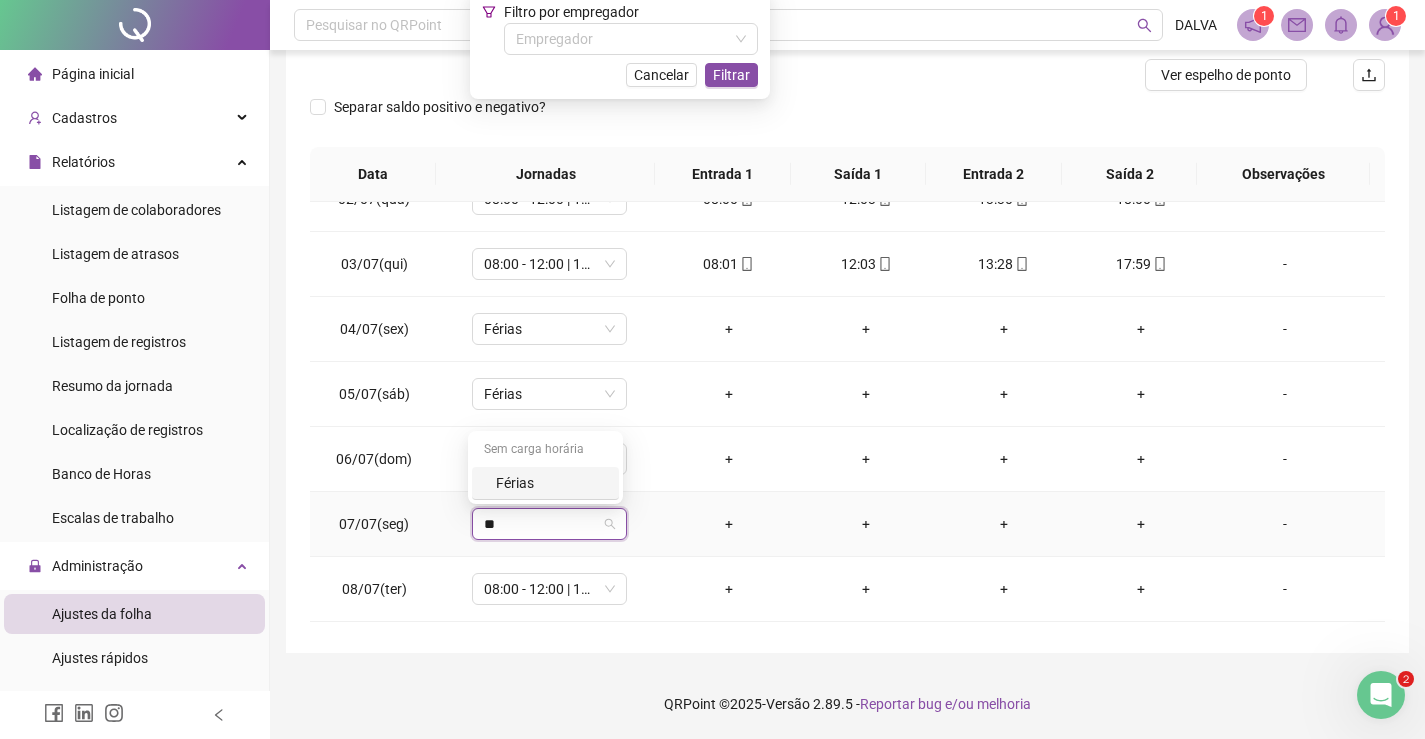 click on "Férias" at bounding box center [551, 483] 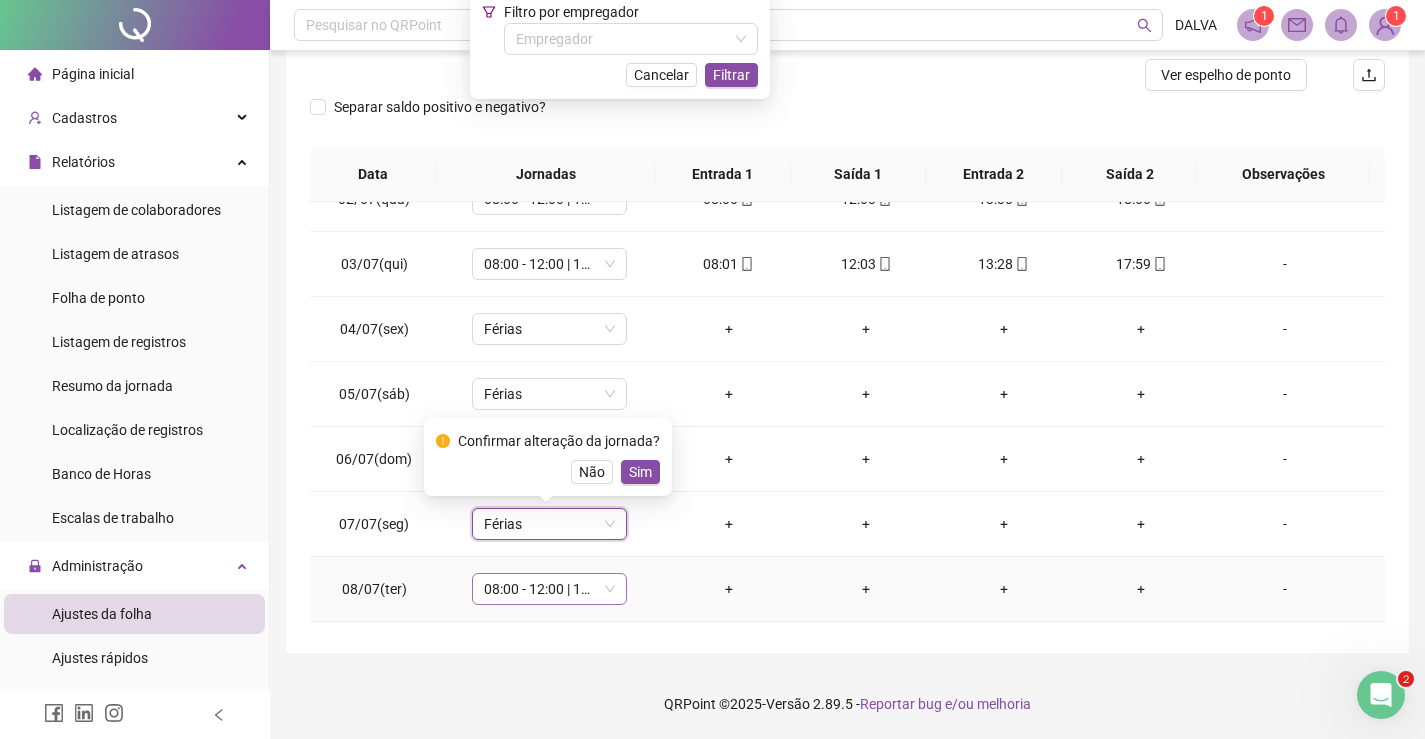 click on "08:00 - 12:00 | 14:00 - 18:00" at bounding box center [549, 589] 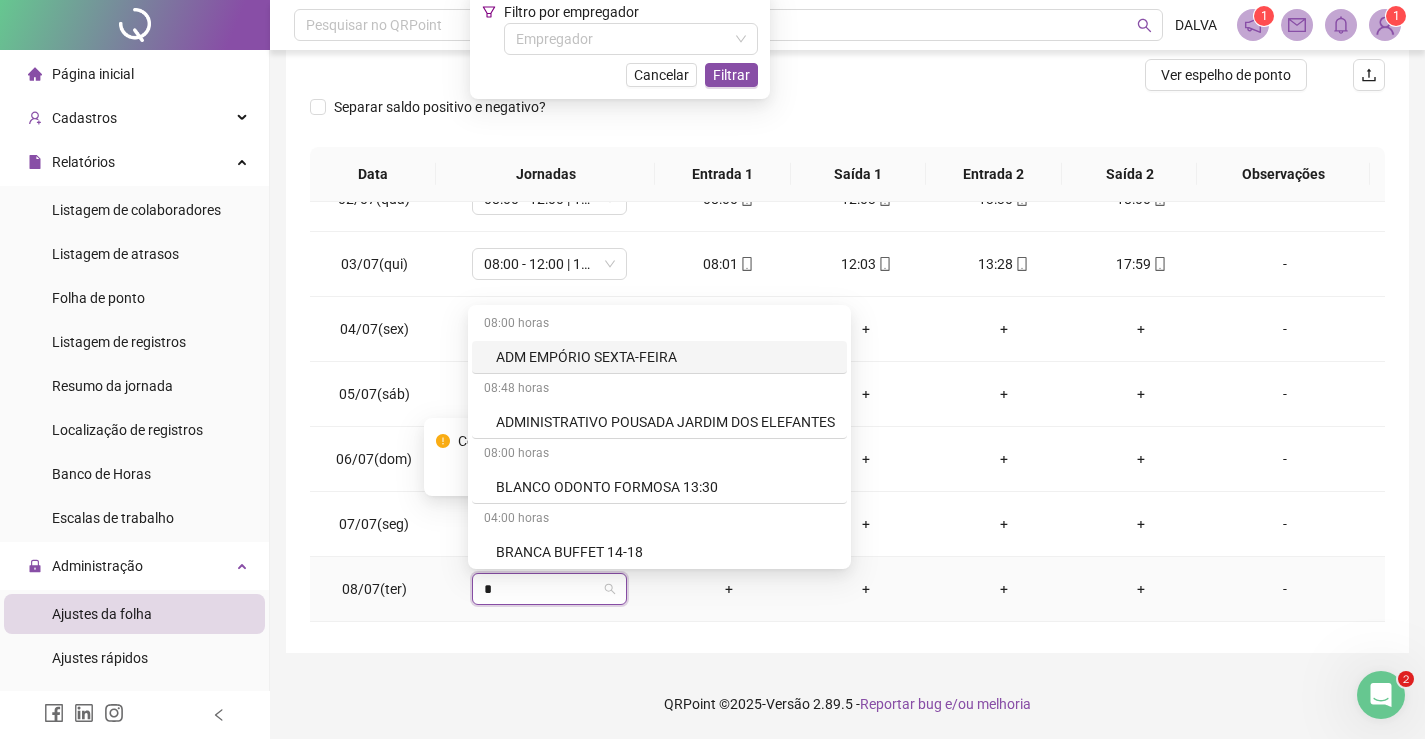 type on "**" 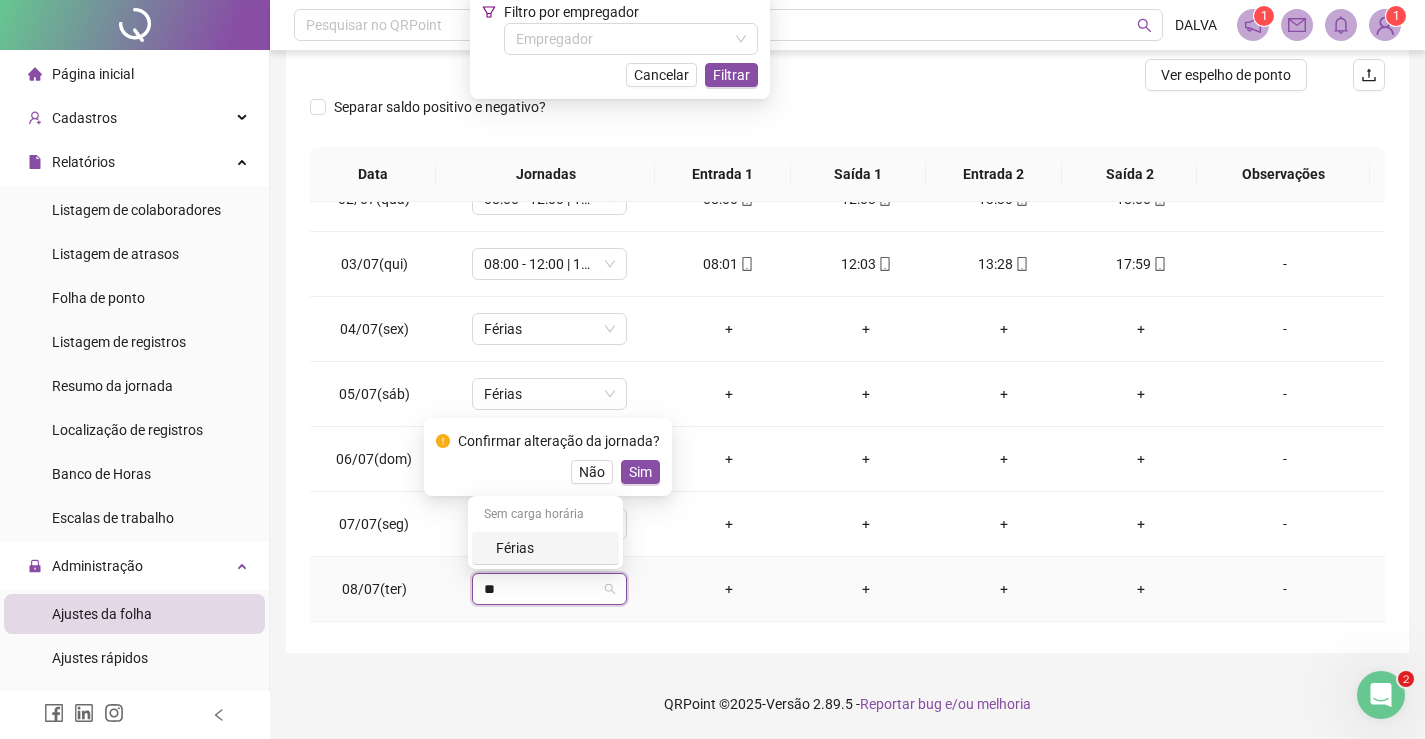 click on "Férias" at bounding box center [551, 548] 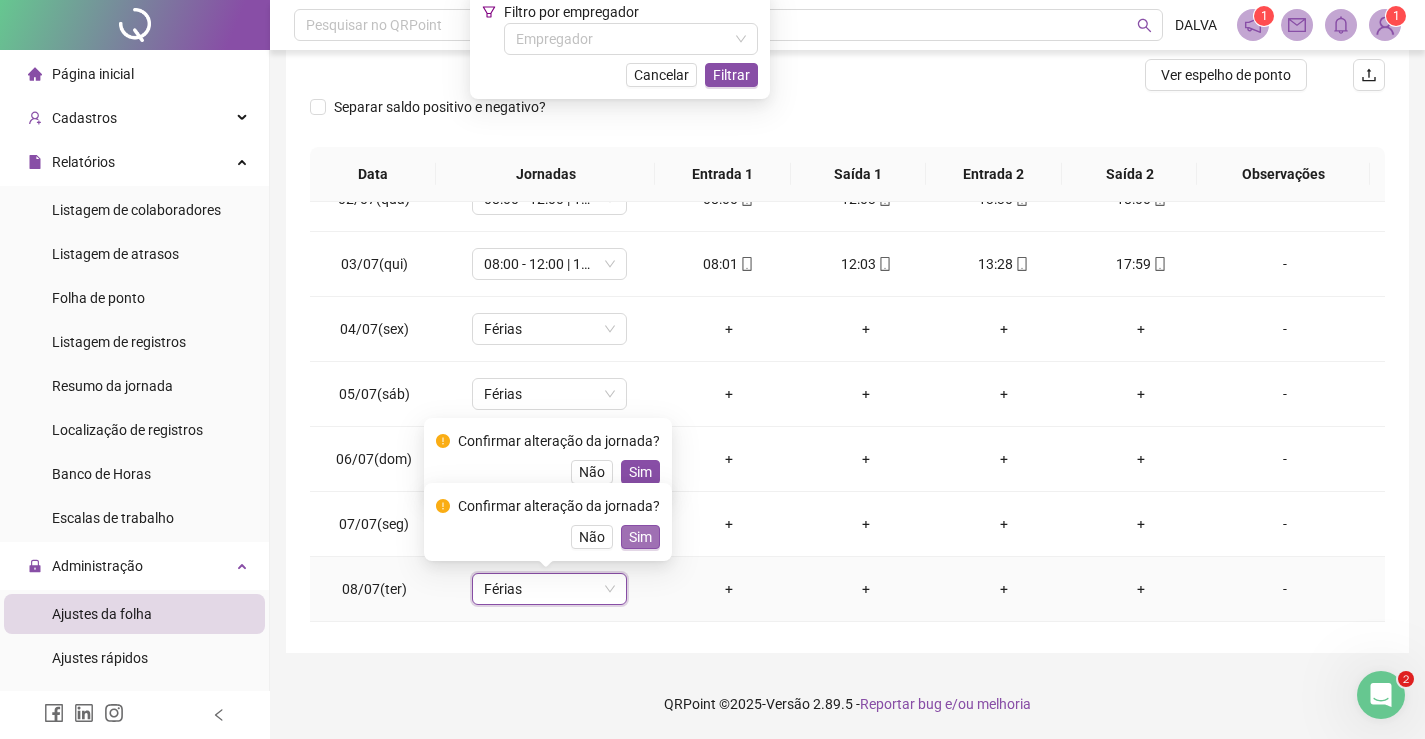 click on "Sim" at bounding box center [640, 537] 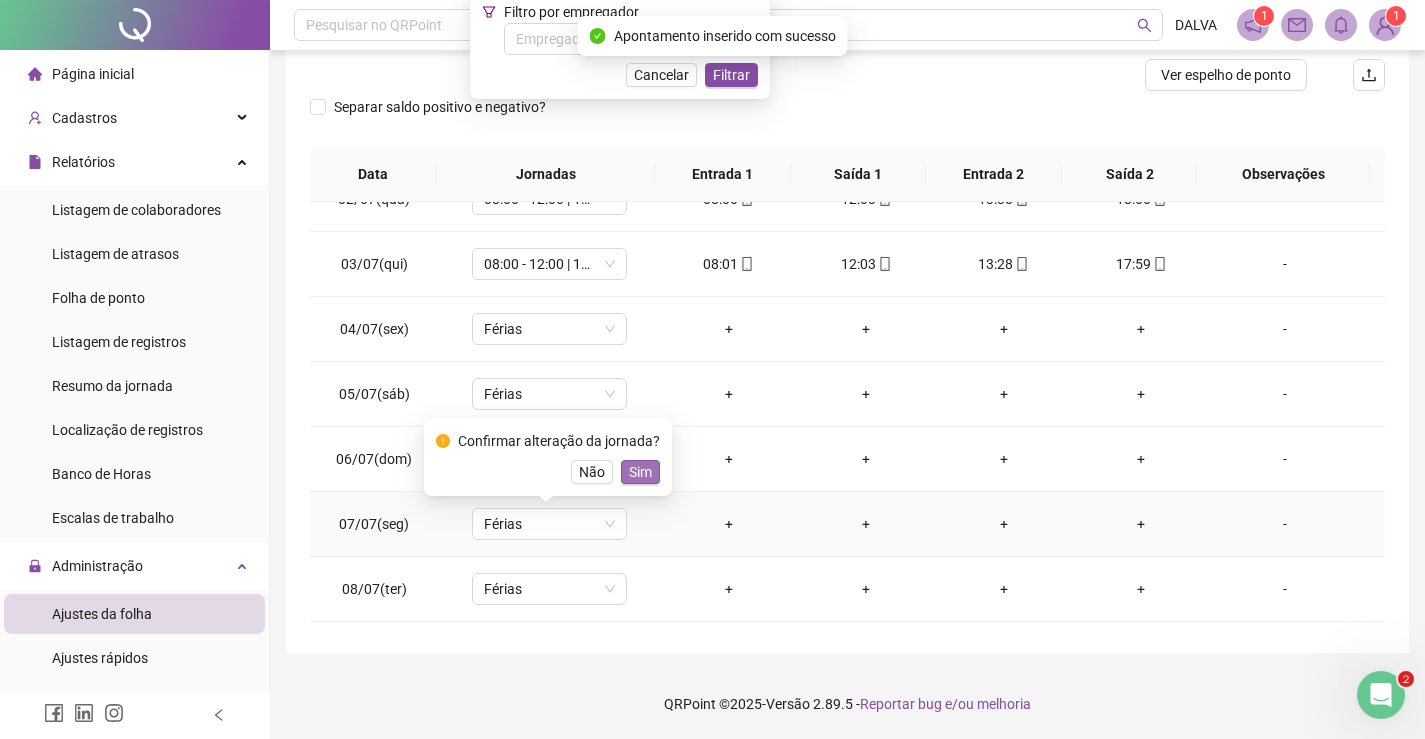 click on "Sim" at bounding box center [640, 472] 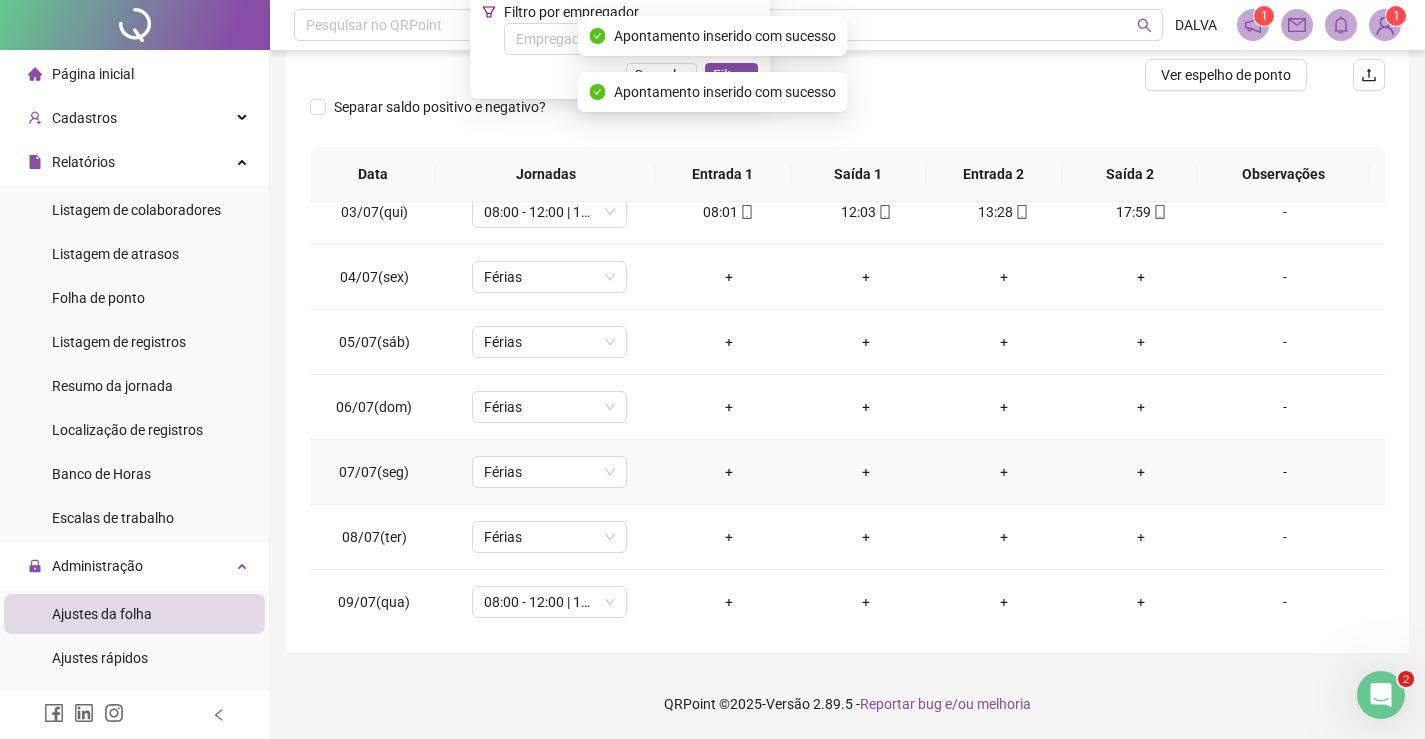 scroll, scrollTop: 300, scrollLeft: 0, axis: vertical 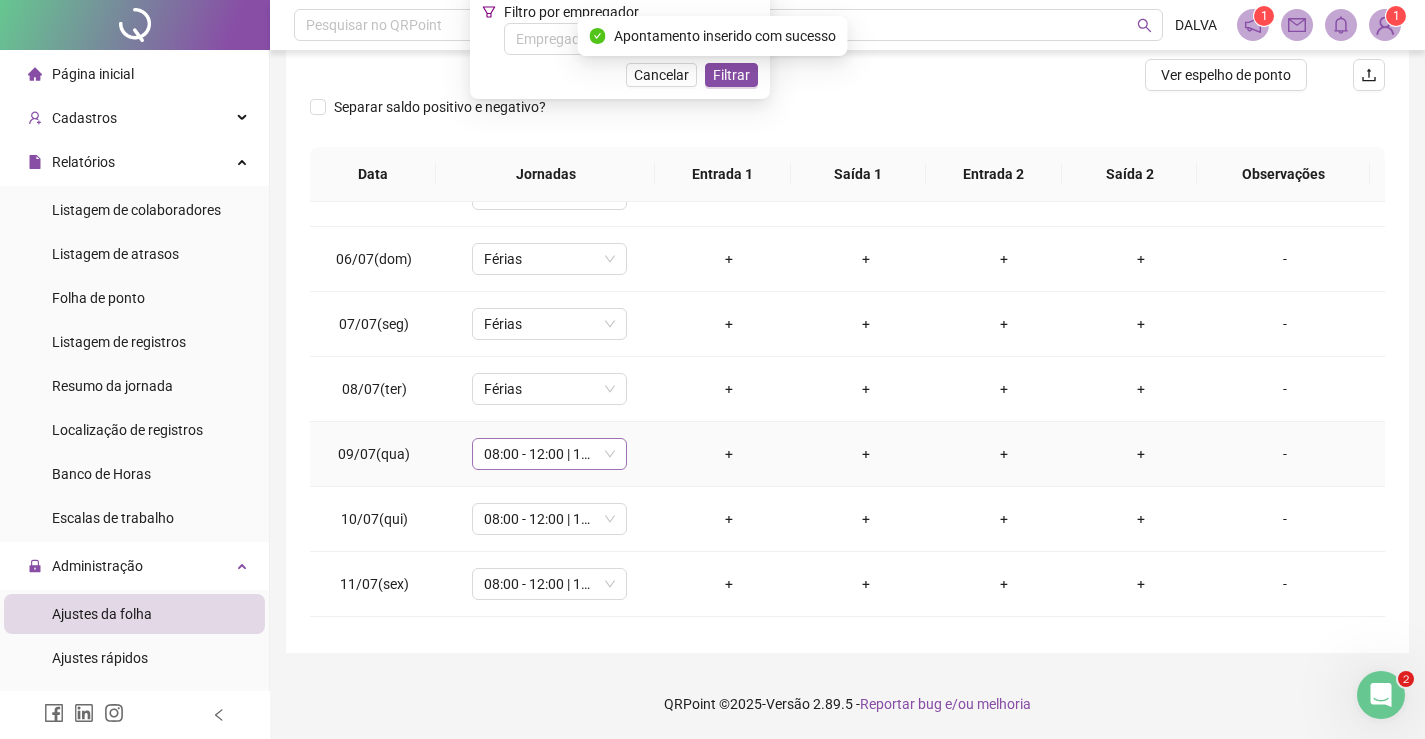 click on "08:00 - 12:00 | 14:00 - 18:00" at bounding box center [549, 454] 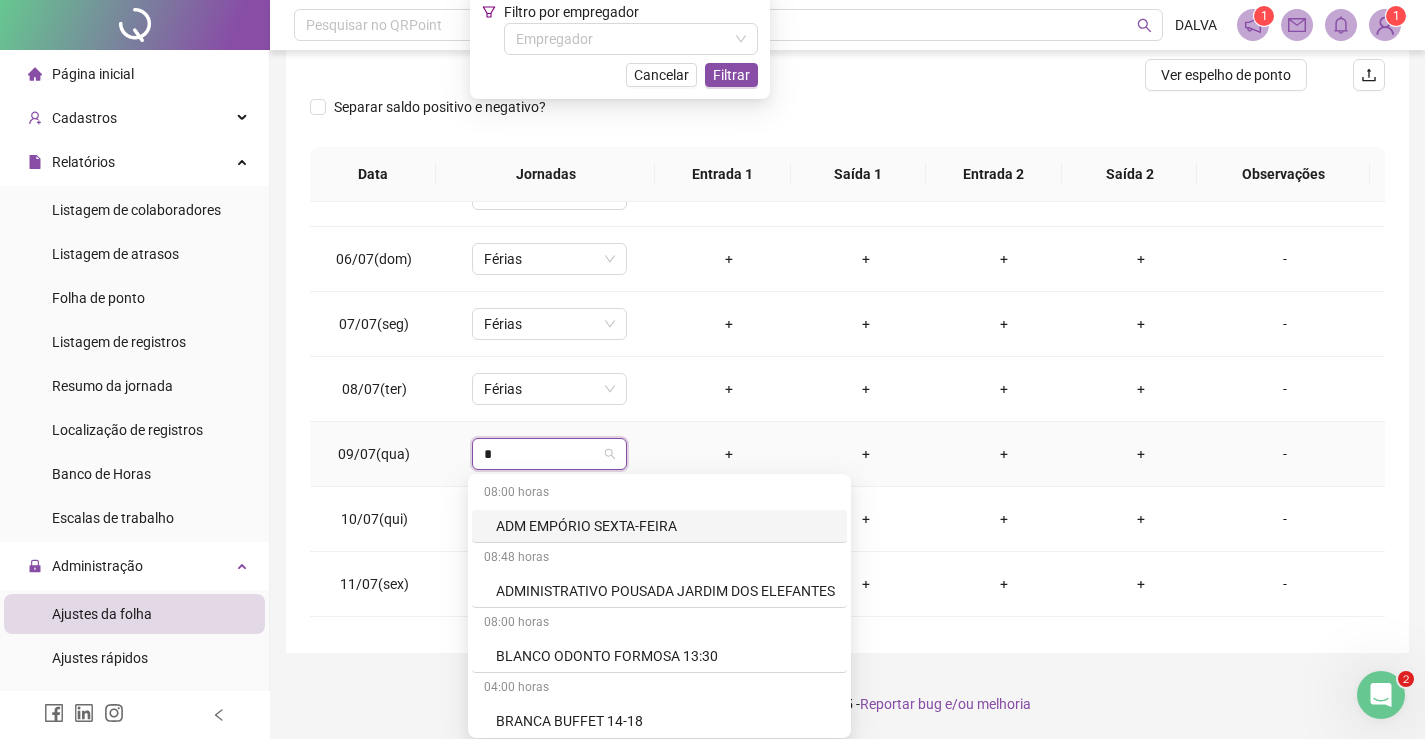 type on "**" 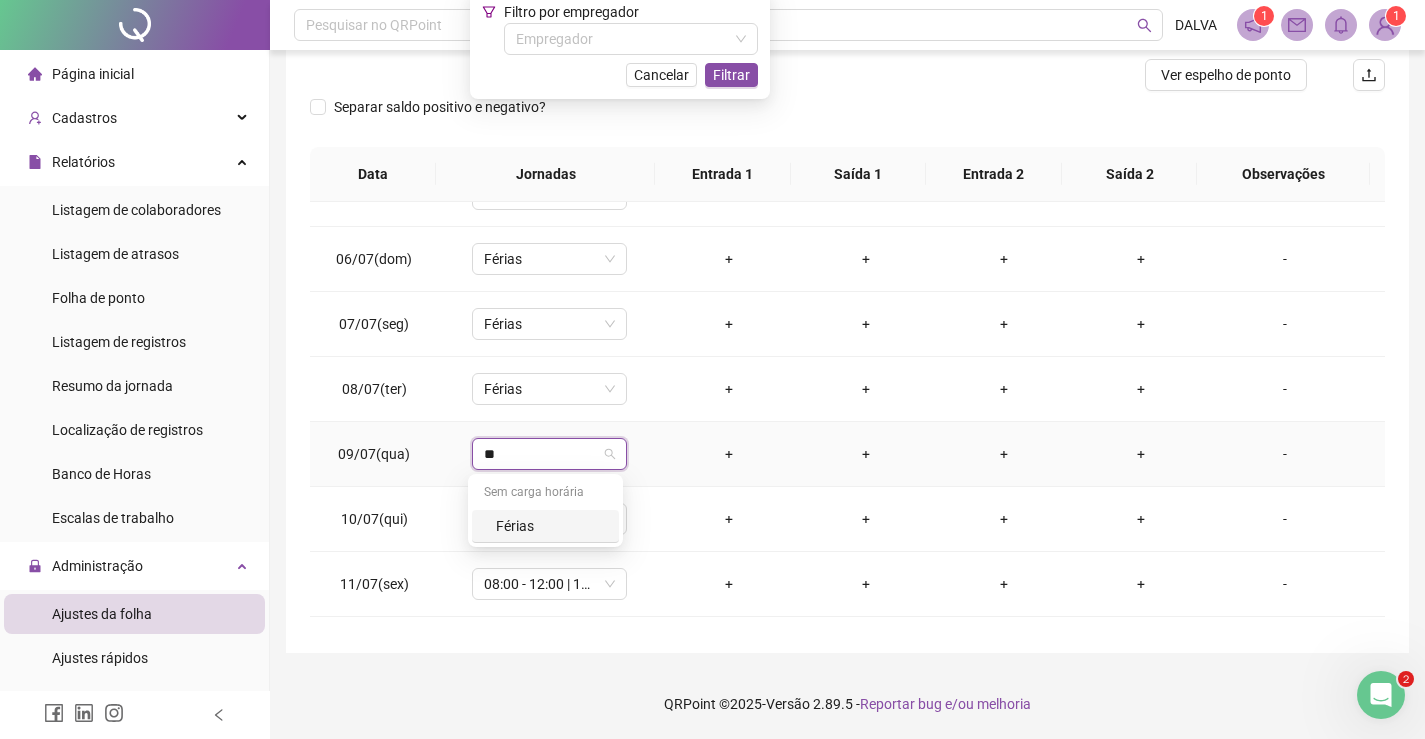 click on "Férias" at bounding box center [551, 526] 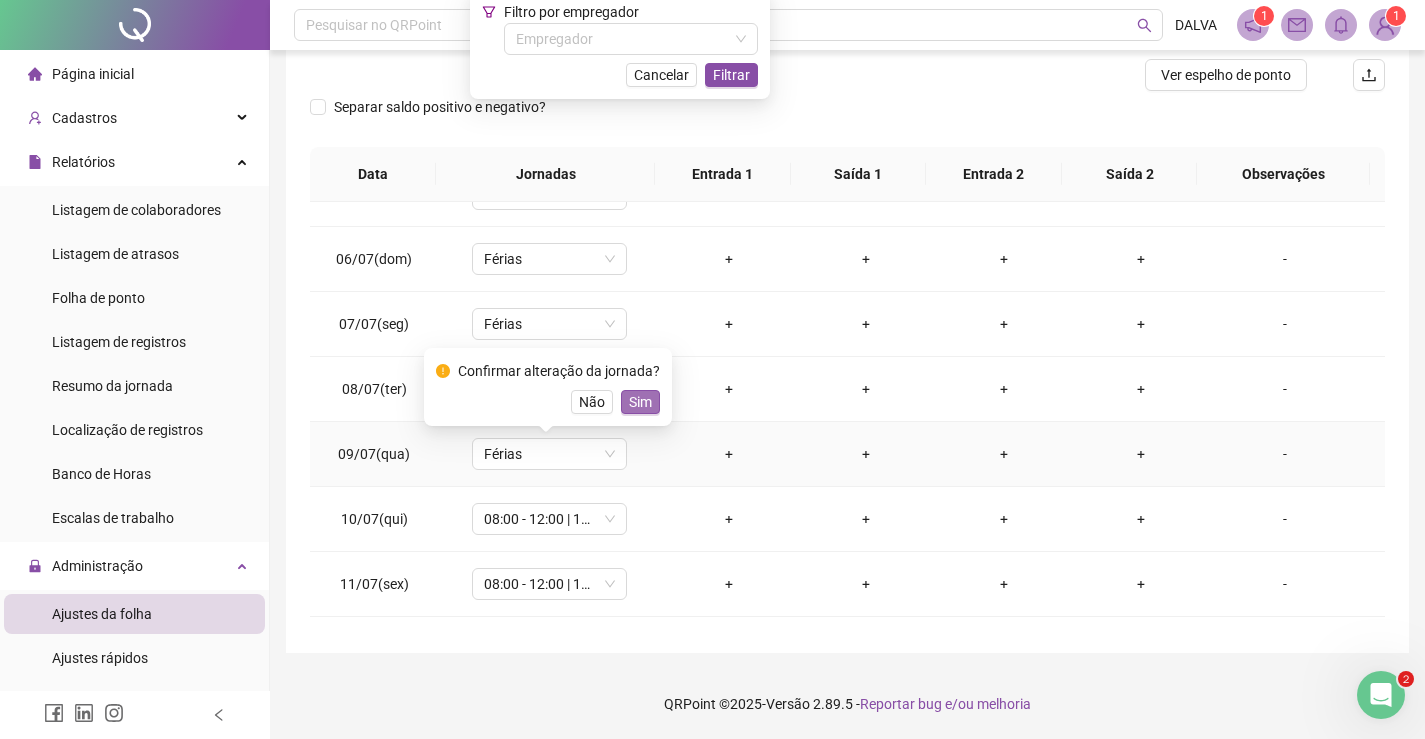 click on "Sim" at bounding box center [640, 402] 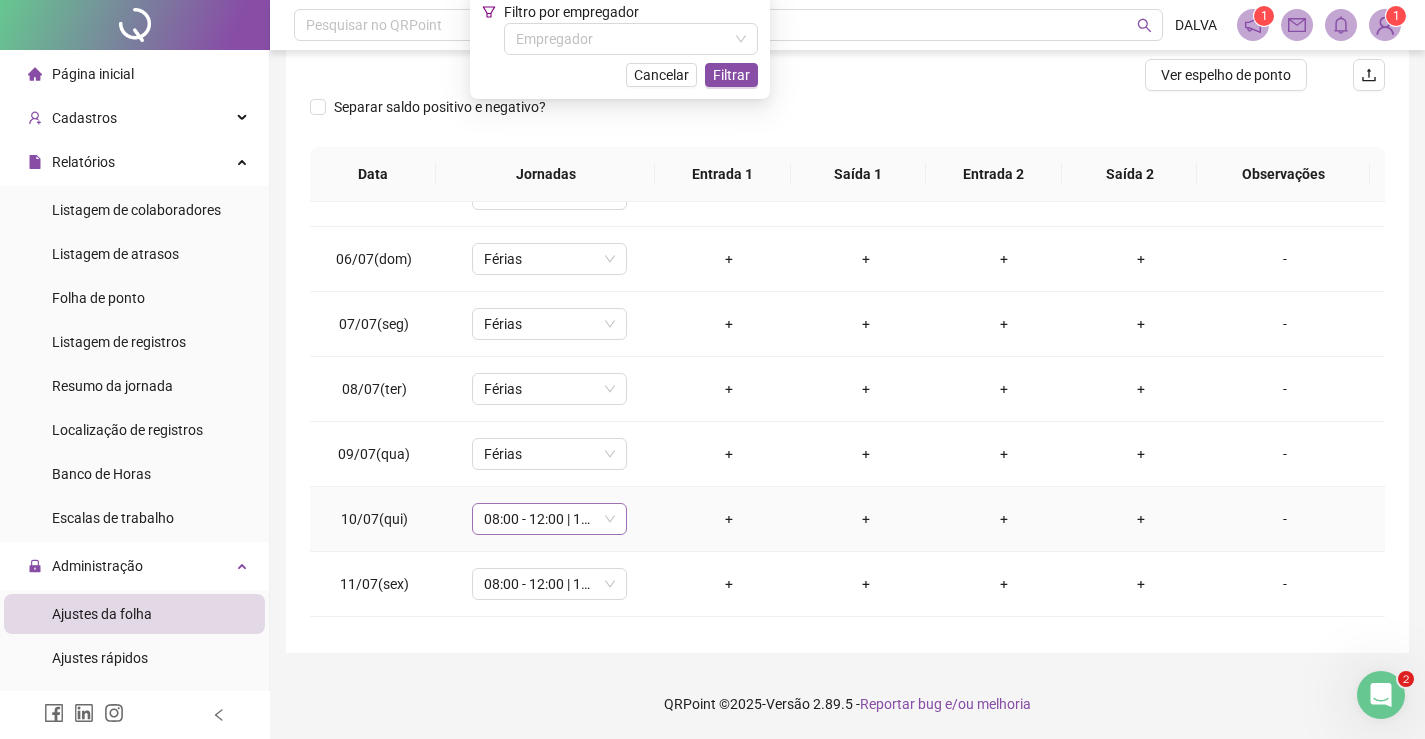 click on "08:00 - 12:00 | 14:00 - 18:00" at bounding box center (549, 519) 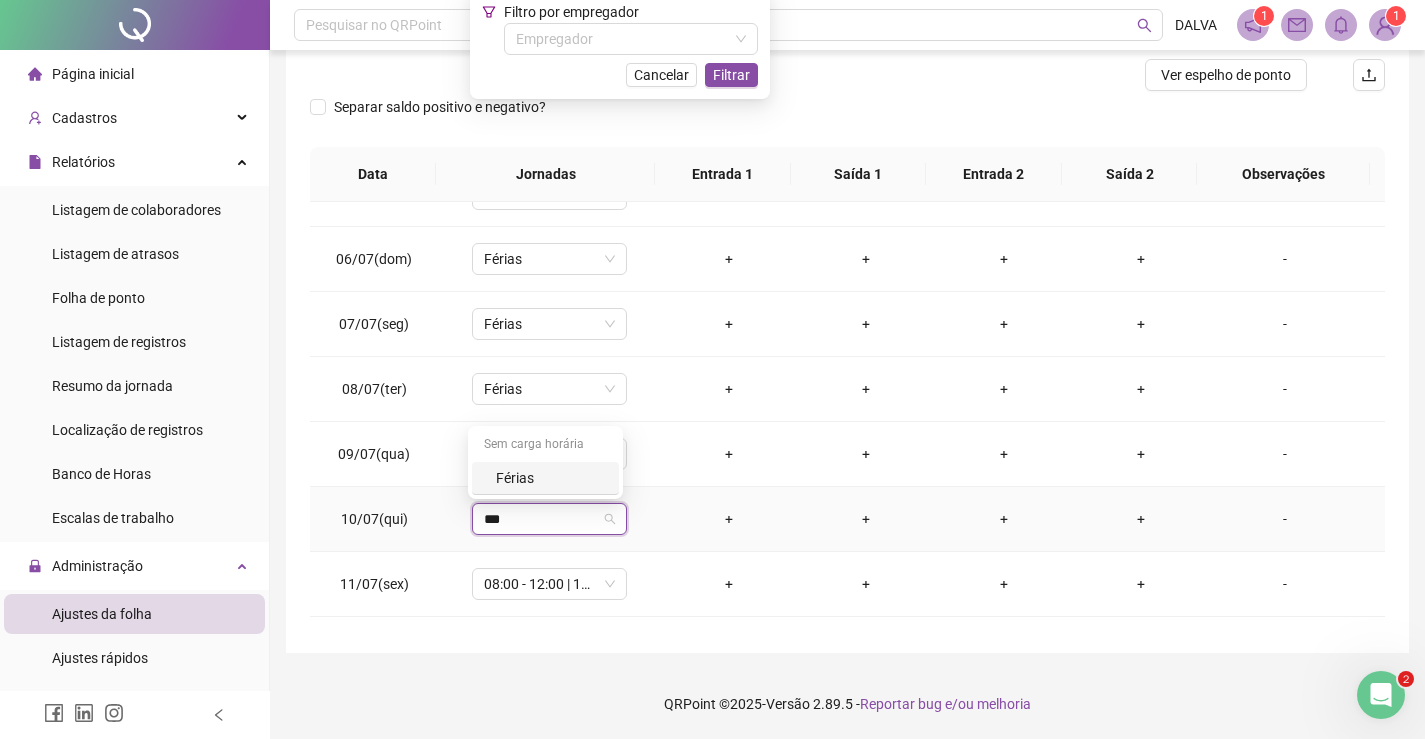type on "***" 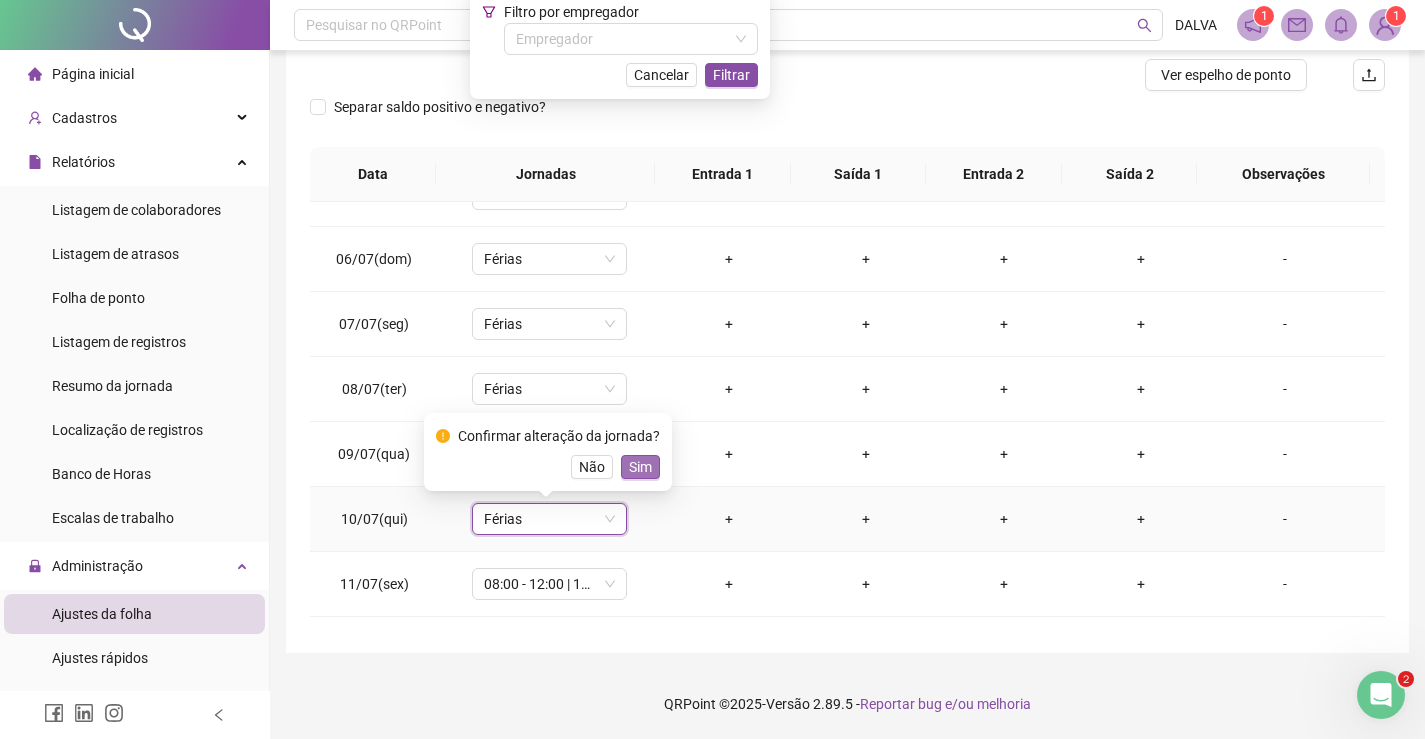 click on "Sim" at bounding box center [640, 467] 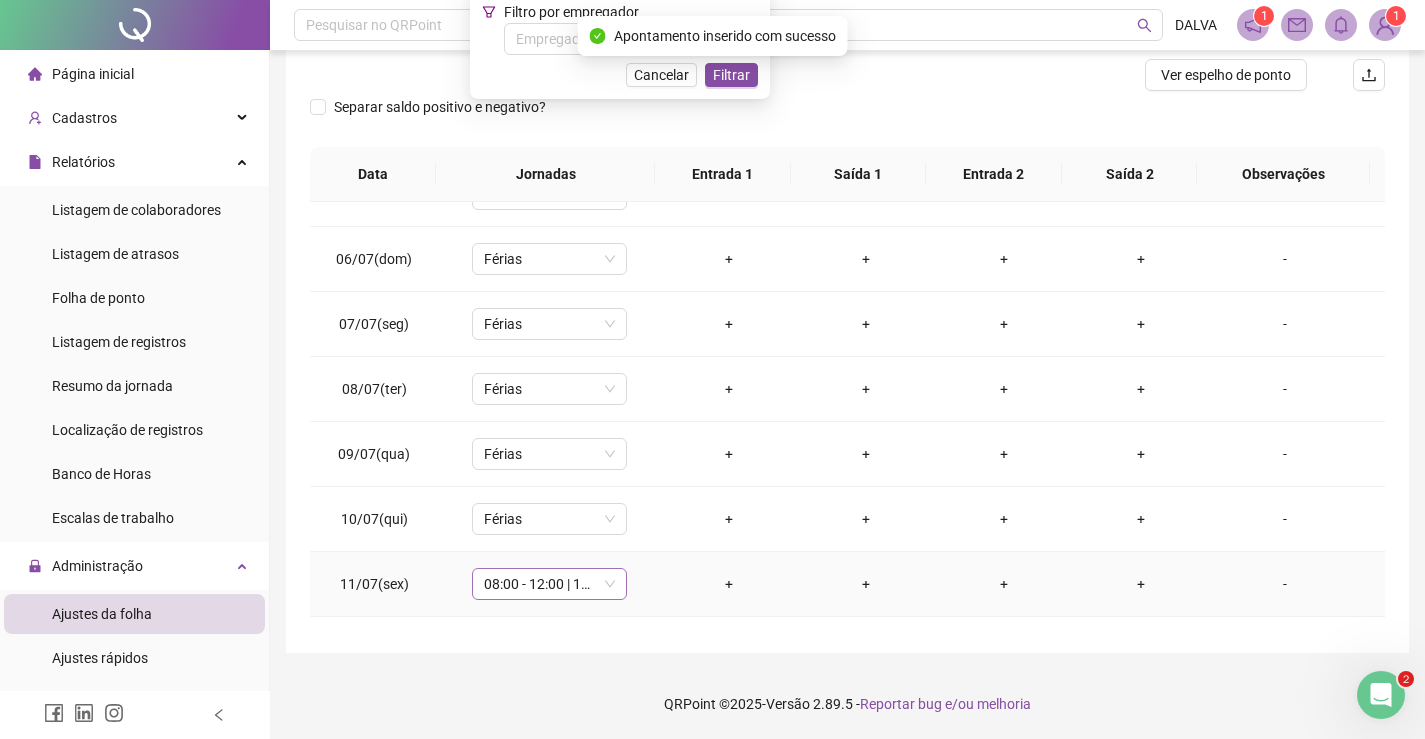 click on "08:00 - 12:00 | 14:00 - 18:00" at bounding box center (549, 584) 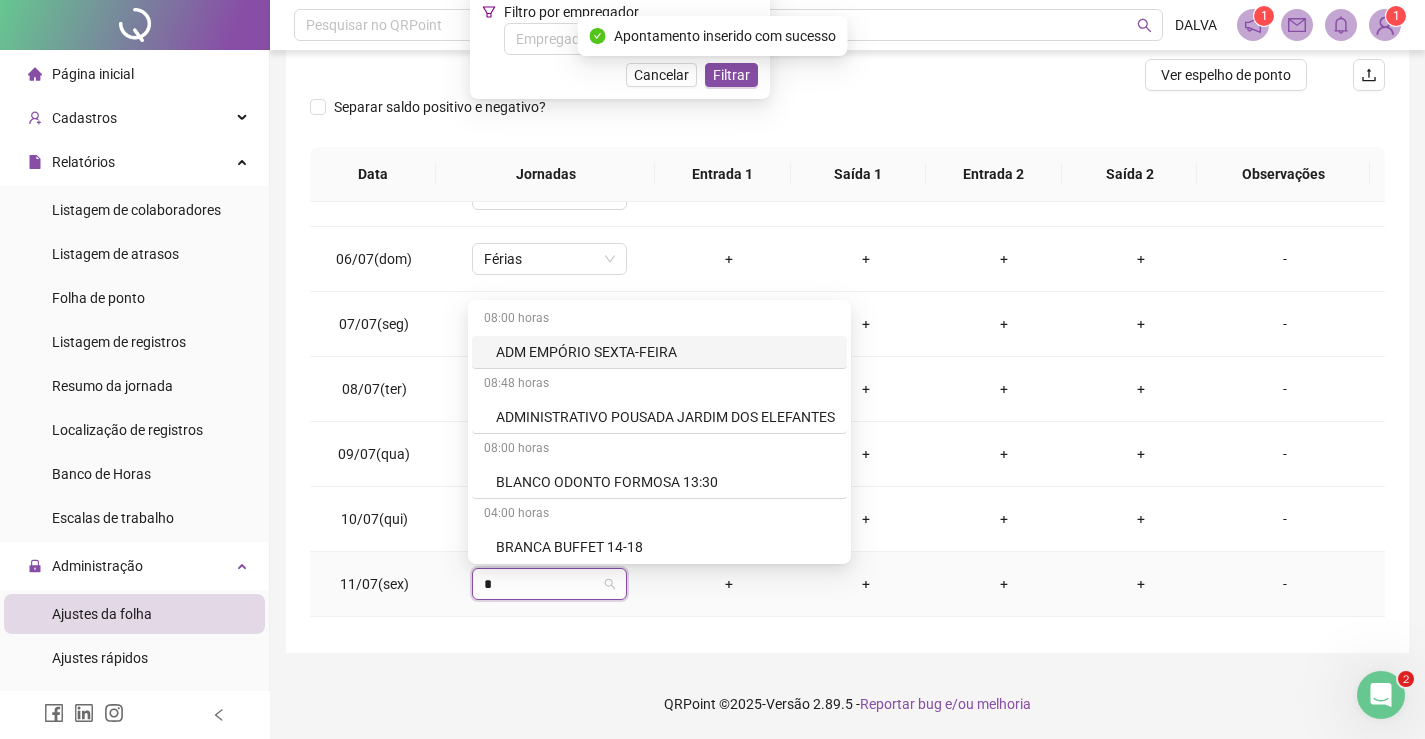 type on "**" 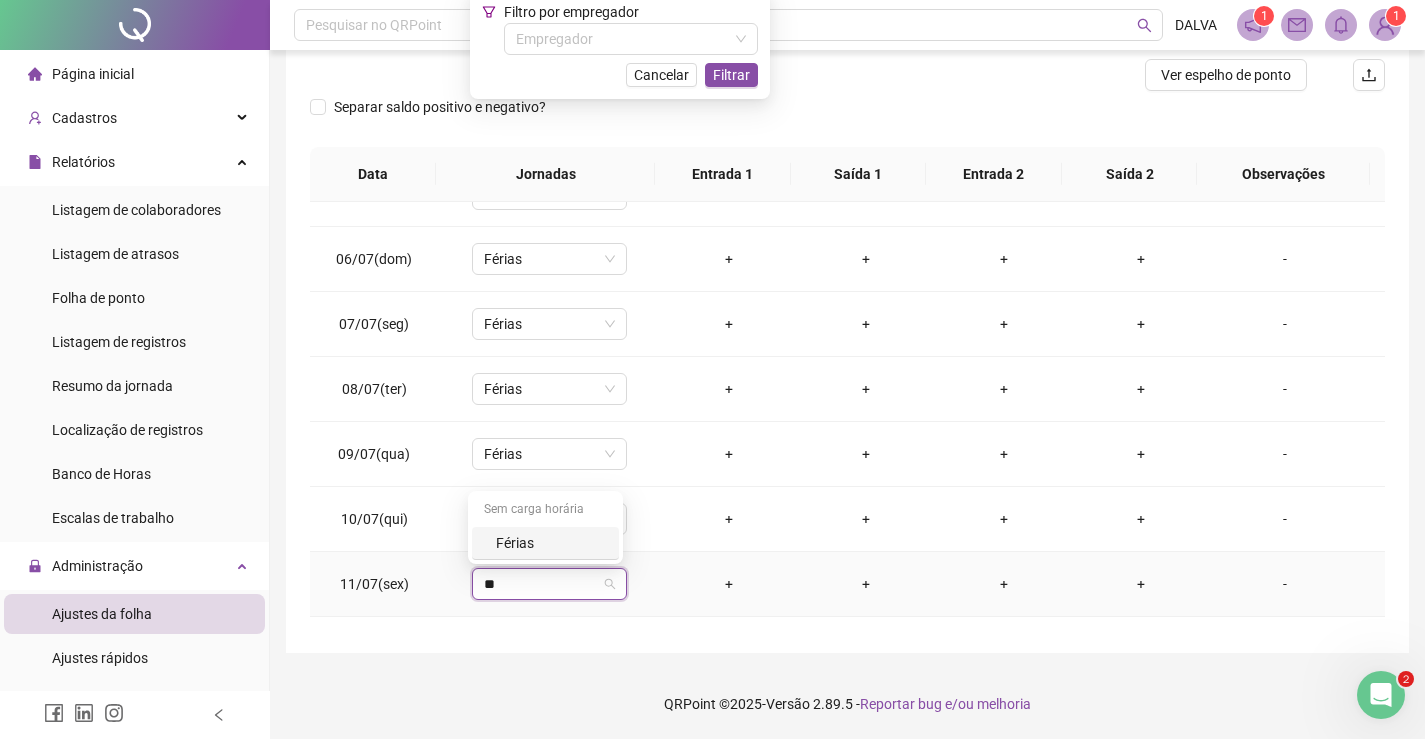 click on "Férias" at bounding box center [551, 543] 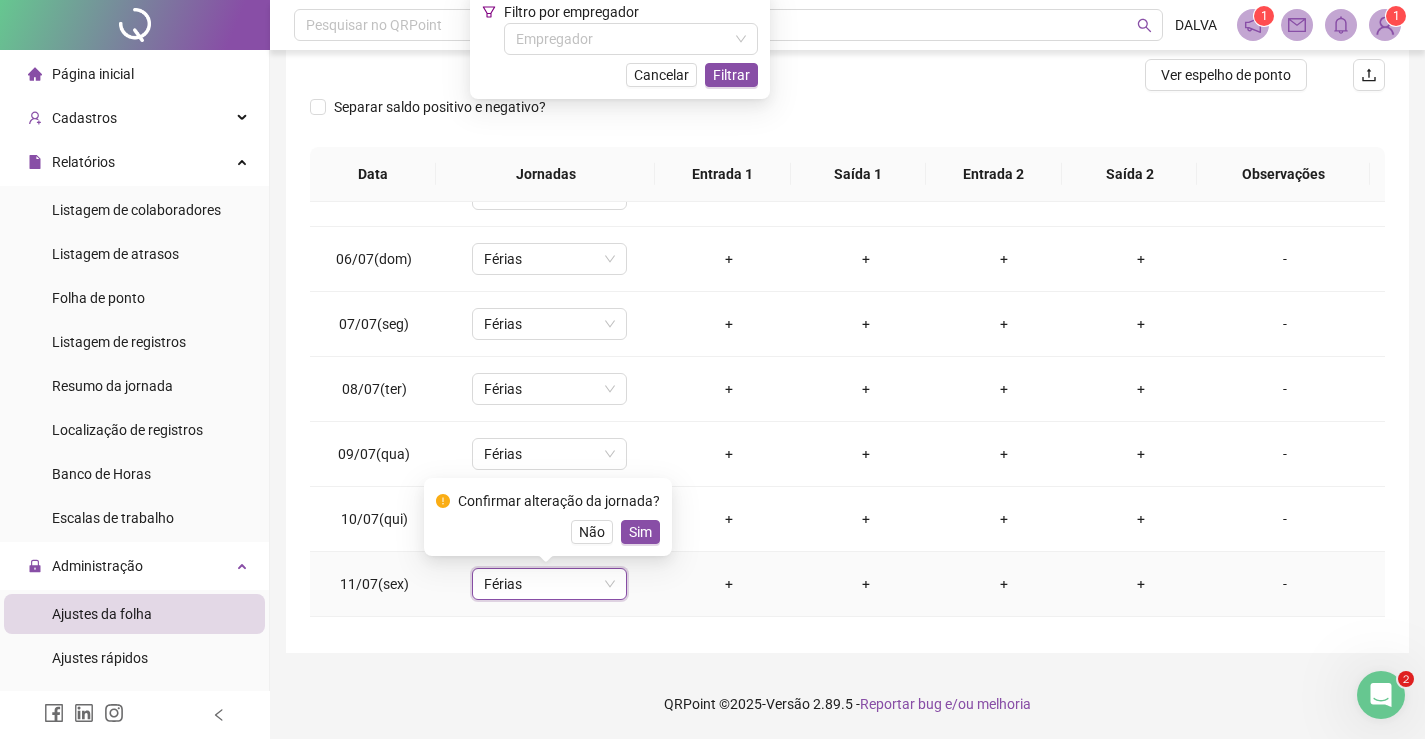 click on "Confirmar alteração da jornada? Não Sim" at bounding box center [548, 517] 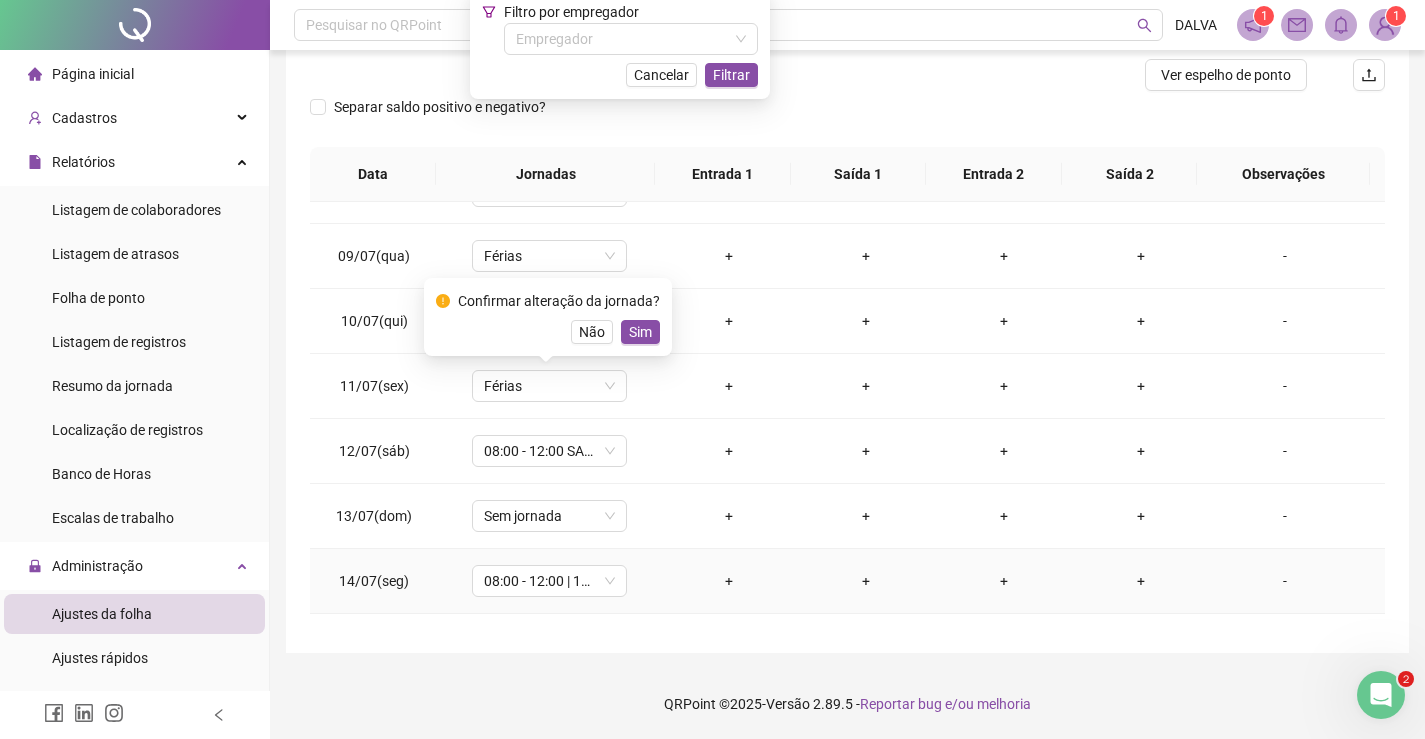 scroll, scrollTop: 500, scrollLeft: 0, axis: vertical 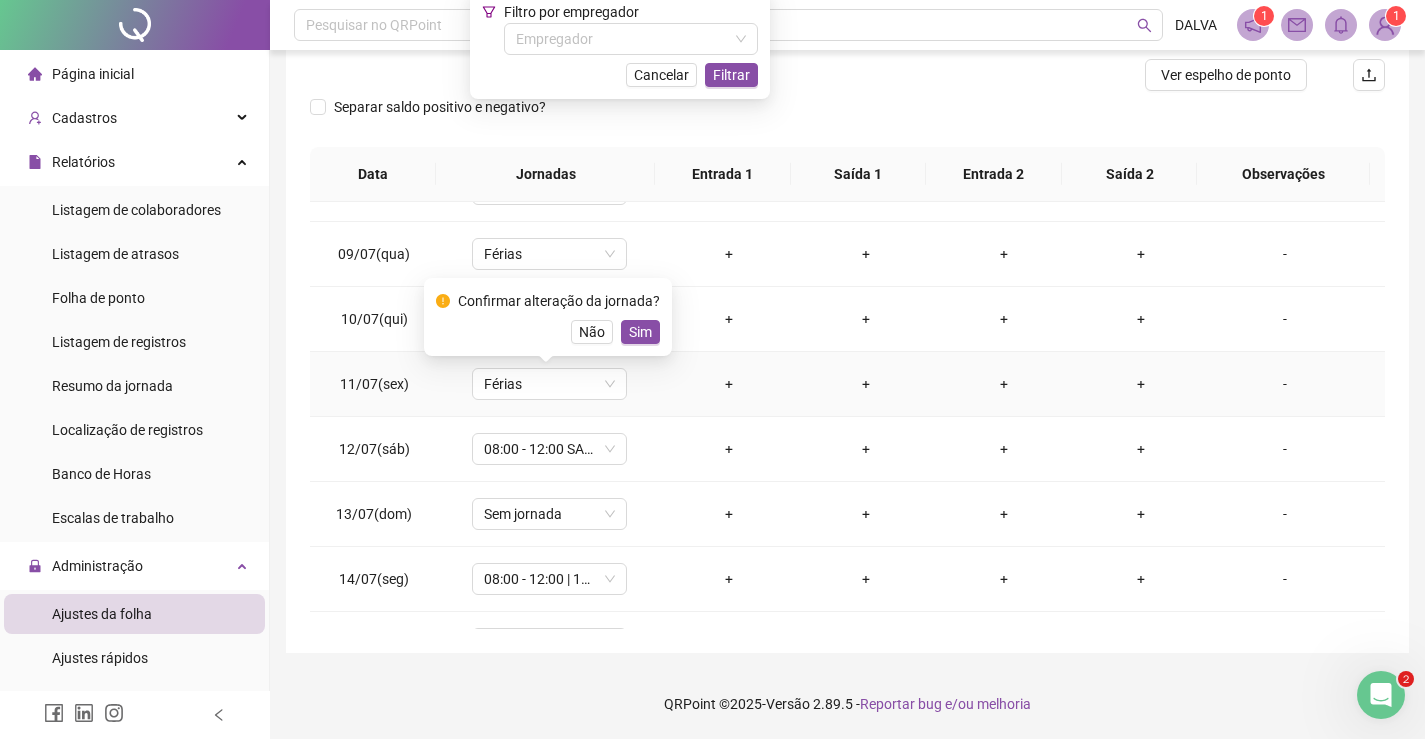click on "Sim" at bounding box center [640, 332] 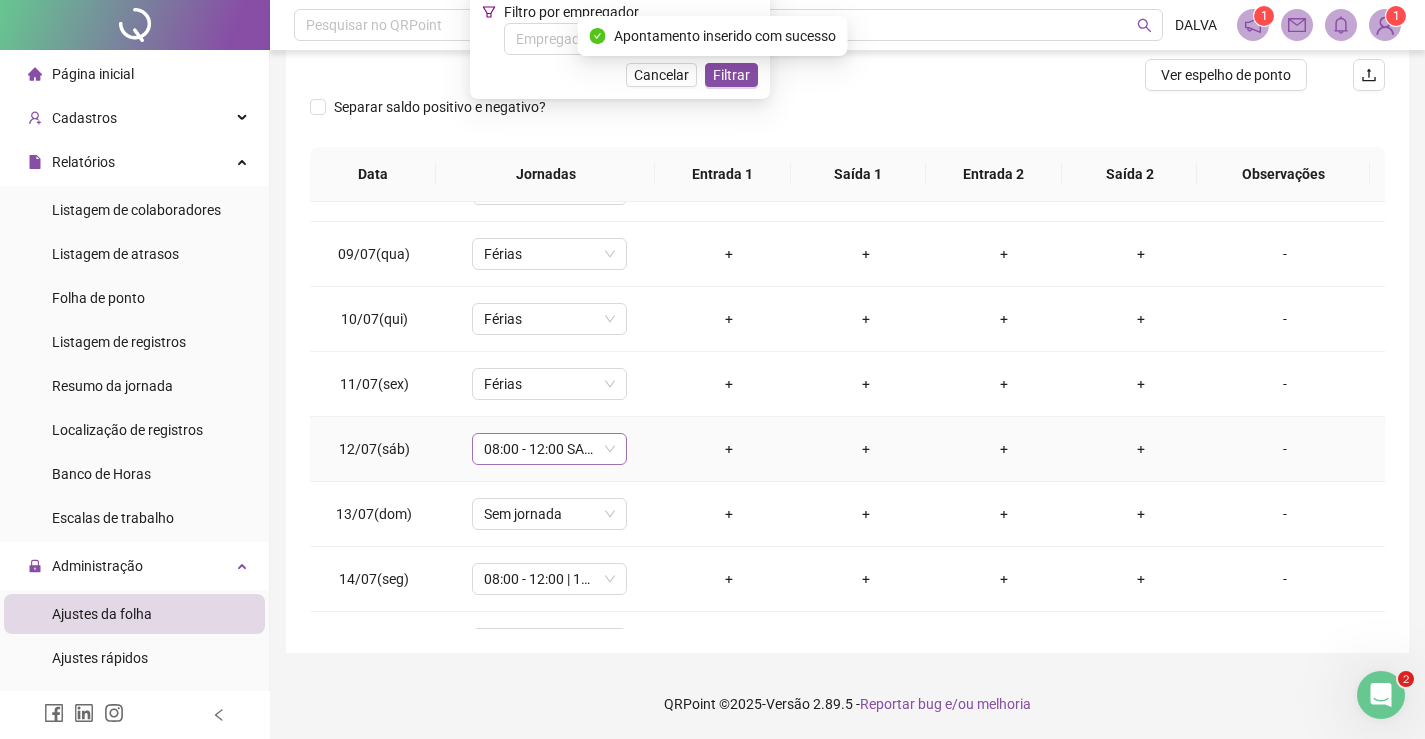 click on "08:00 - 12:00 SABADO" at bounding box center [549, 449] 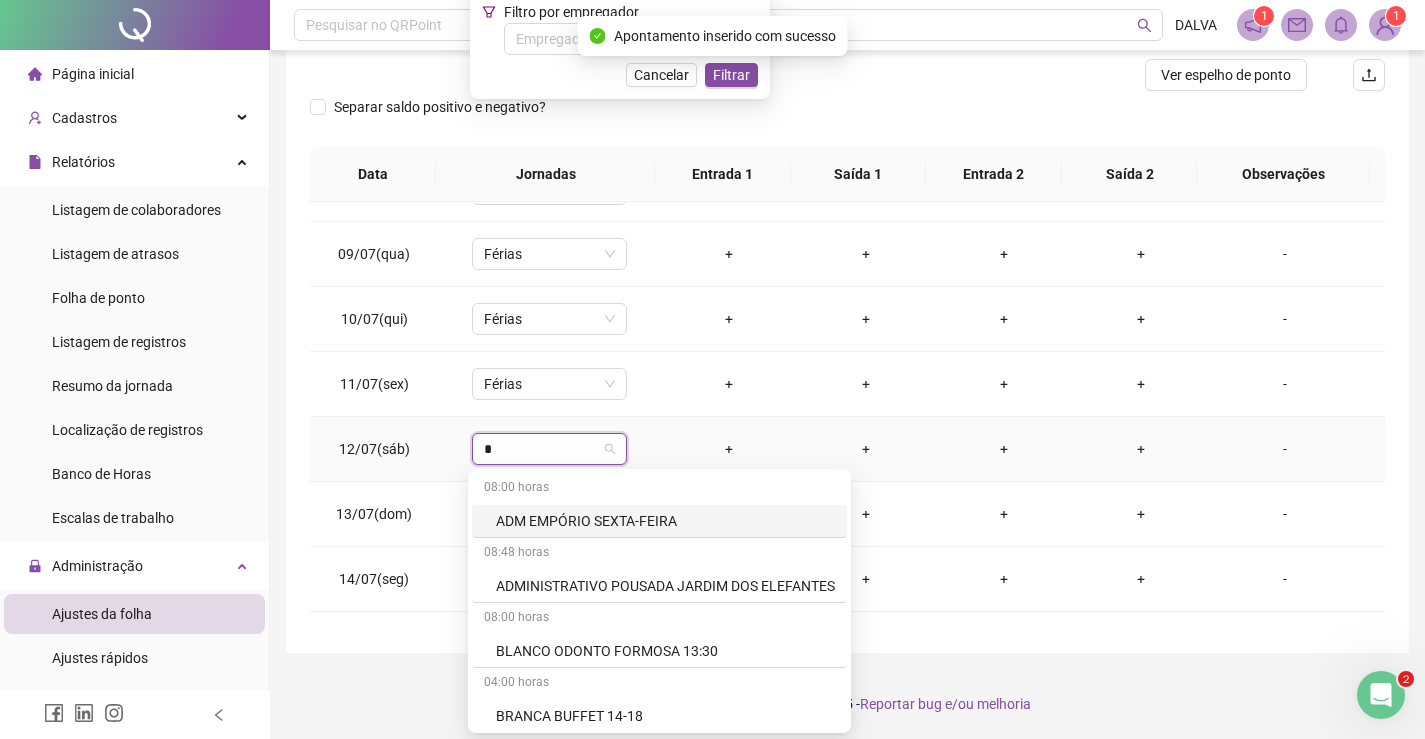 type on "**" 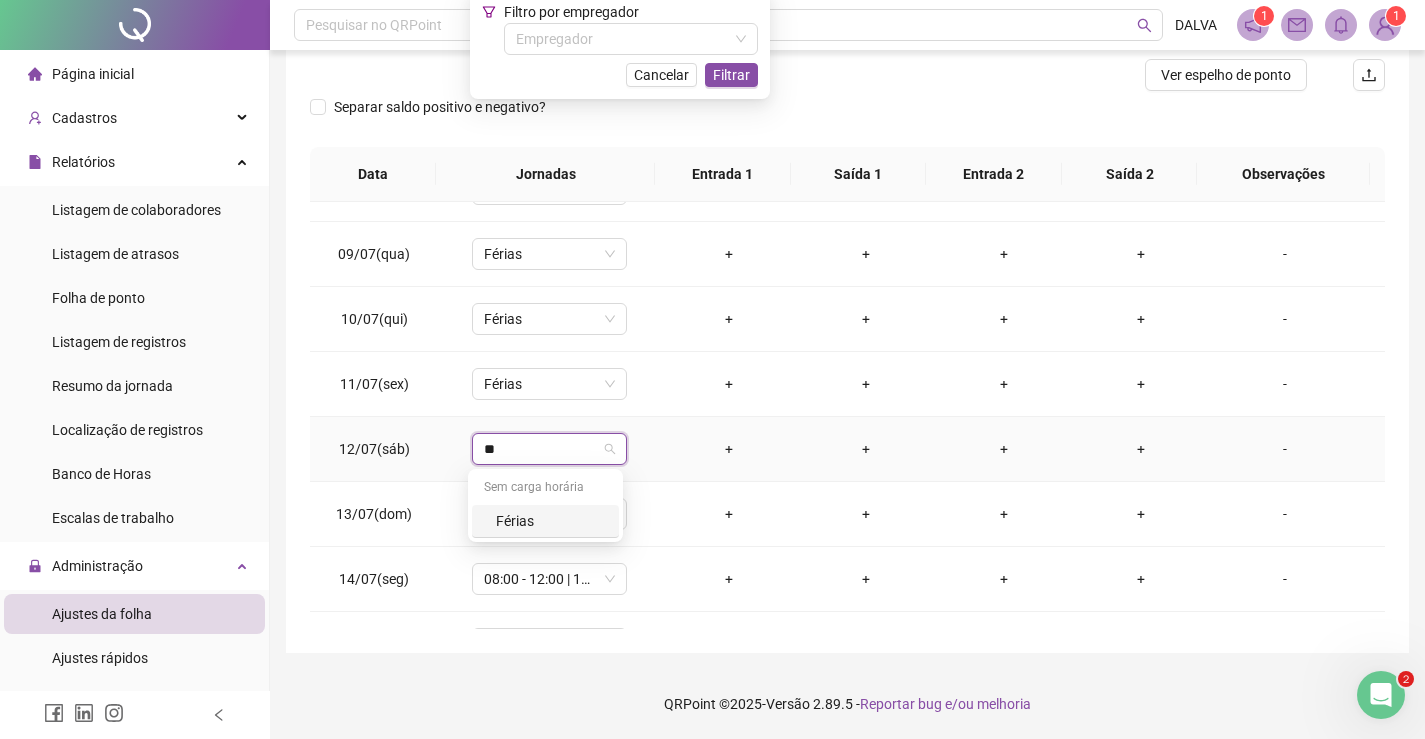 click on "Férias" at bounding box center [545, 521] 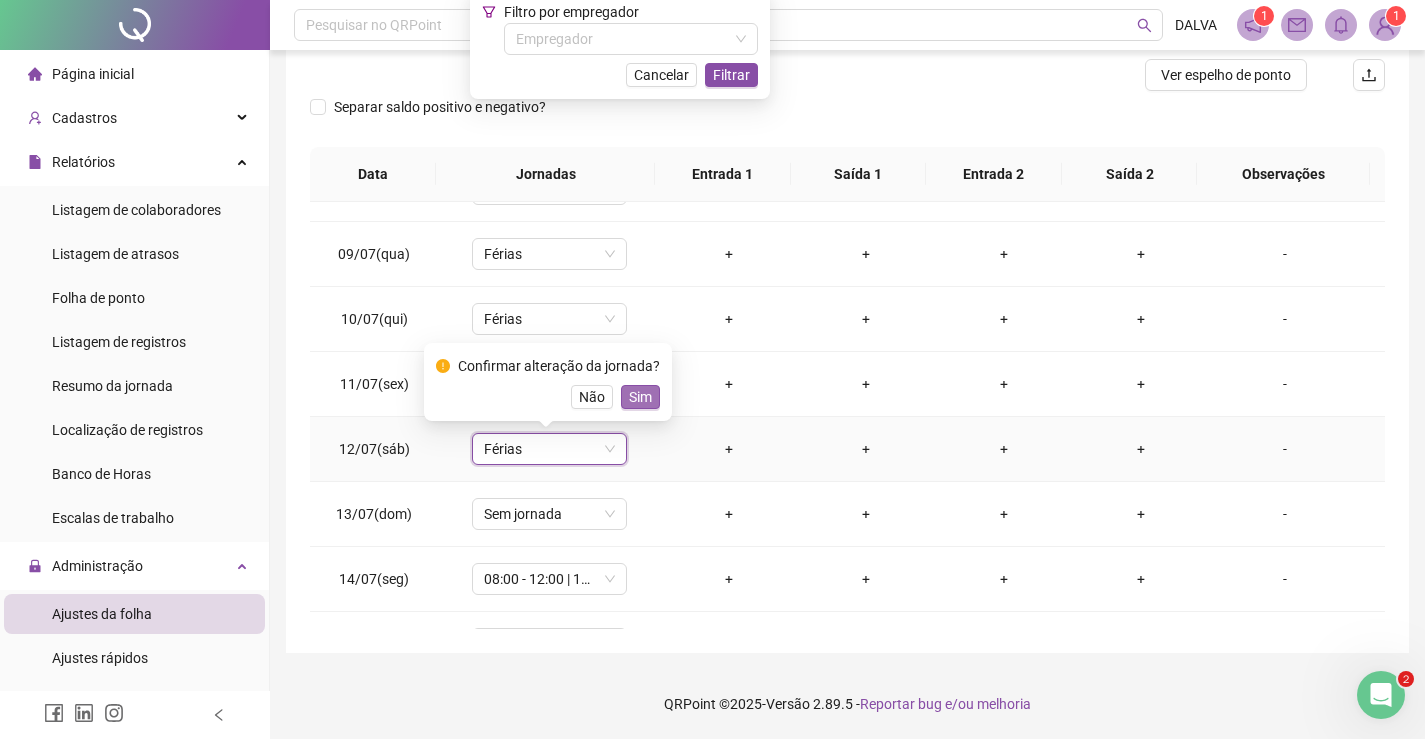 click on "Sim" at bounding box center [640, 397] 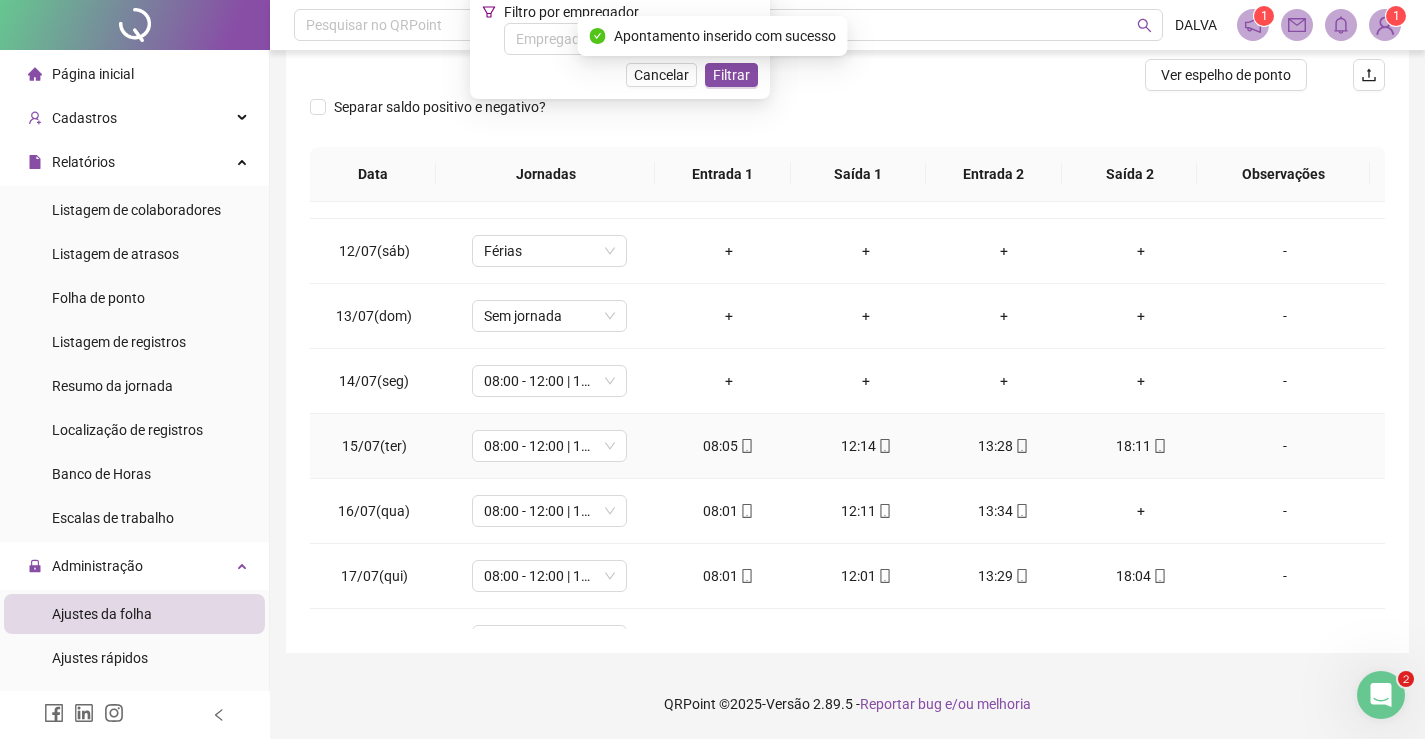 scroll, scrollTop: 700, scrollLeft: 0, axis: vertical 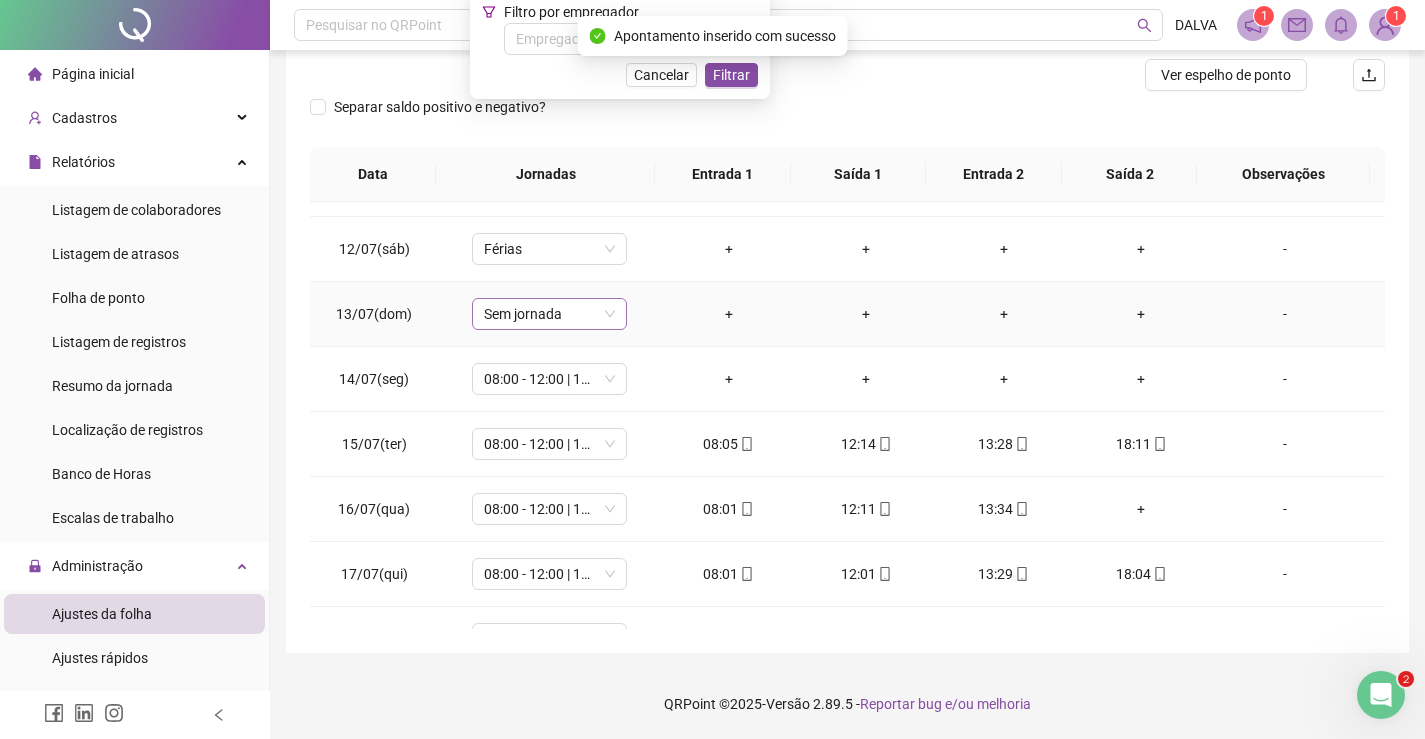 click on "Sem jornada" at bounding box center (549, 314) 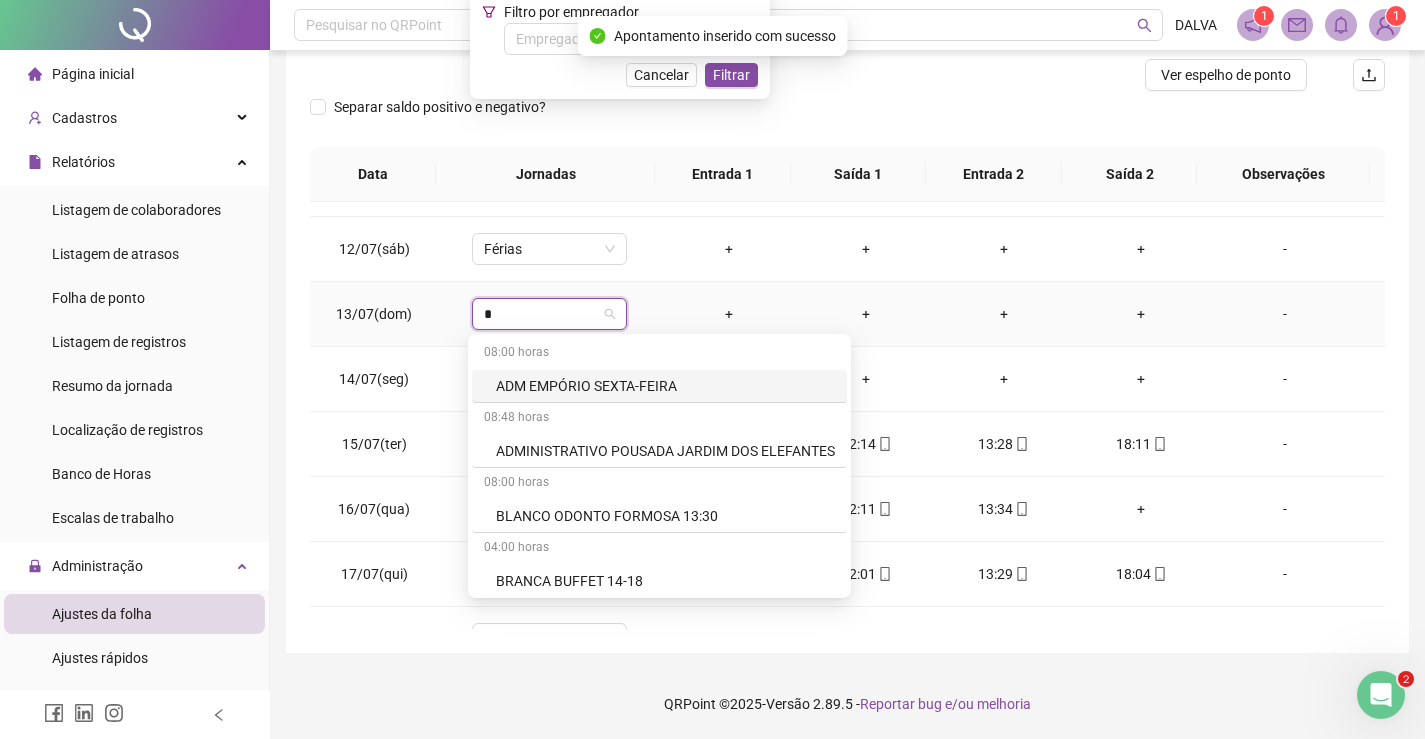 type on "**" 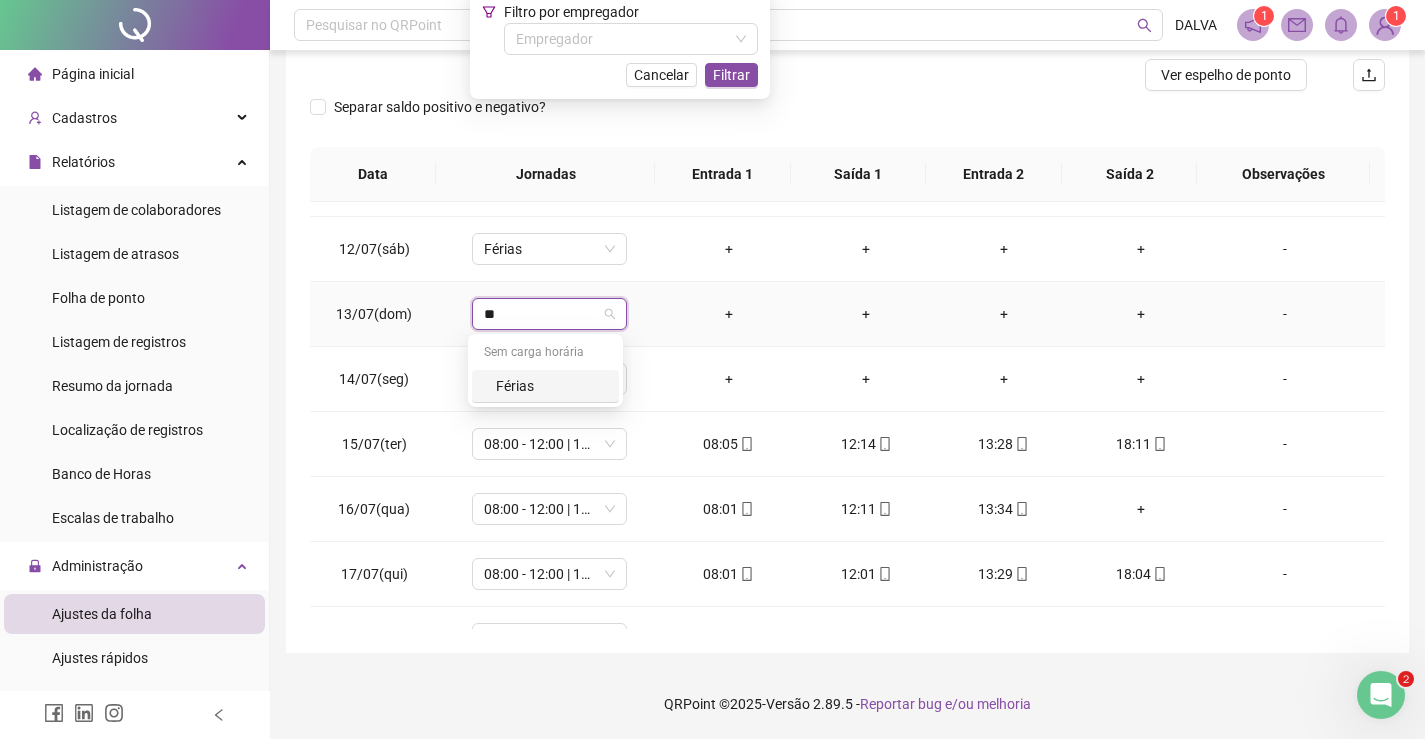 click on "Férias" at bounding box center (545, 386) 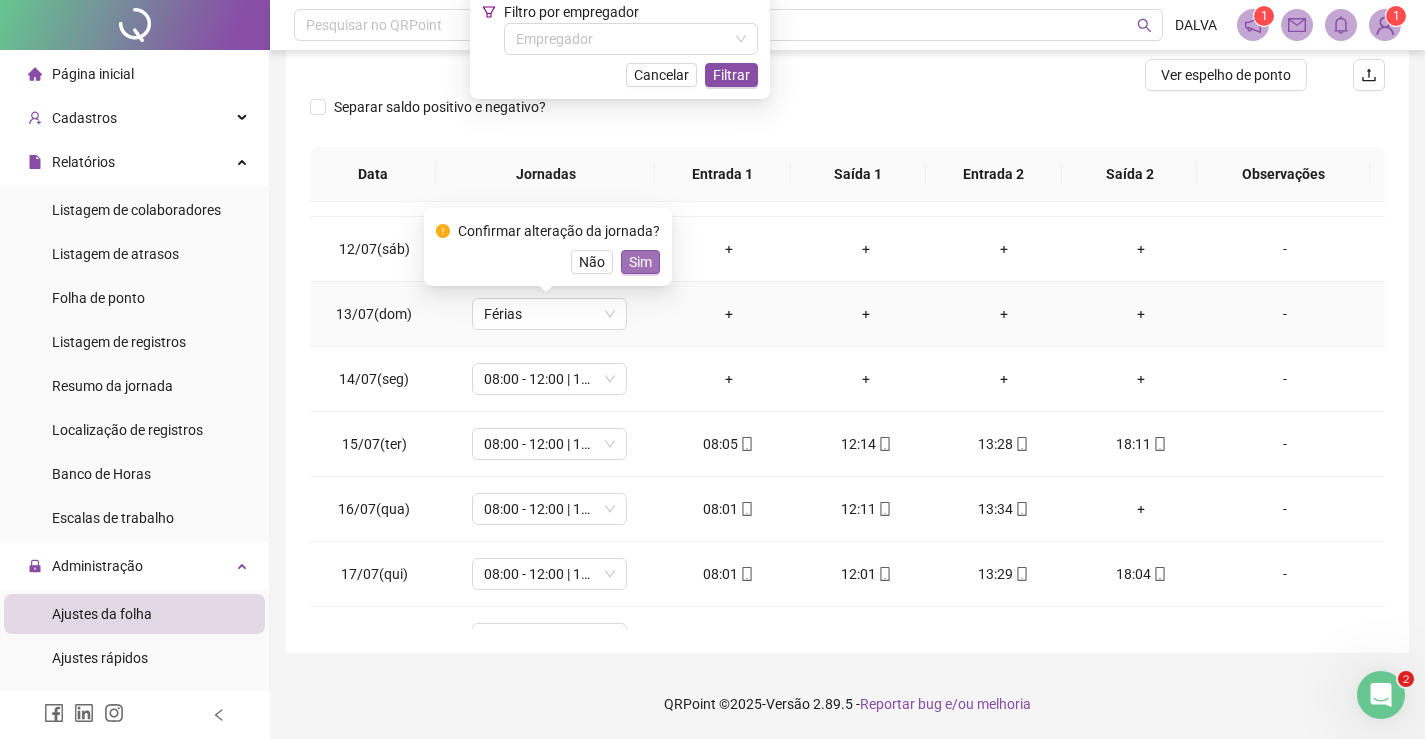 click on "Sim" at bounding box center (640, 262) 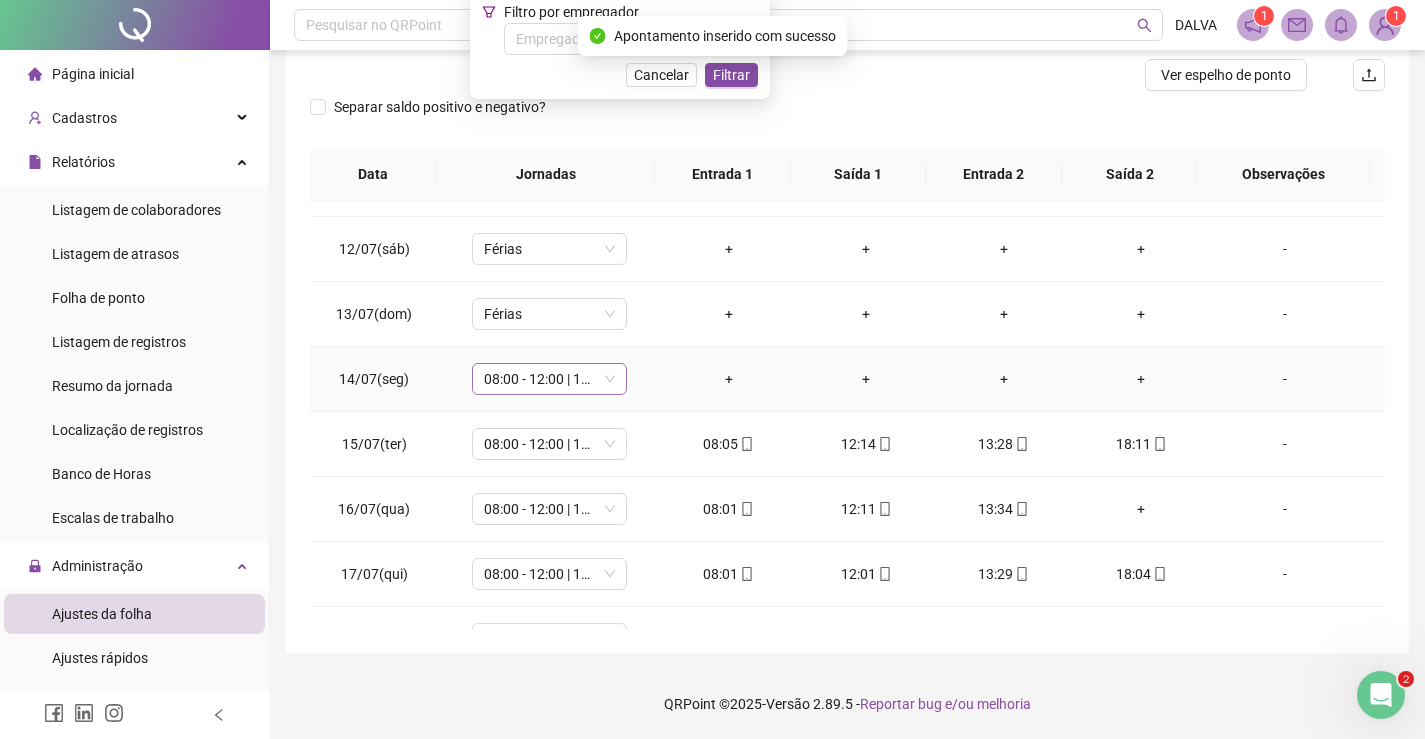 click on "08:00 - 12:00 | 14:00 - 18:00" at bounding box center [549, 379] 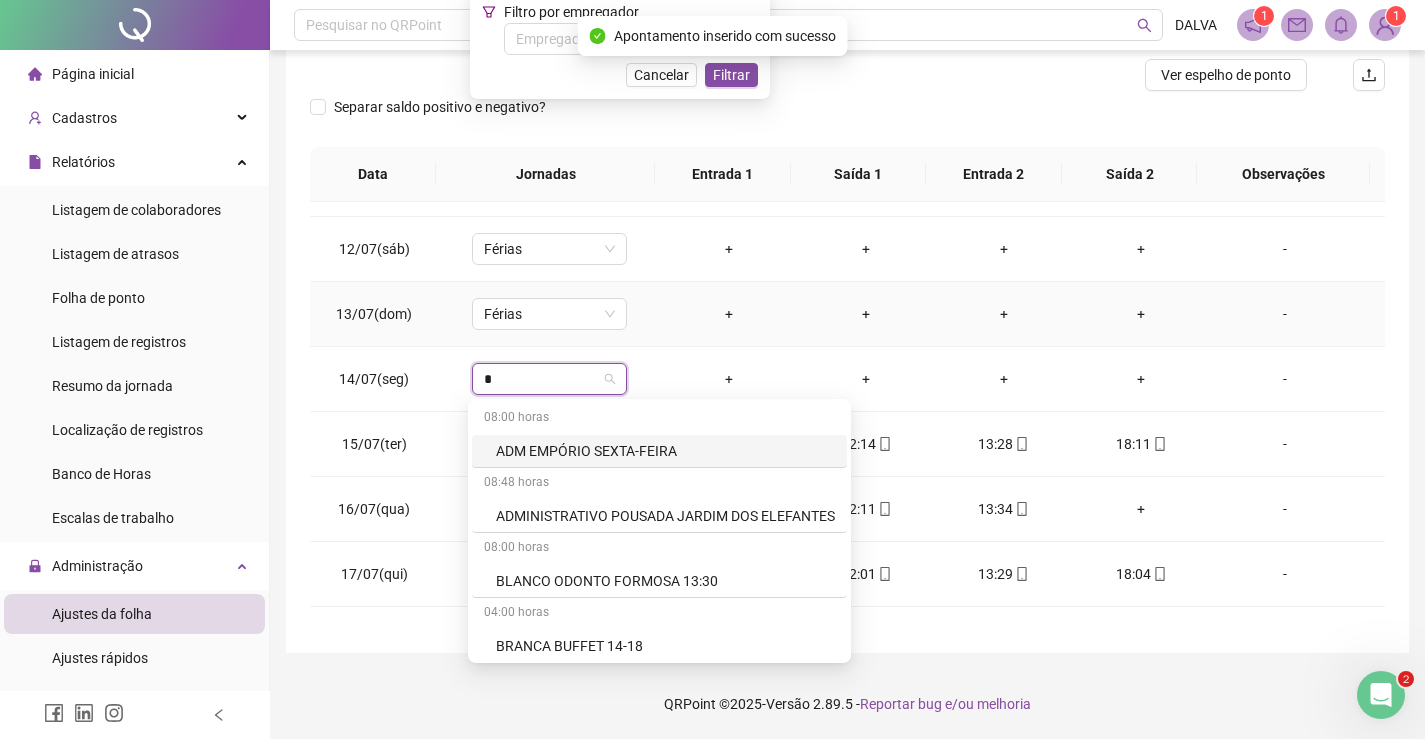 type on "**" 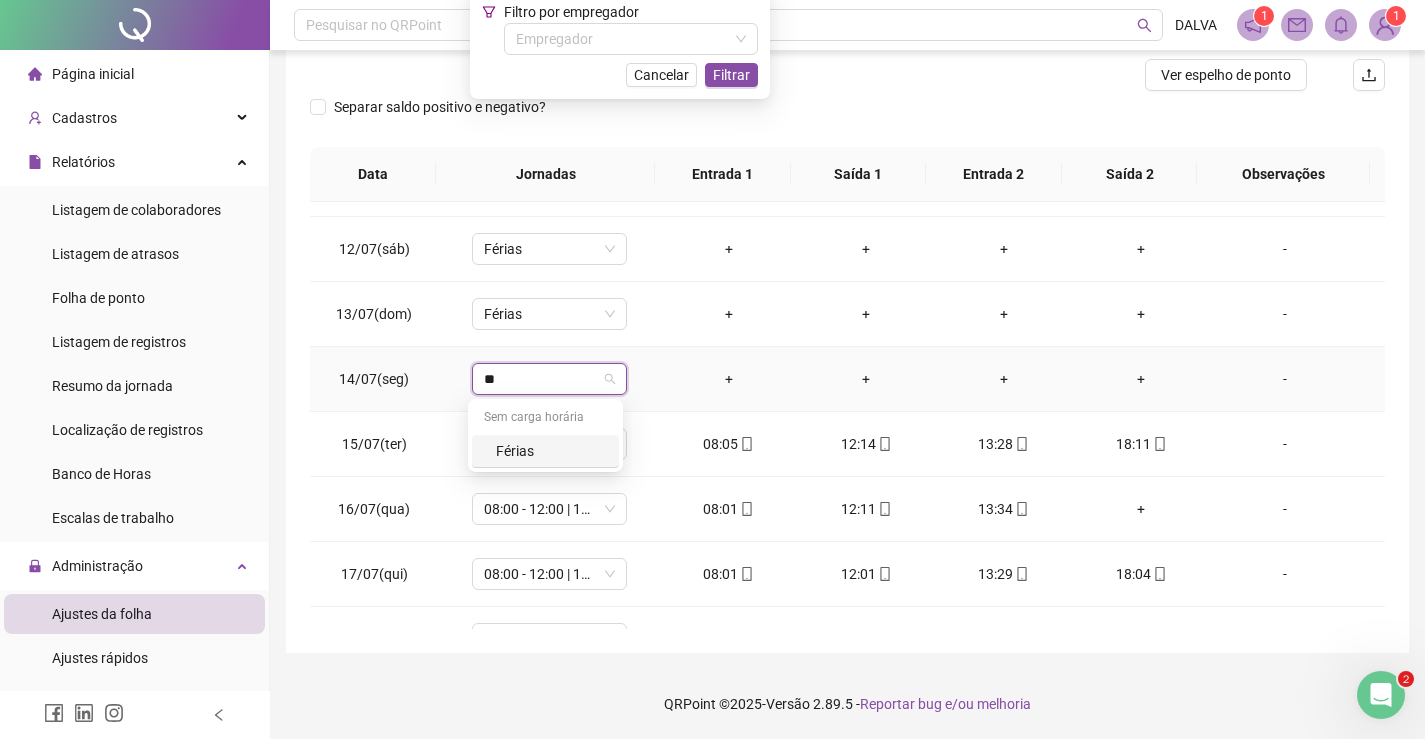 click on "Férias" at bounding box center (551, 451) 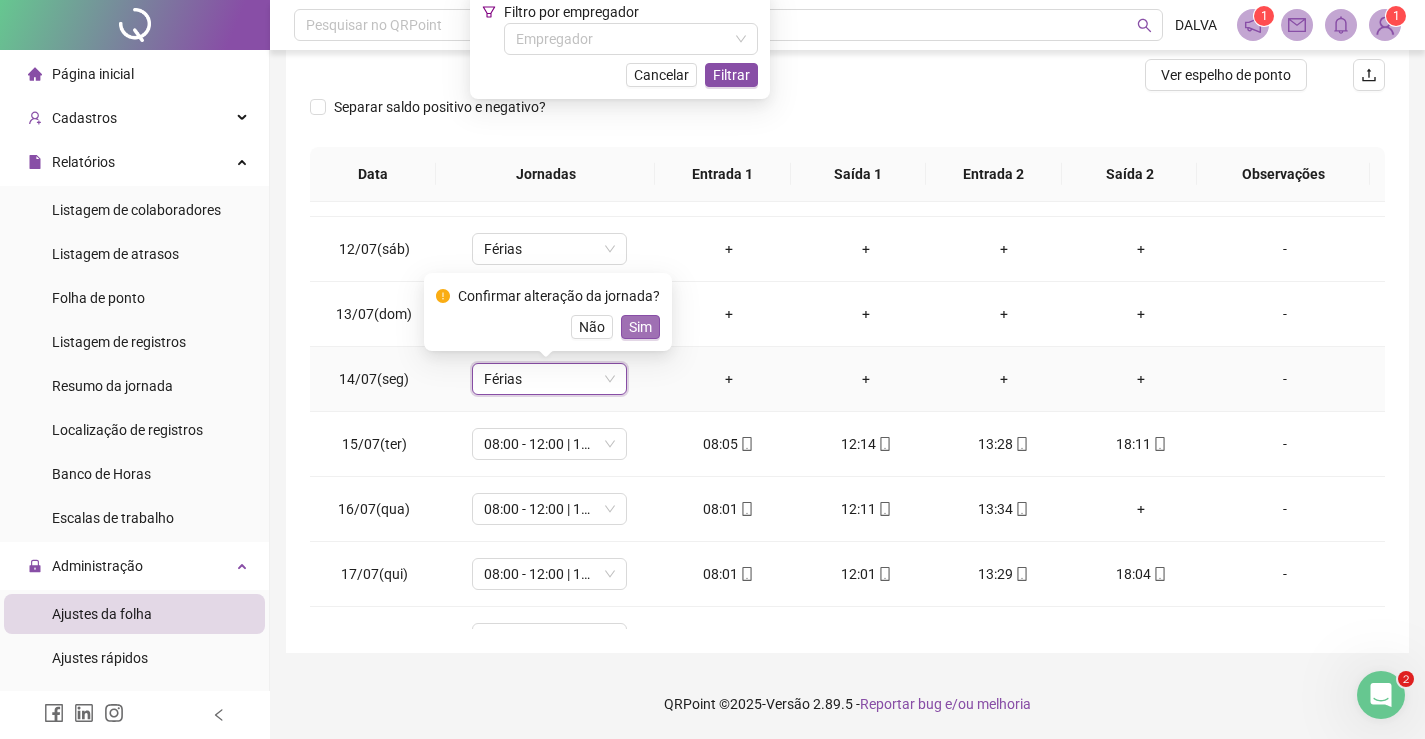 click on "Sim" at bounding box center [640, 327] 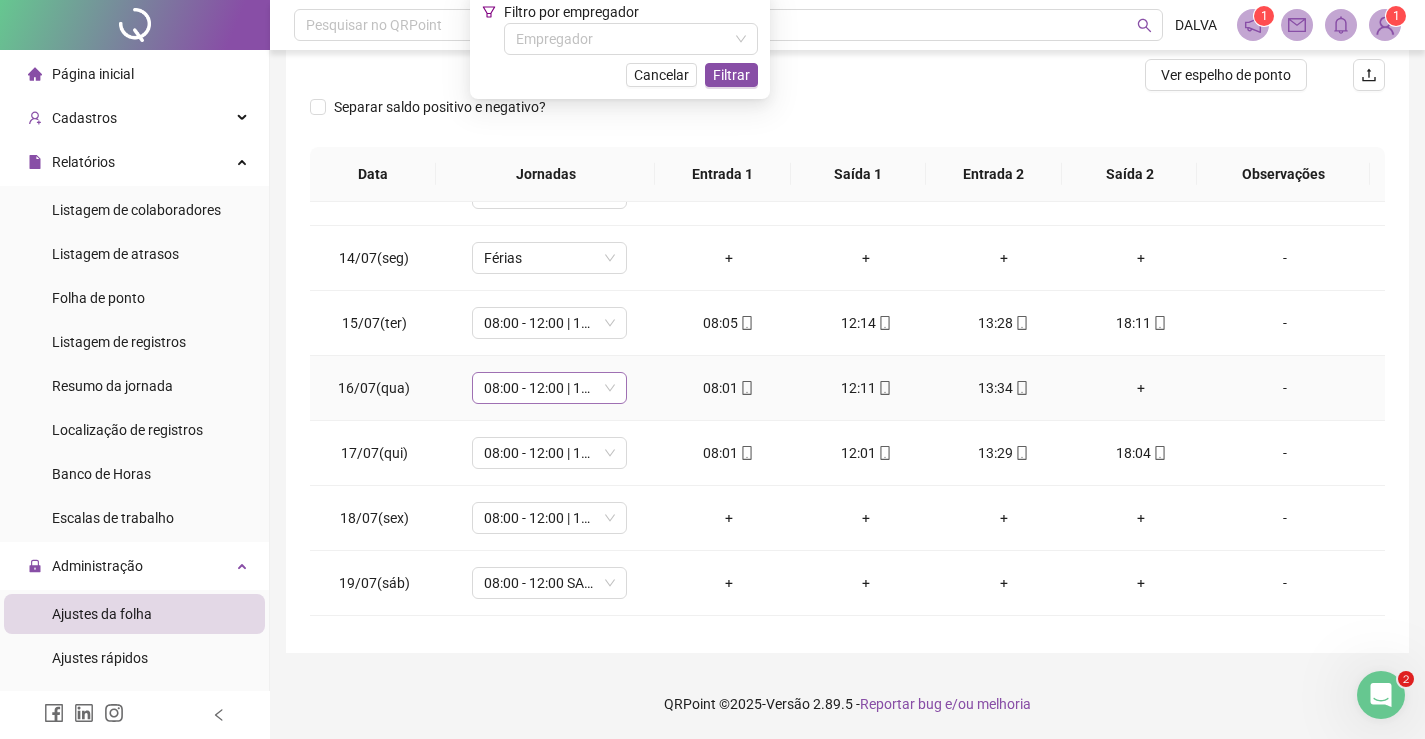 scroll, scrollTop: 788, scrollLeft: 0, axis: vertical 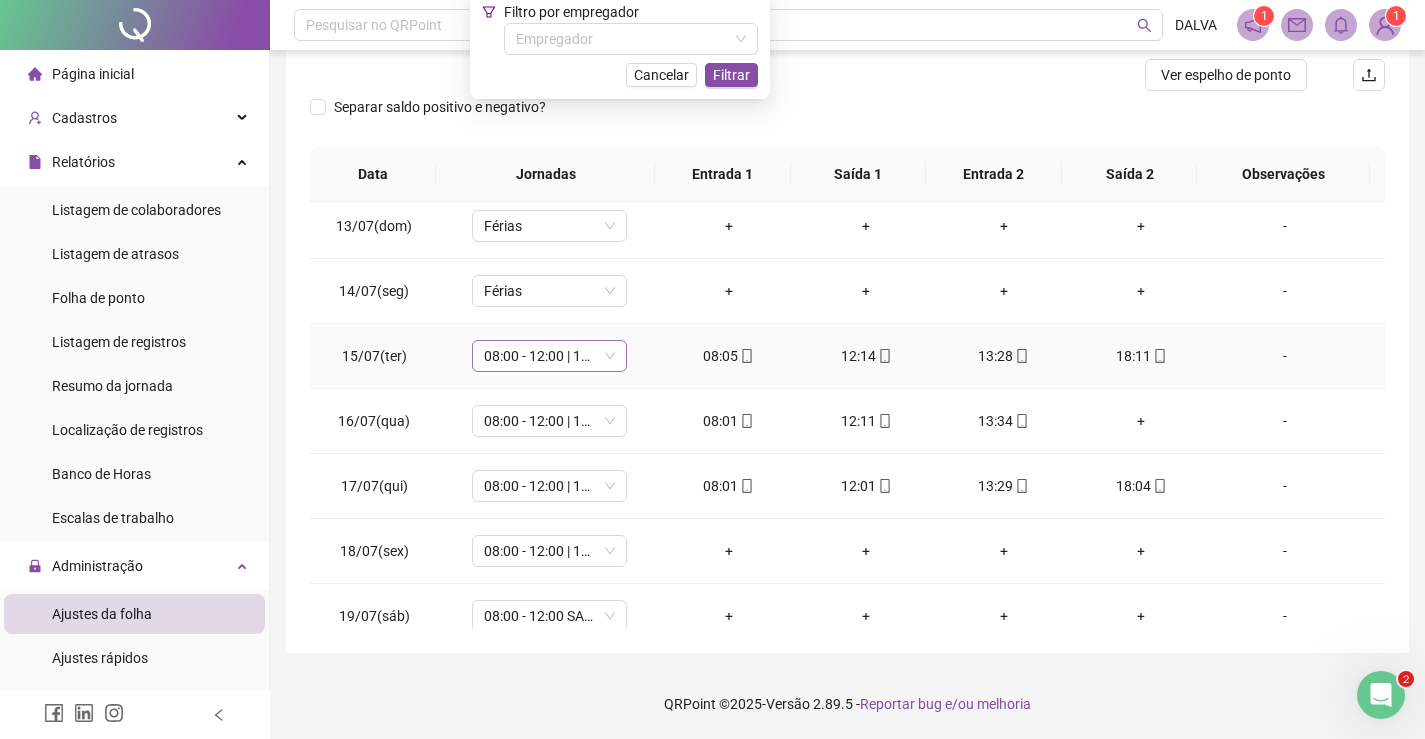click on "08:00 - 12:00 | 14:00 - 18:00" at bounding box center [549, 356] 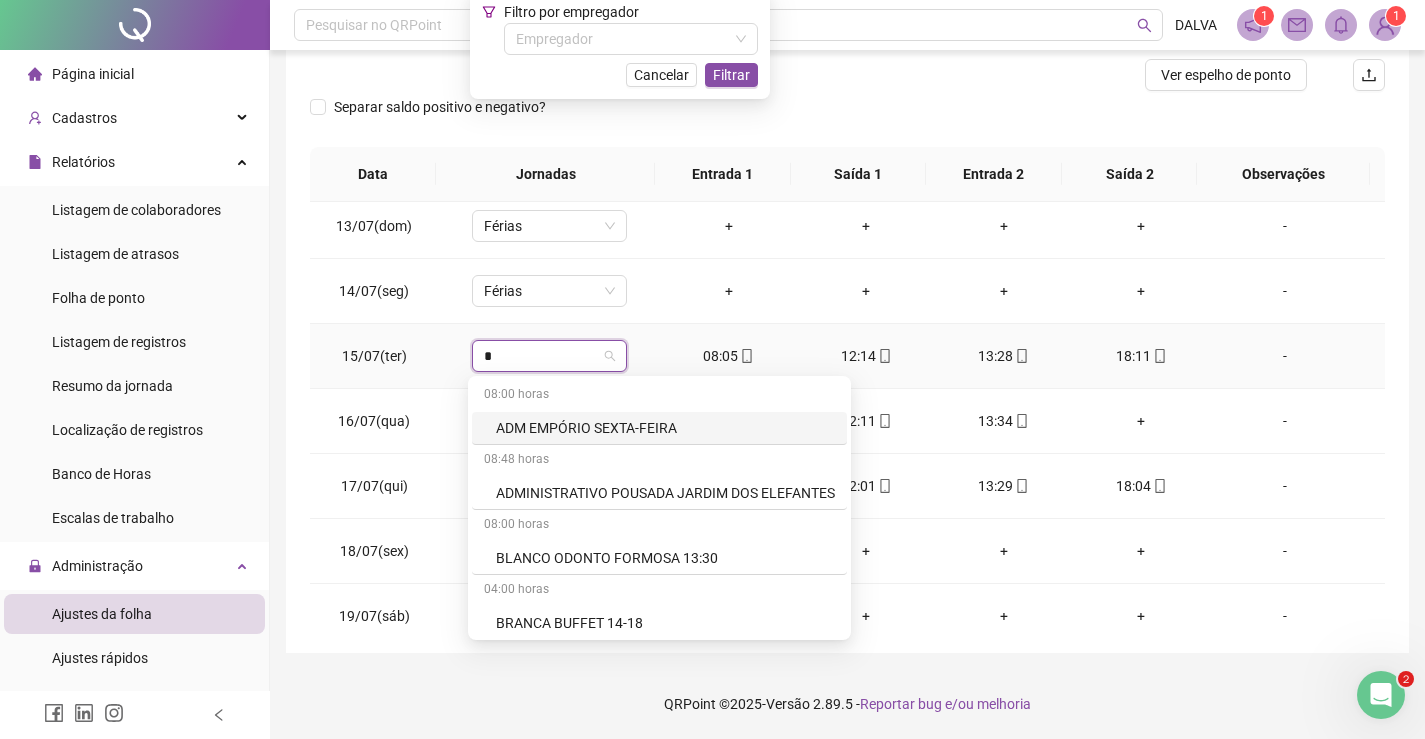 type on "**" 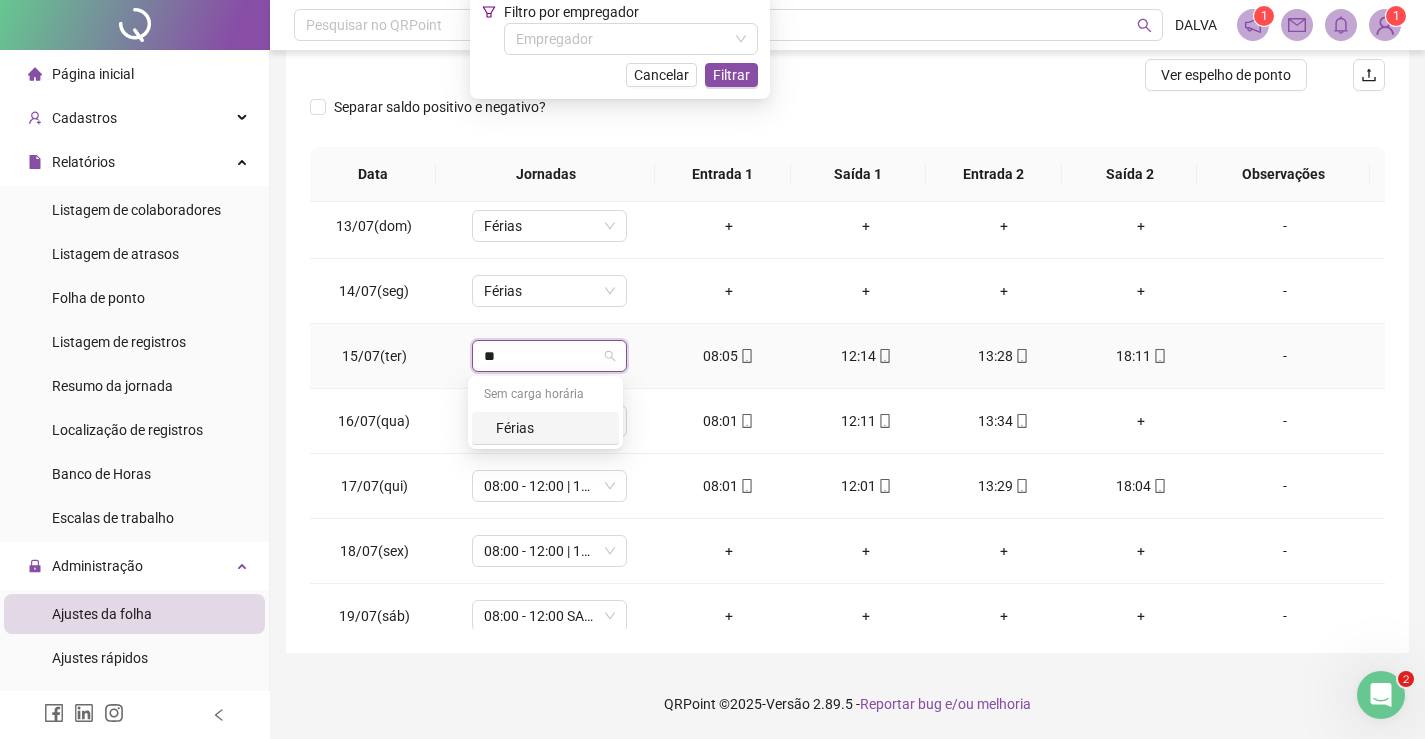 click on "Férias" at bounding box center [551, 428] 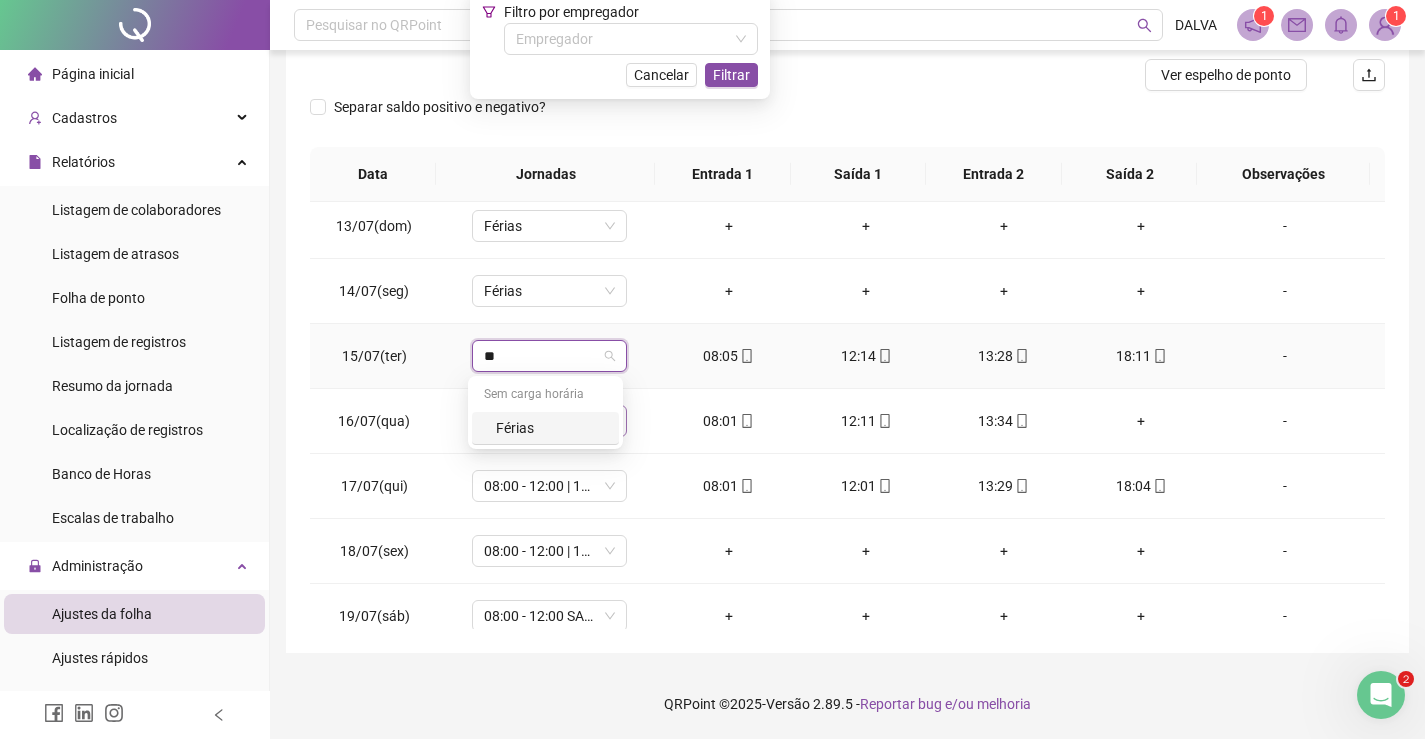 type 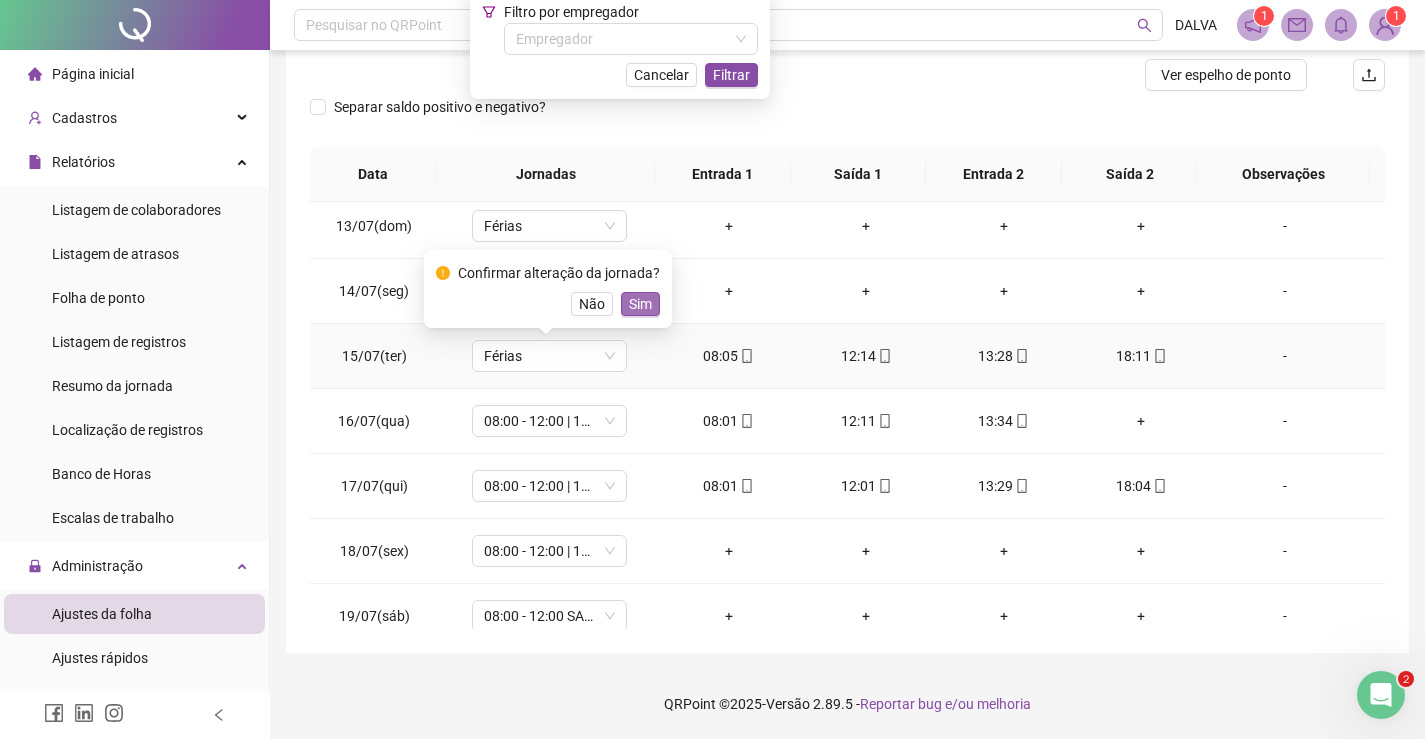 click on "Sim" at bounding box center [640, 304] 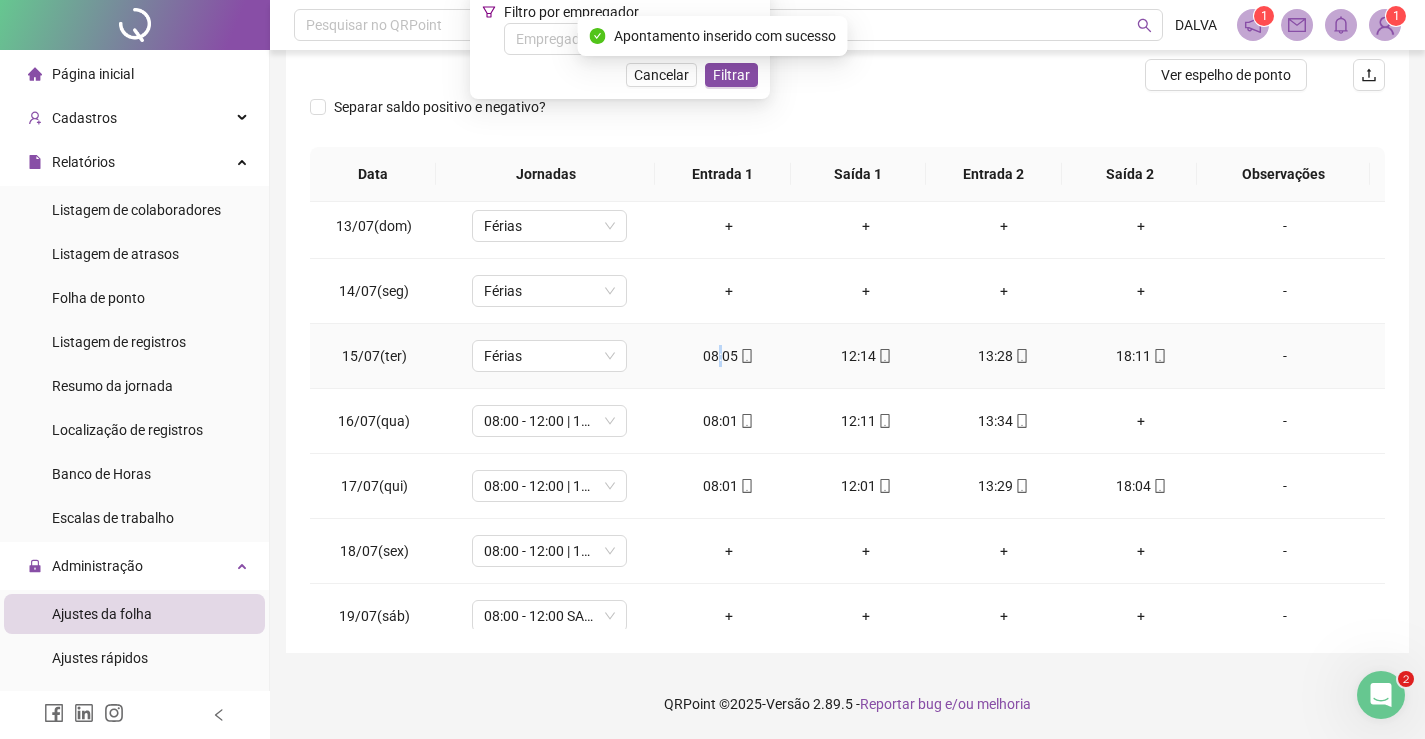 drag, startPoint x: 714, startPoint y: 351, endPoint x: 725, endPoint y: 351, distance: 11 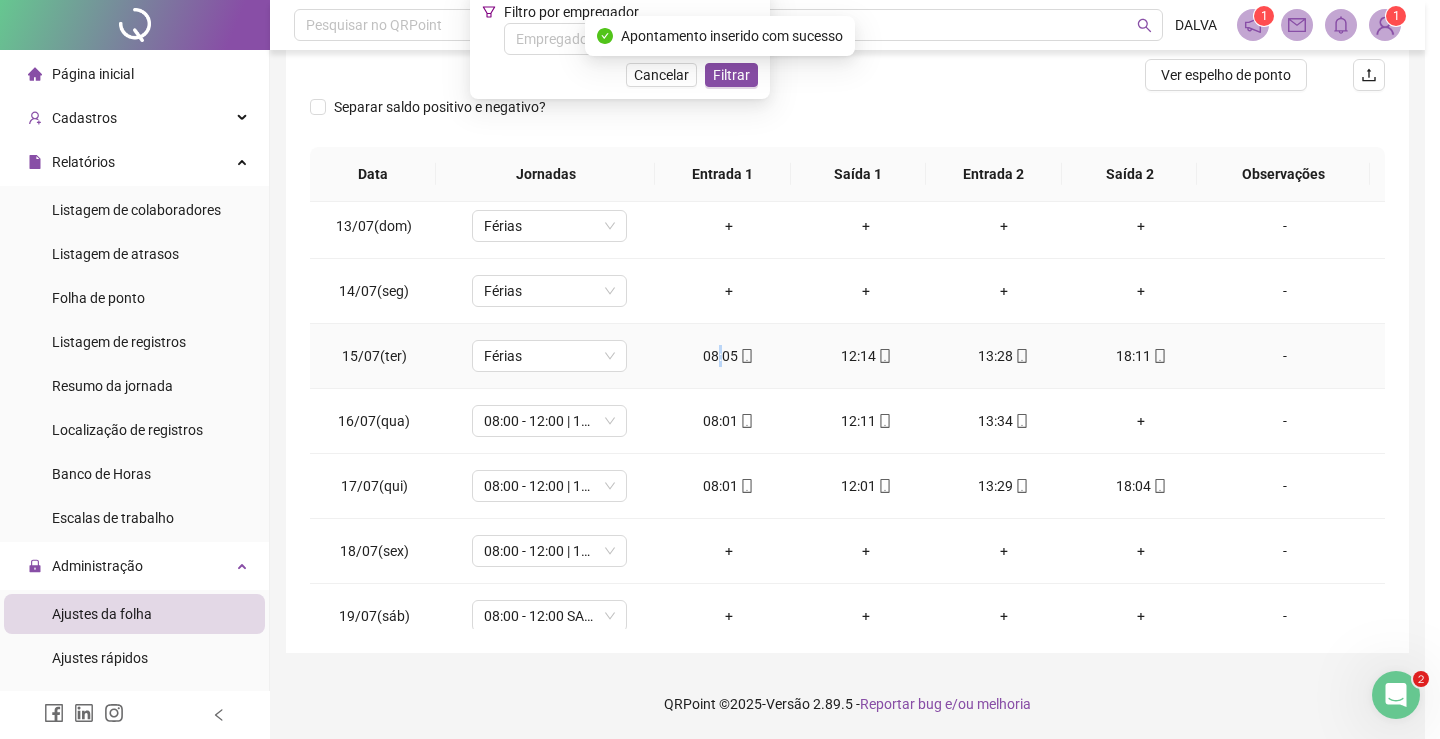 type on "**********" 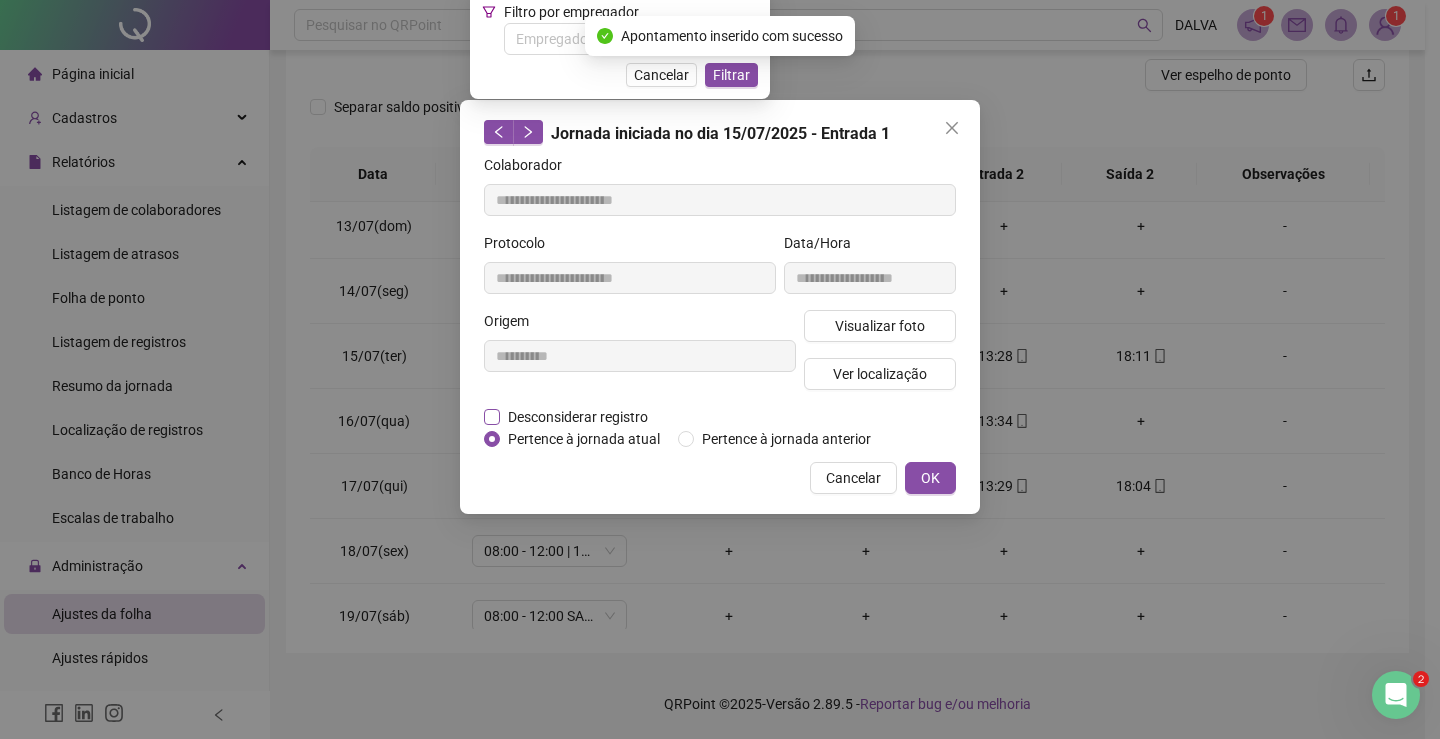 click on "Desconsiderar registro" at bounding box center (578, 417) 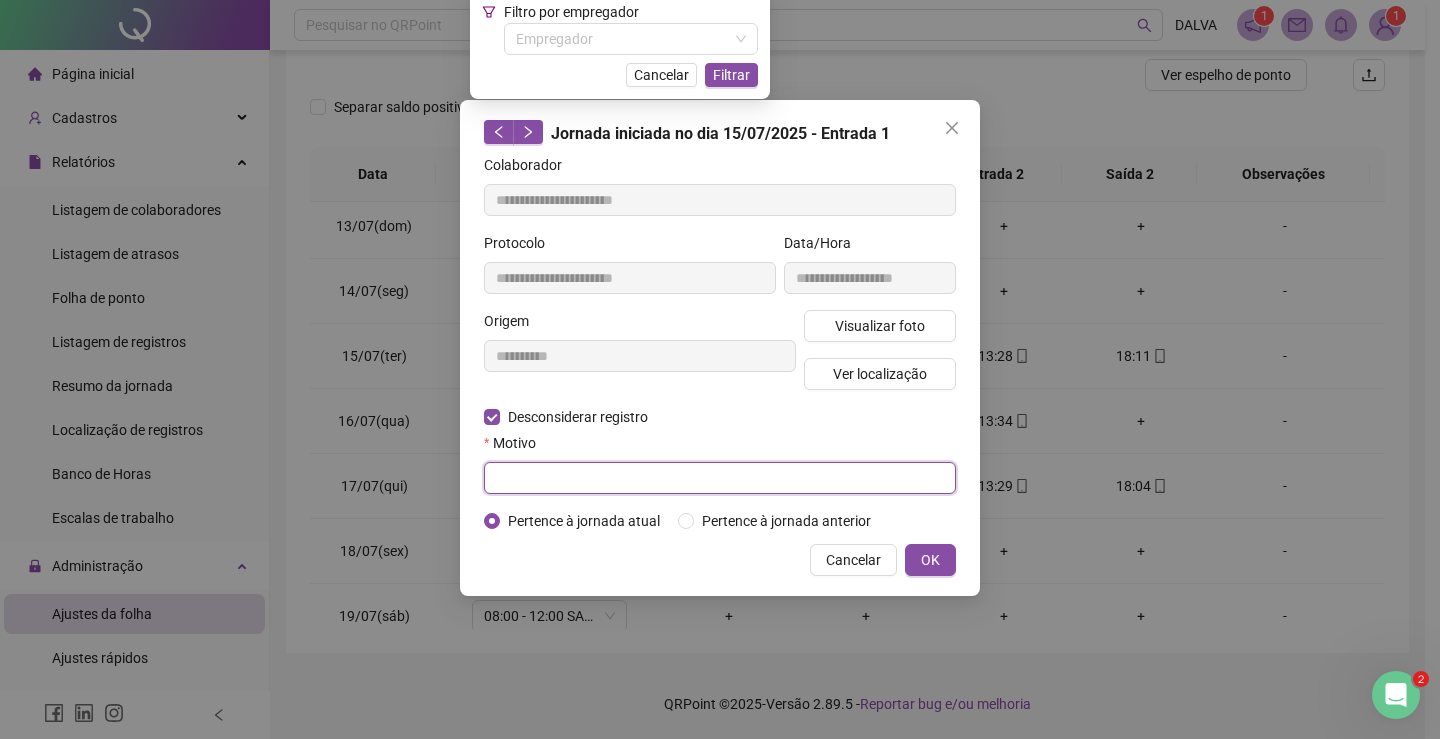 click at bounding box center [720, 478] 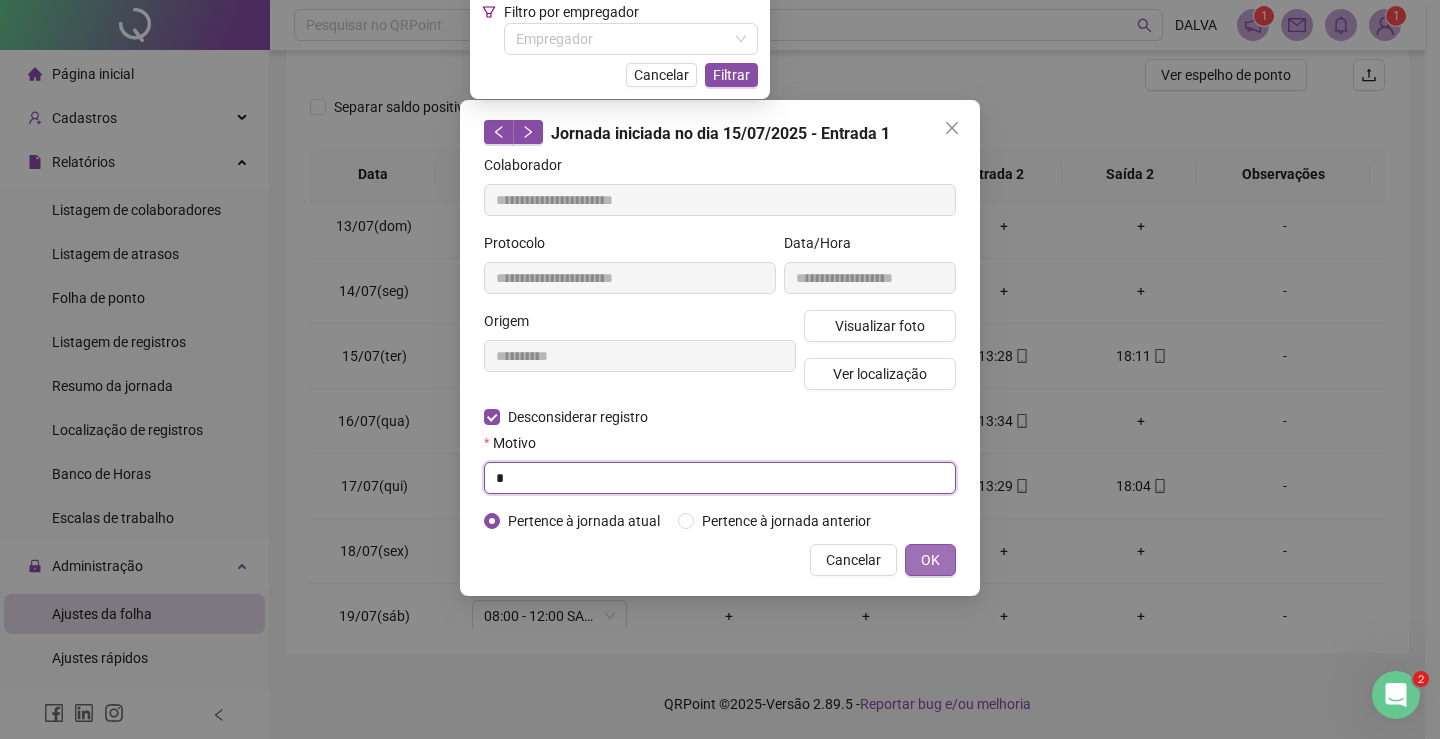 type on "*" 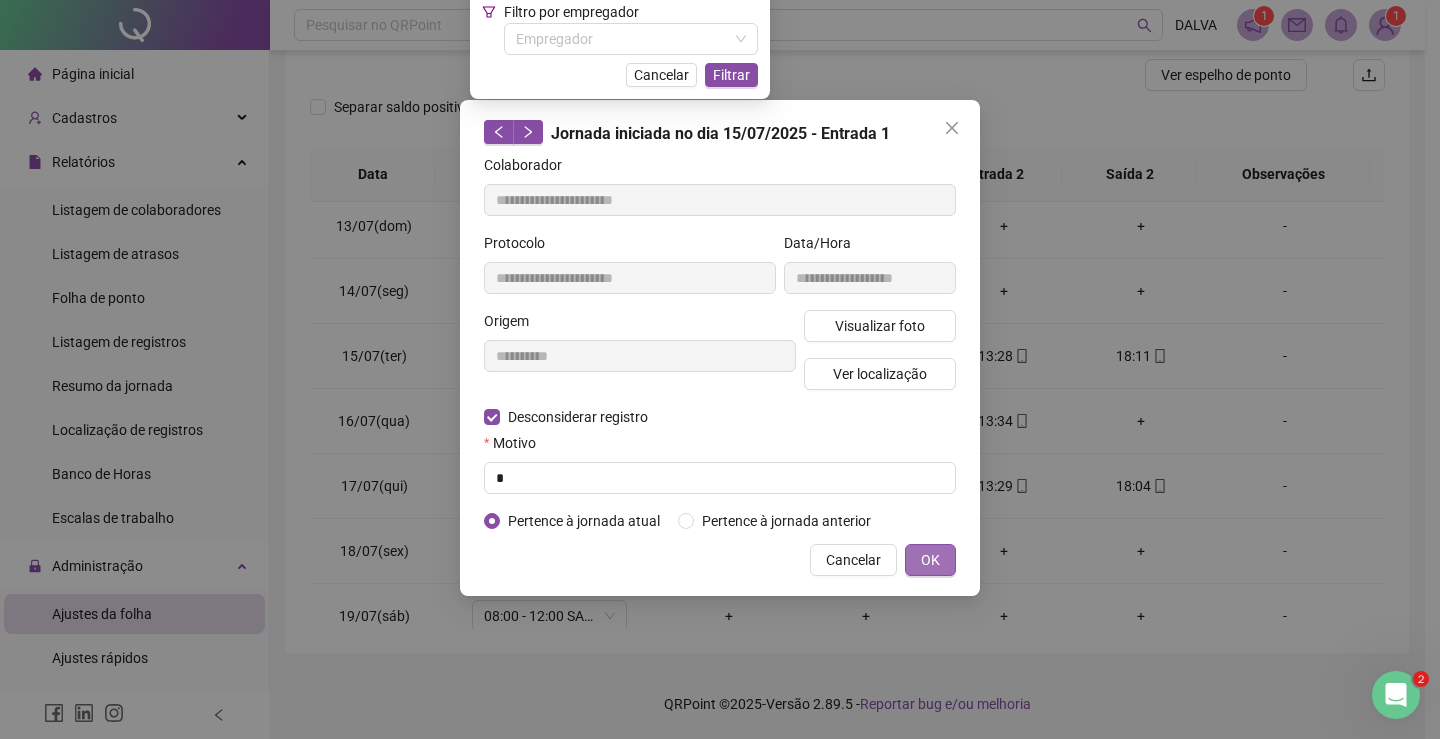 click on "OK" at bounding box center (930, 560) 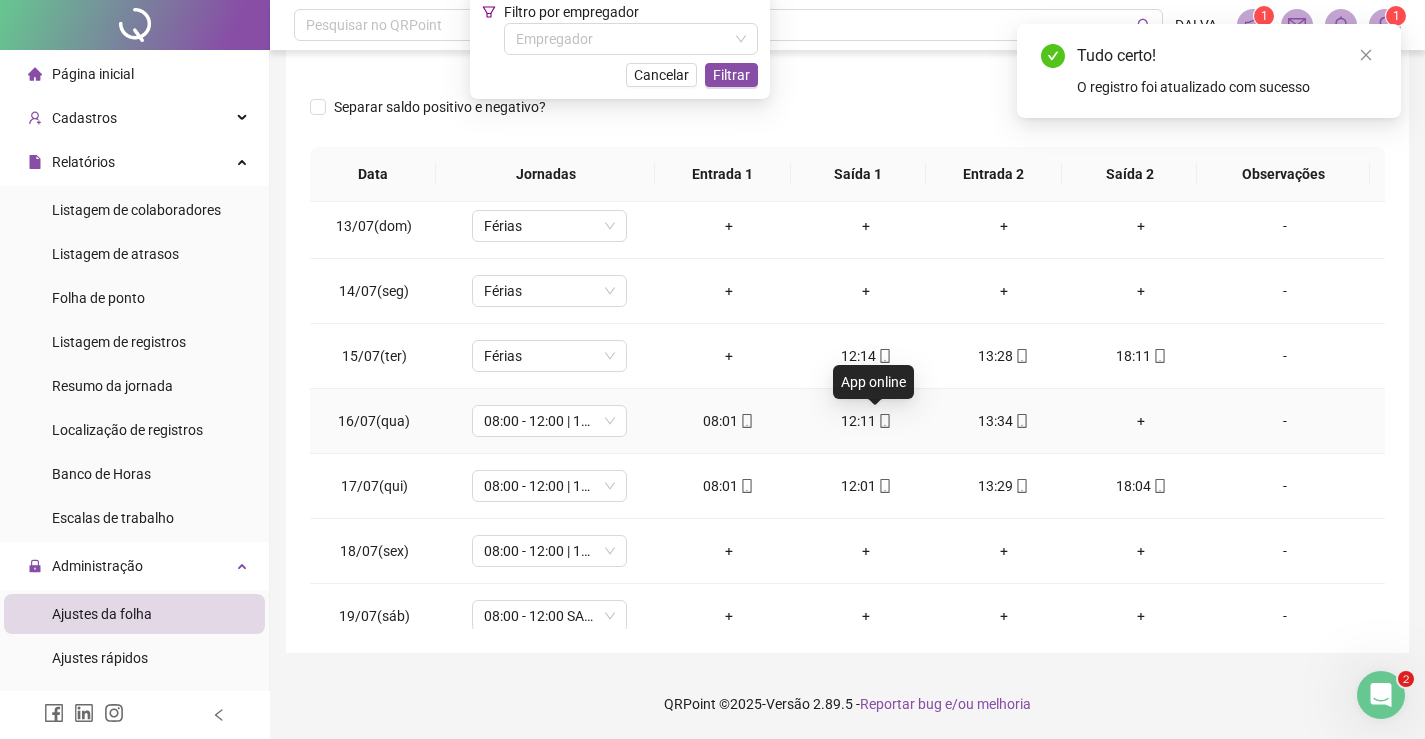 click at bounding box center (884, 421) 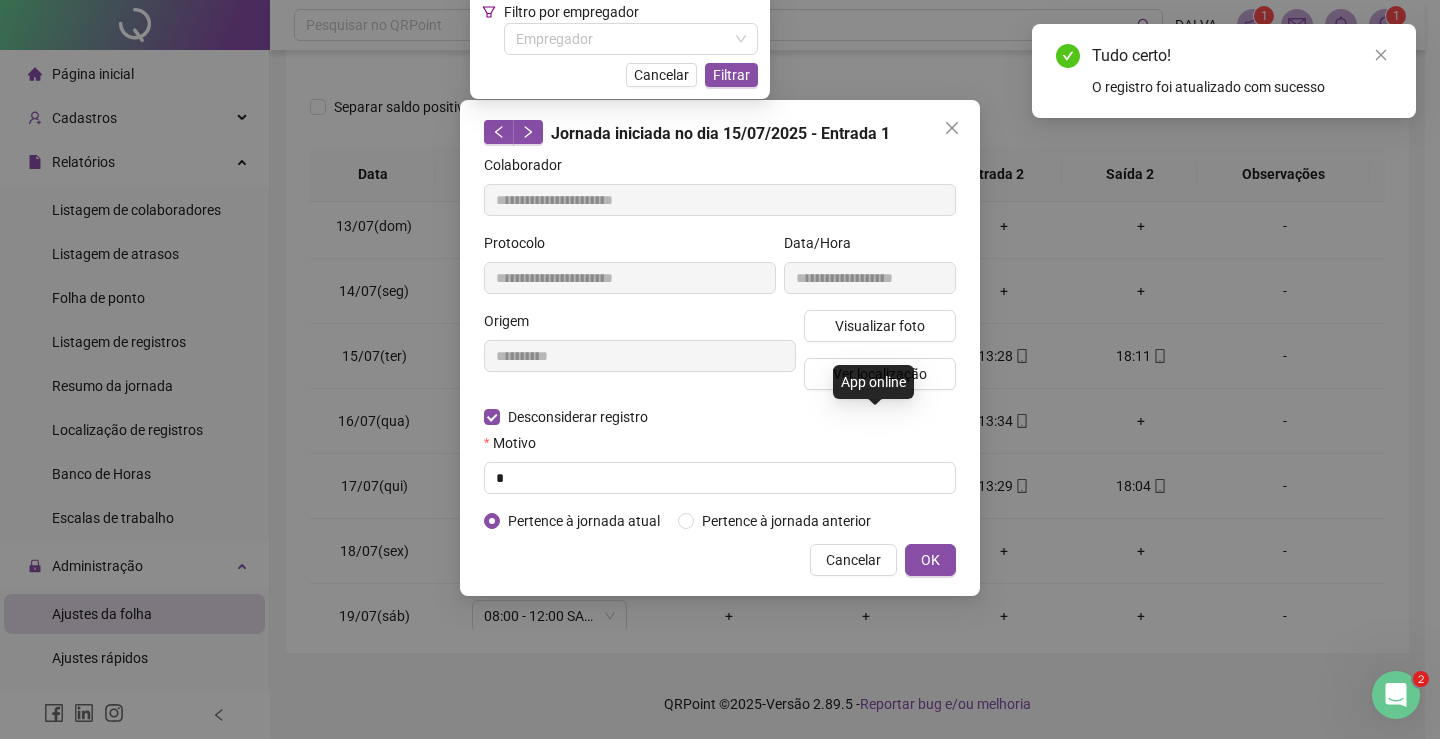 type on "**********" 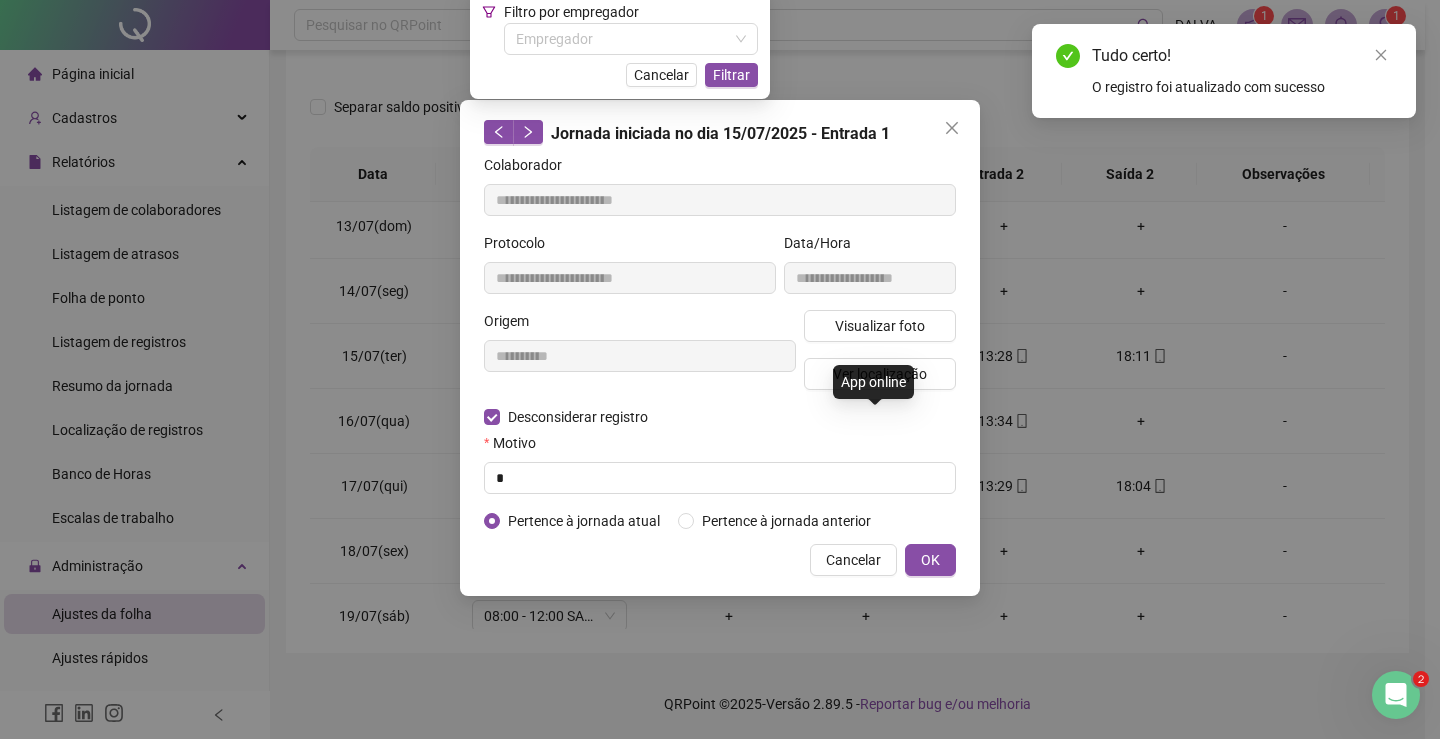 type on "**********" 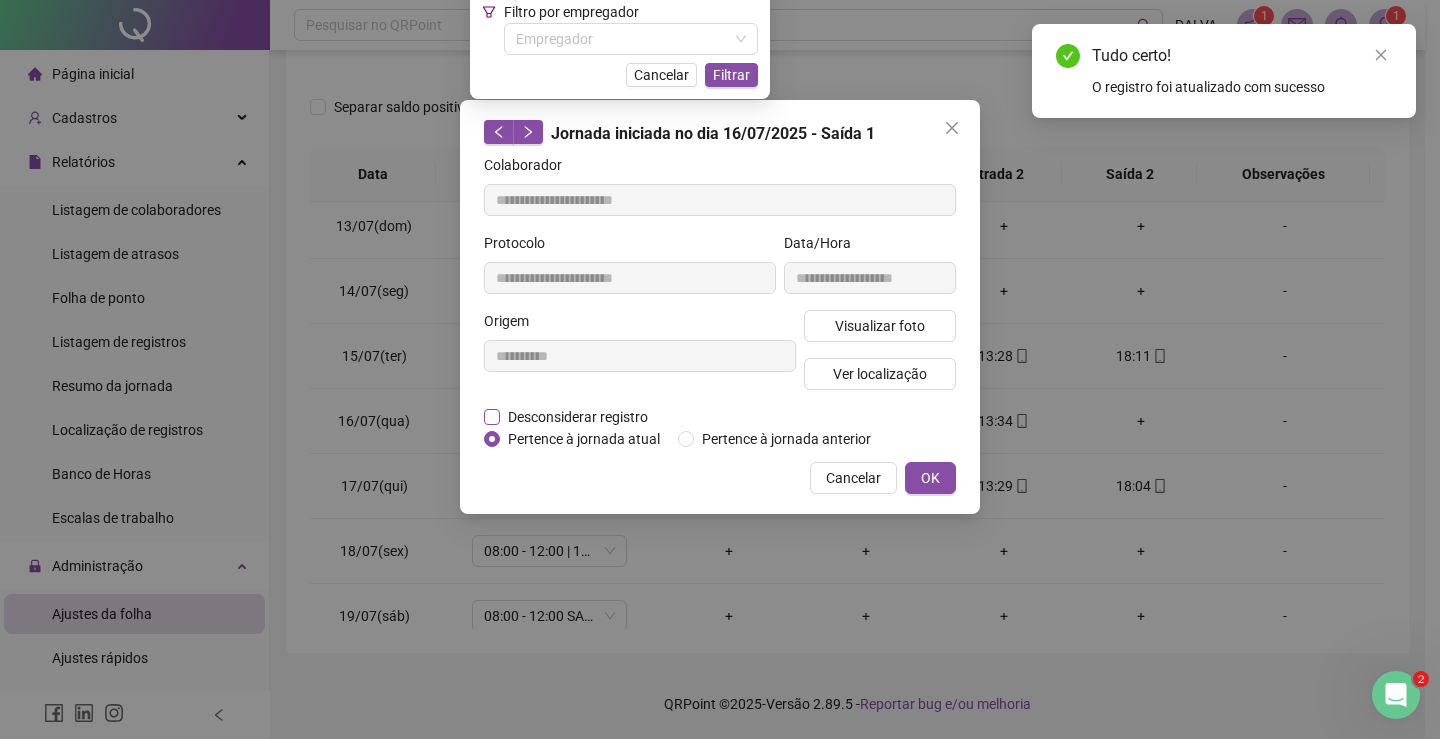 click on "Desconsiderar registro" at bounding box center [578, 417] 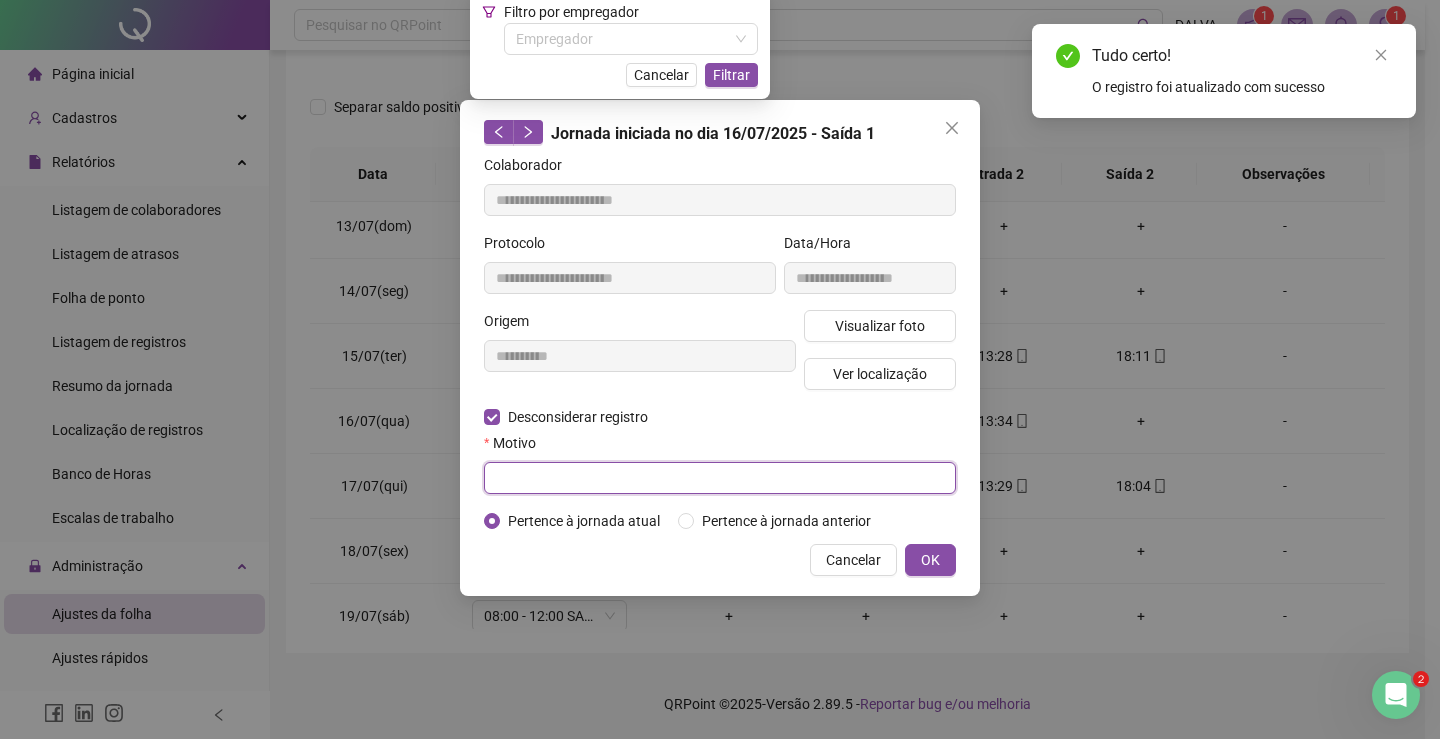 click at bounding box center [720, 478] 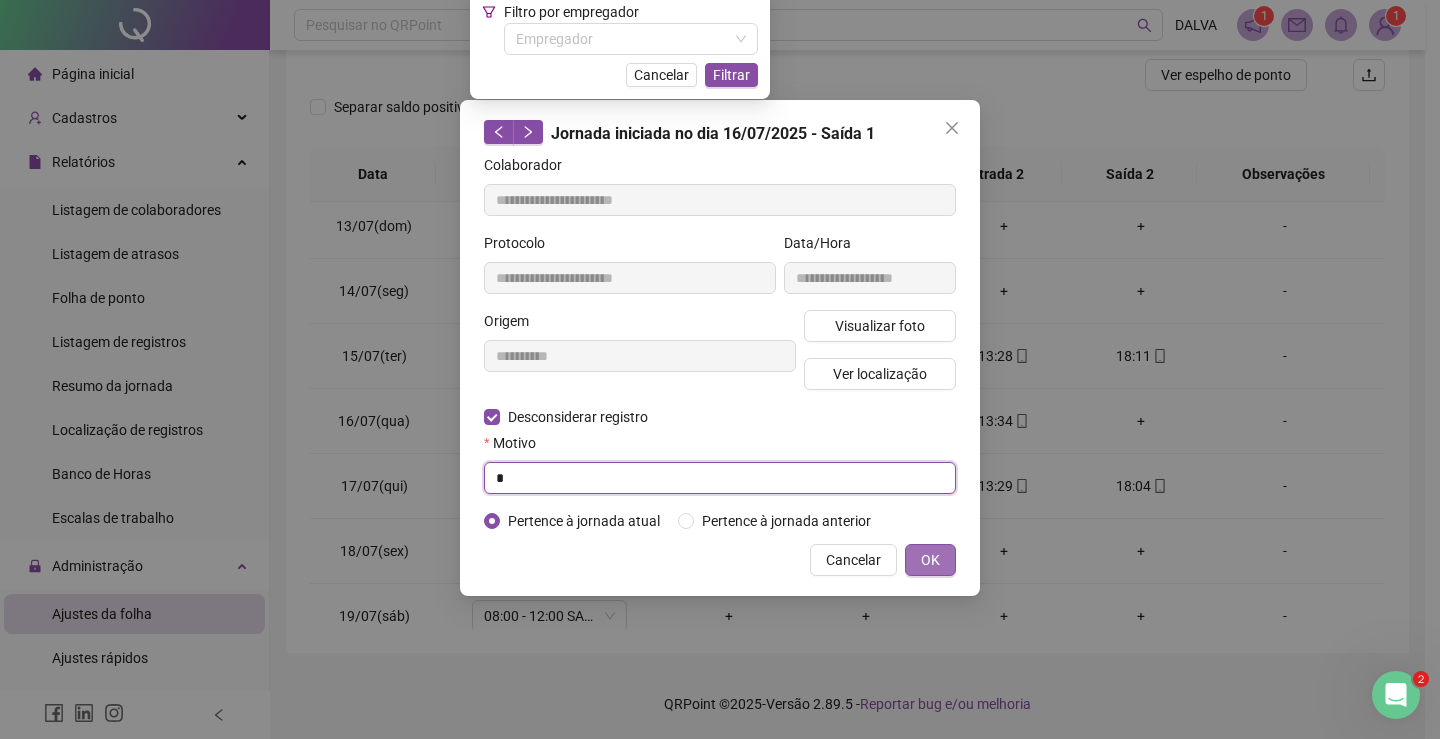 type on "*" 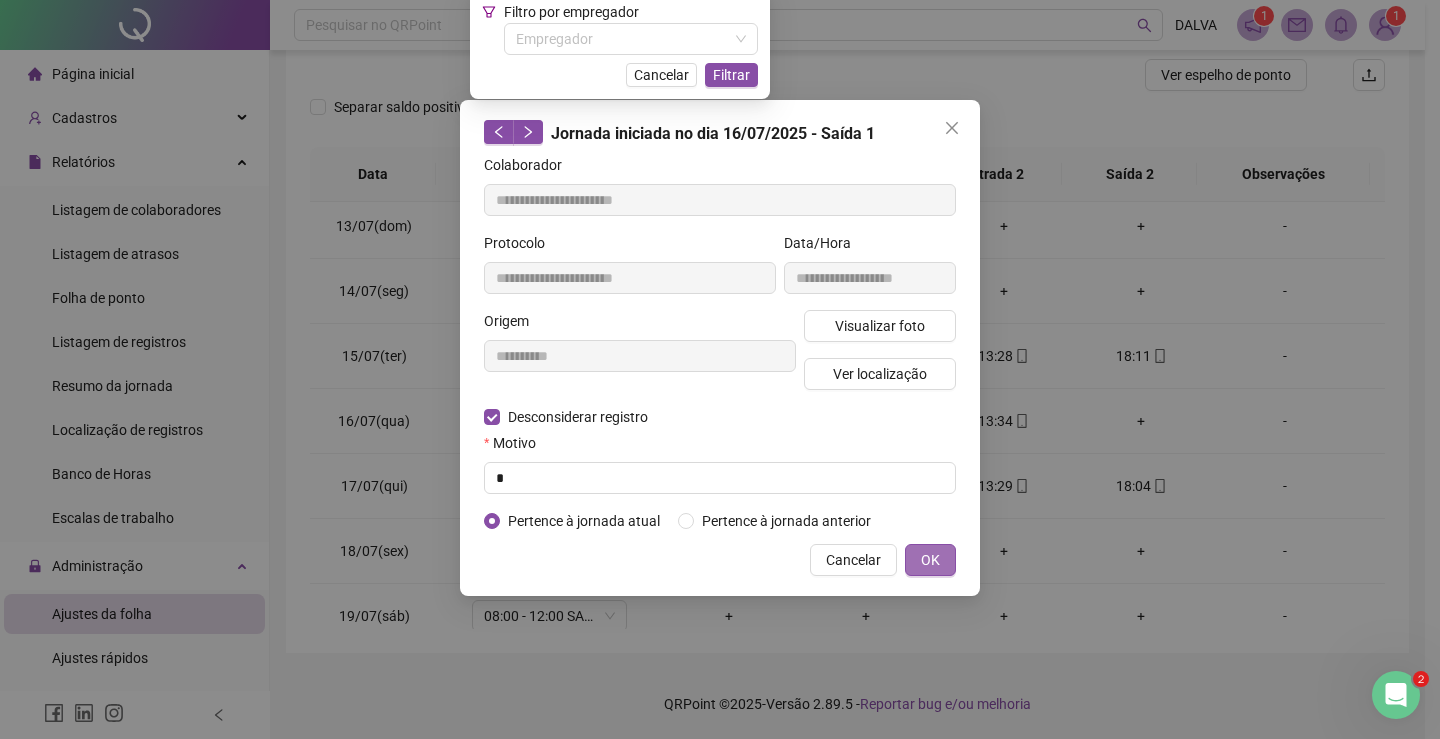 click on "OK" at bounding box center (930, 560) 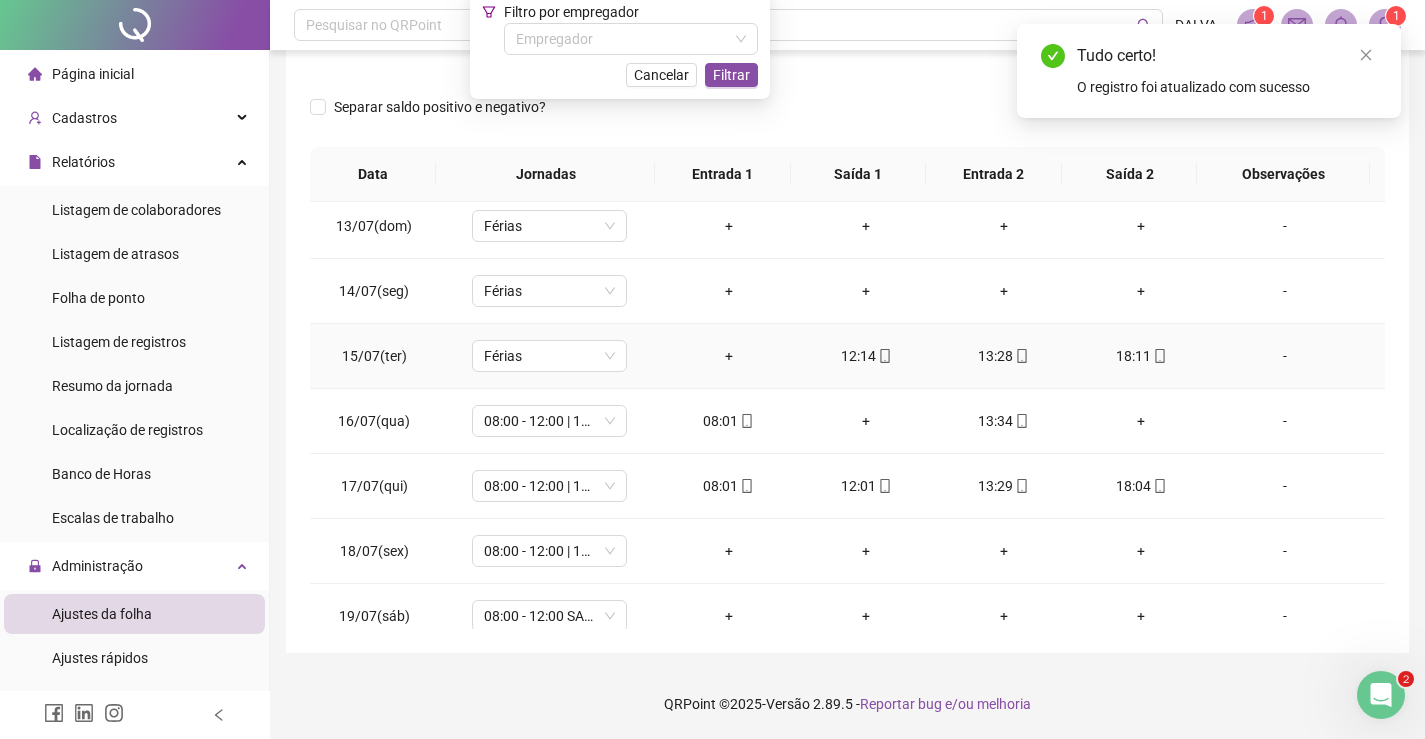 click on "13:28" at bounding box center [1004, 356] 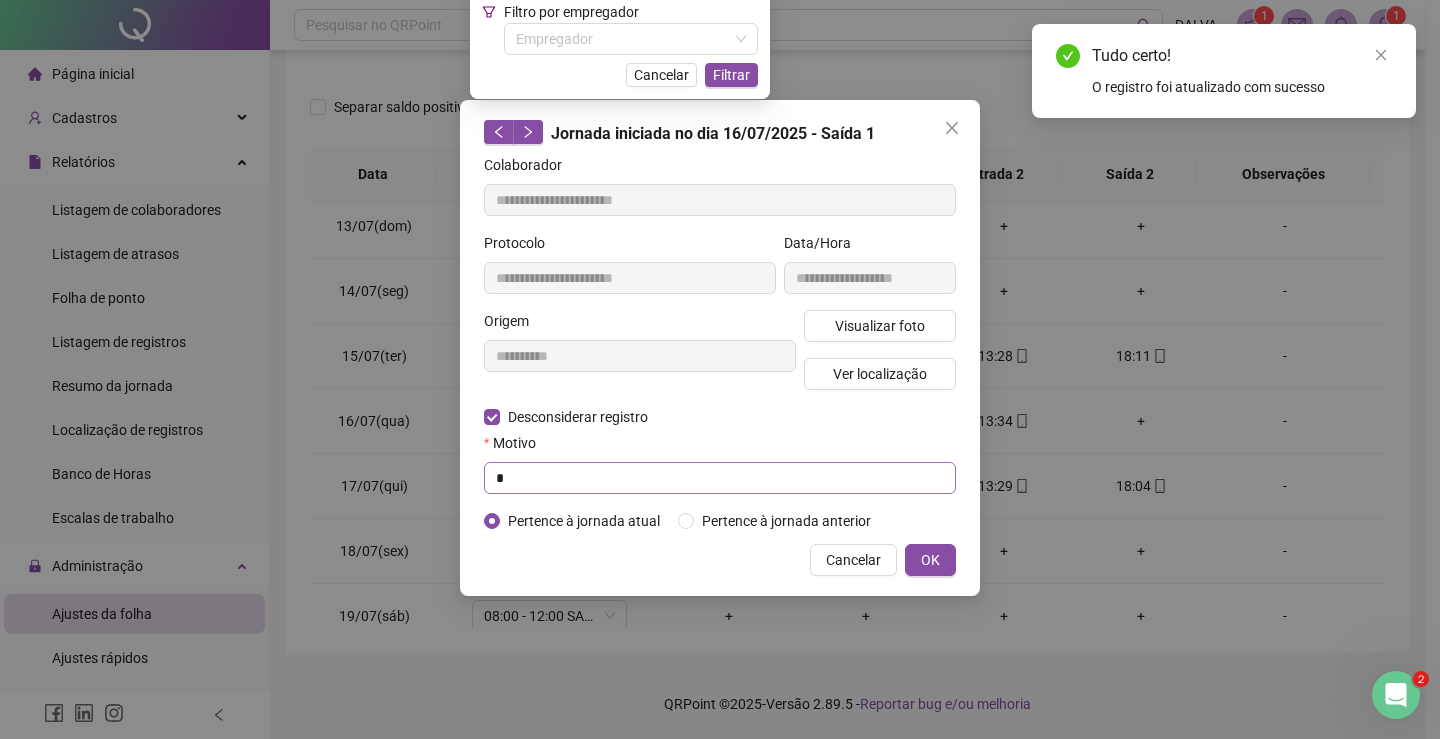 type on "**********" 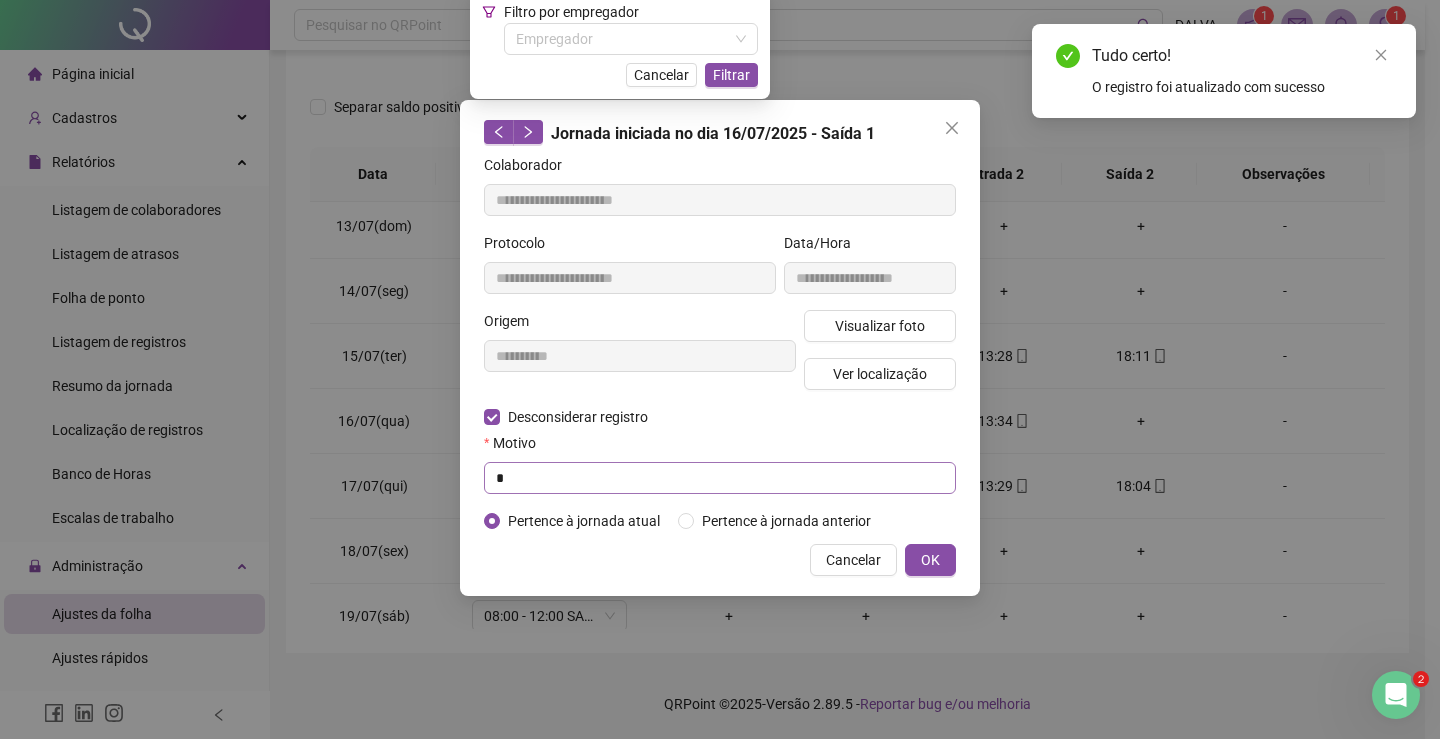 type on "**********" 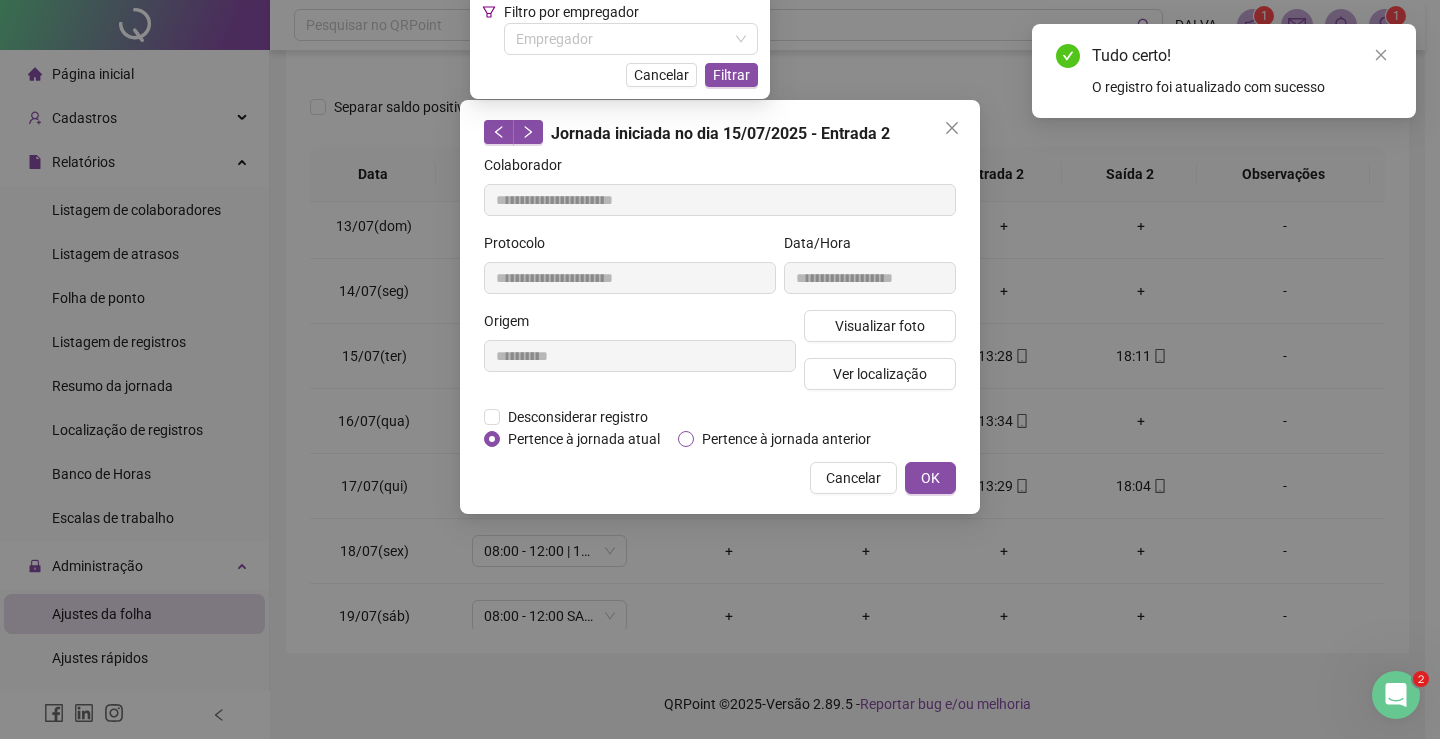 drag, startPoint x: 625, startPoint y: 420, endPoint x: 828, endPoint y: 437, distance: 203.71059 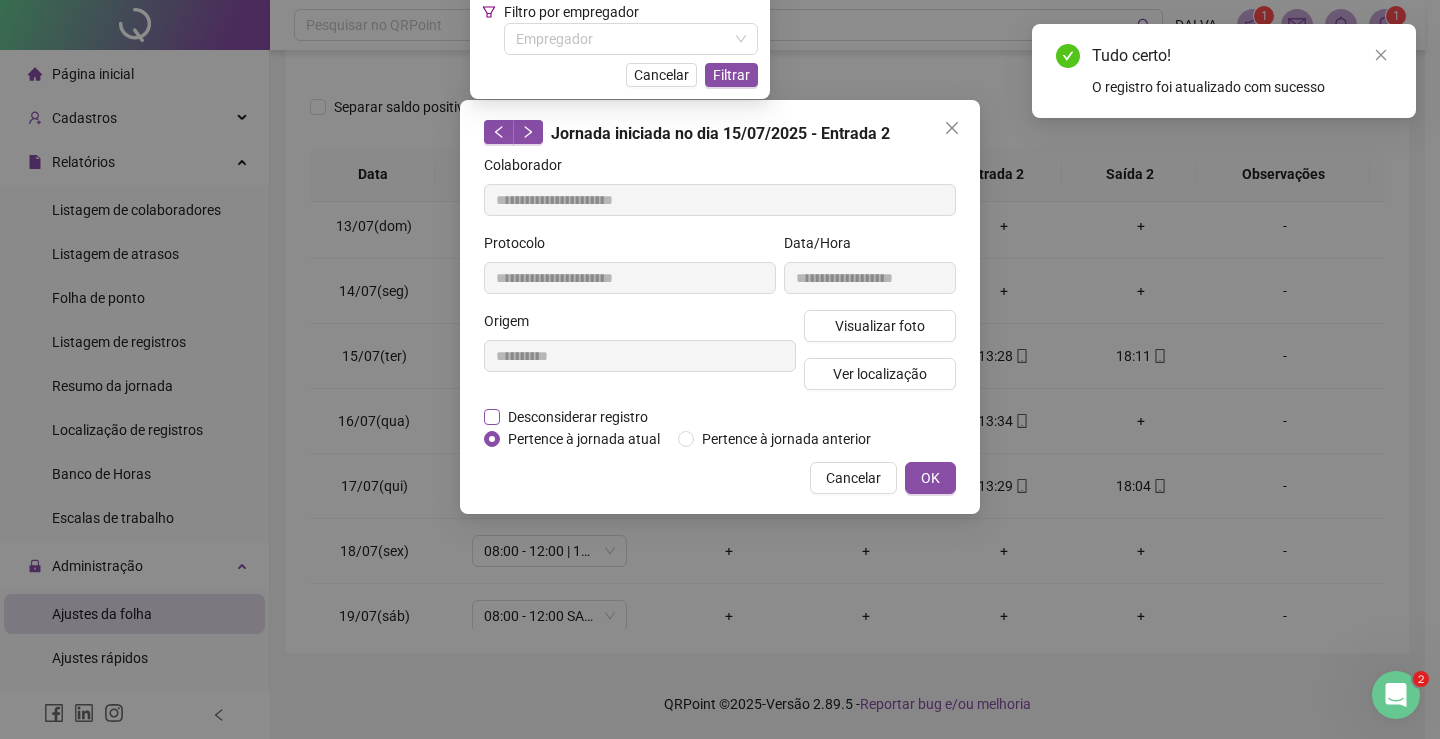 click on "Desconsiderar registro" at bounding box center [578, 417] 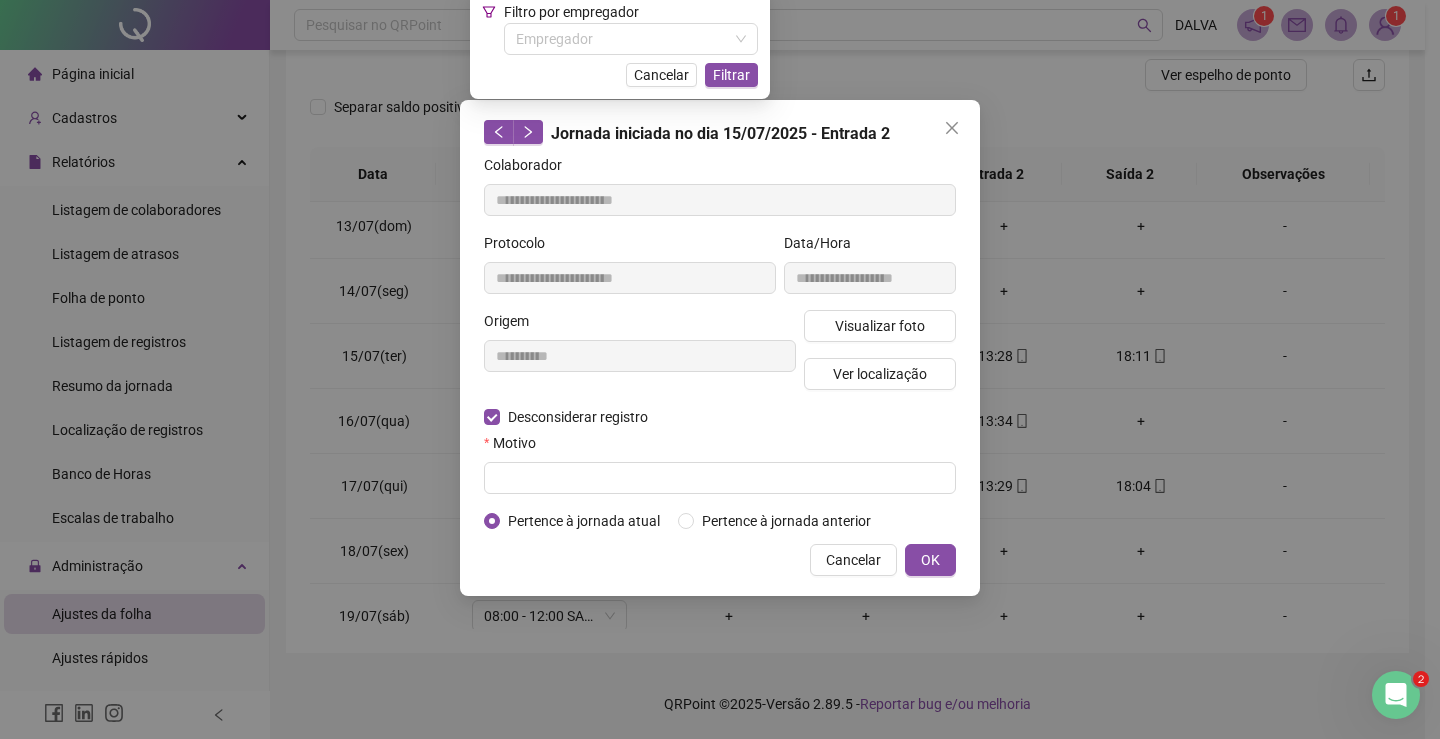 click on "Motivo" at bounding box center (720, 447) 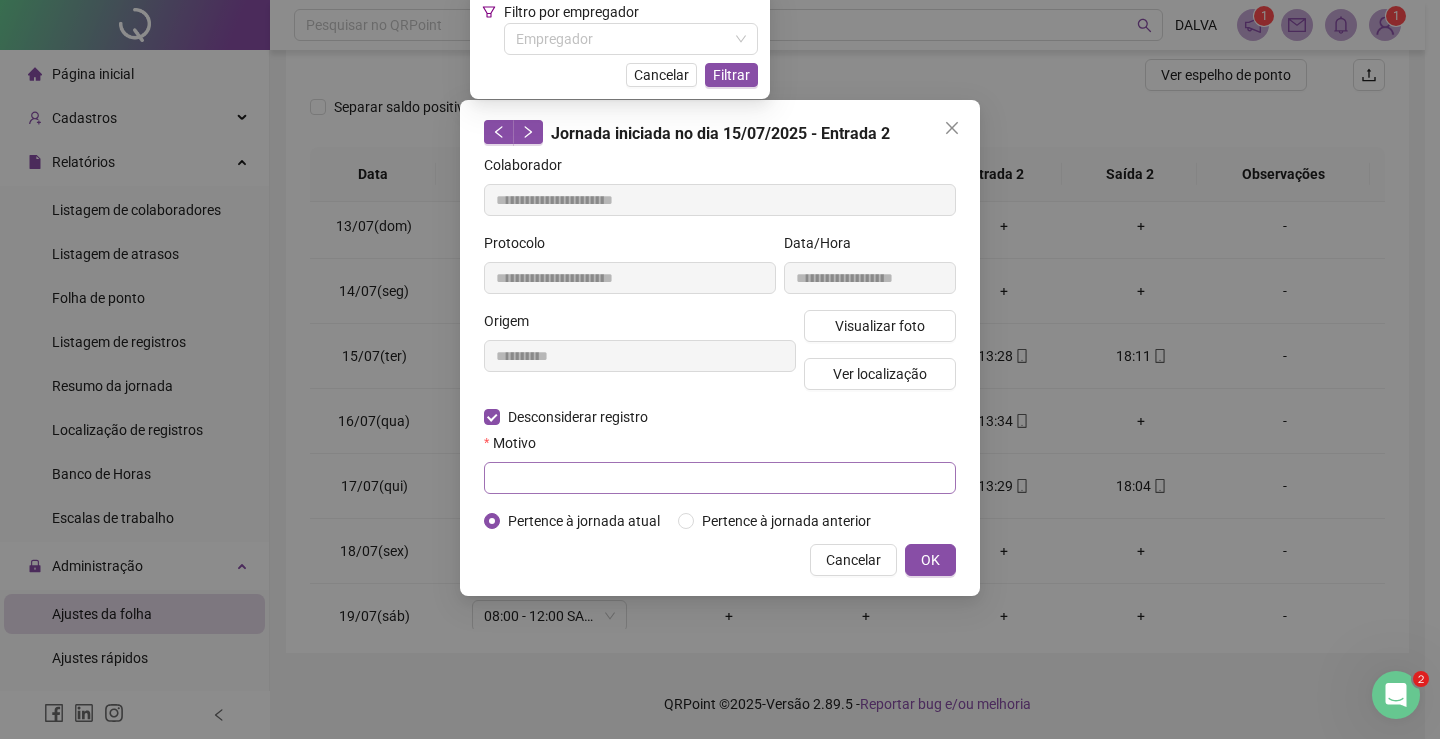 drag, startPoint x: 697, startPoint y: 454, endPoint x: 707, endPoint y: 489, distance: 36.40055 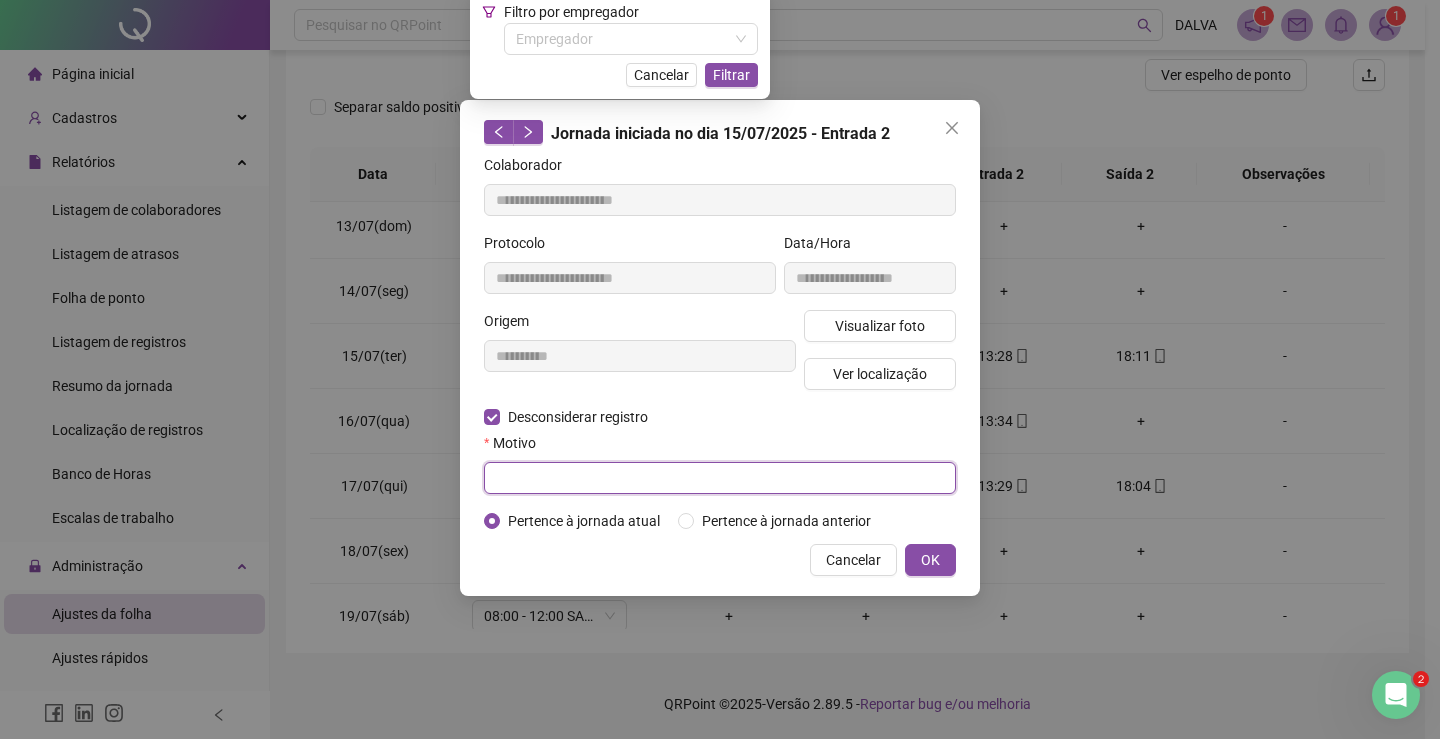 click at bounding box center [720, 478] 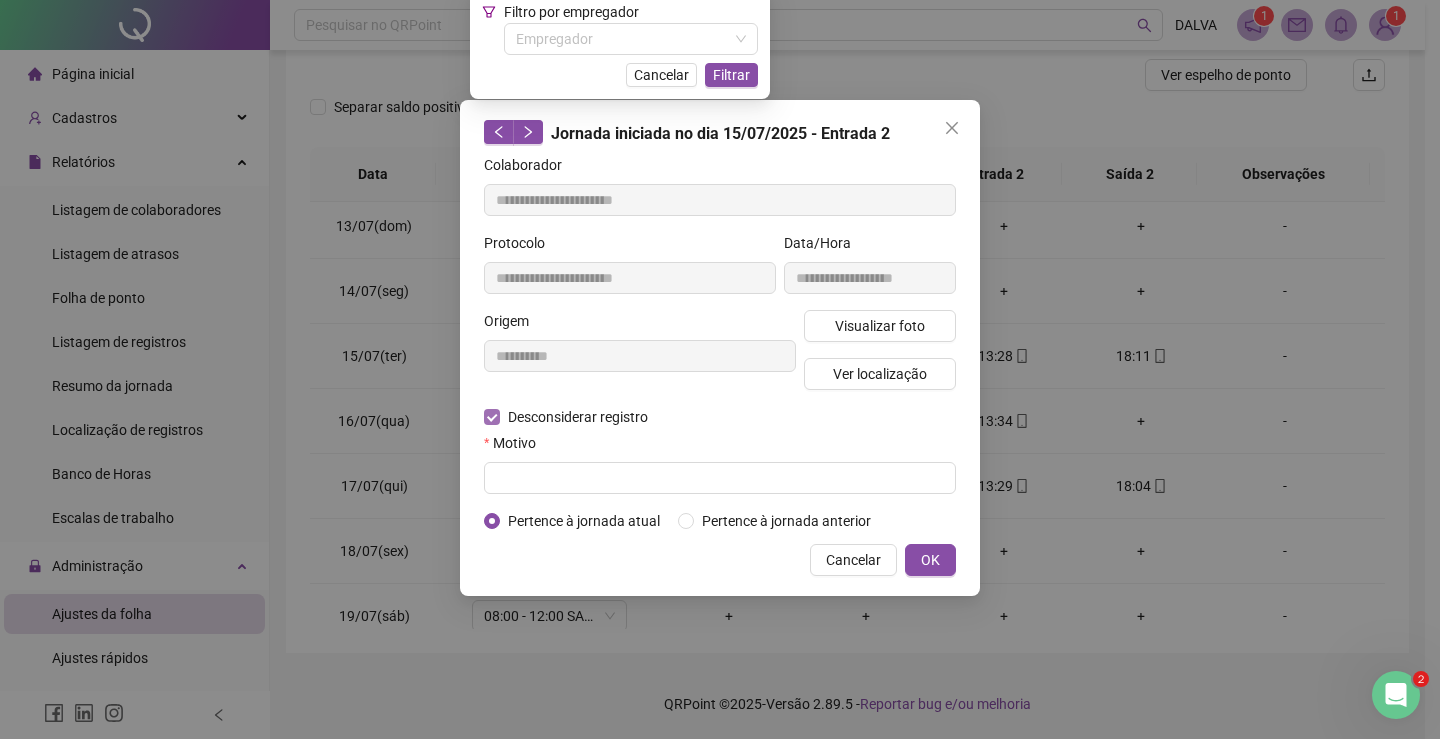 click on "Desconsiderar registro" at bounding box center [578, 417] 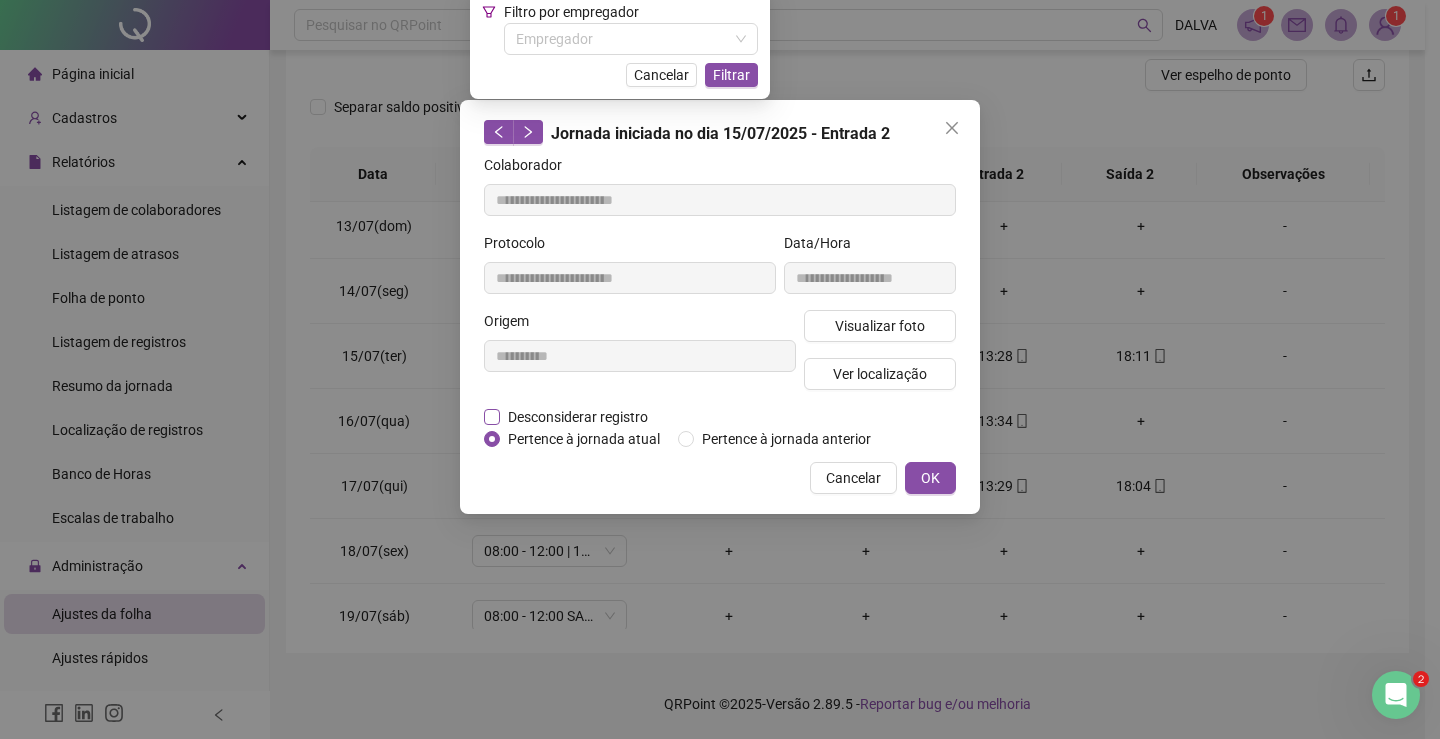click on "Desconsiderar registro" at bounding box center (578, 417) 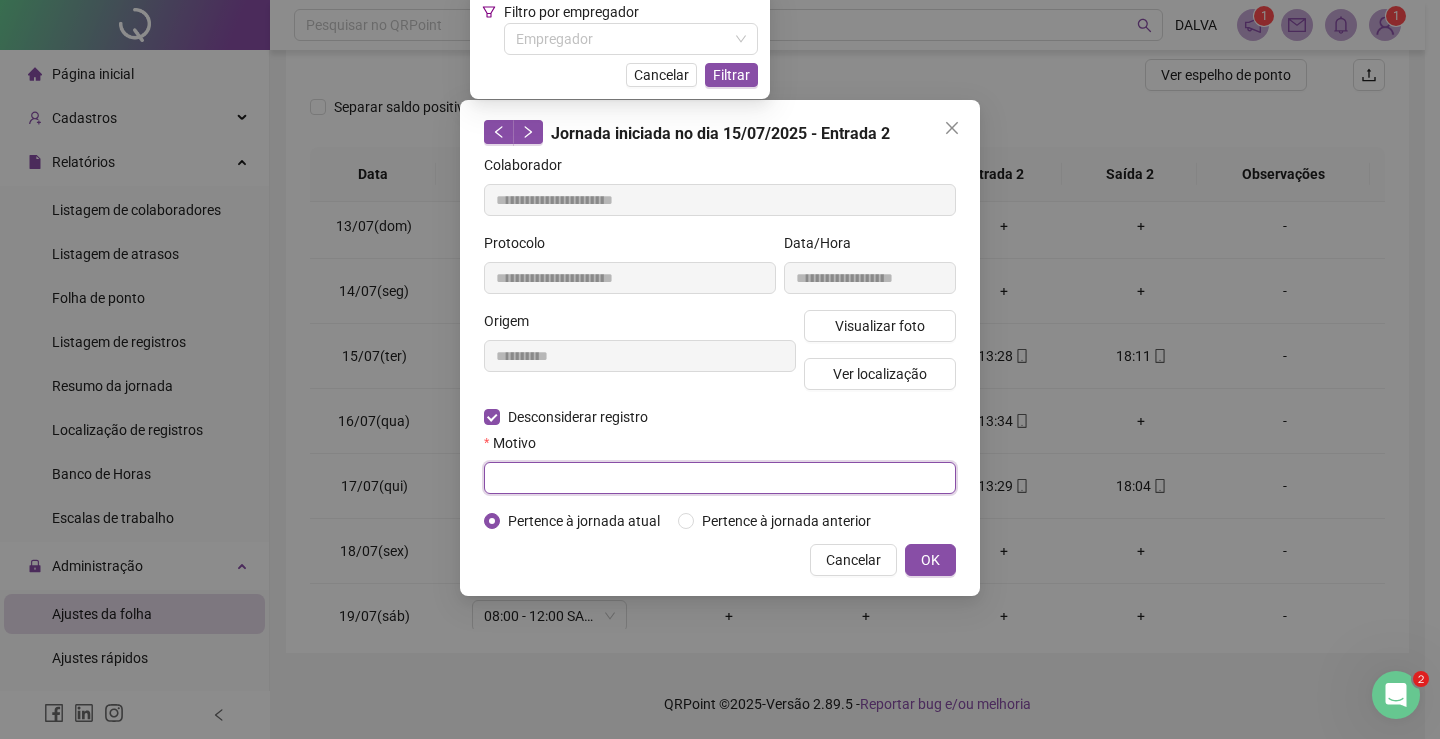 click at bounding box center [720, 478] 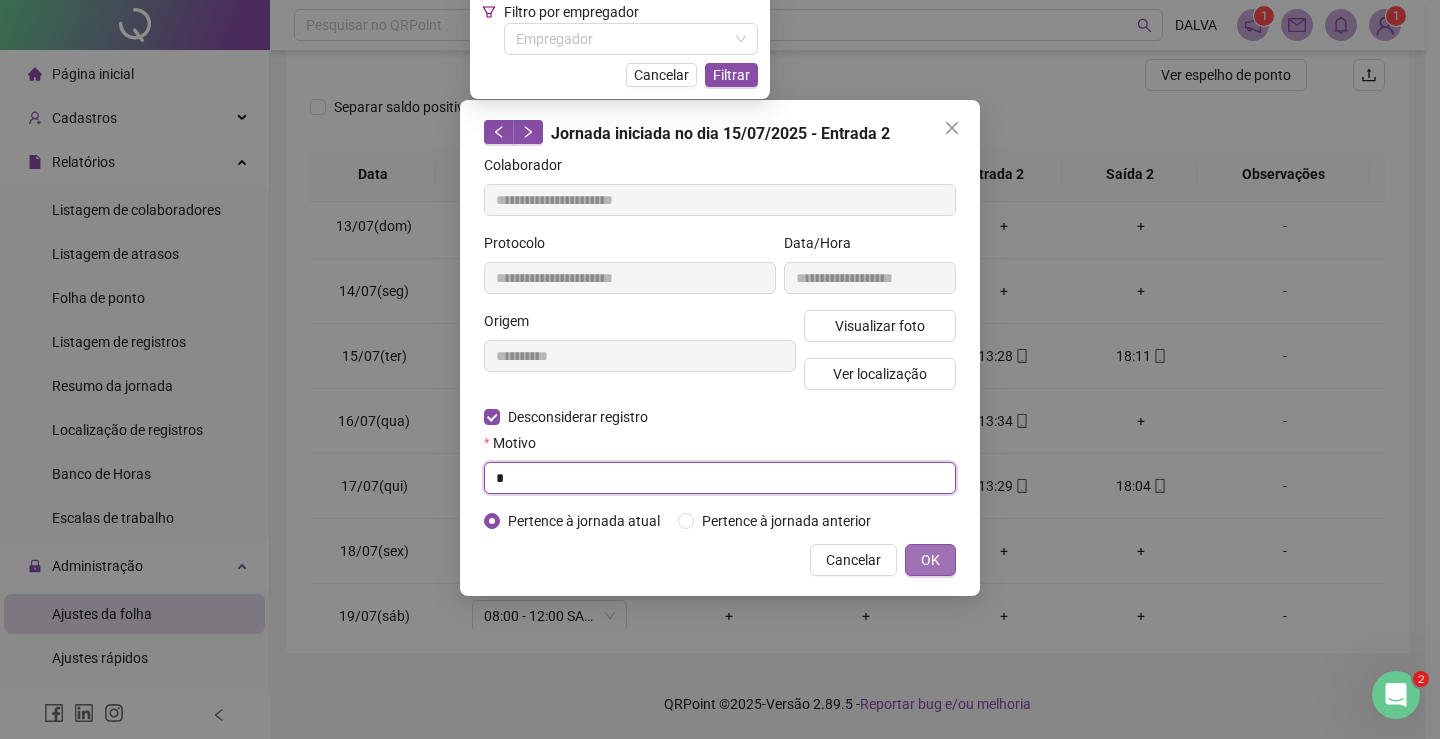 type on "*" 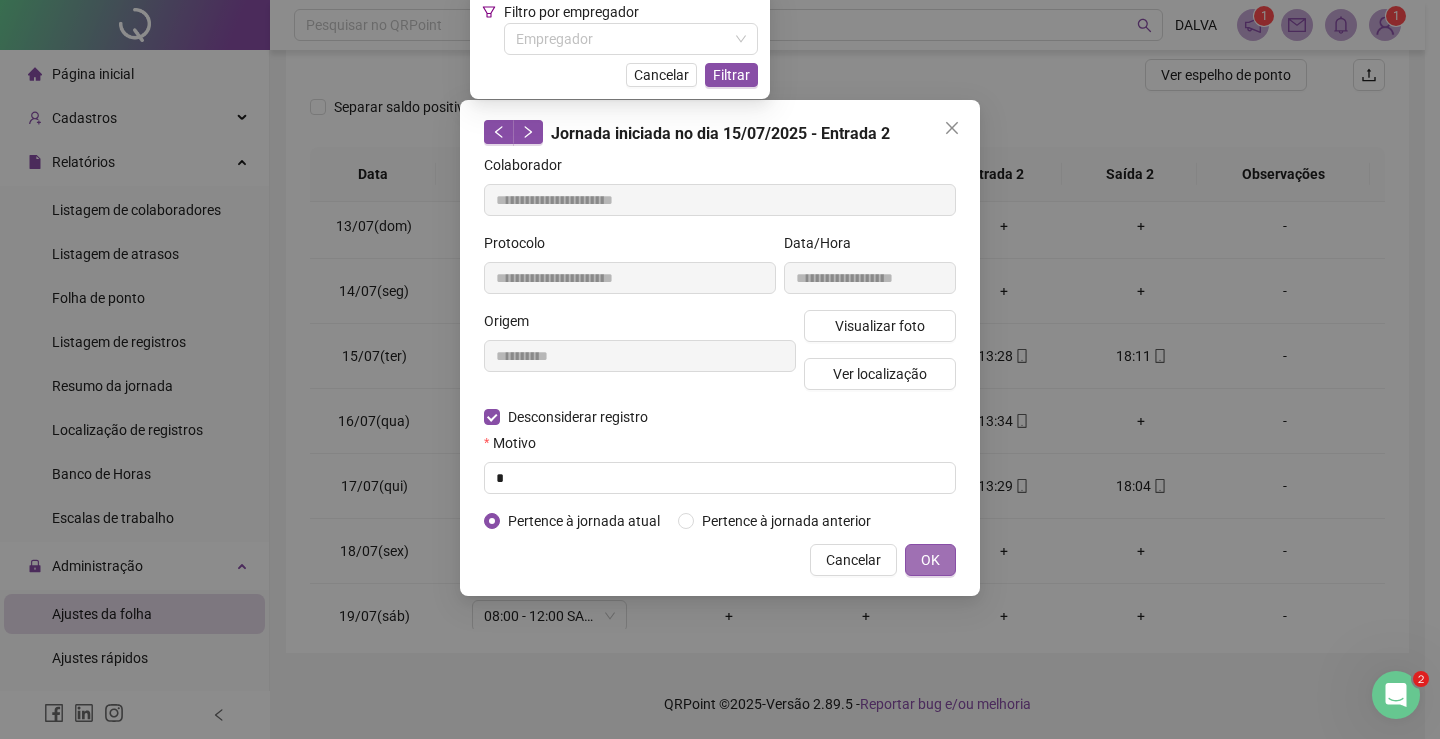 click on "OK" at bounding box center [930, 560] 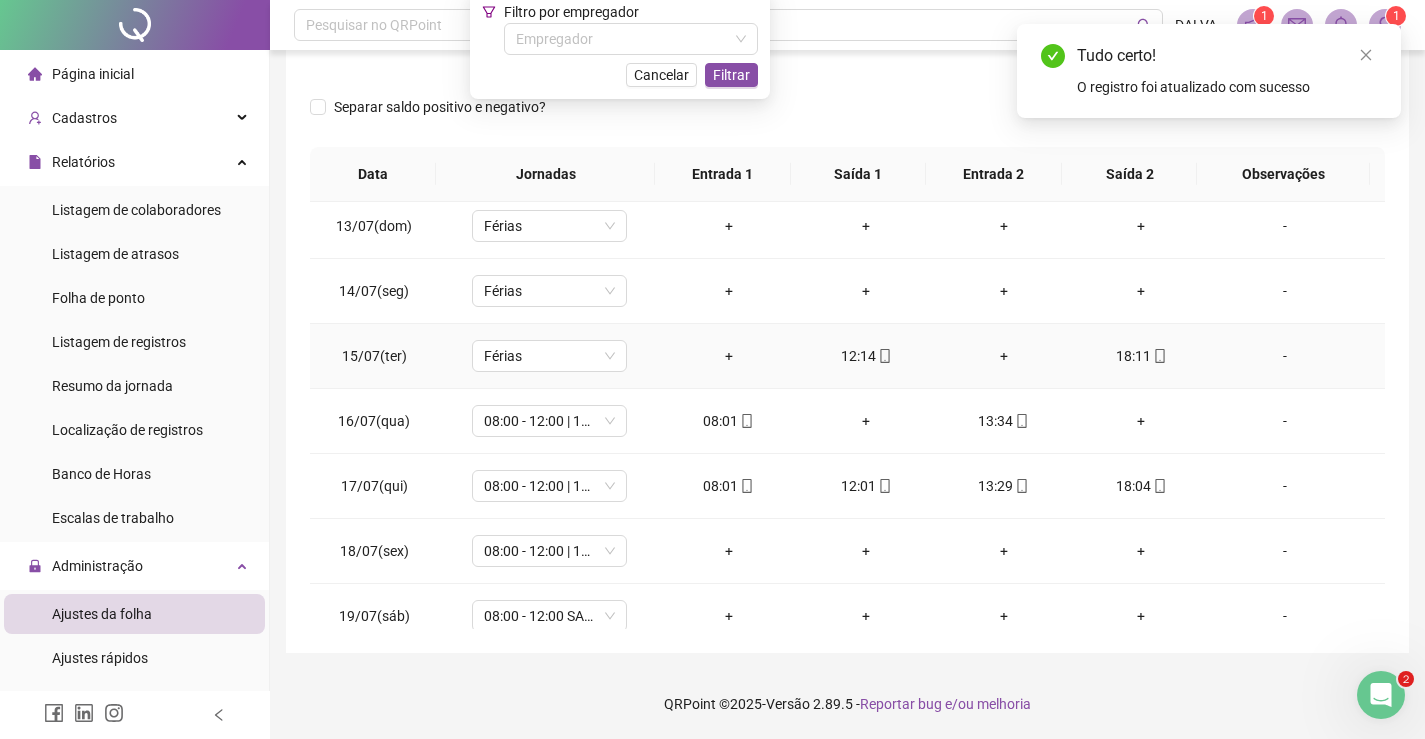 click on "18:11" at bounding box center [1142, 356] 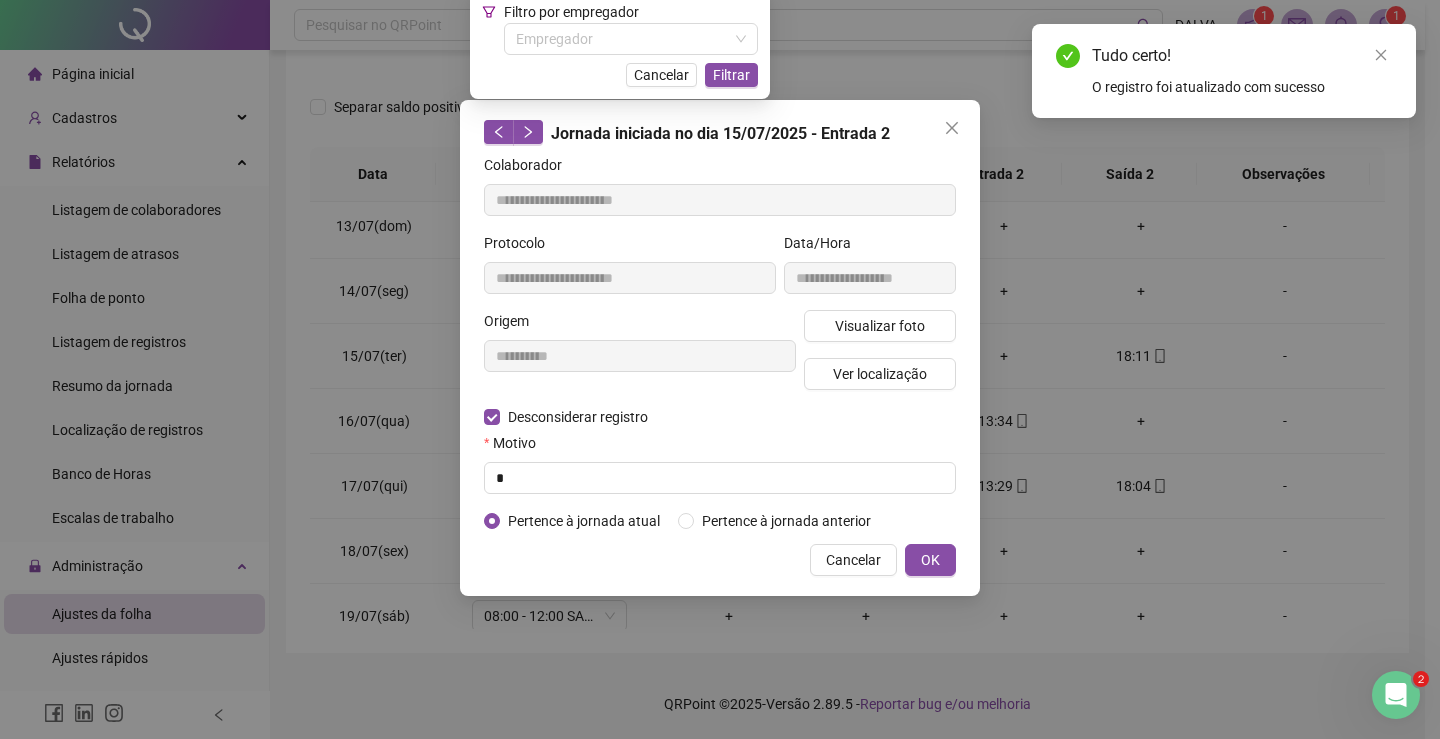 type on "**********" 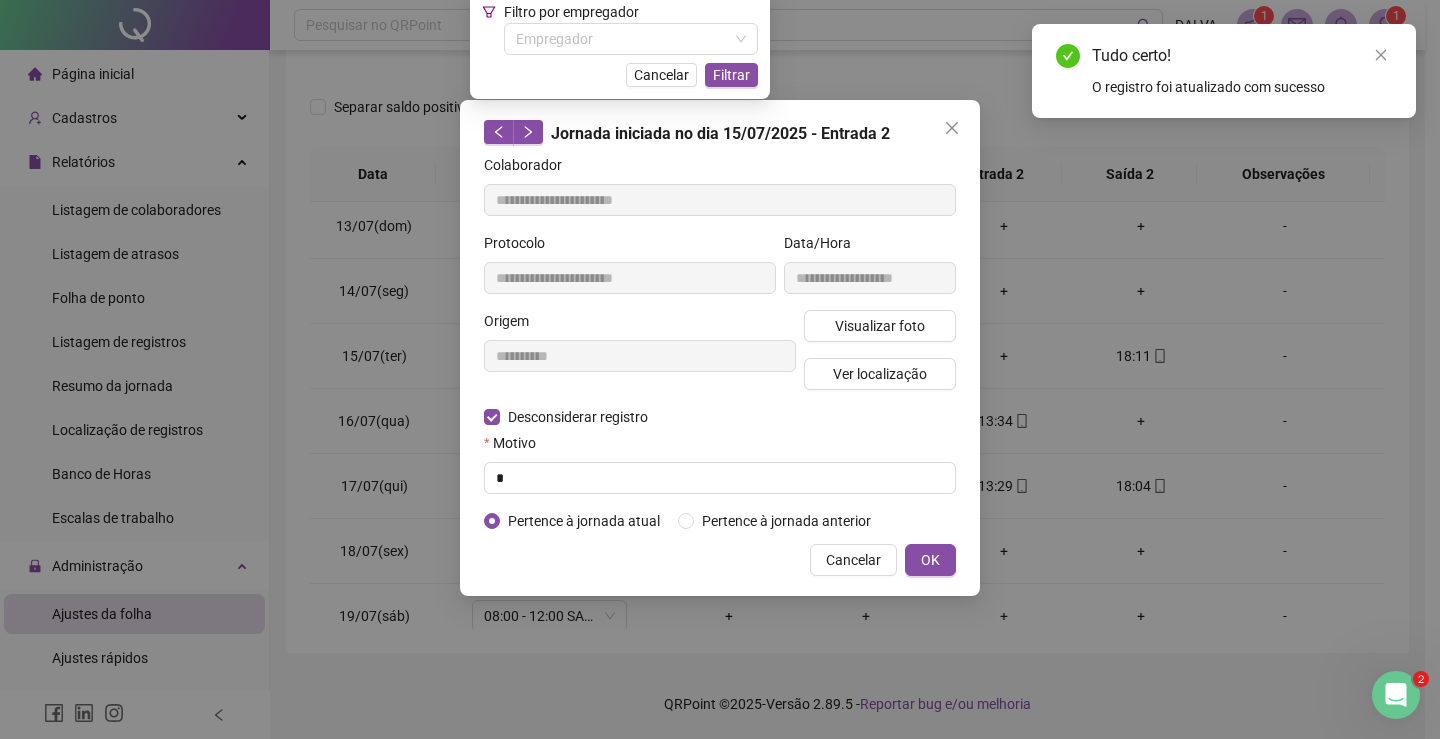 type on "**********" 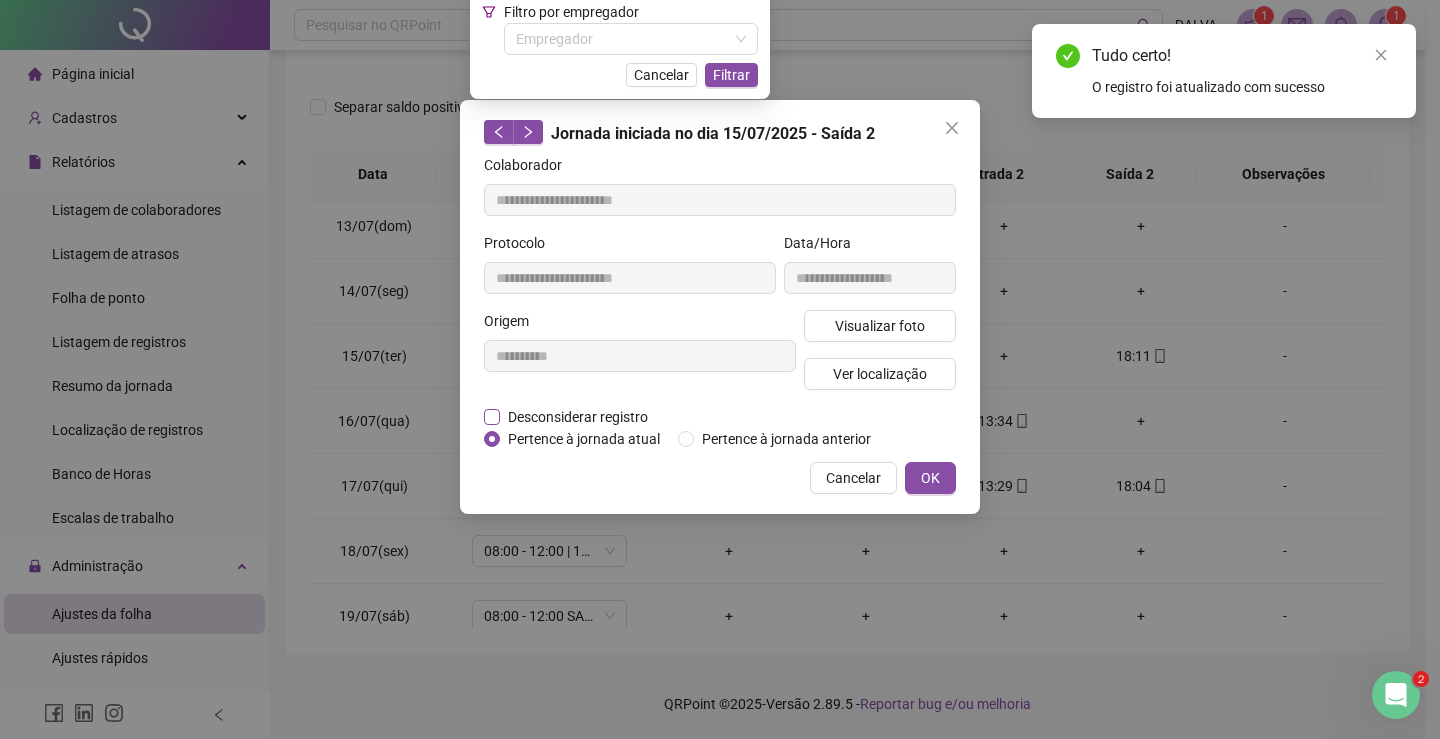 click on "Desconsiderar registro" at bounding box center (578, 417) 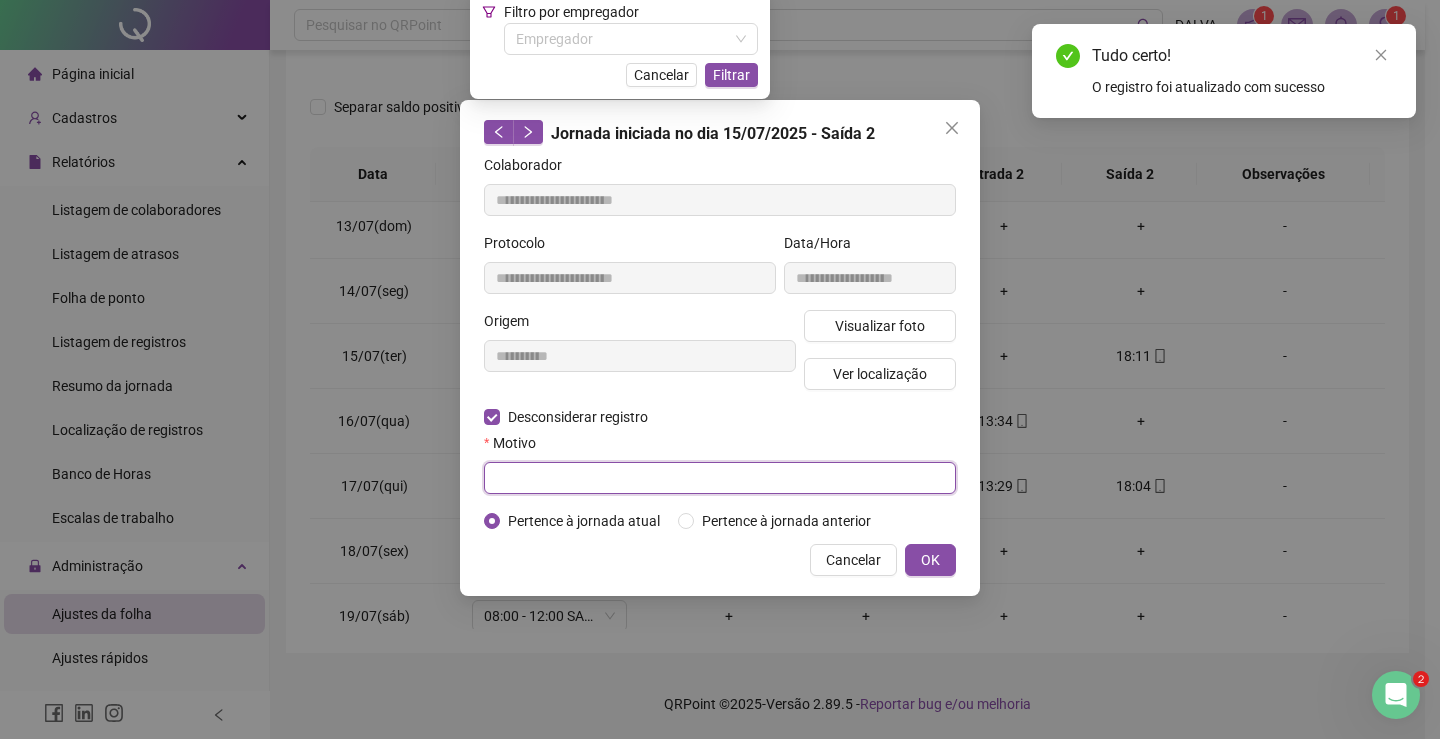 click at bounding box center (720, 478) 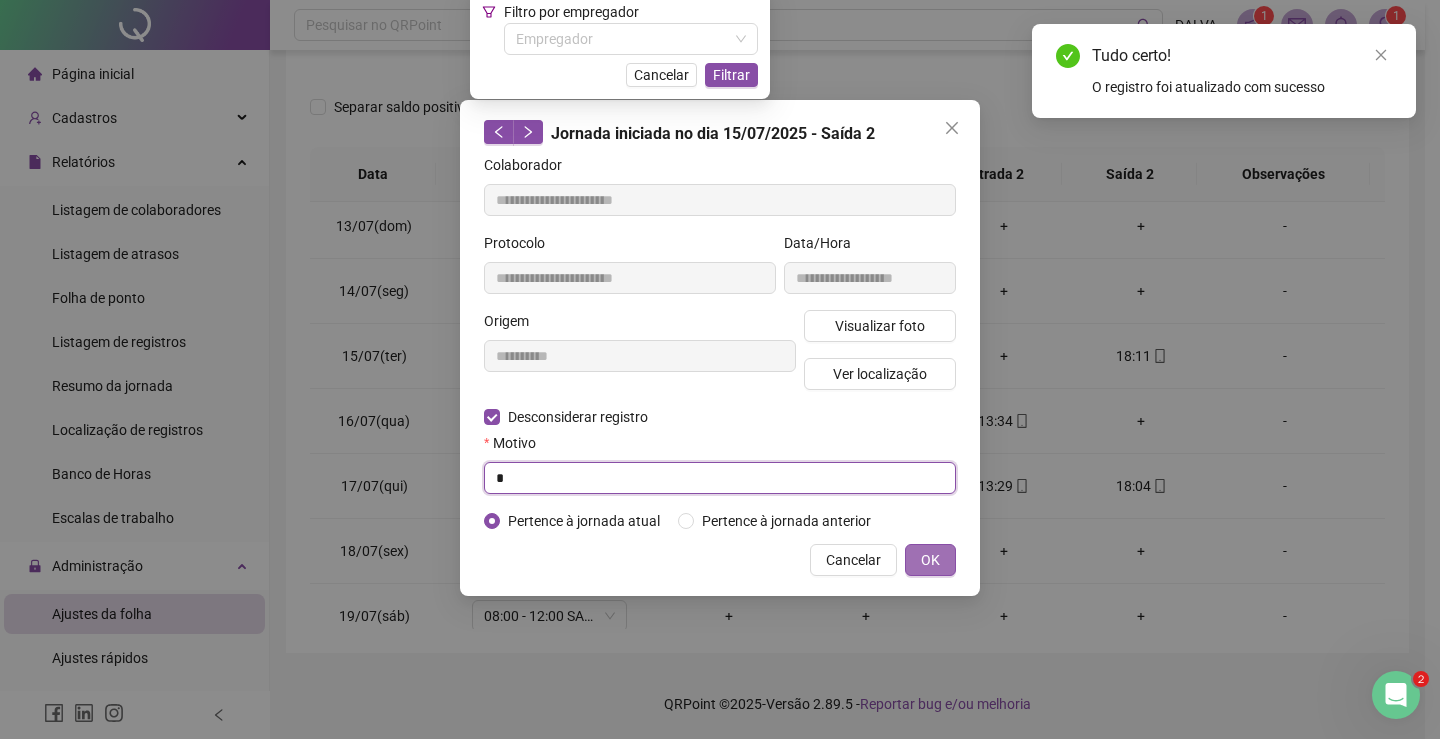 type on "*" 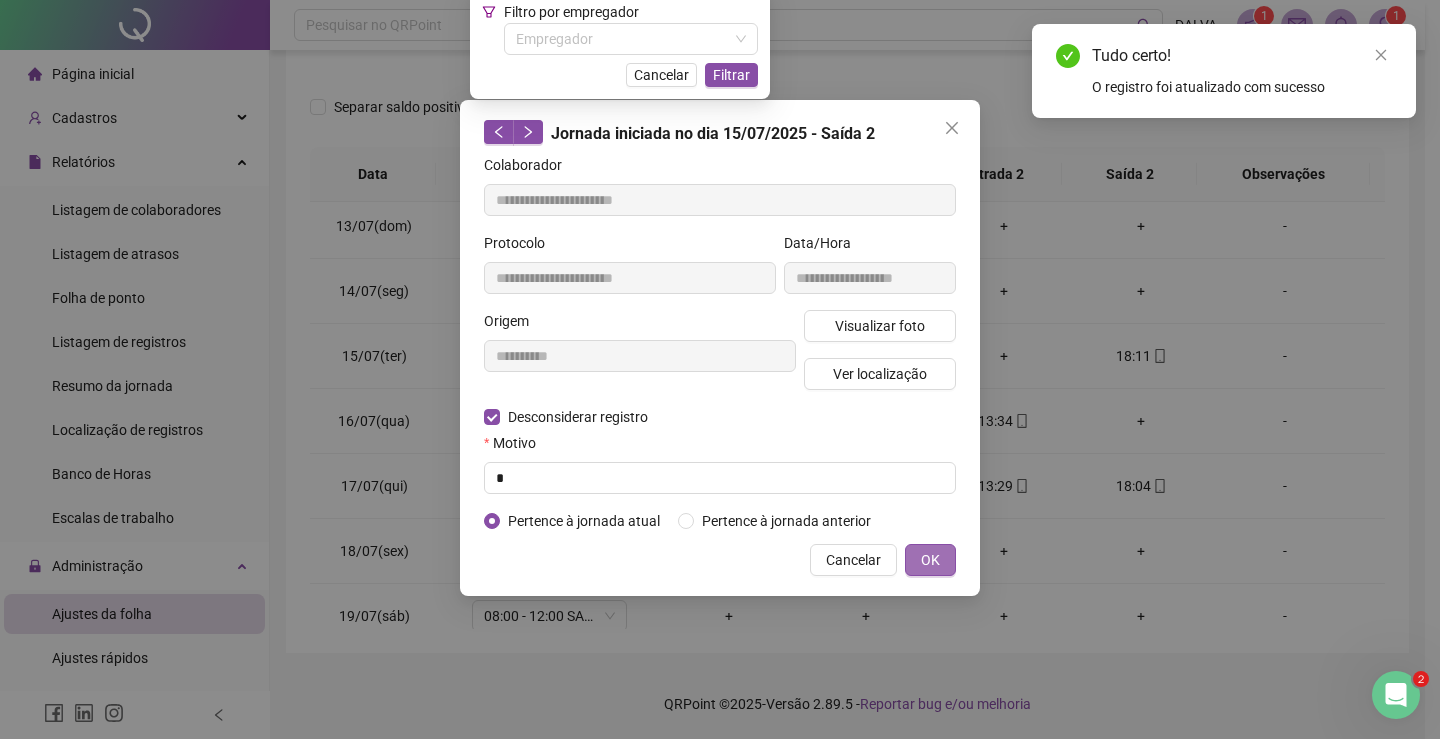 click on "OK" at bounding box center (930, 560) 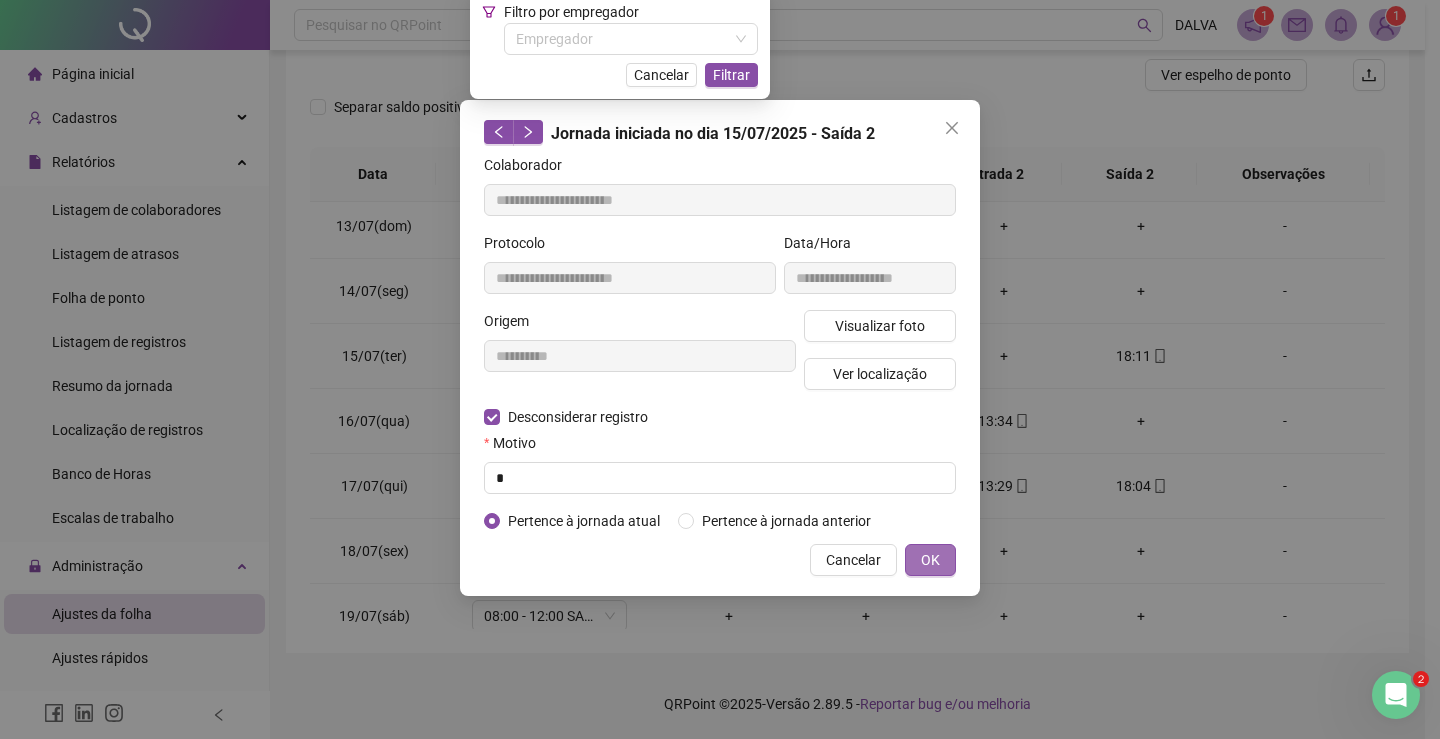click on "OK" at bounding box center [930, 560] 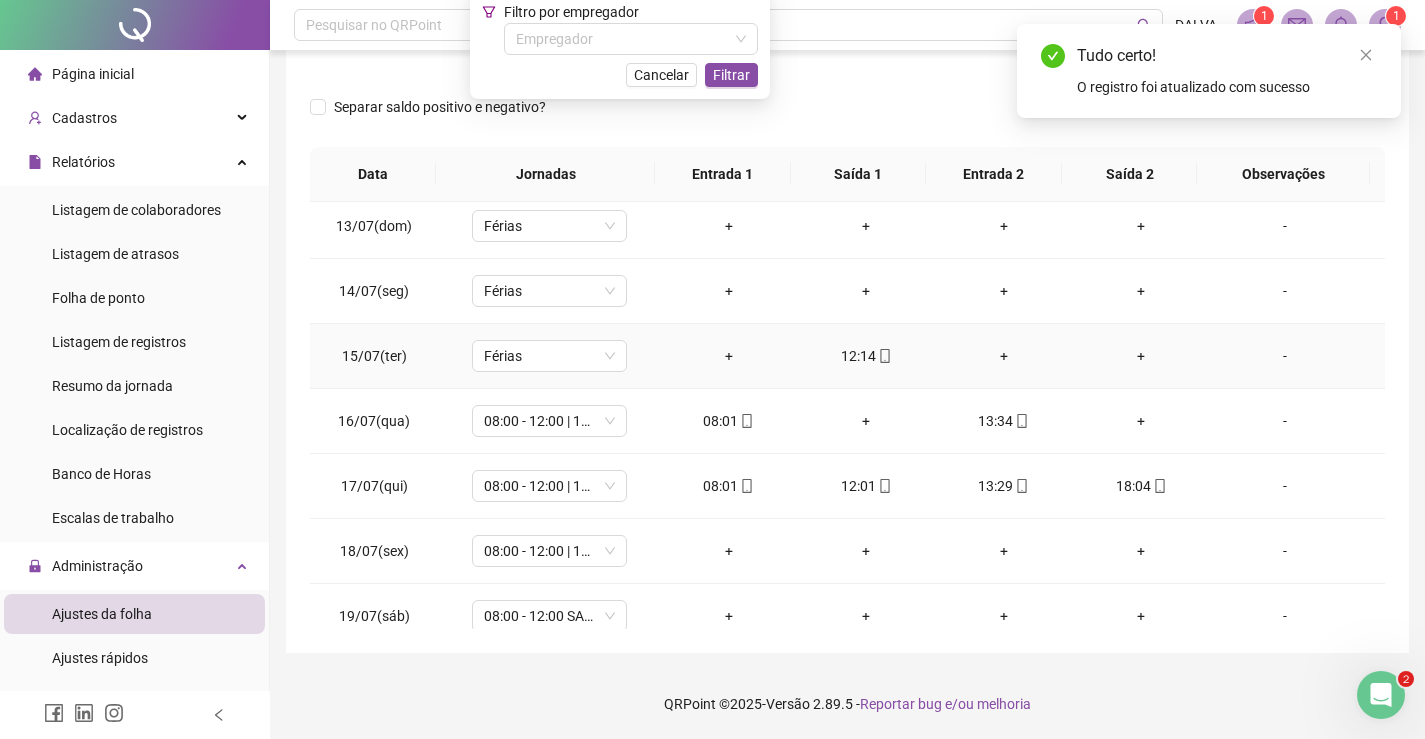 click on "12:14" at bounding box center [866, 356] 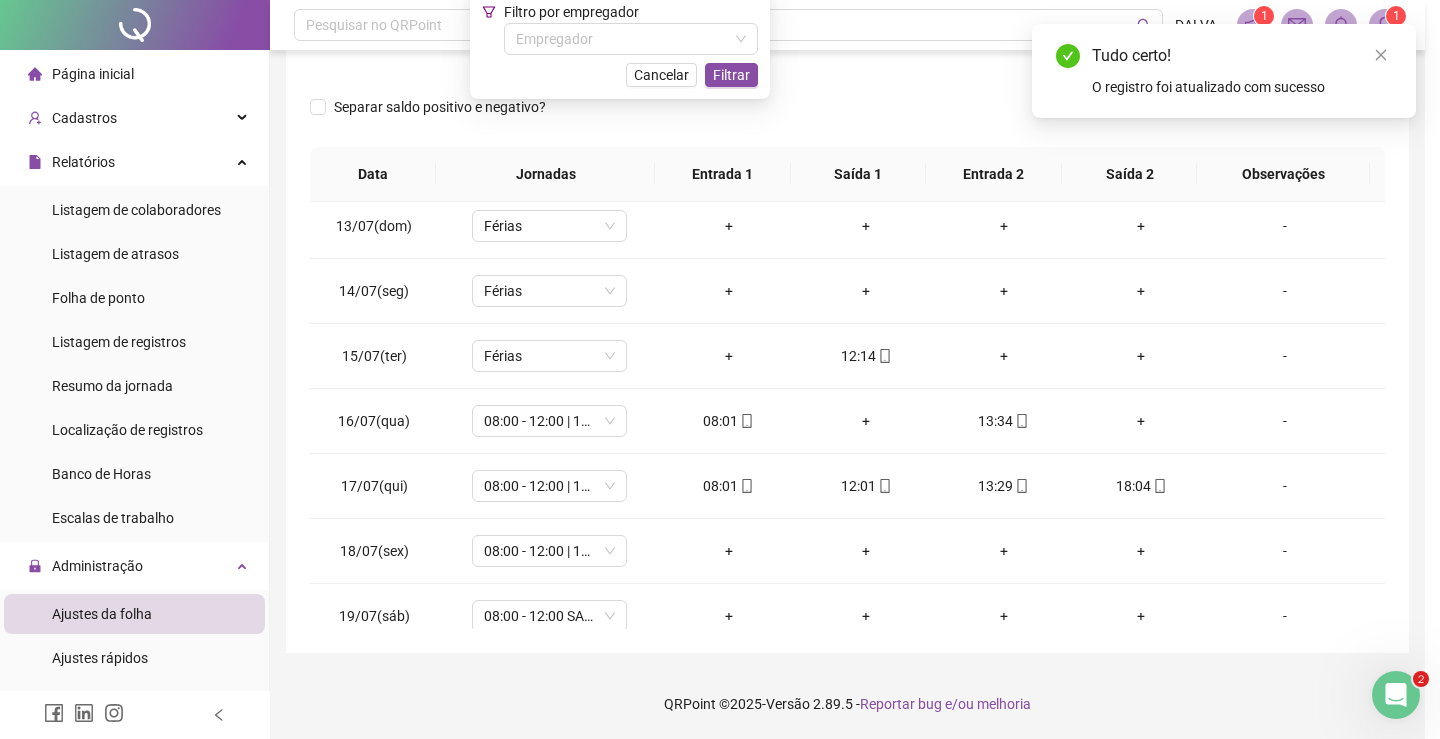 type on "**********" 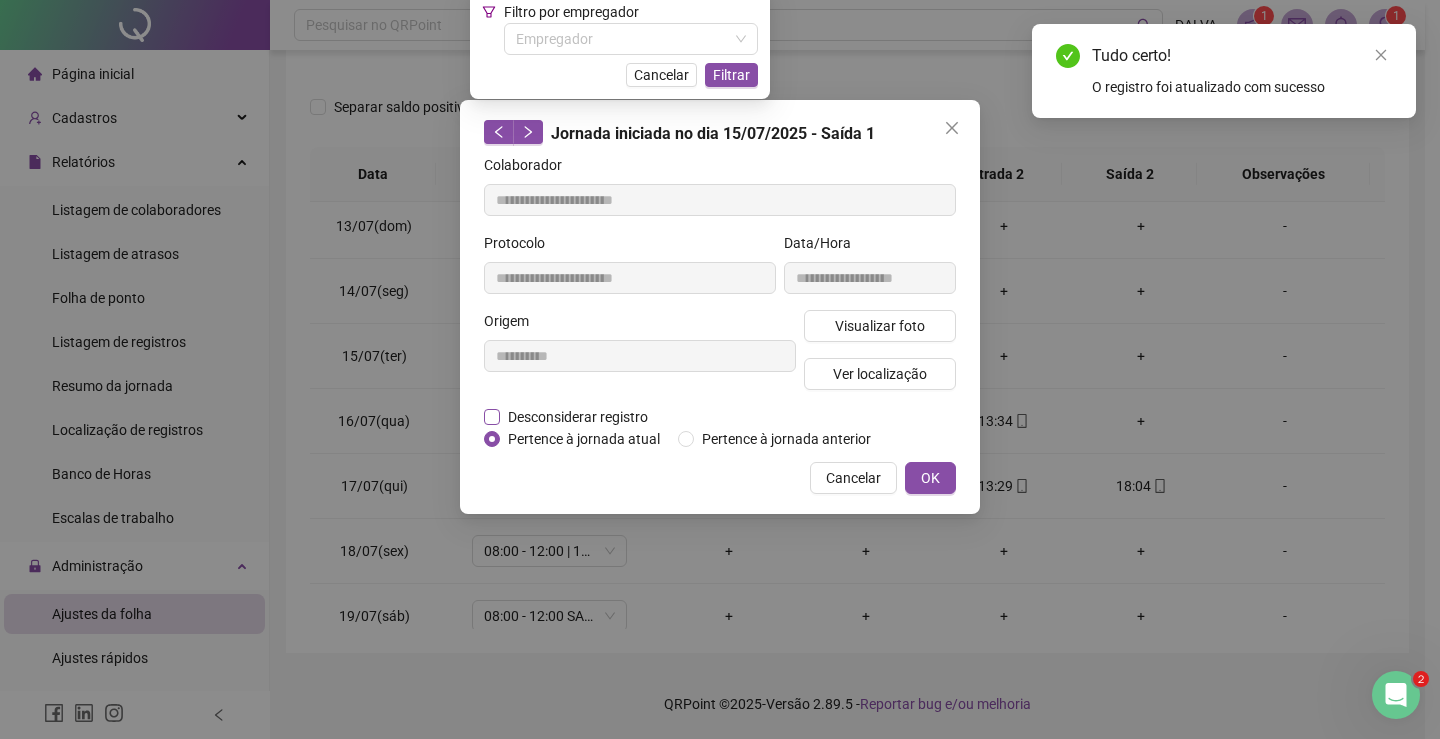 click on "Desconsiderar registro" at bounding box center [578, 417] 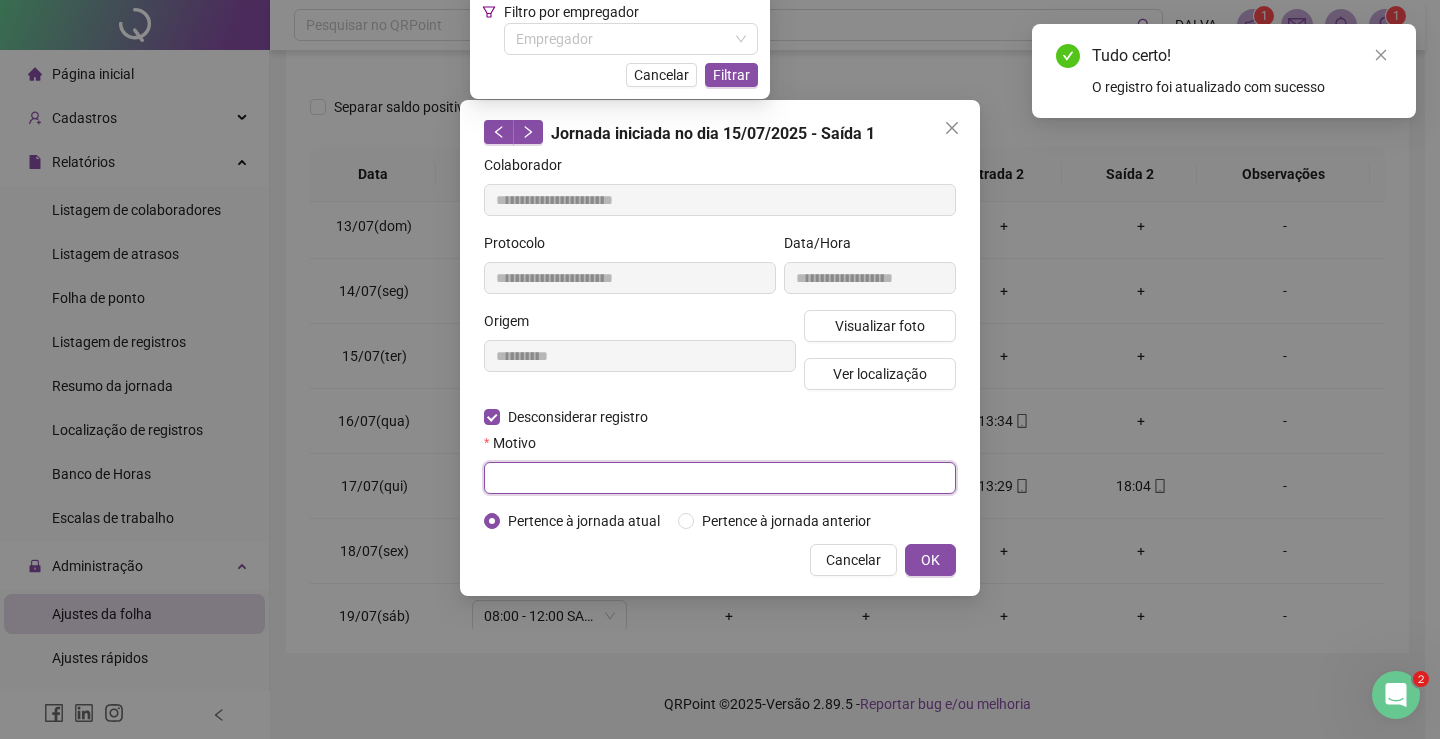 click at bounding box center (720, 478) 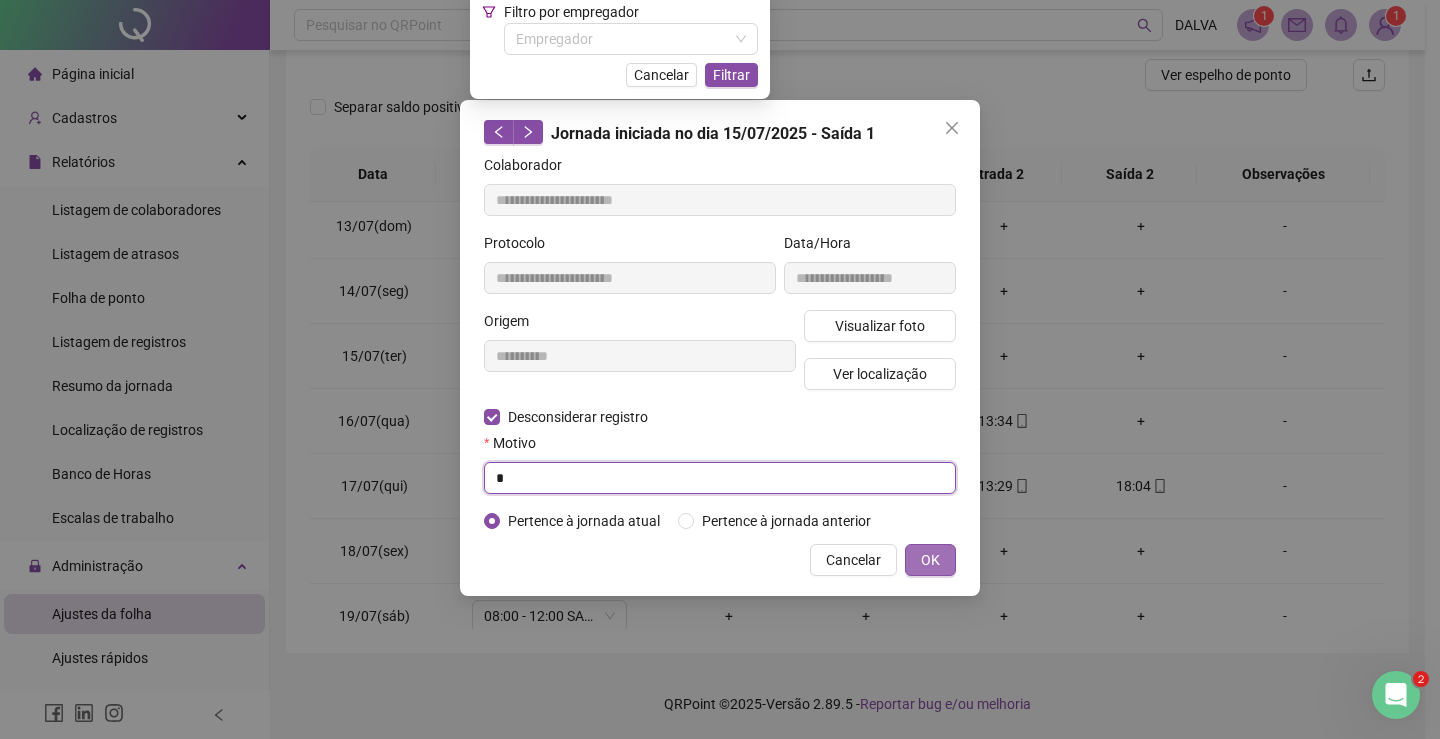 type on "*" 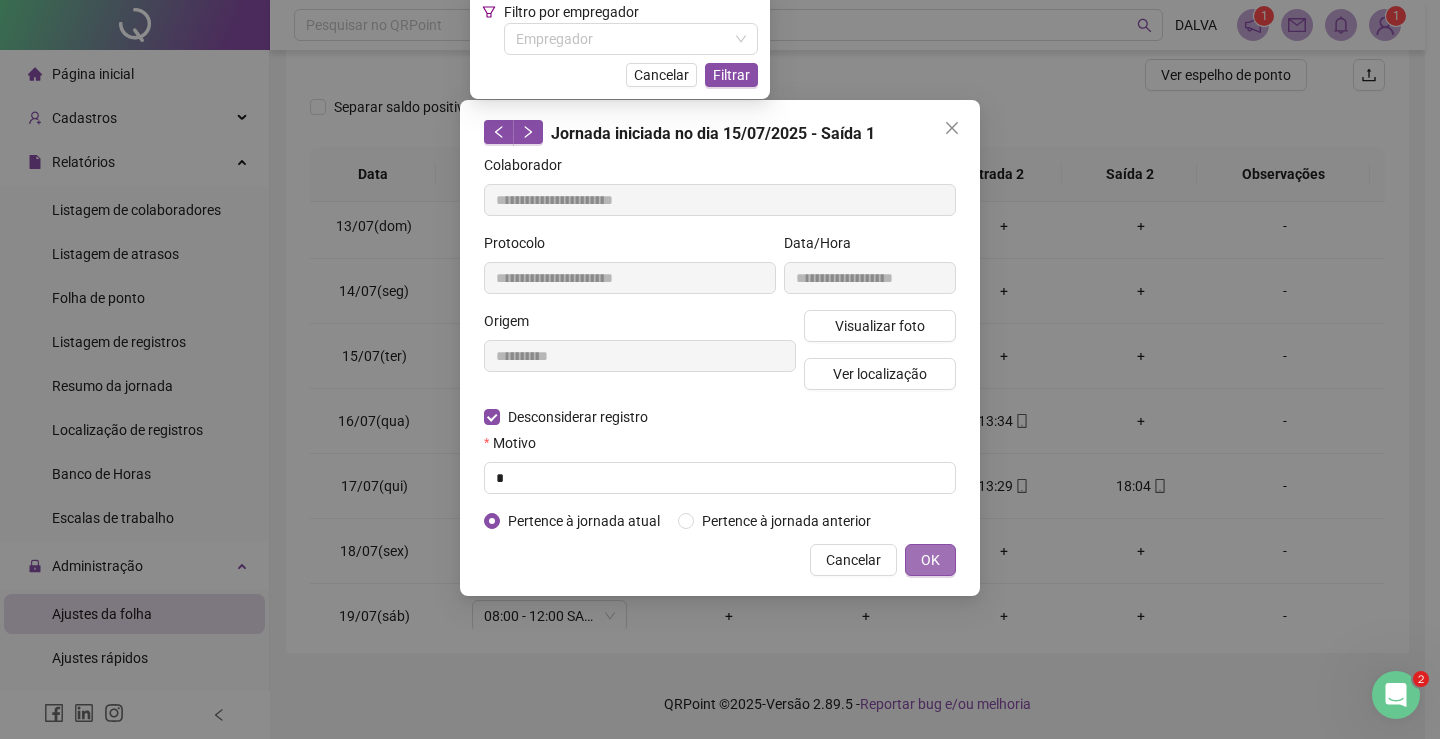 click on "OK" at bounding box center (930, 560) 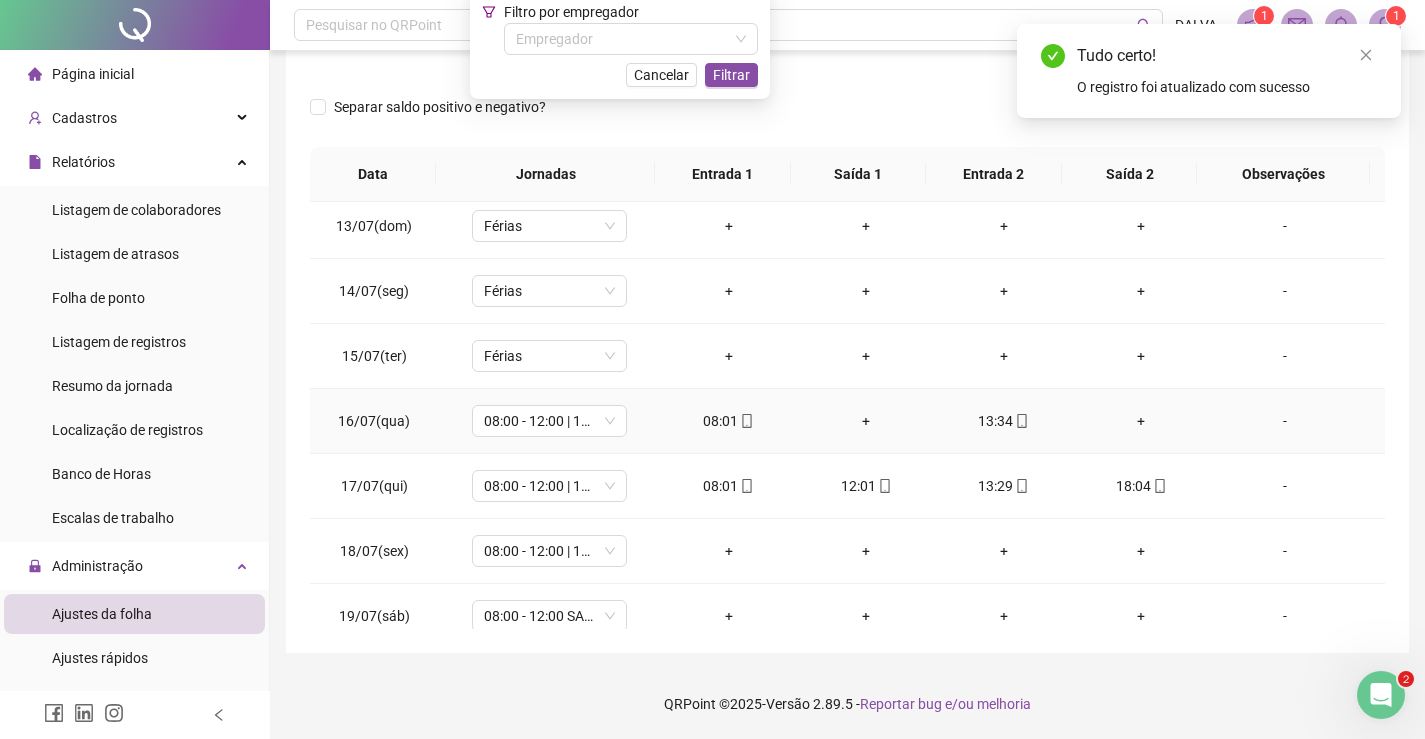 click on "08:01" at bounding box center [729, 421] 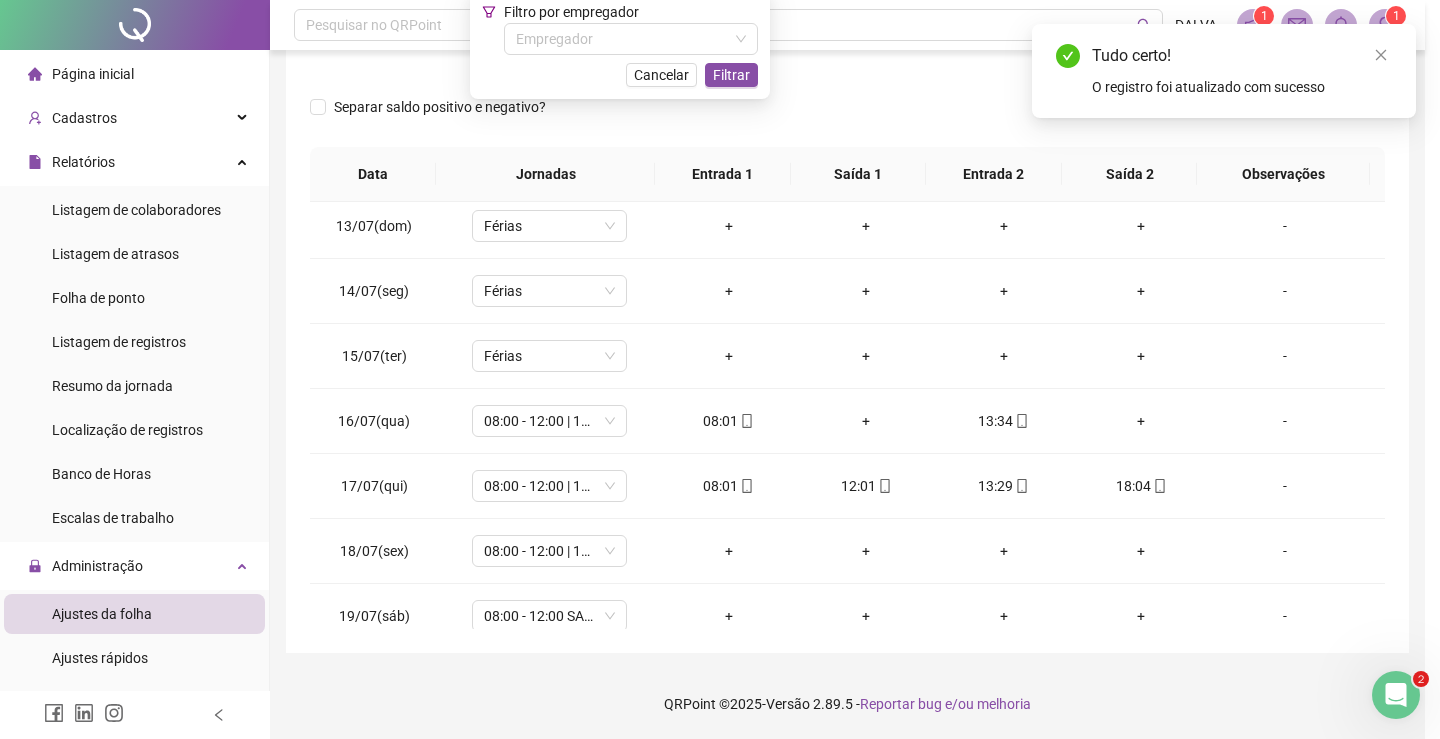 type on "**********" 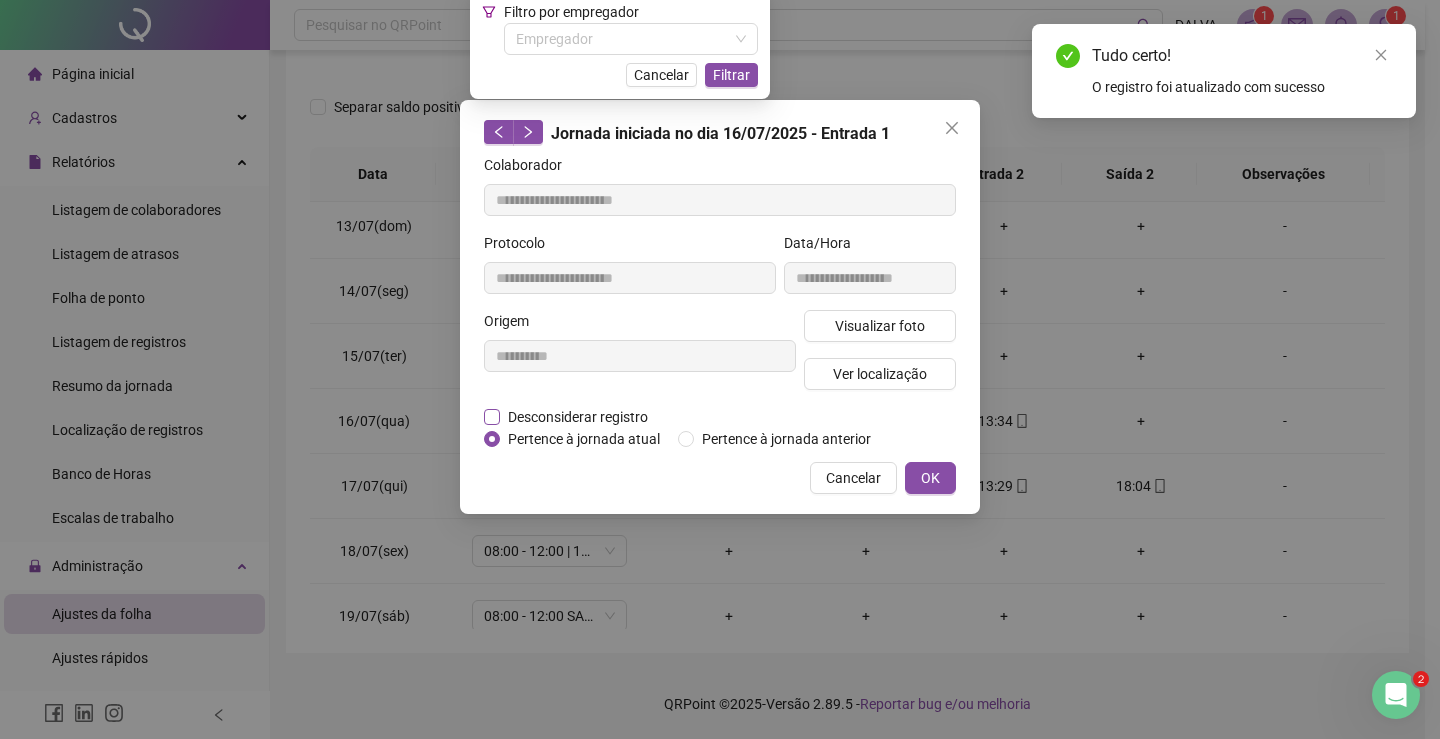 click on "Desconsiderar registro" at bounding box center (578, 417) 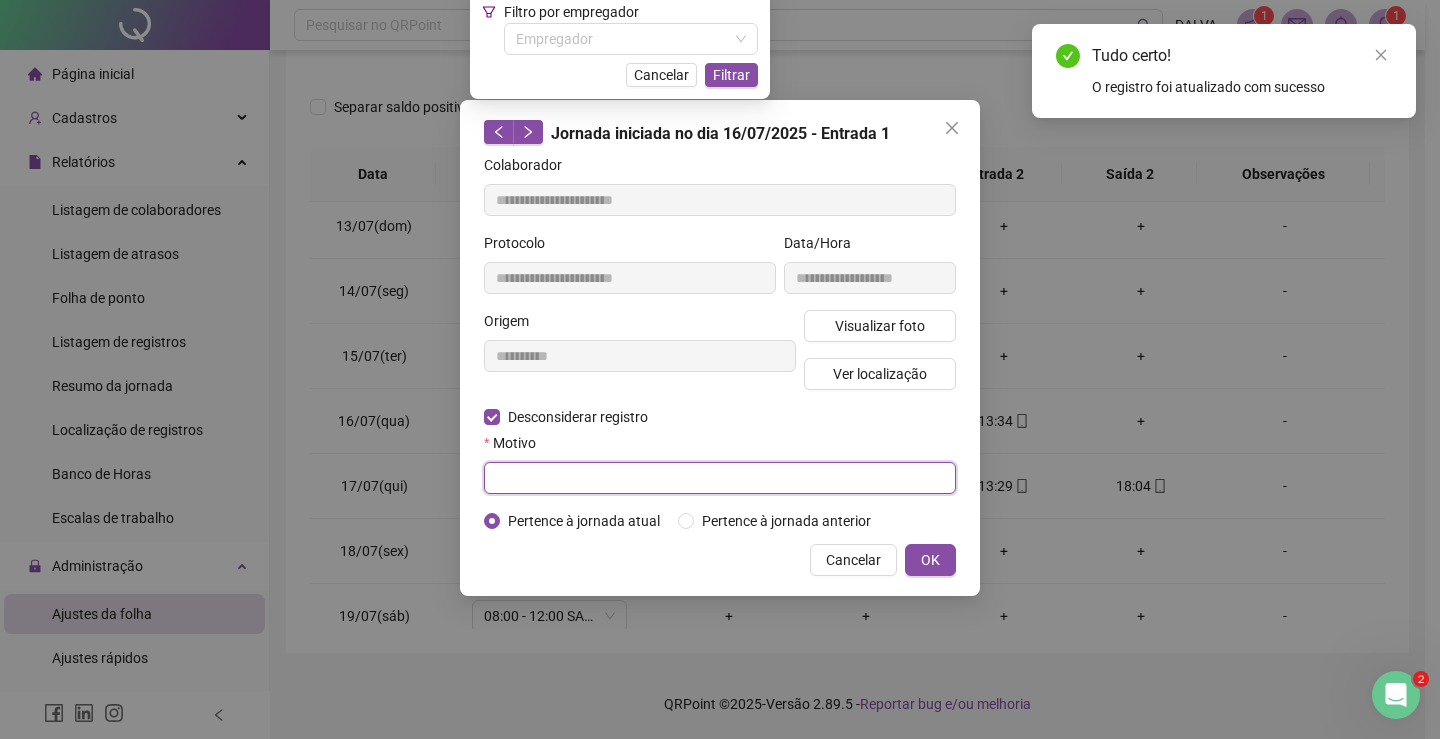click at bounding box center (720, 478) 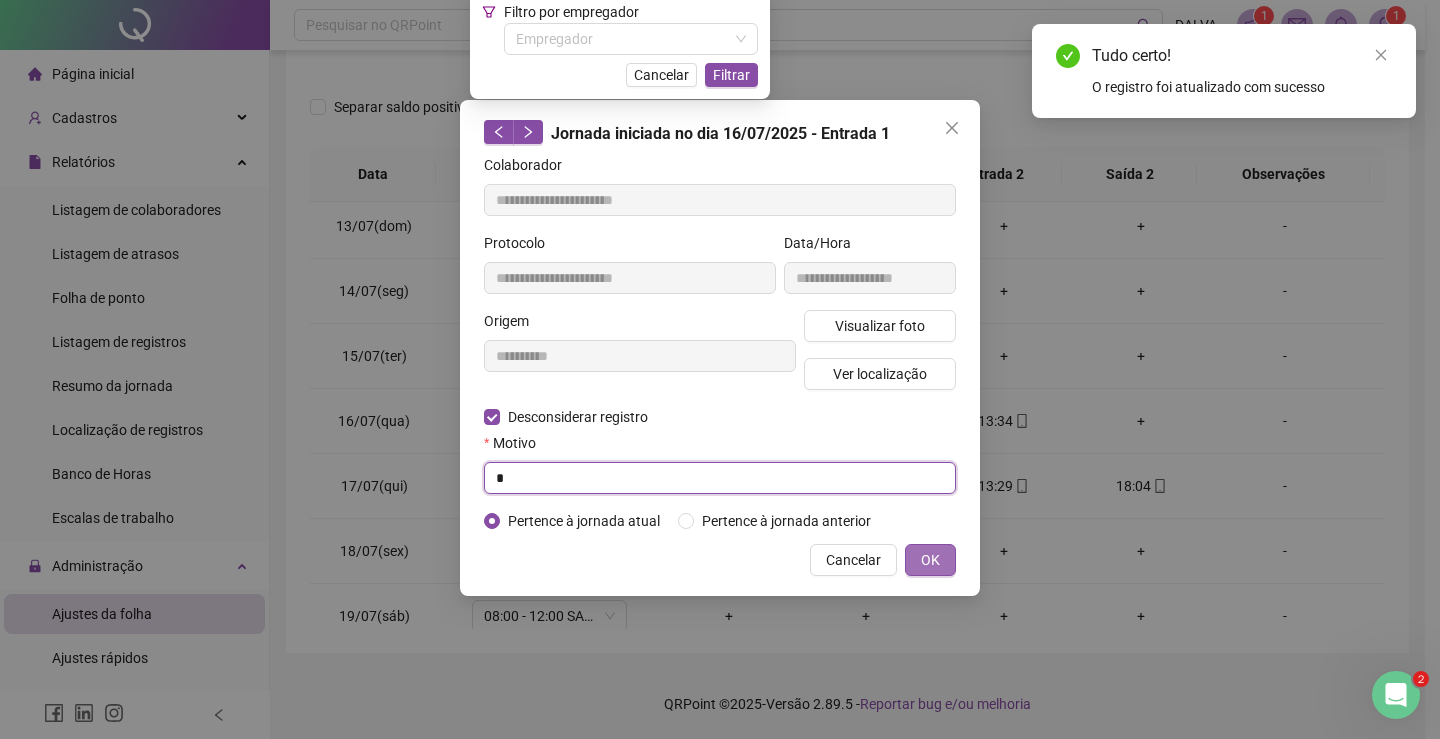type on "*" 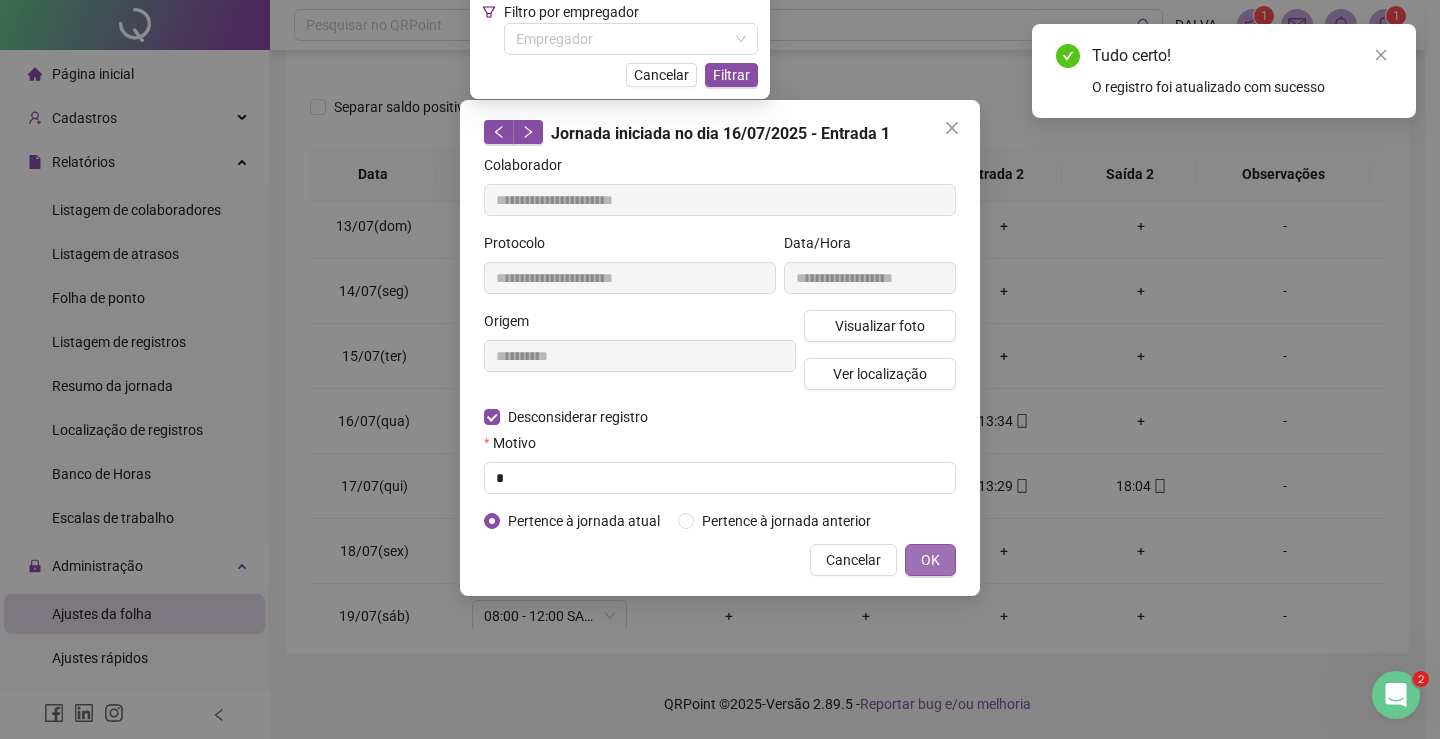 click on "OK" at bounding box center [930, 560] 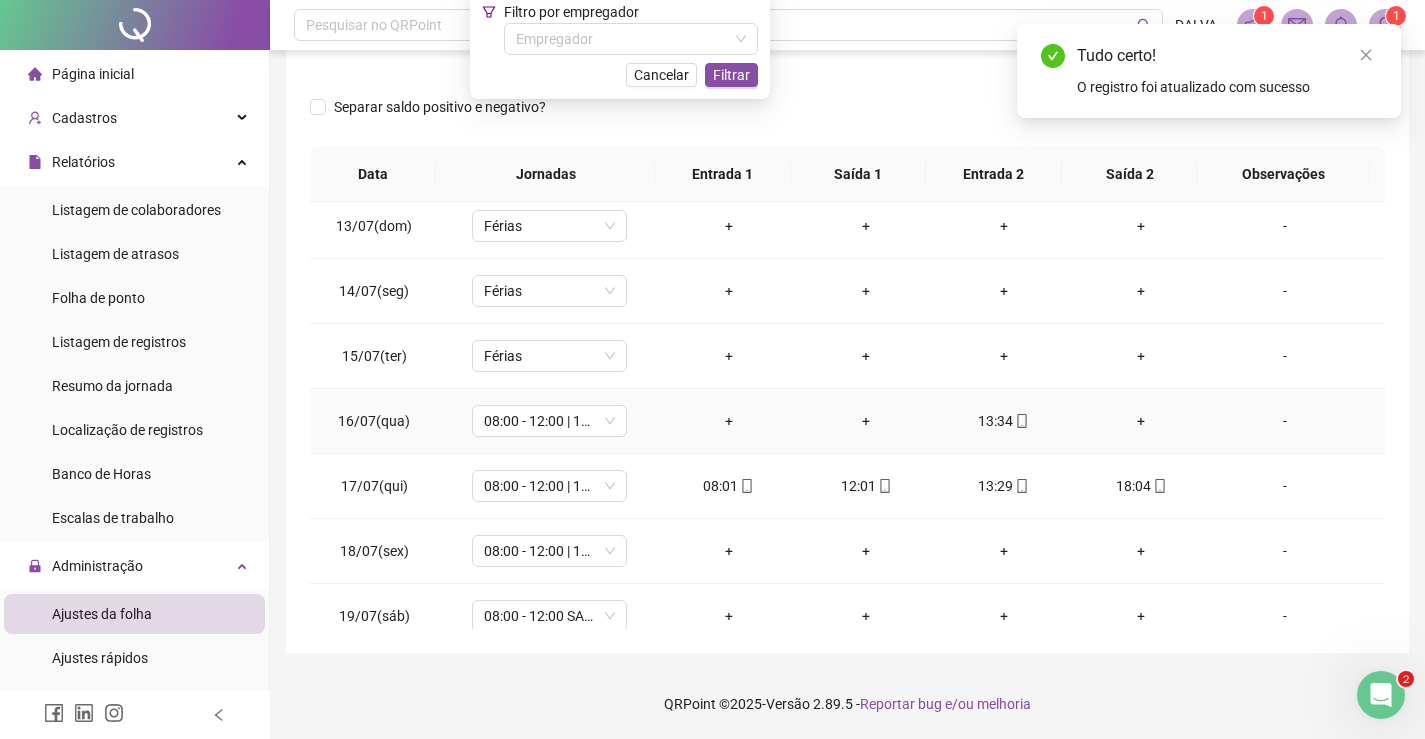 click 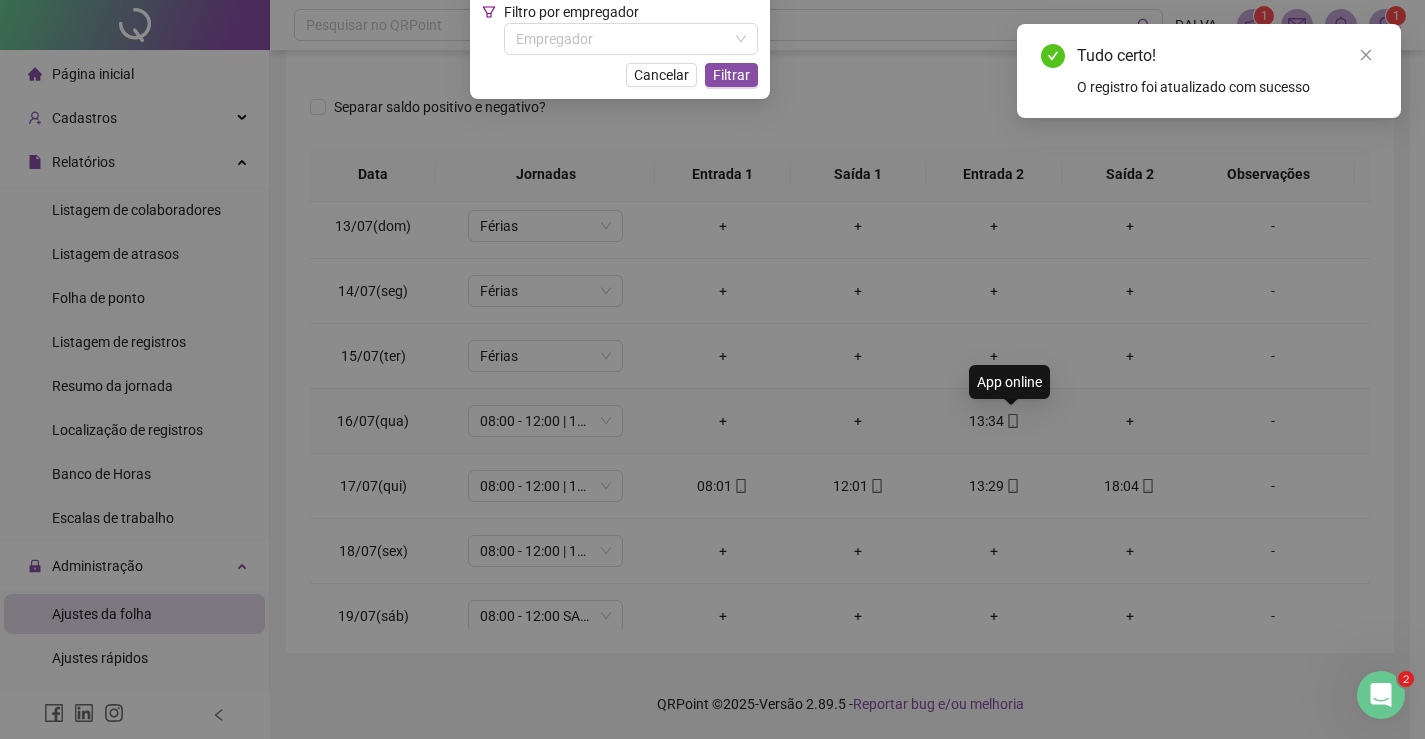 type on "**********" 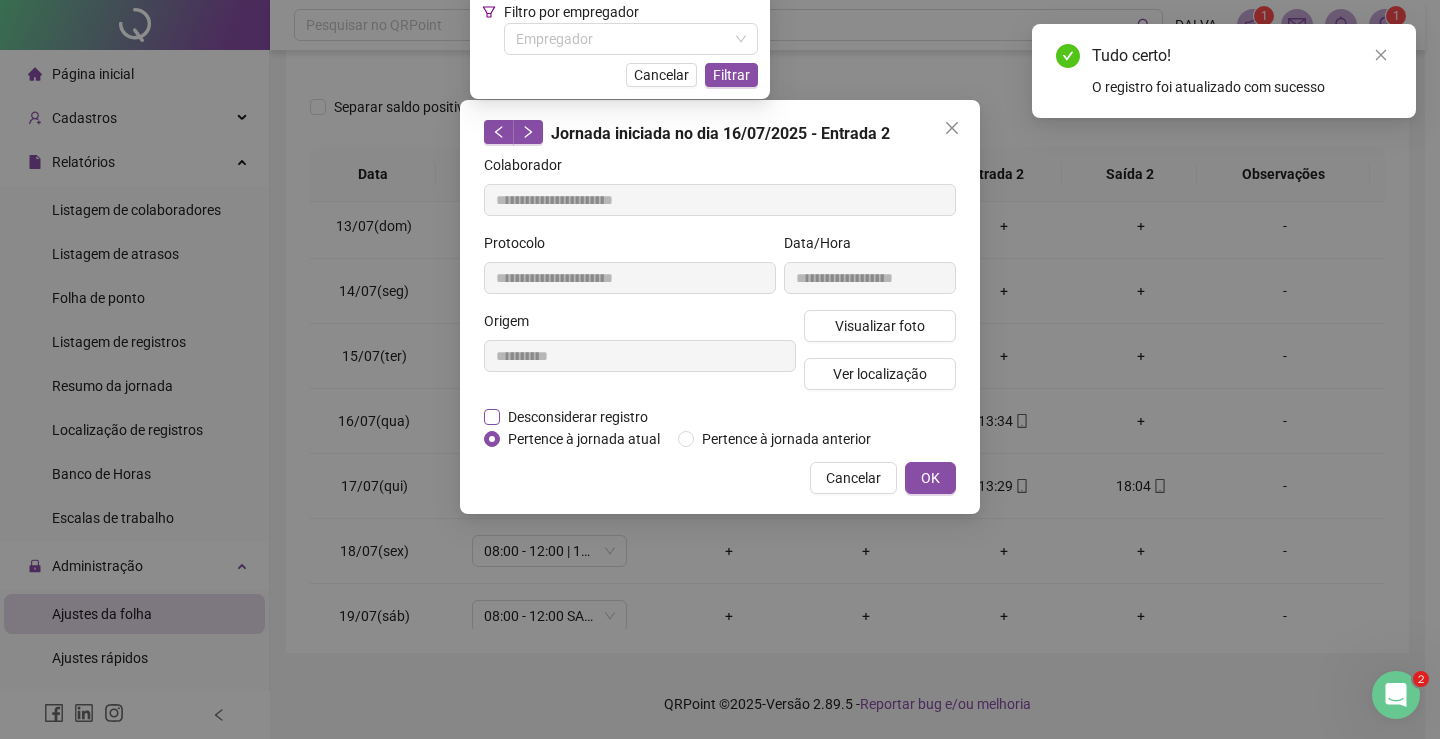 click on "Desconsiderar registro" at bounding box center [578, 417] 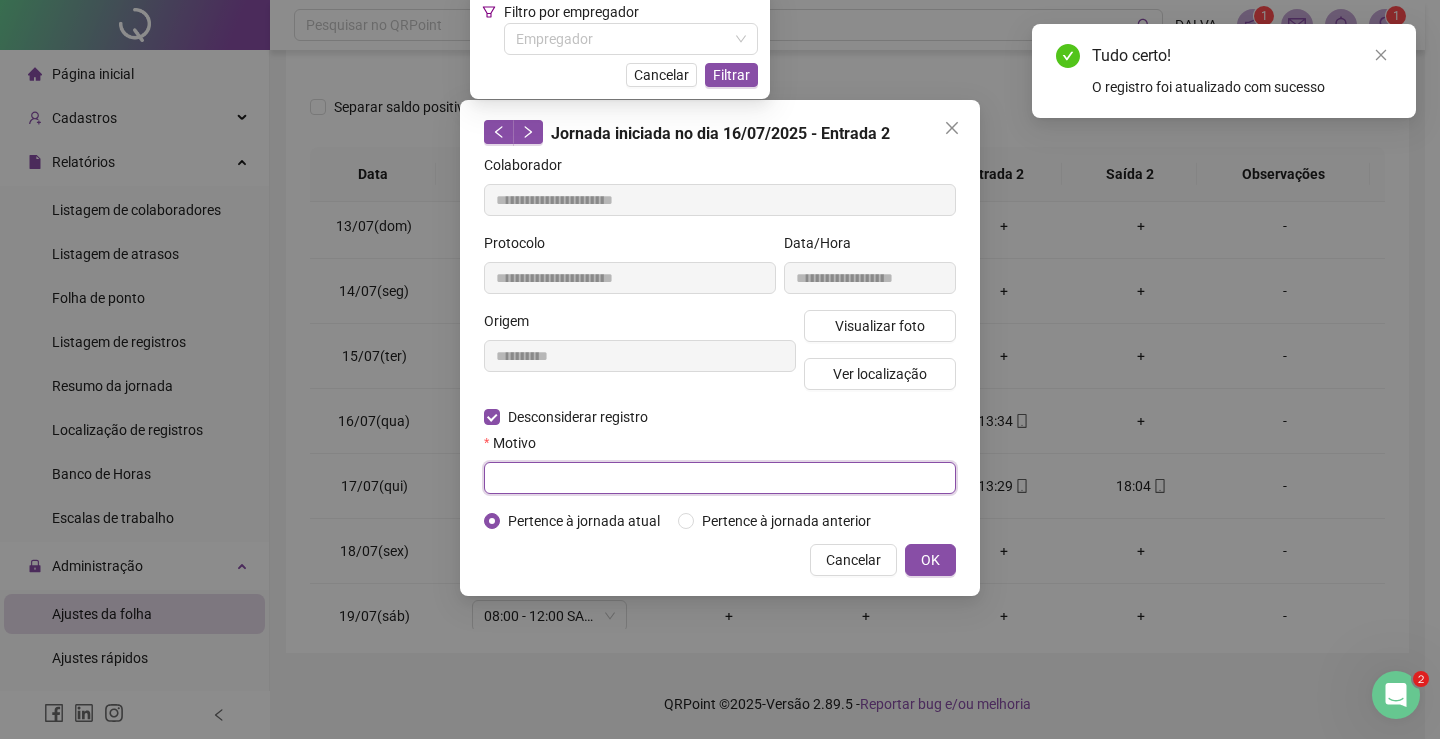 click at bounding box center (720, 478) 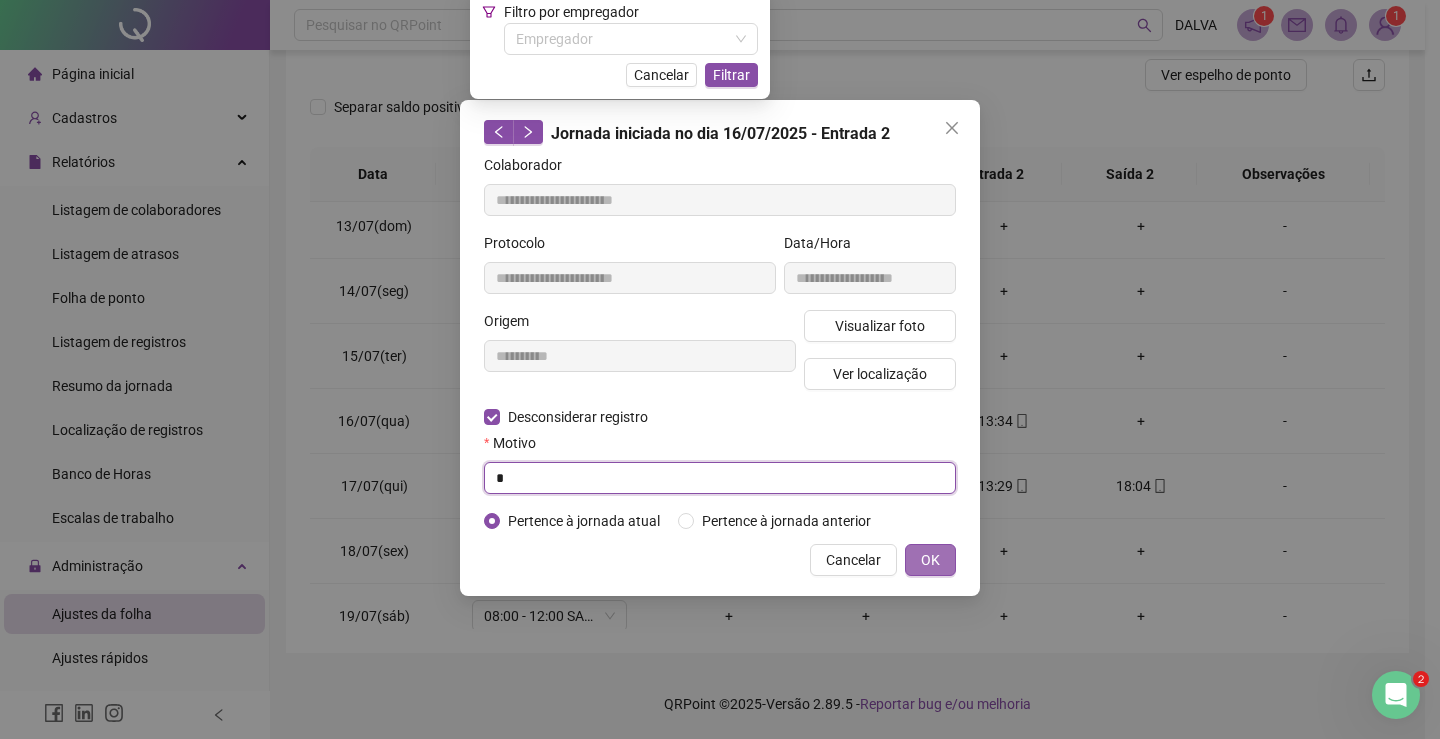 type on "*" 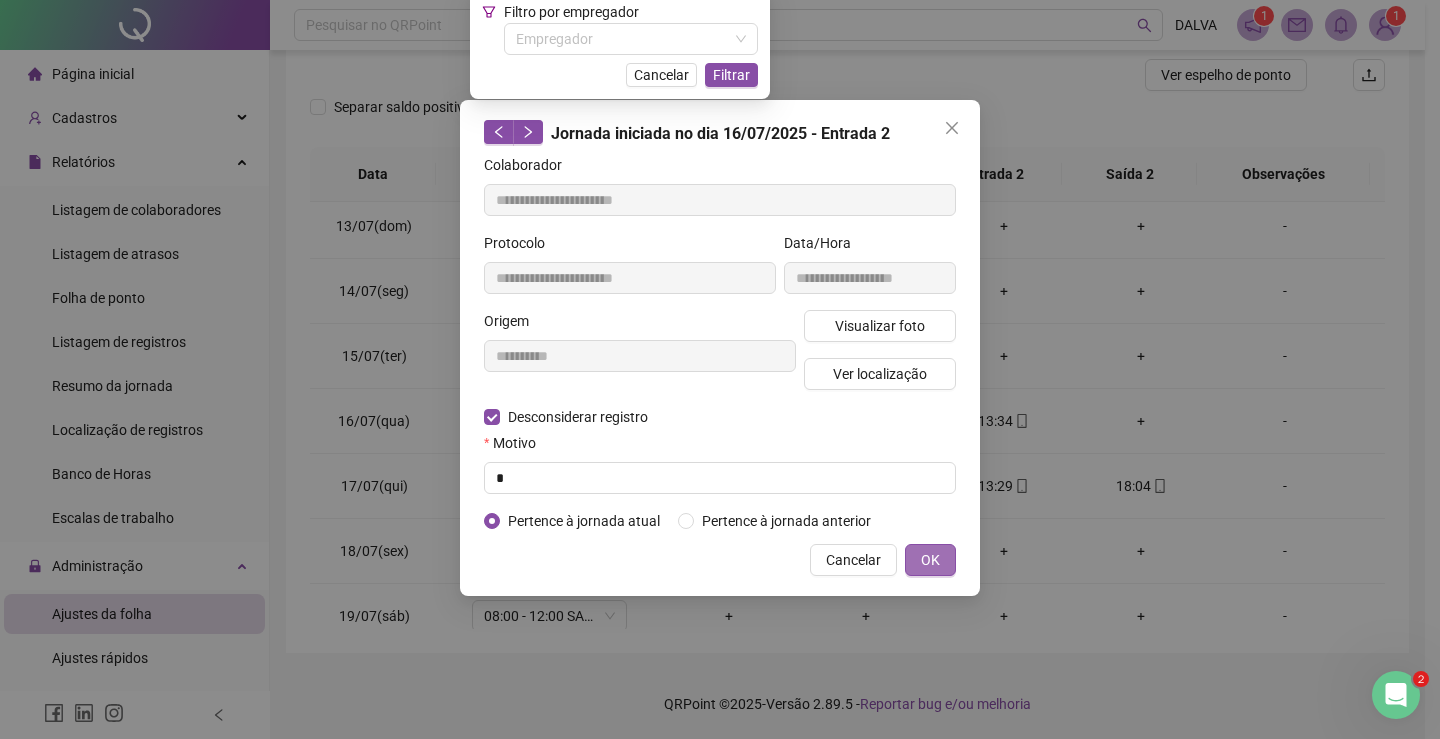 click on "OK" at bounding box center [930, 560] 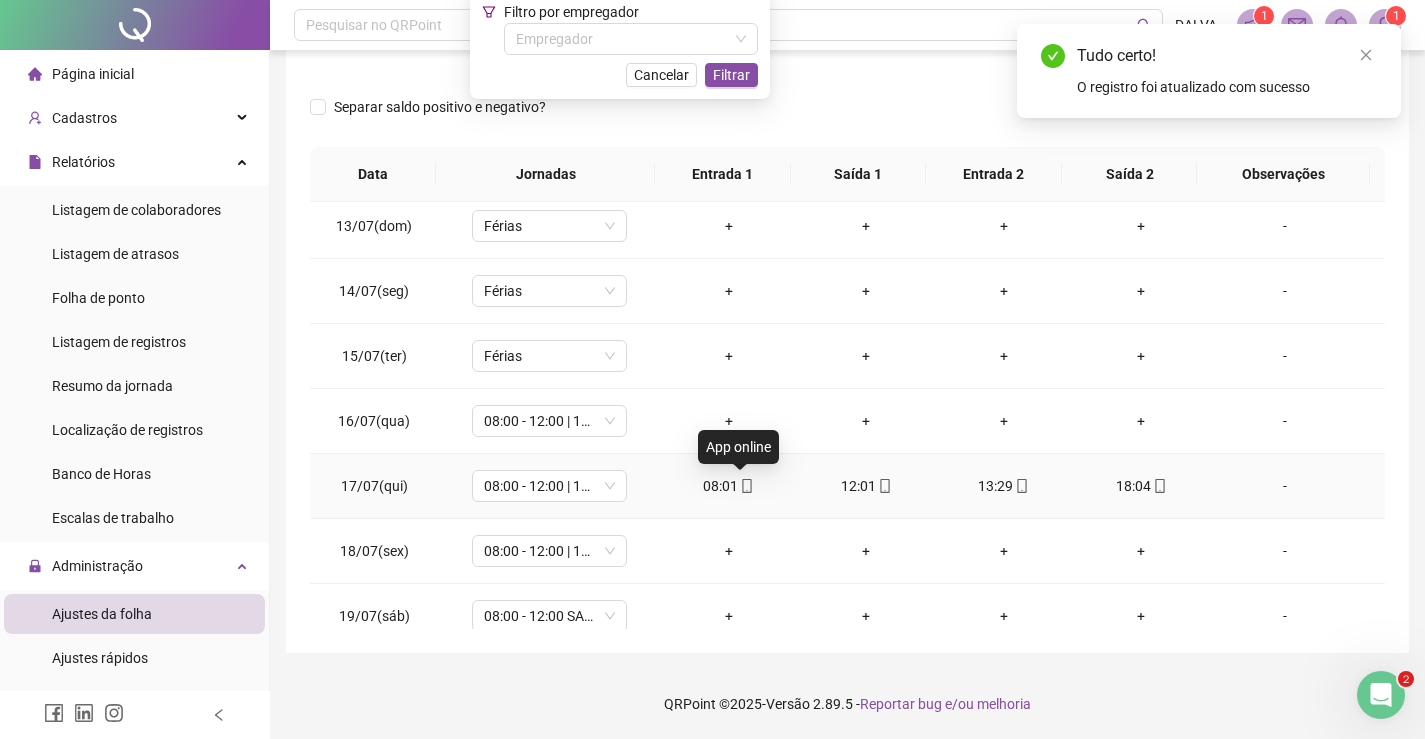 click 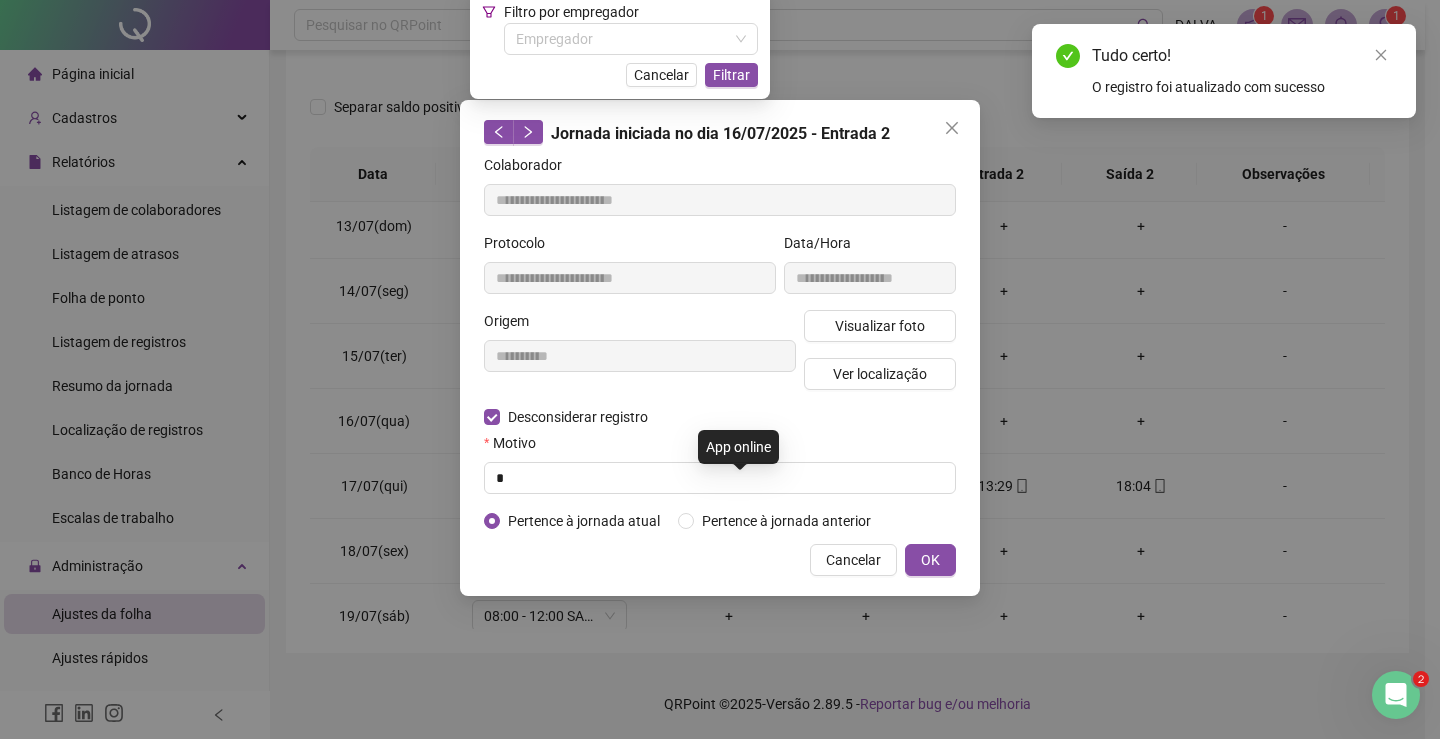 type on "**********" 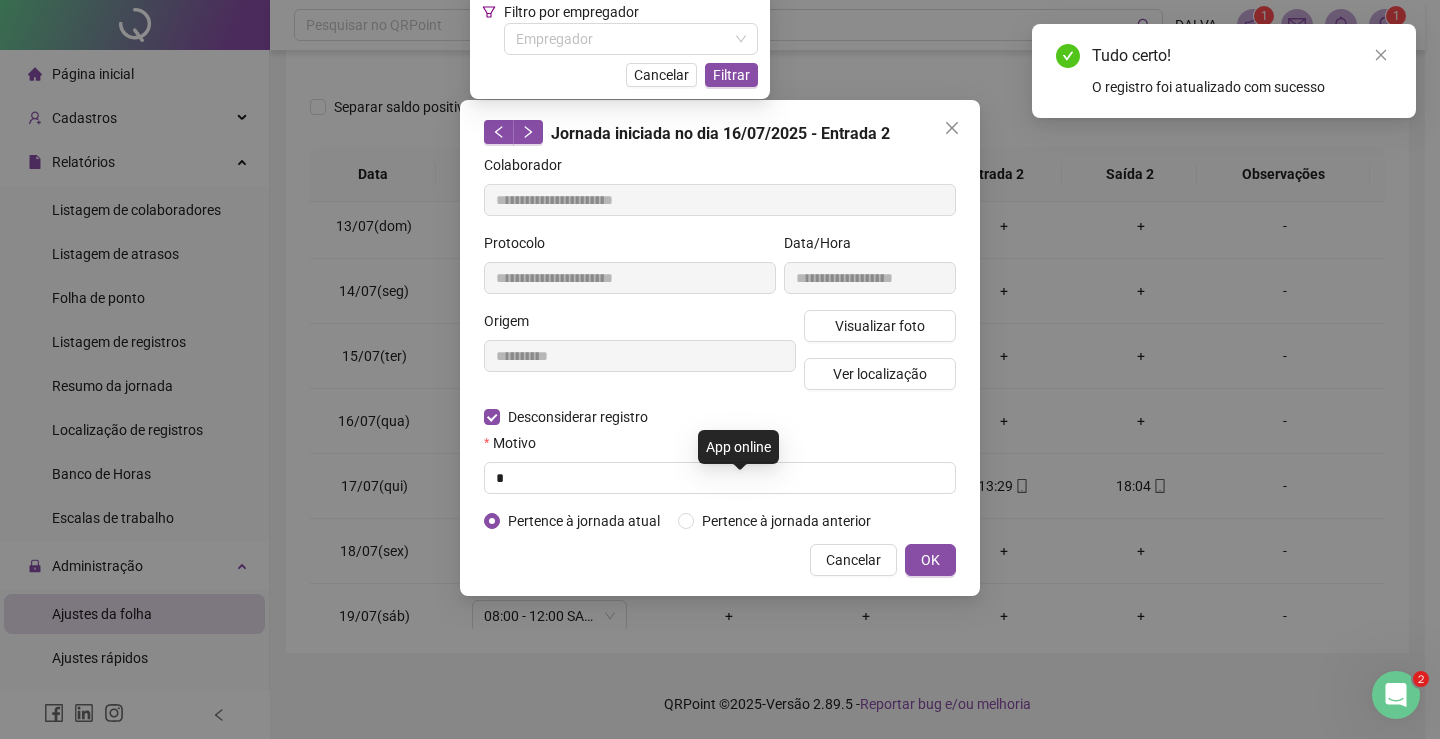 type on "**********" 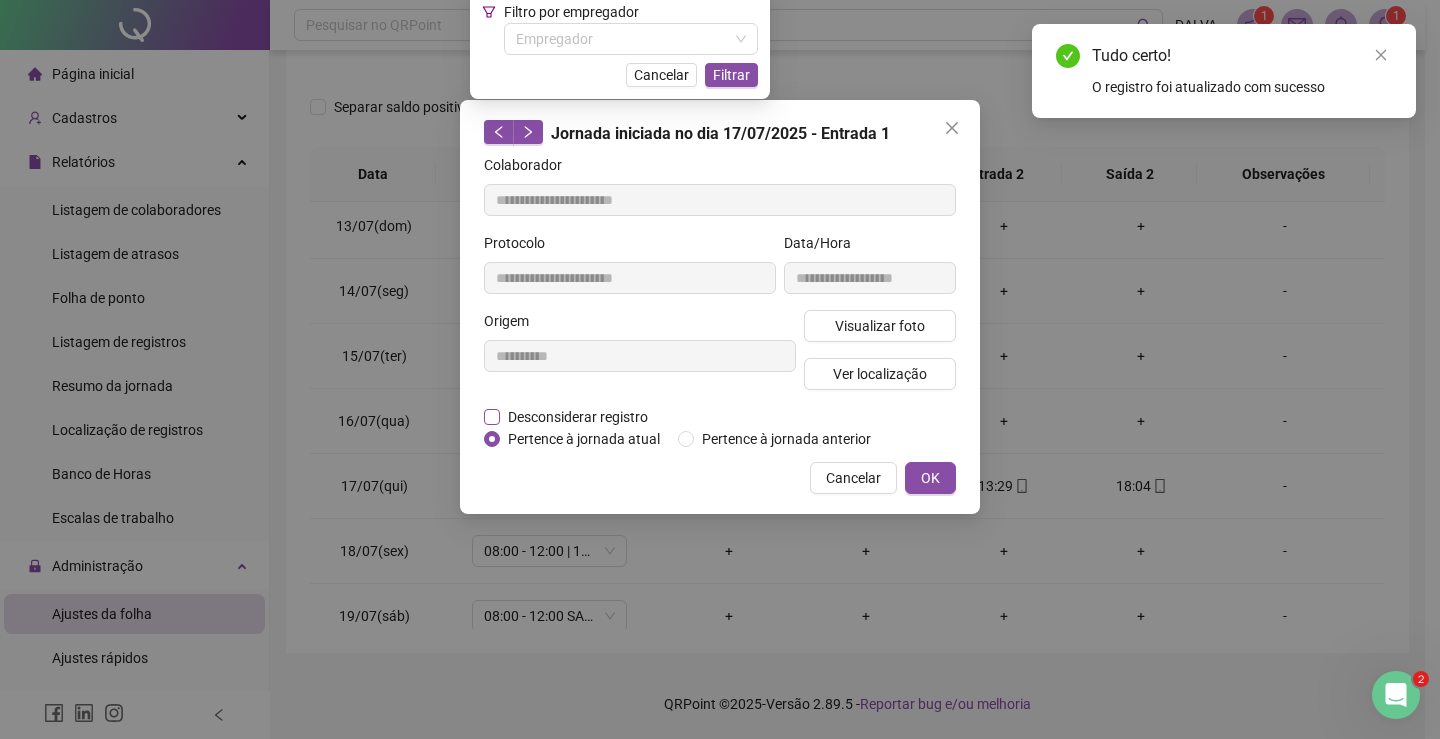 click on "Desconsiderar registro" at bounding box center [578, 417] 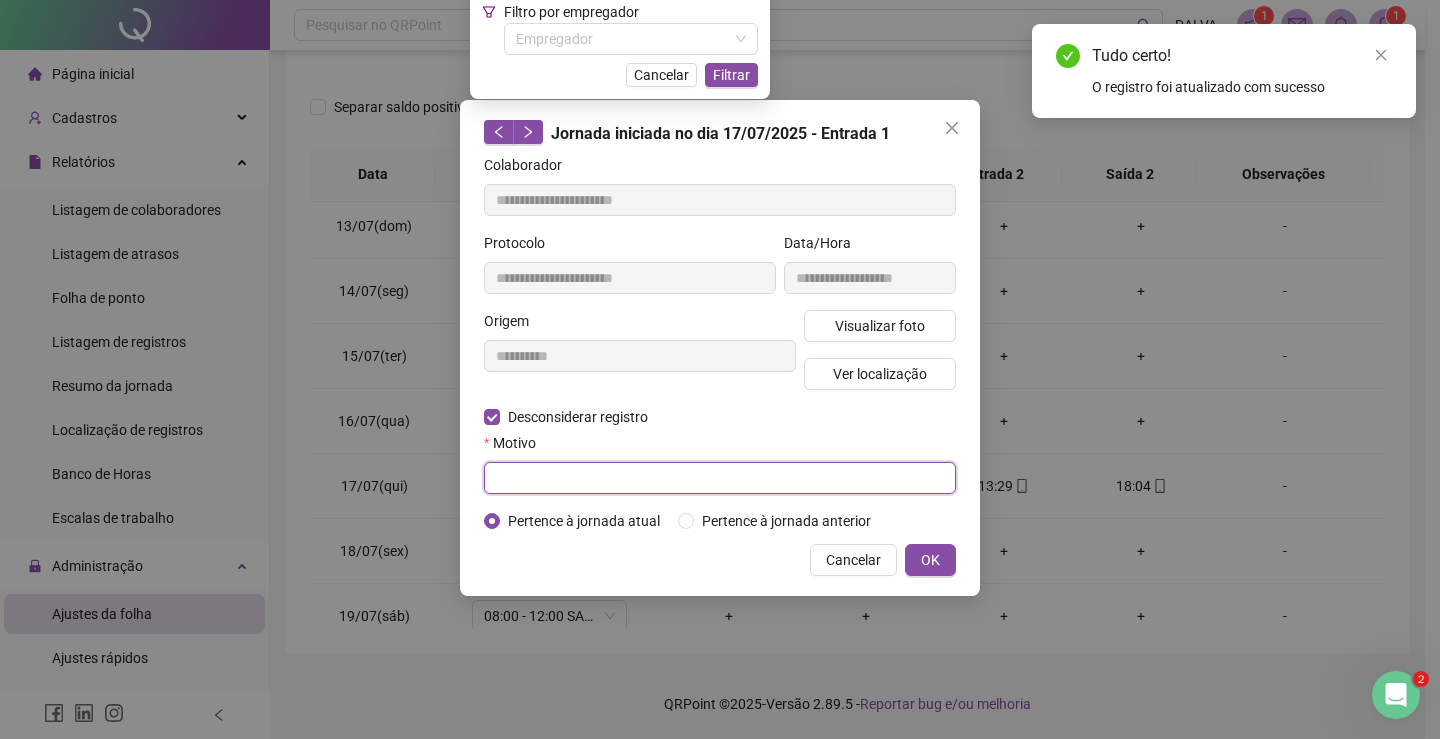 click at bounding box center [720, 478] 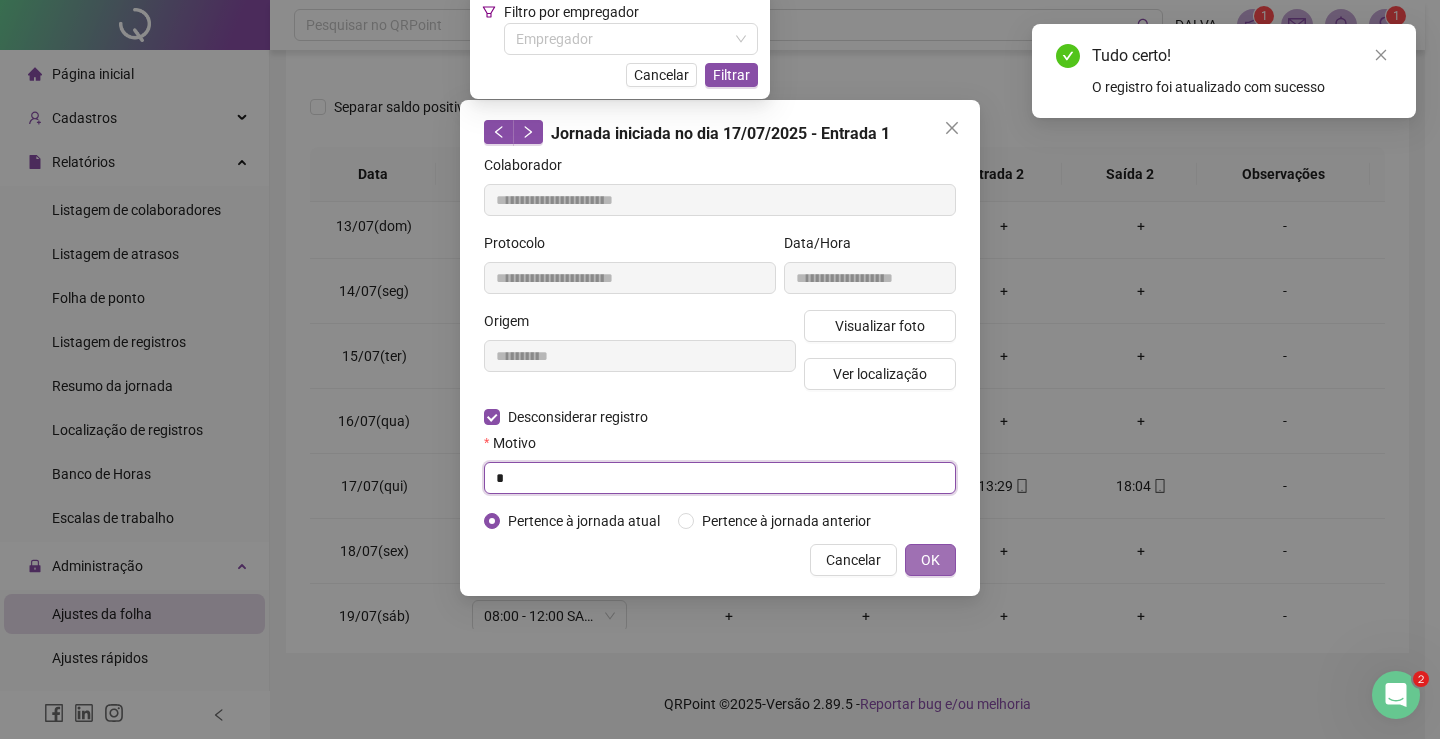 type on "*" 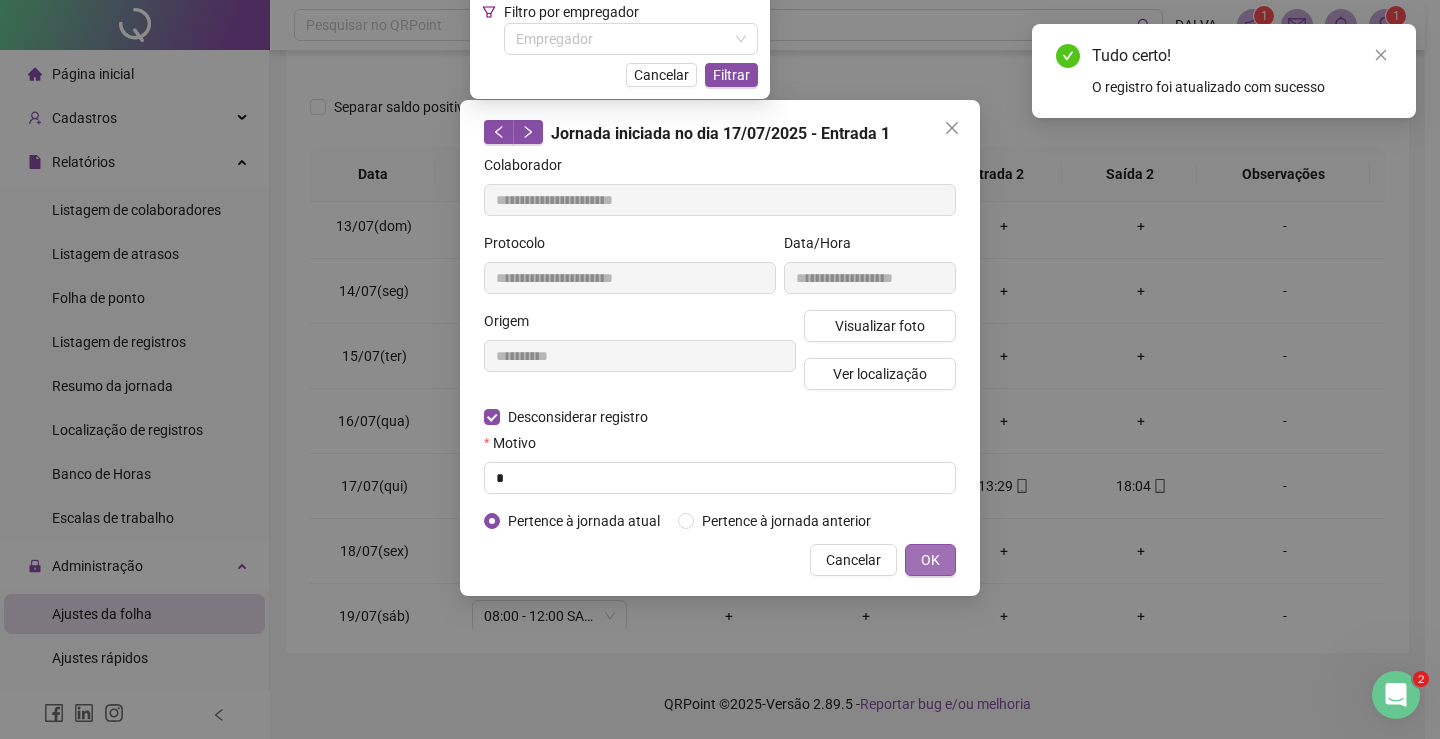 click on "OK" at bounding box center [930, 560] 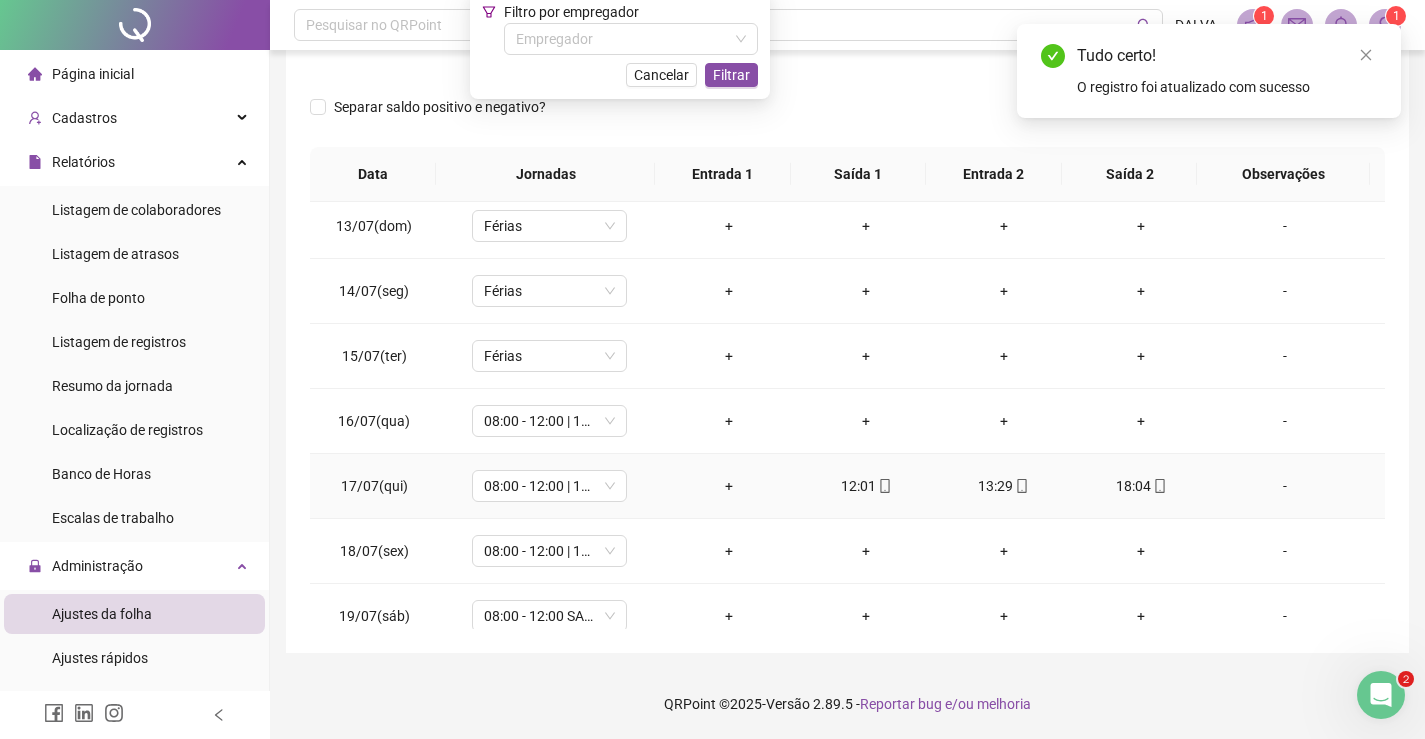 click 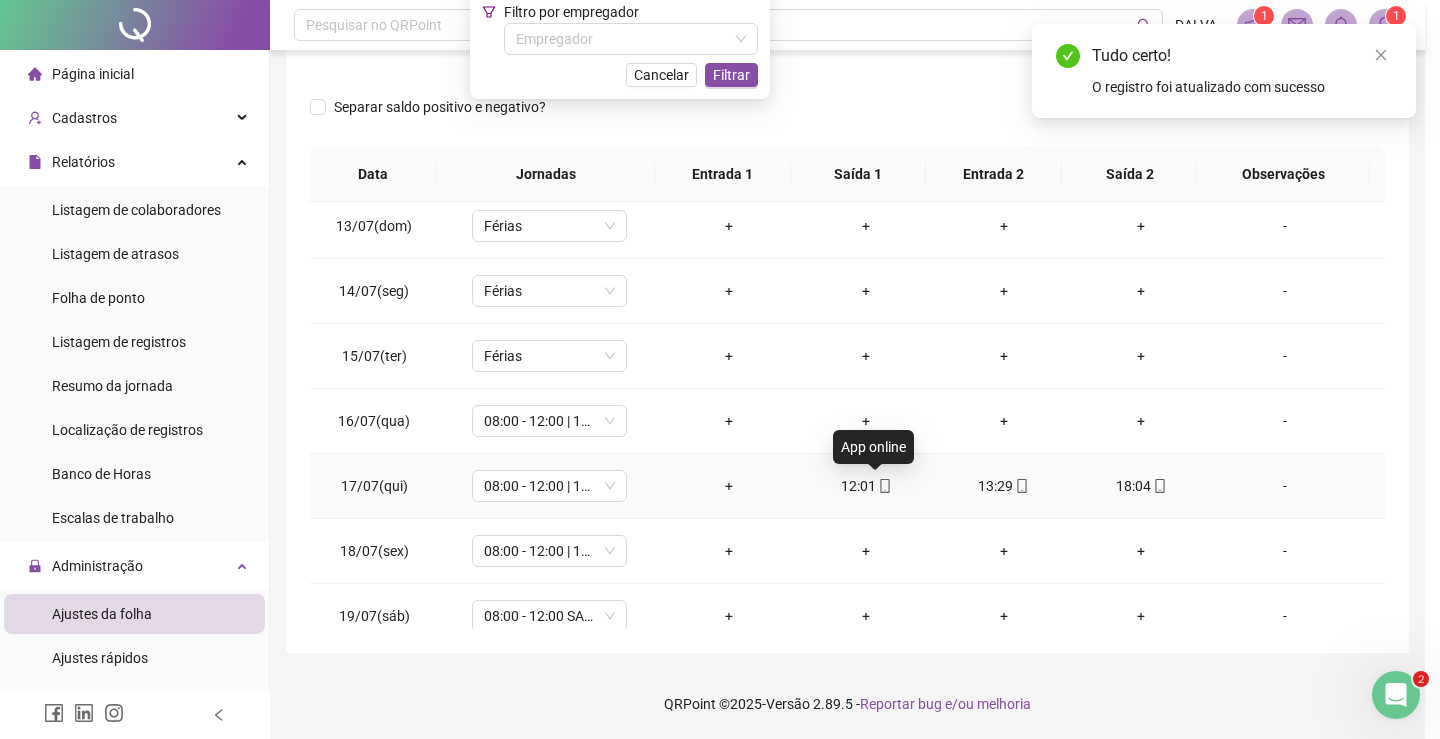 type on "**********" 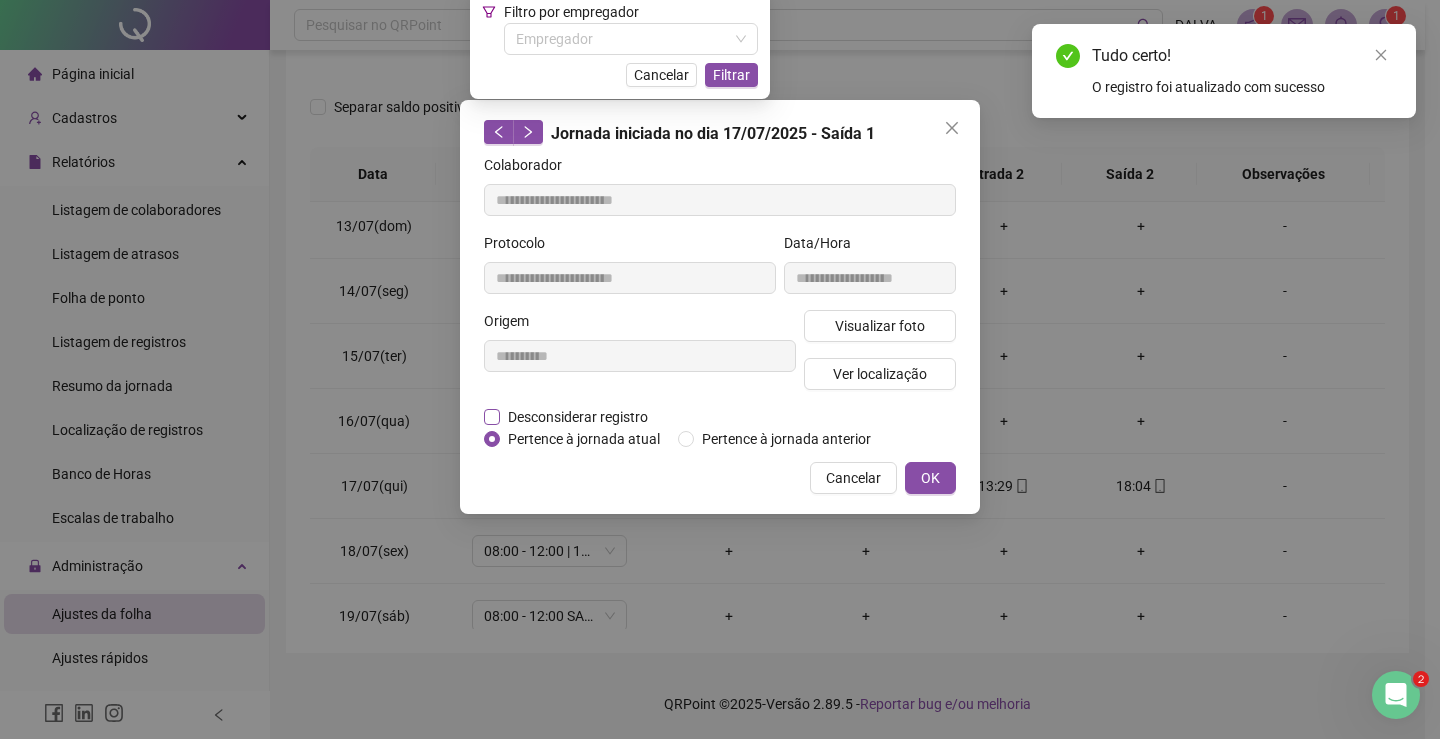 click on "Desconsiderar registro" at bounding box center [578, 417] 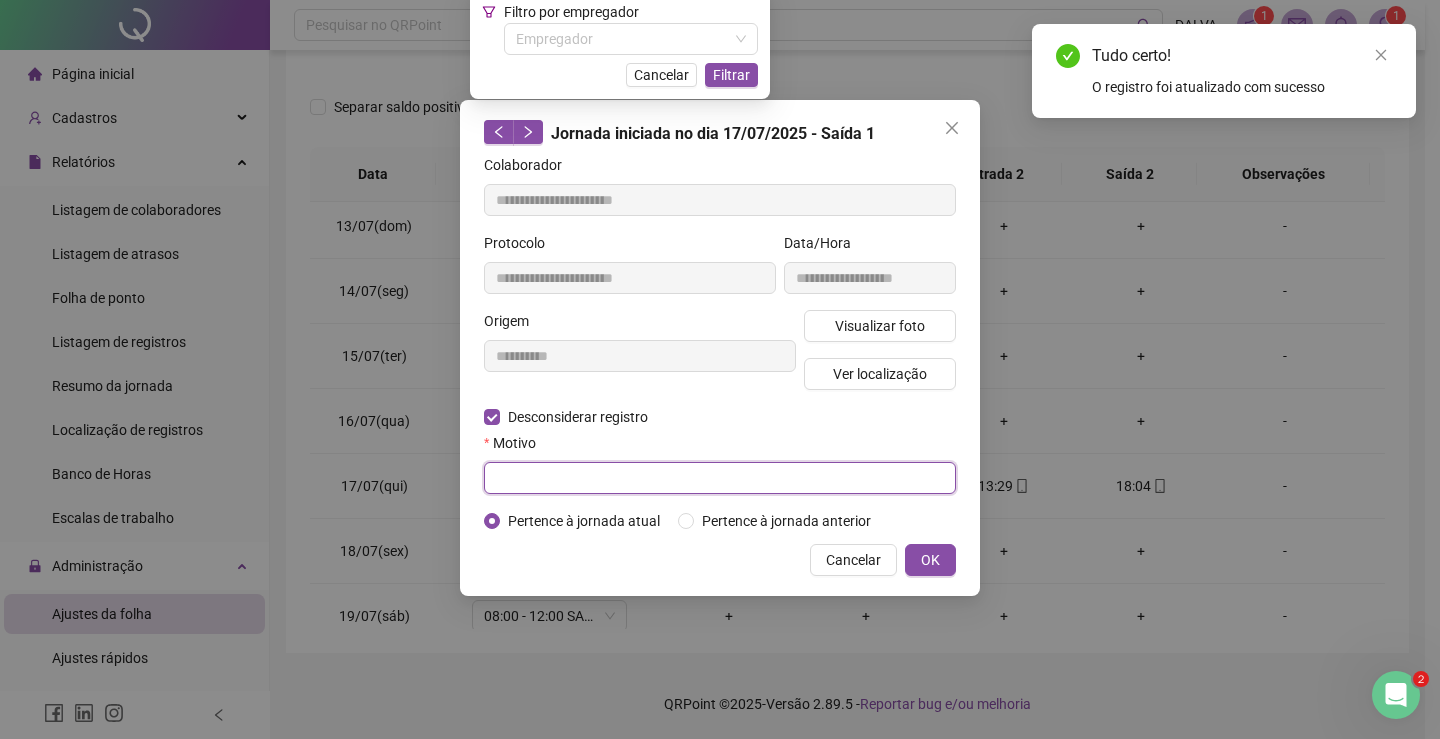 click at bounding box center [720, 478] 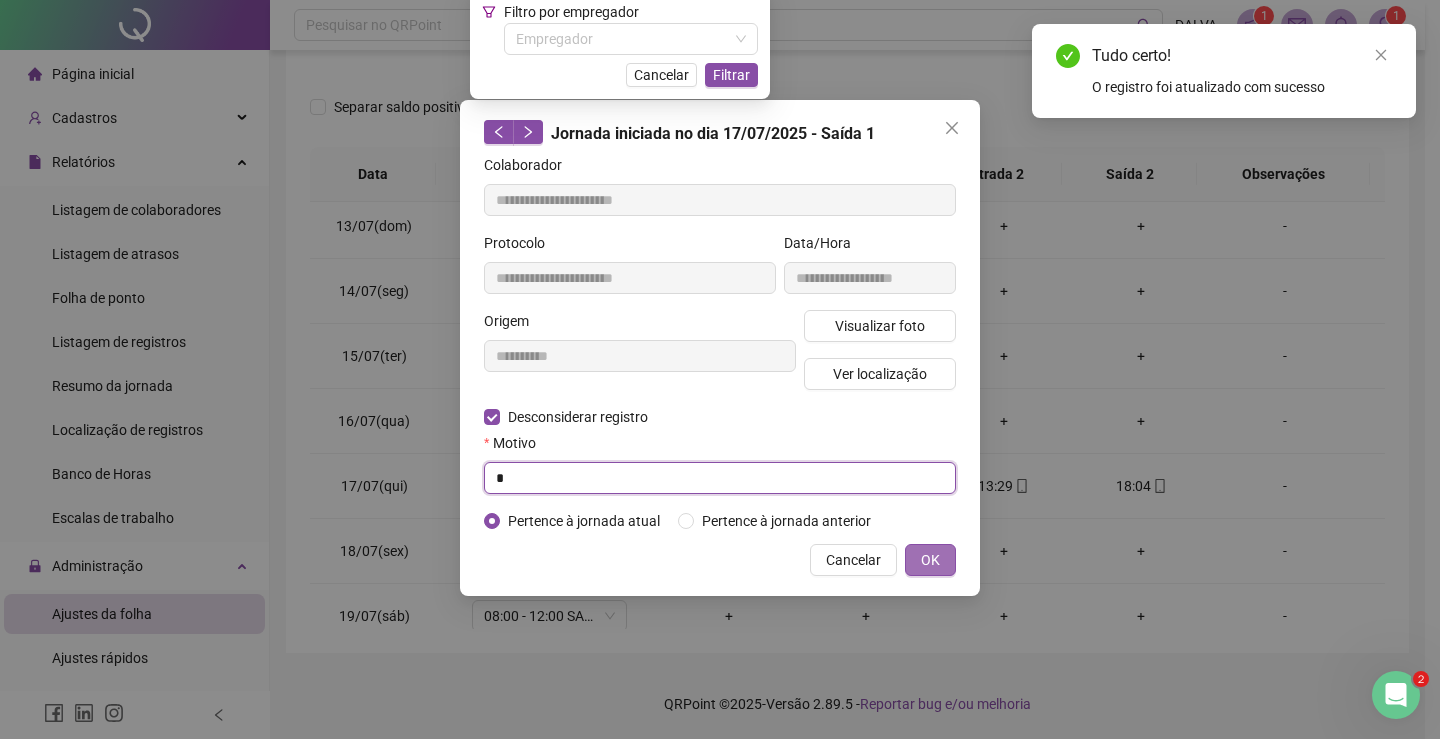 type on "*" 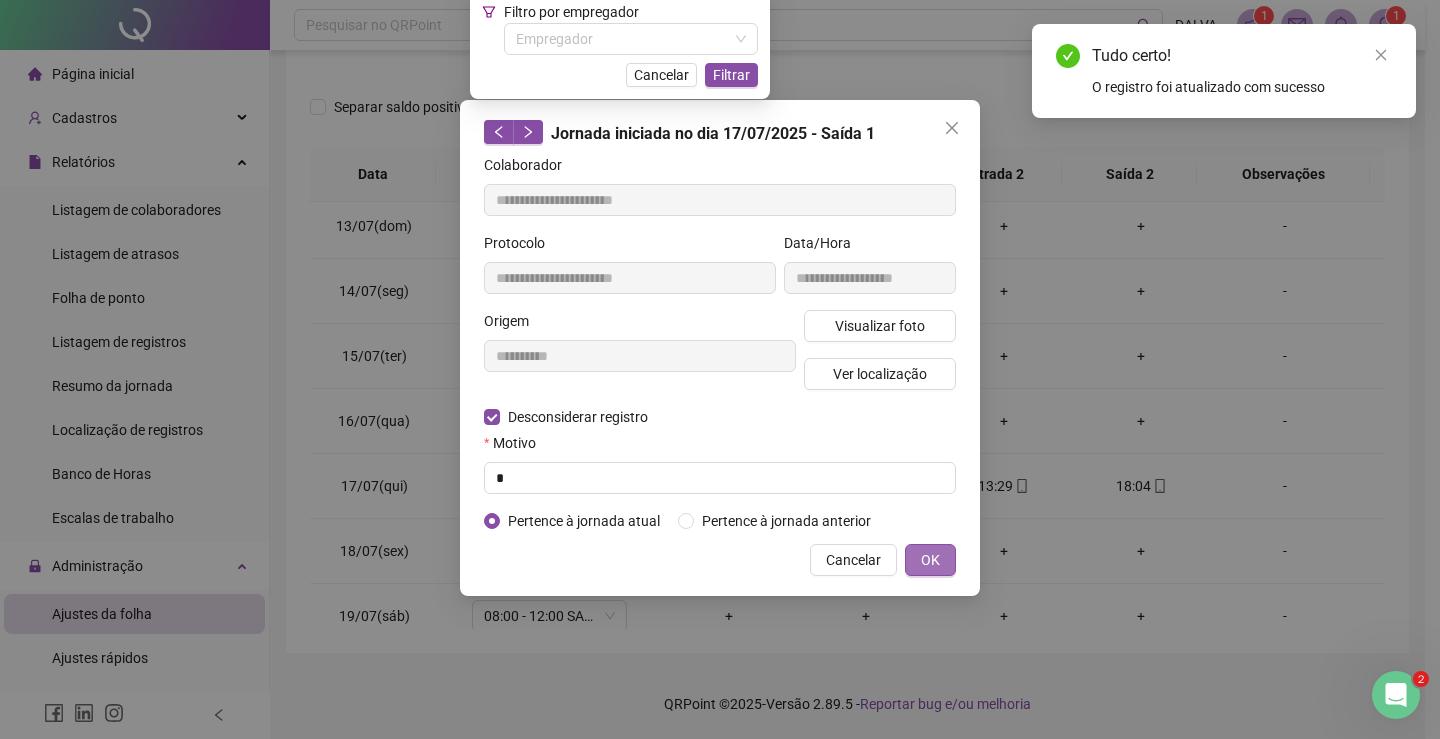 click on "OK" at bounding box center (930, 560) 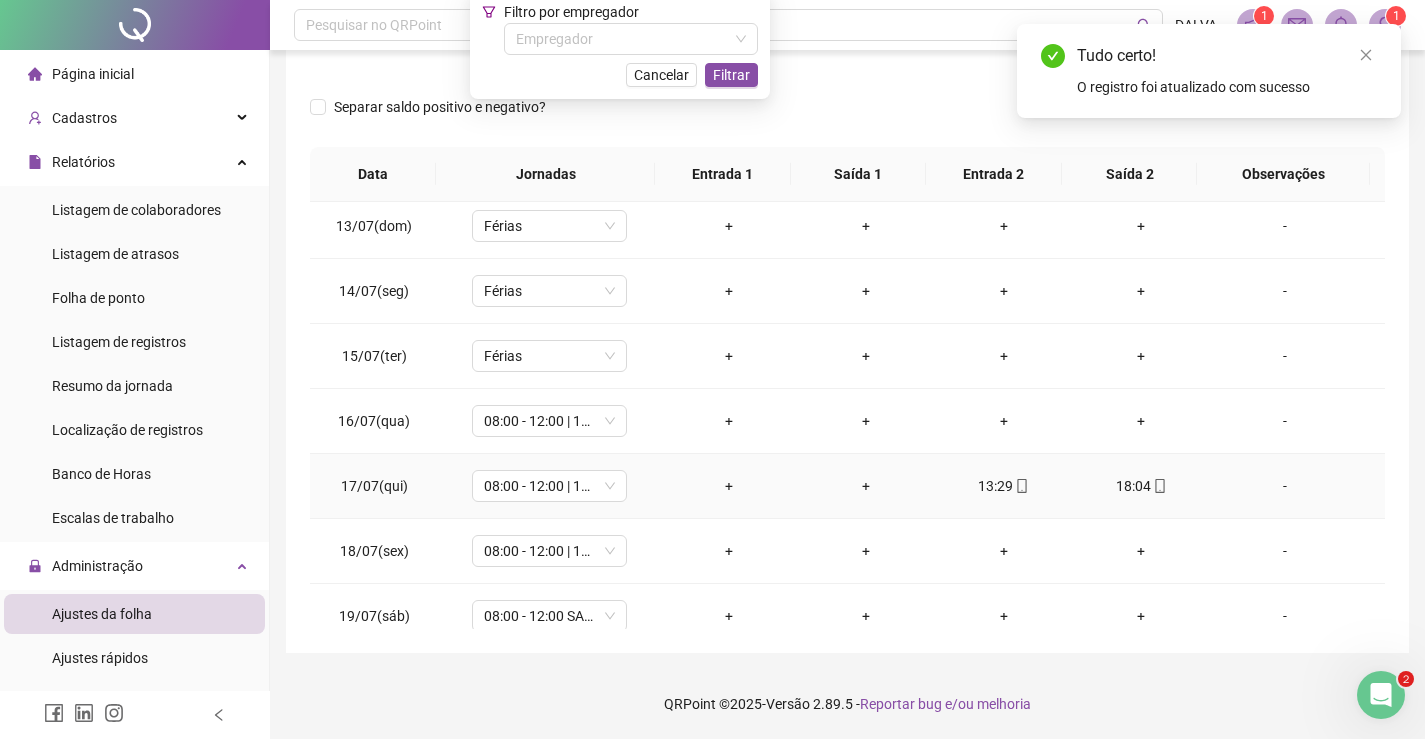 click on "13:29" at bounding box center (1004, 486) 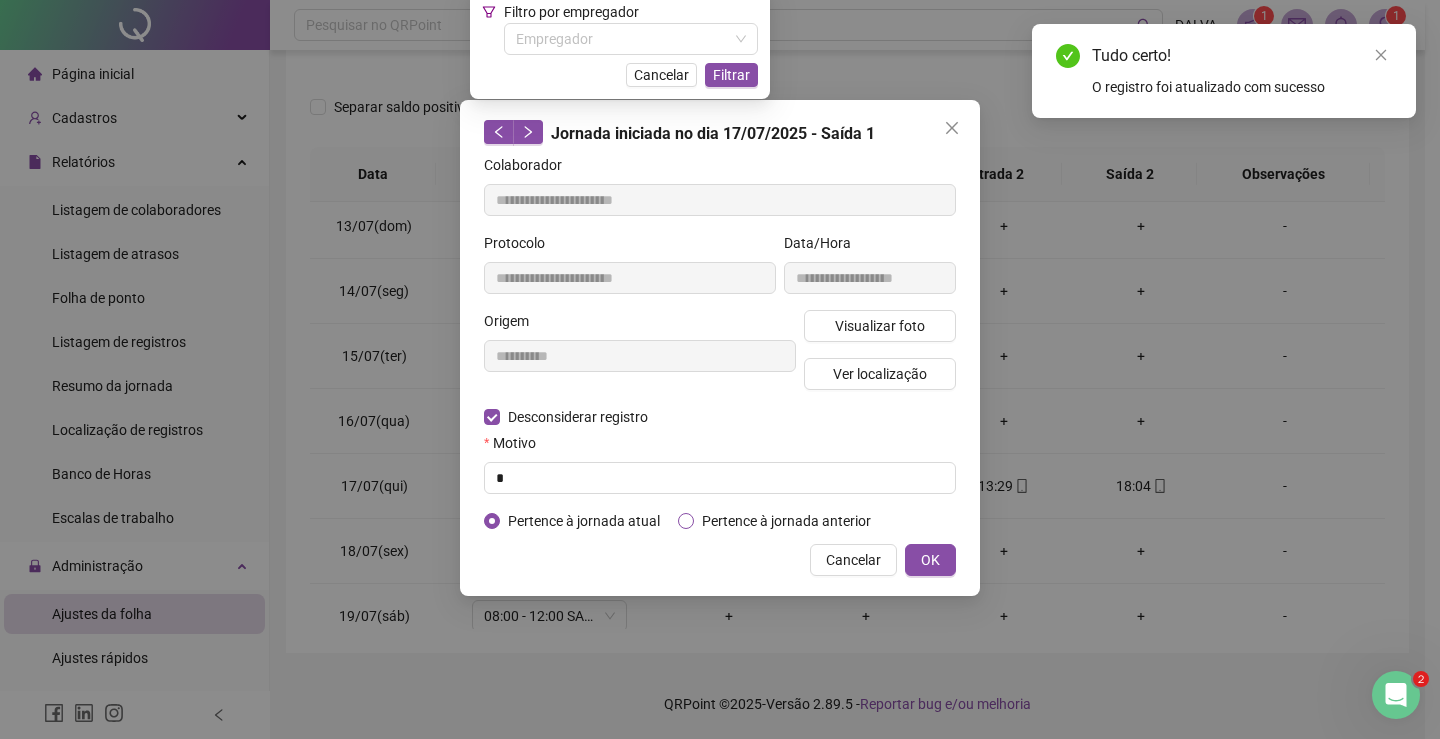 type on "**********" 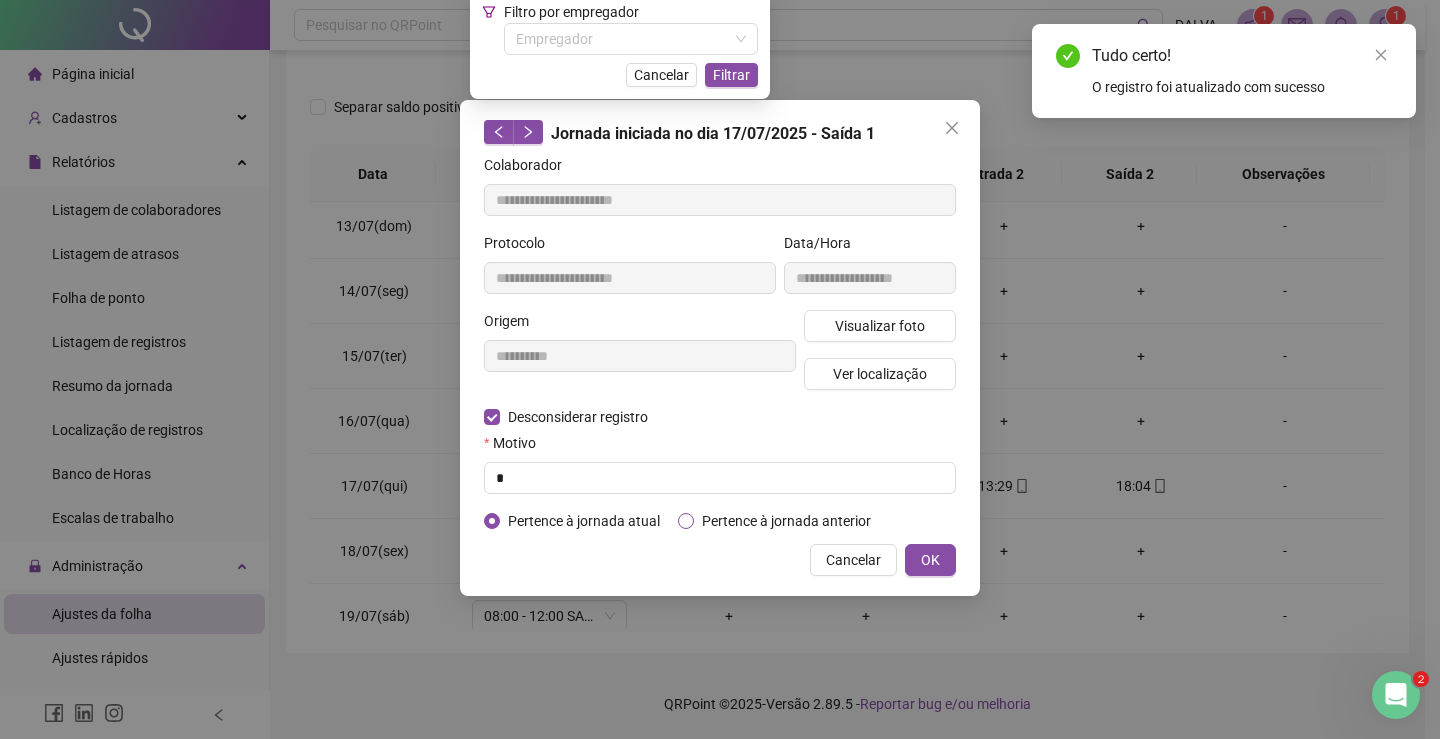 type on "**********" 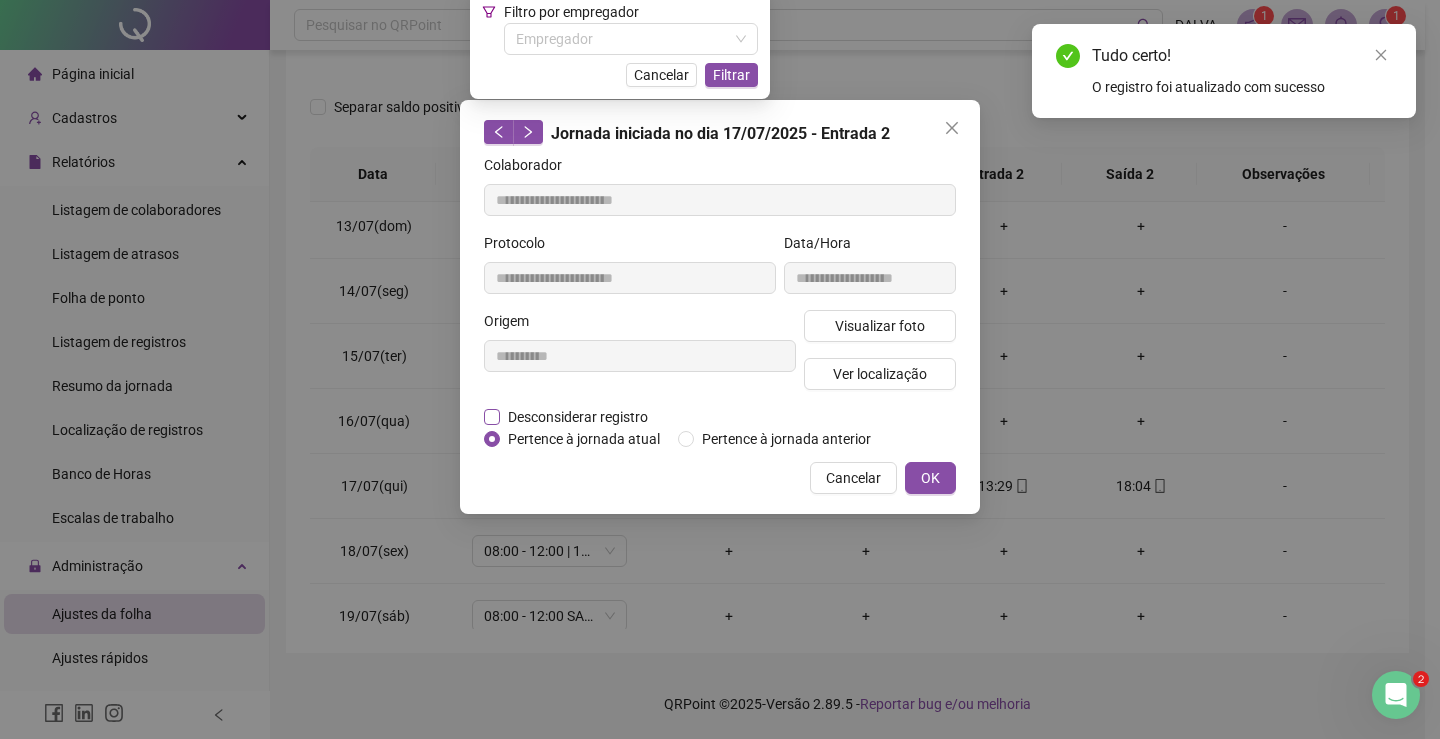 click on "Desconsiderar registro" at bounding box center [578, 417] 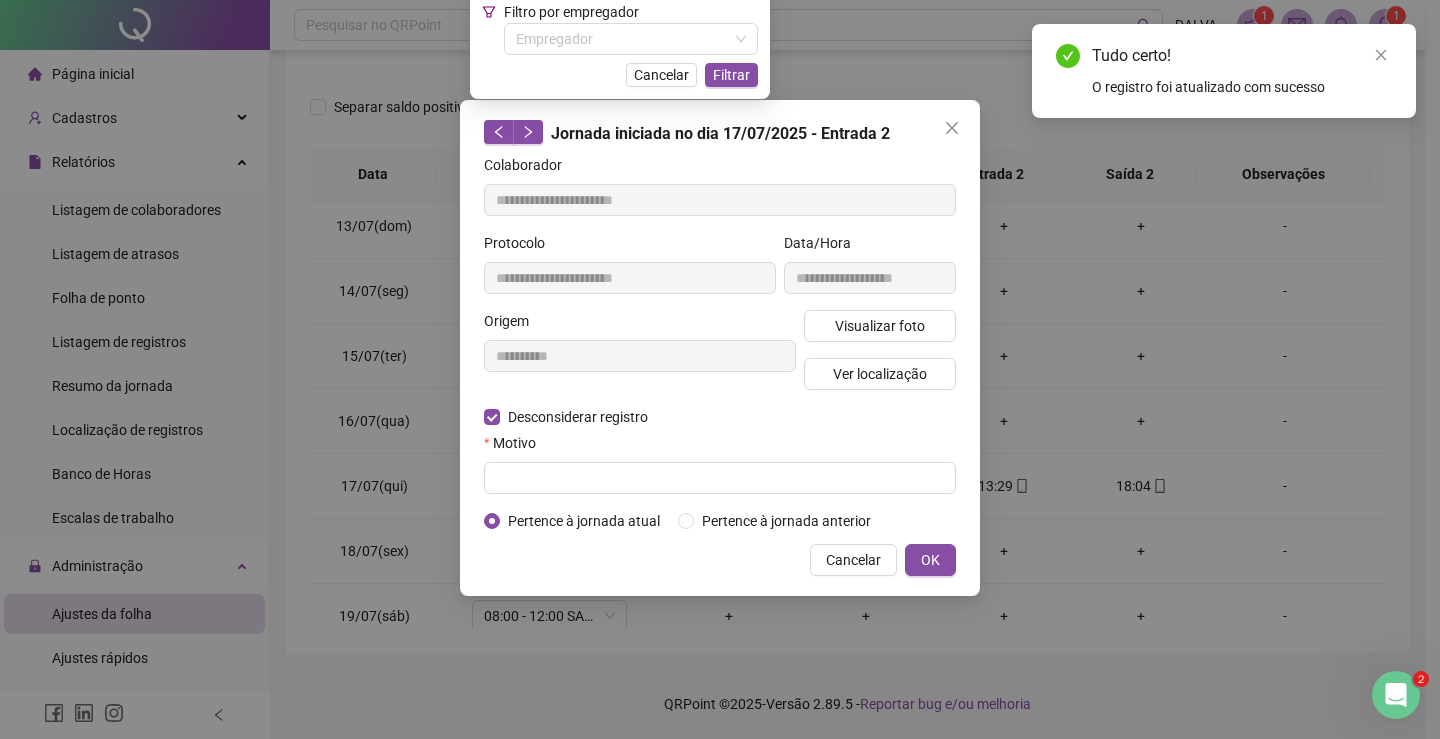 click on "Motivo" at bounding box center [720, 447] 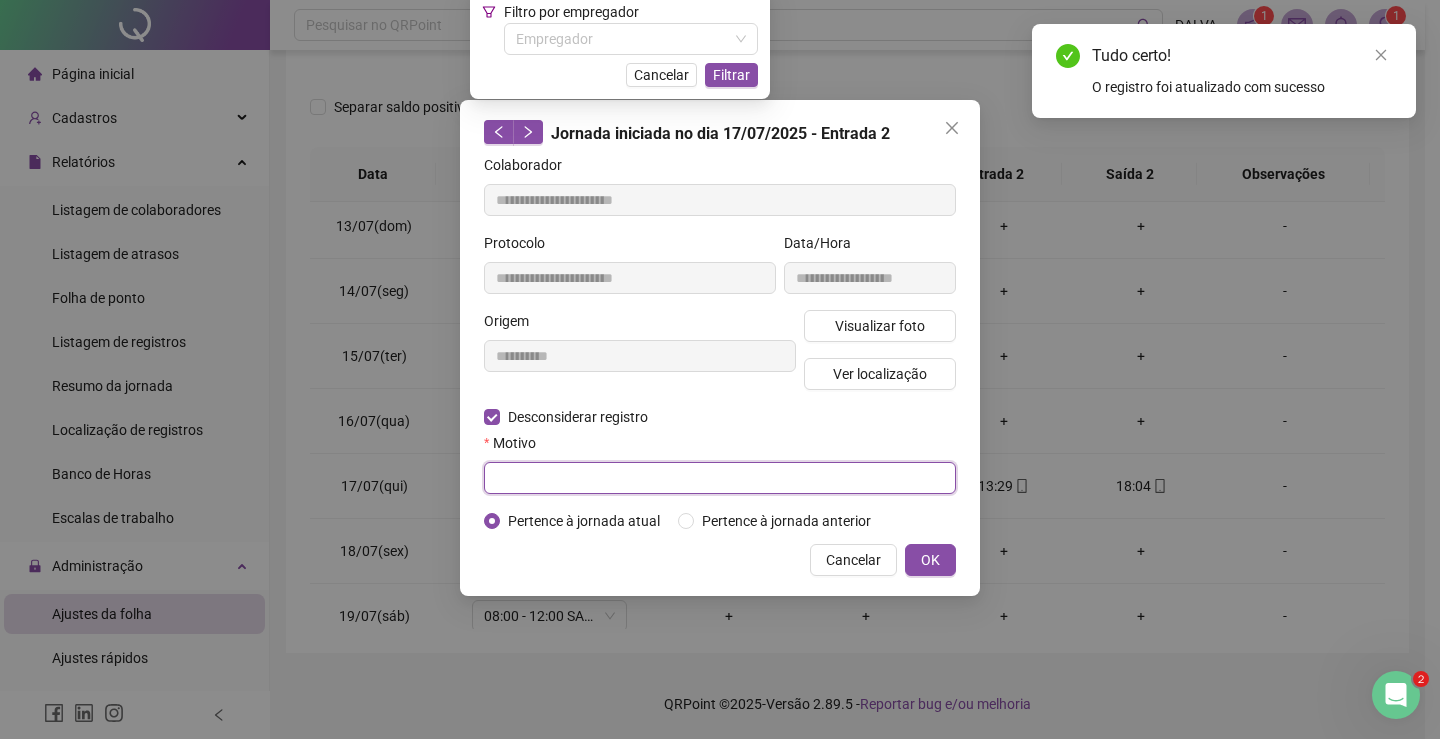 click at bounding box center [720, 478] 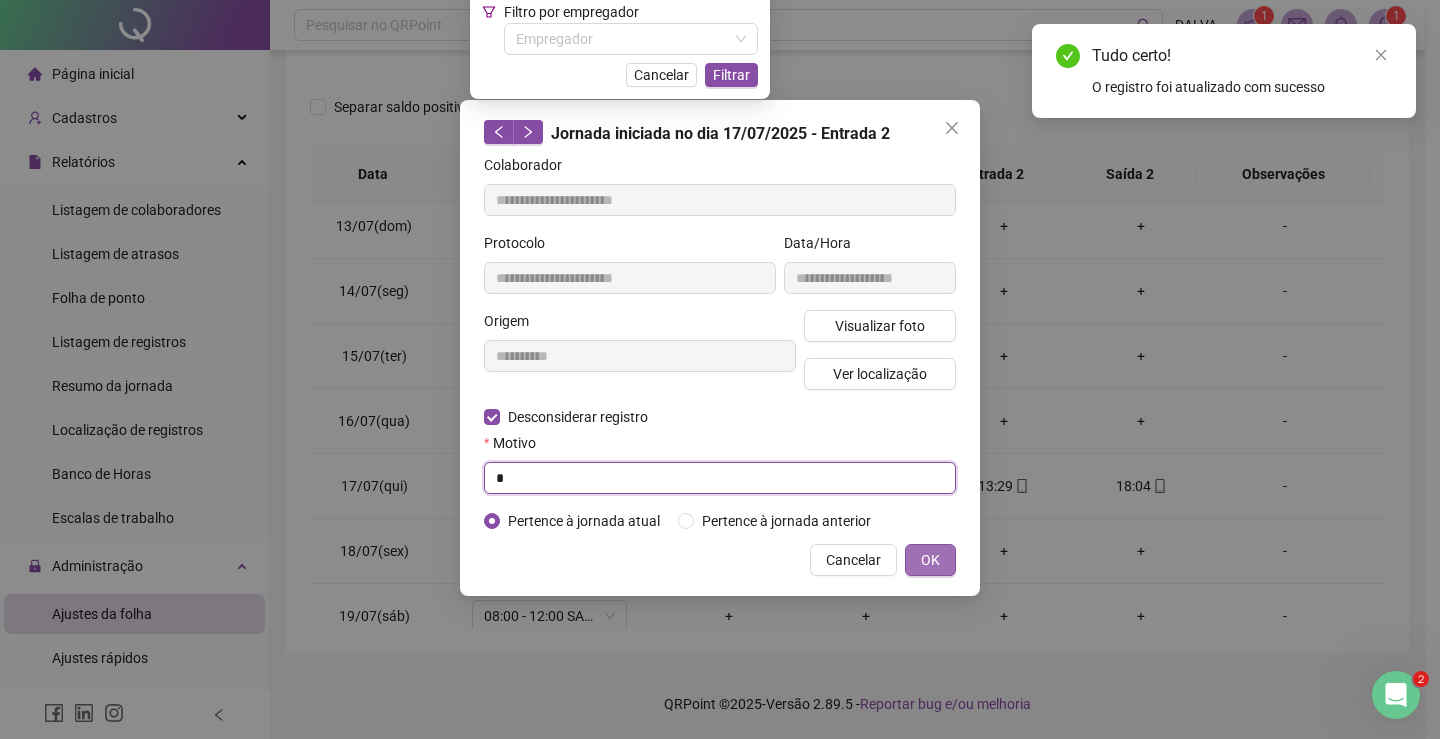 type on "*" 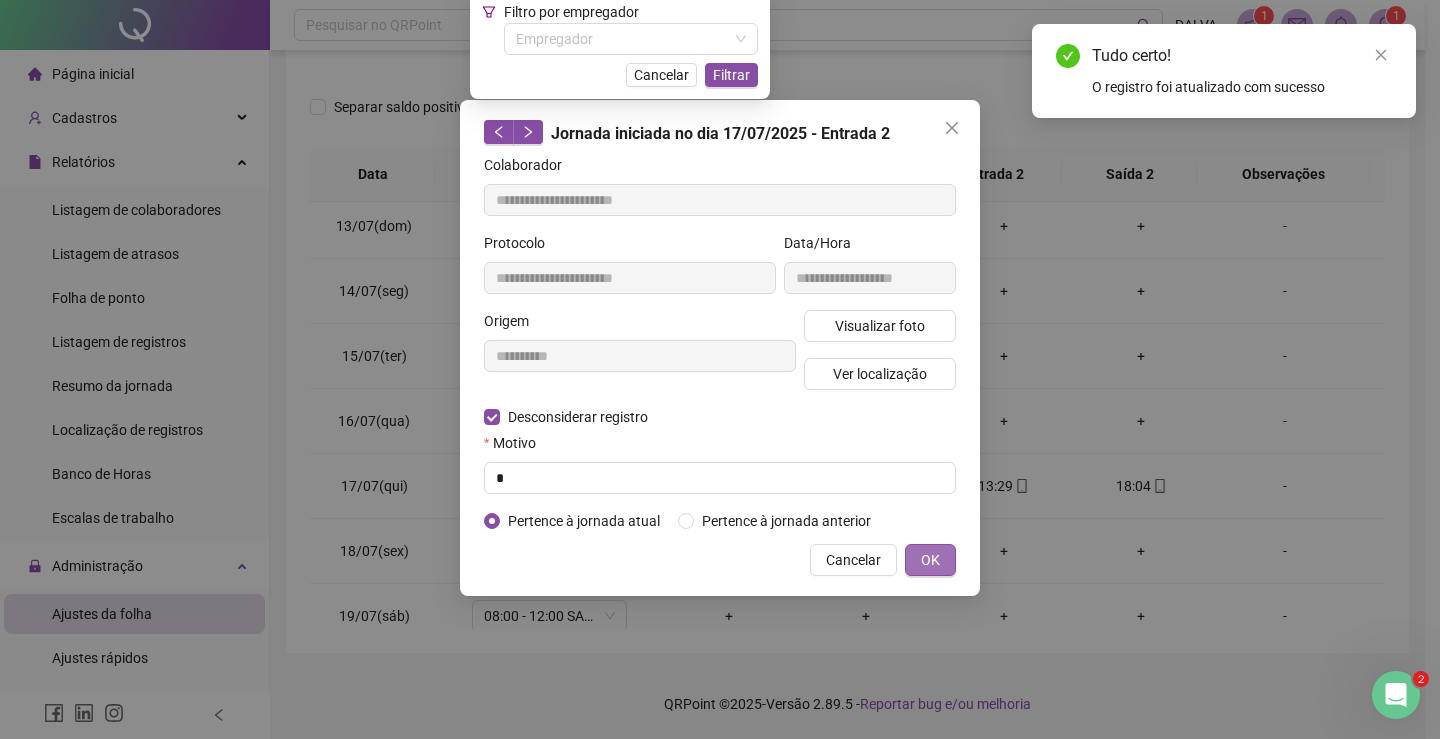 click on "OK" at bounding box center [930, 560] 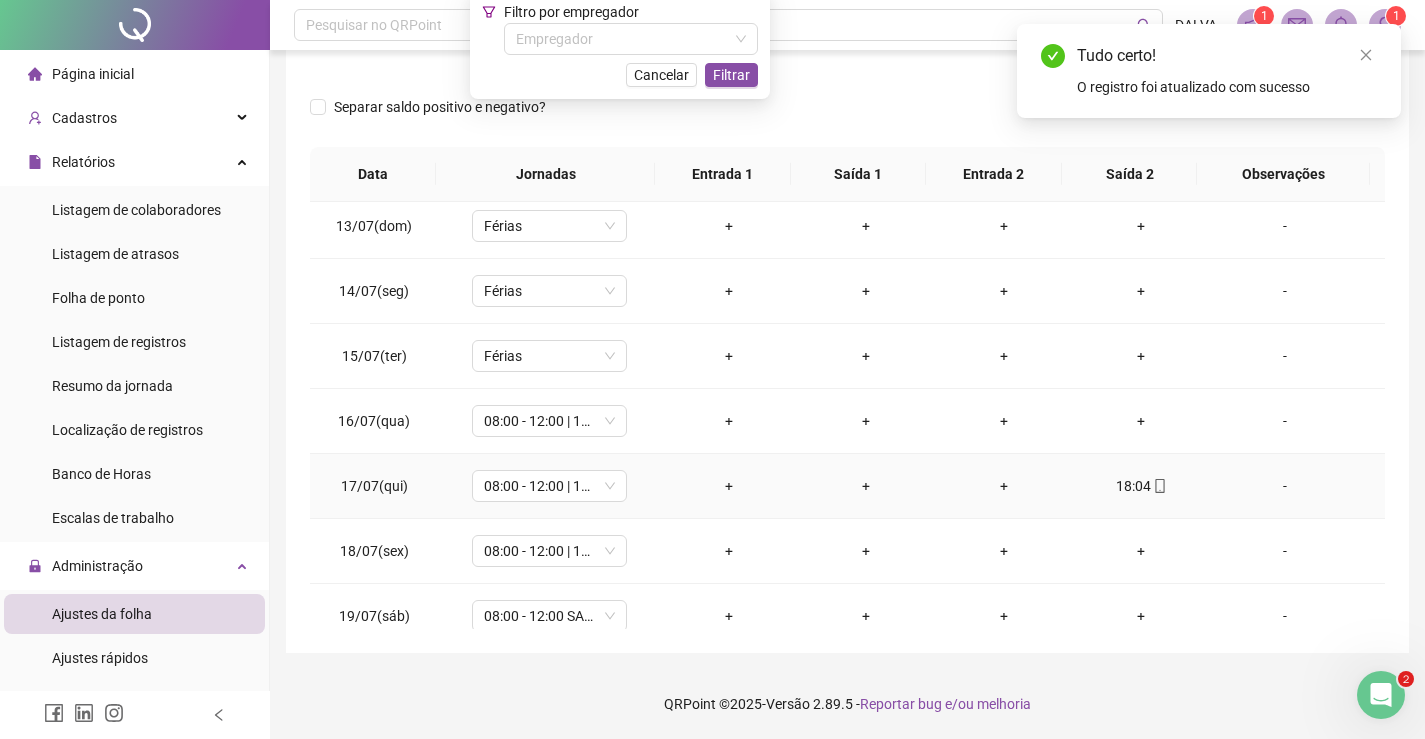 click at bounding box center (1159, 486) 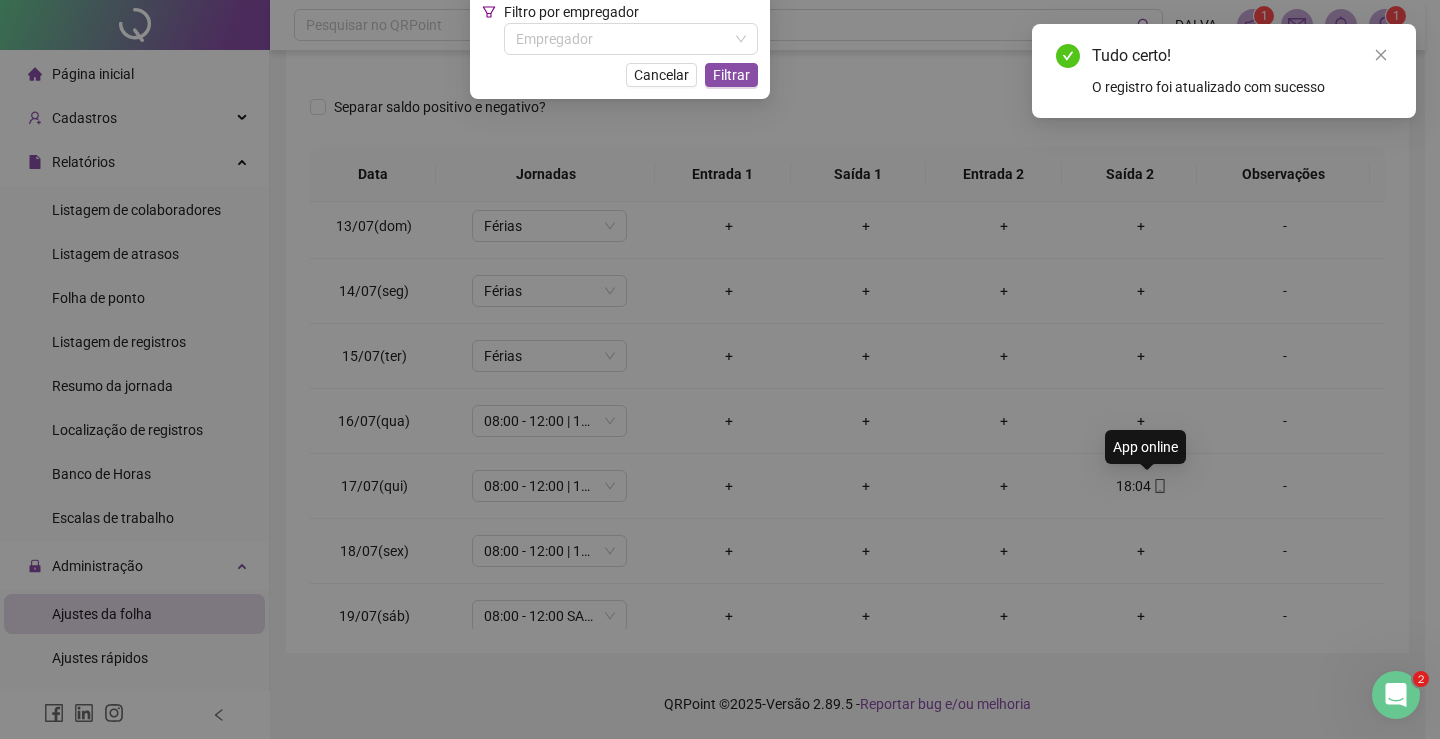 type on "**********" 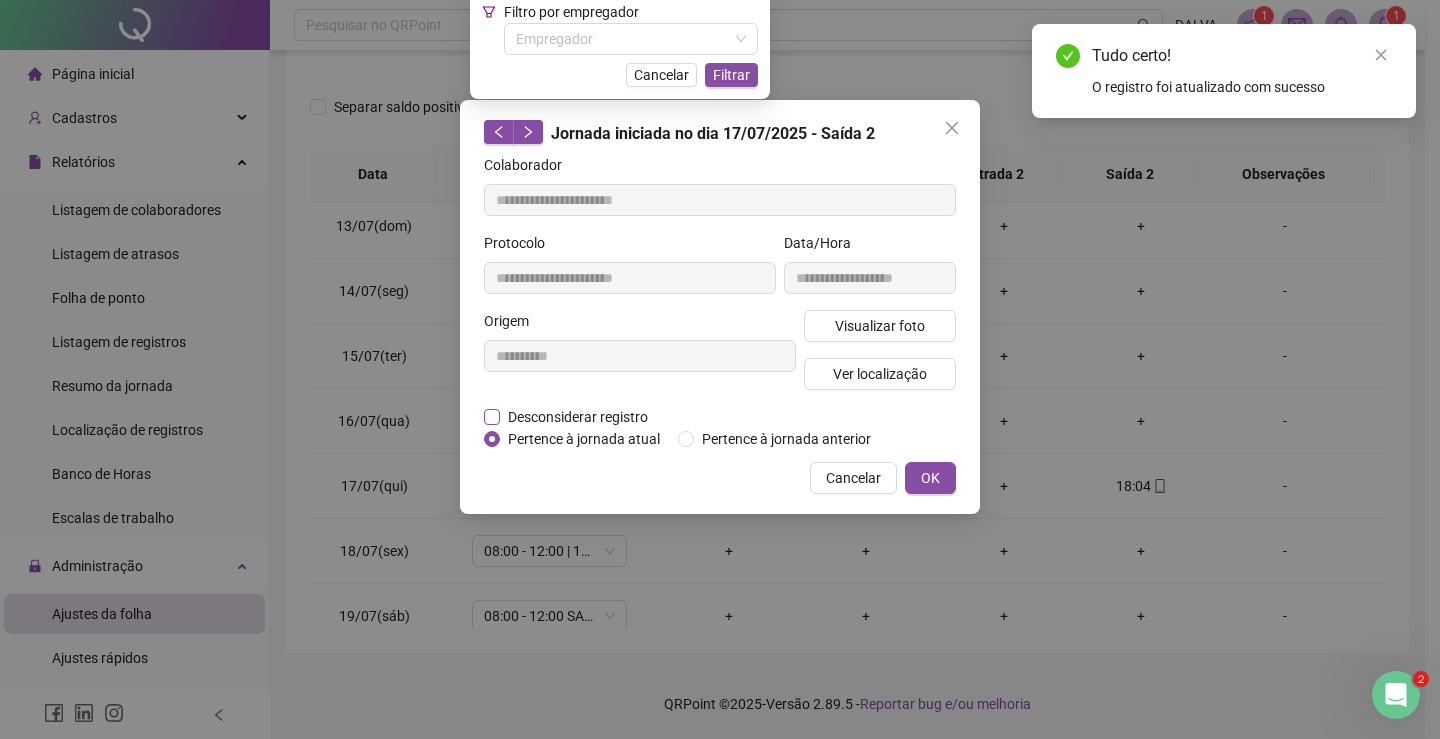 click on "Desconsiderar registro" at bounding box center (578, 417) 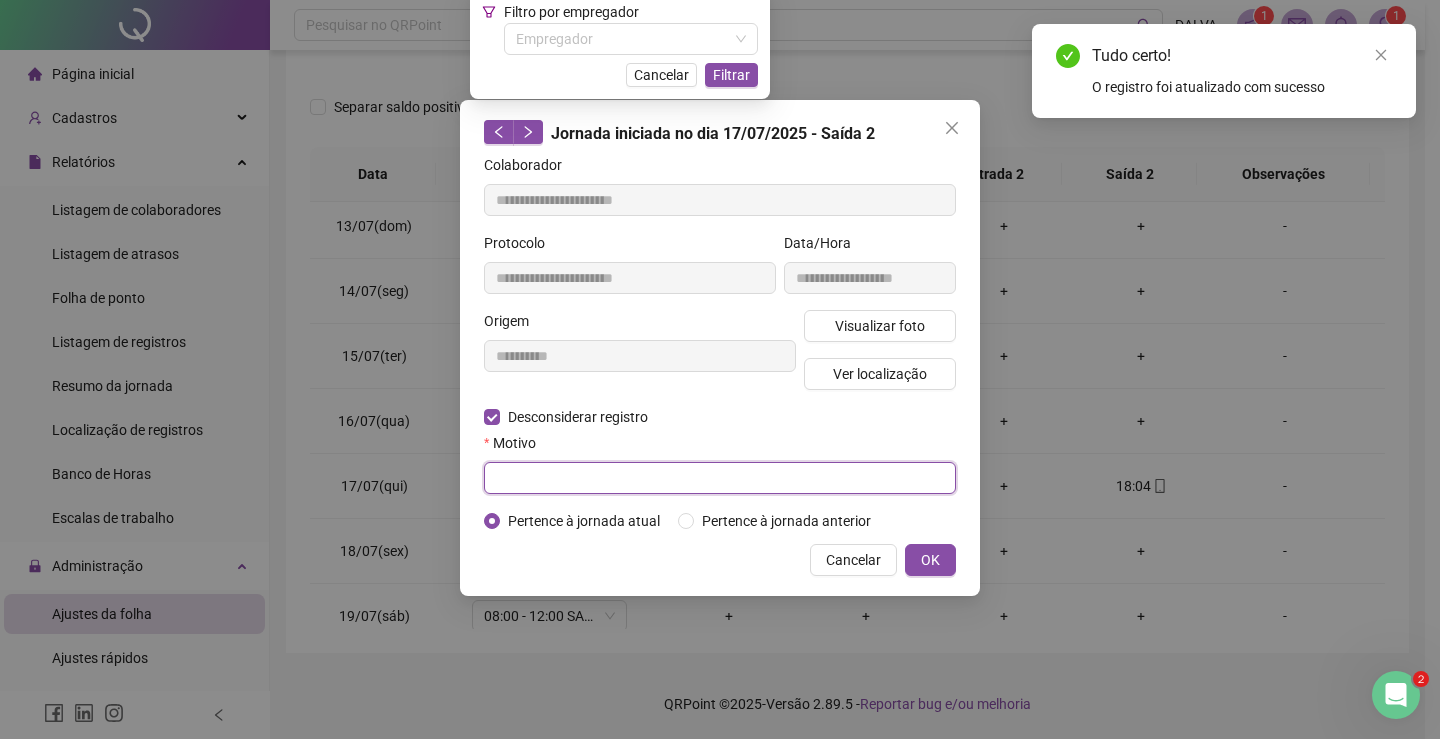 click at bounding box center (720, 478) 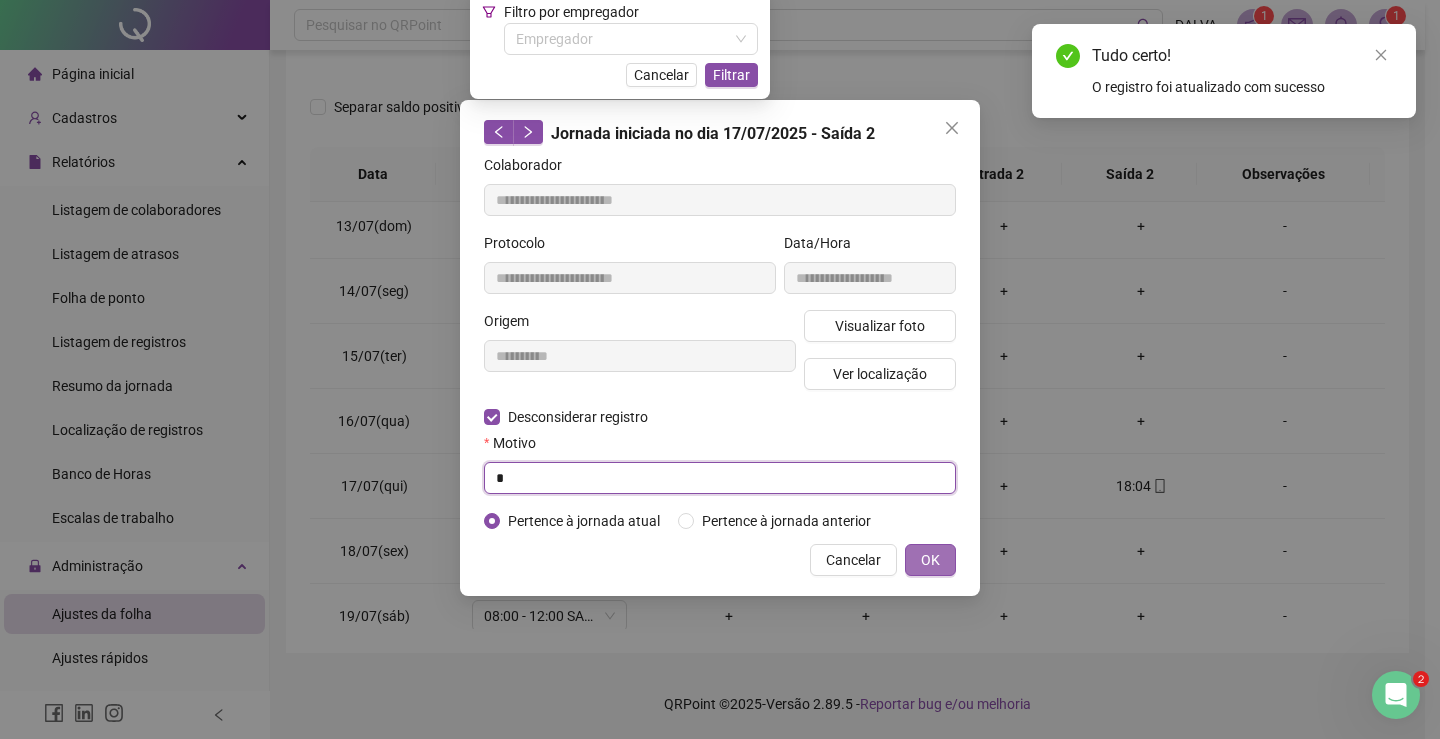 type on "*" 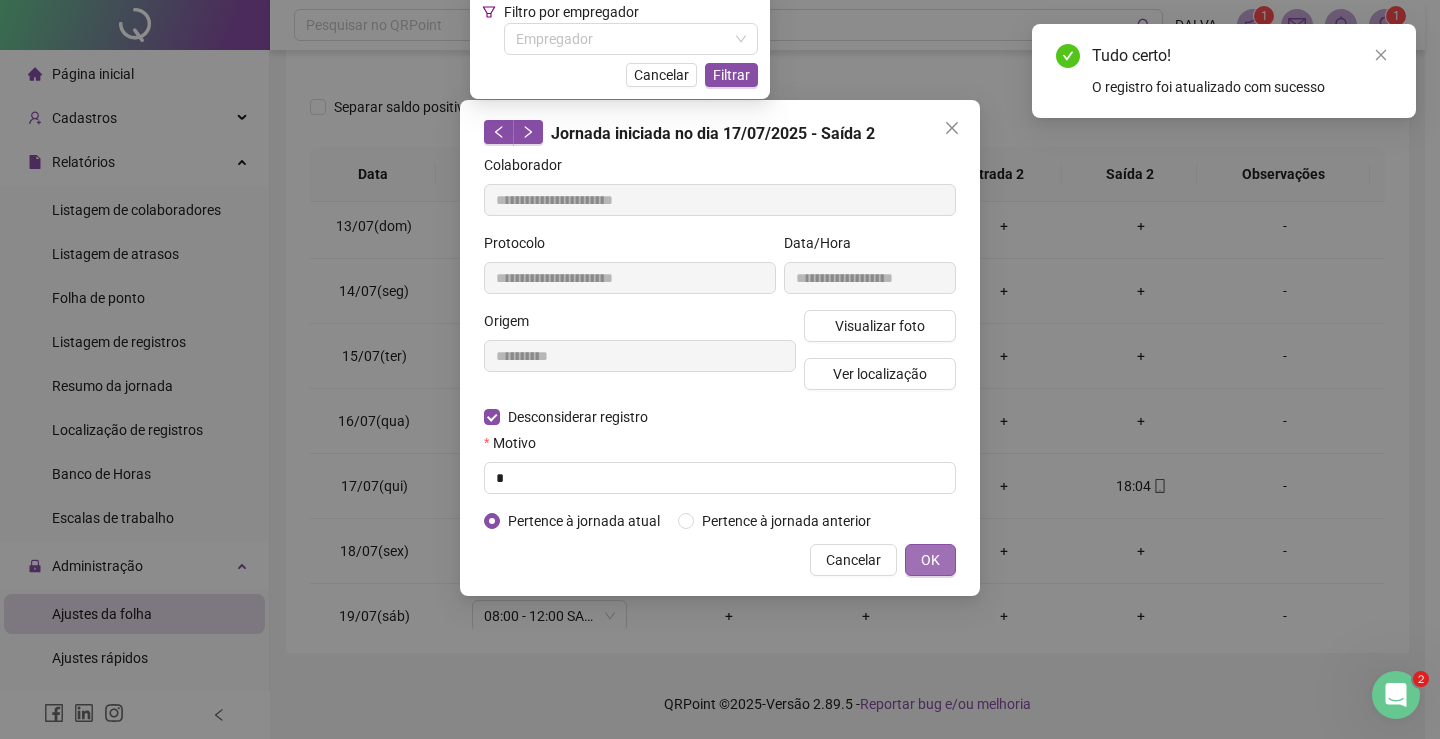 click on "OK" at bounding box center [930, 560] 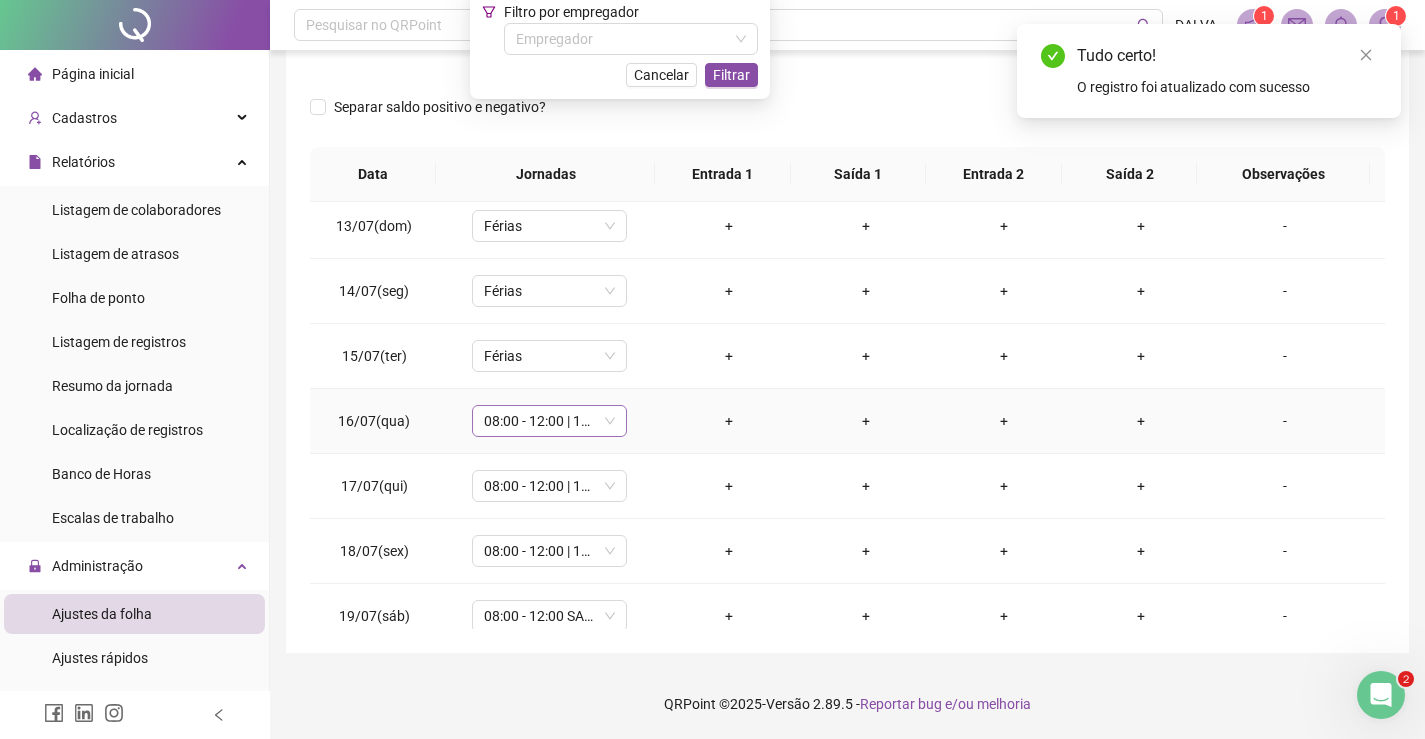 click on "08:00 - 12:00 | 14:00 - 18:00" at bounding box center (549, 421) 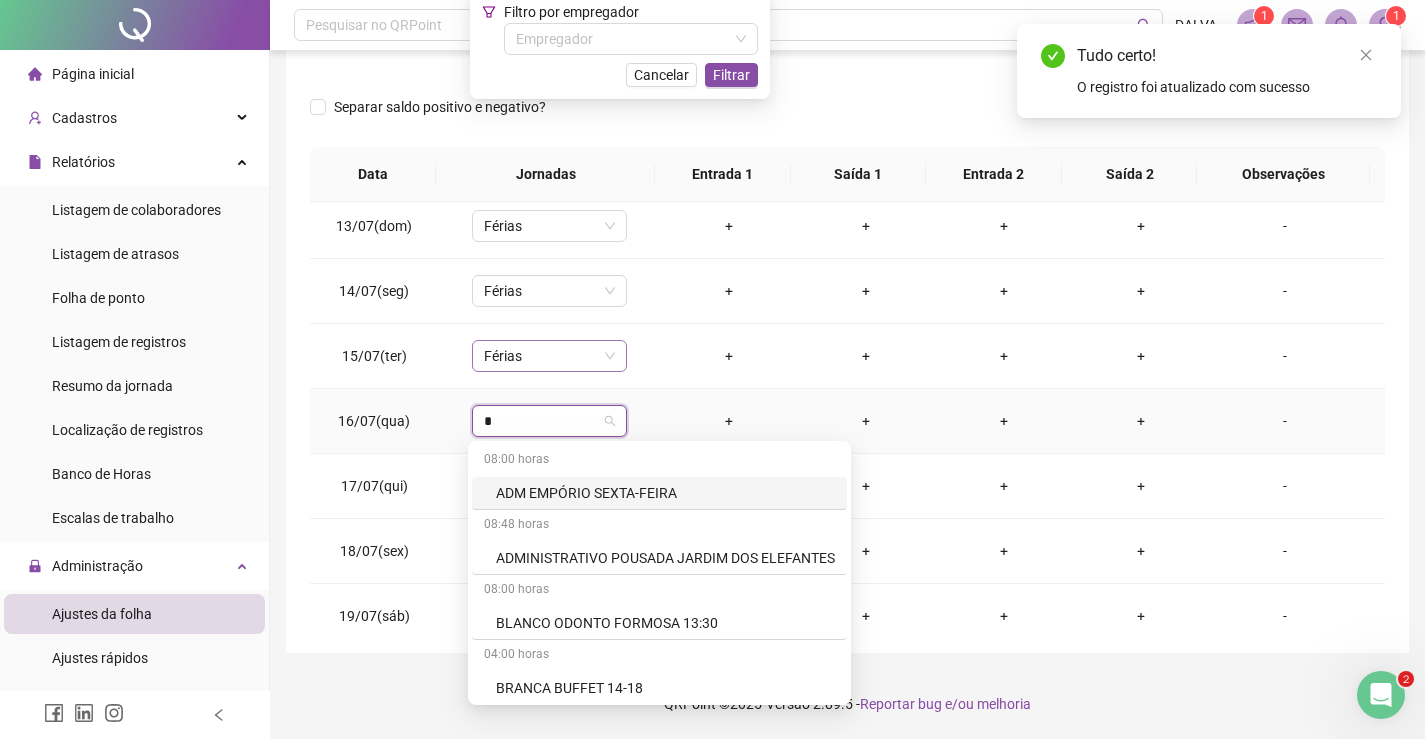 type on "**" 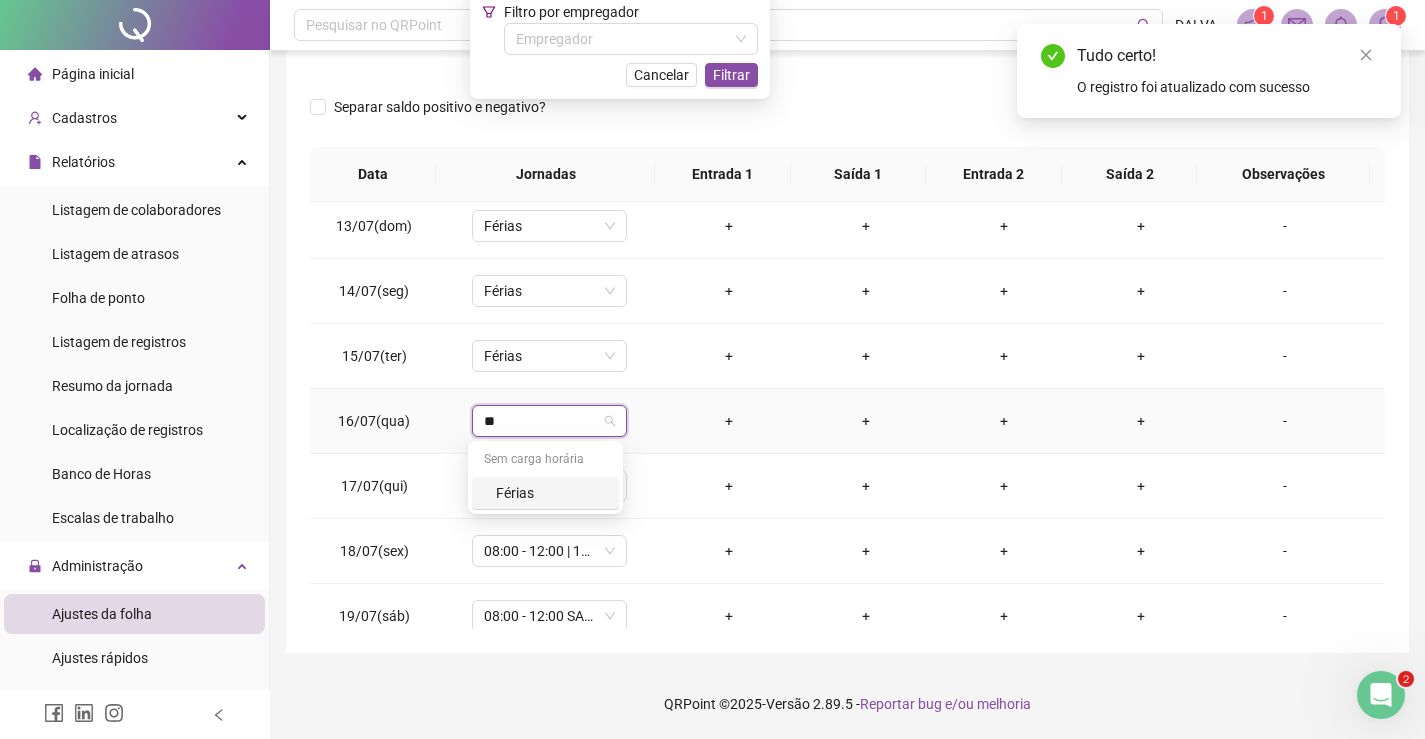 drag, startPoint x: 512, startPoint y: 504, endPoint x: 519, endPoint y: 477, distance: 27.89265 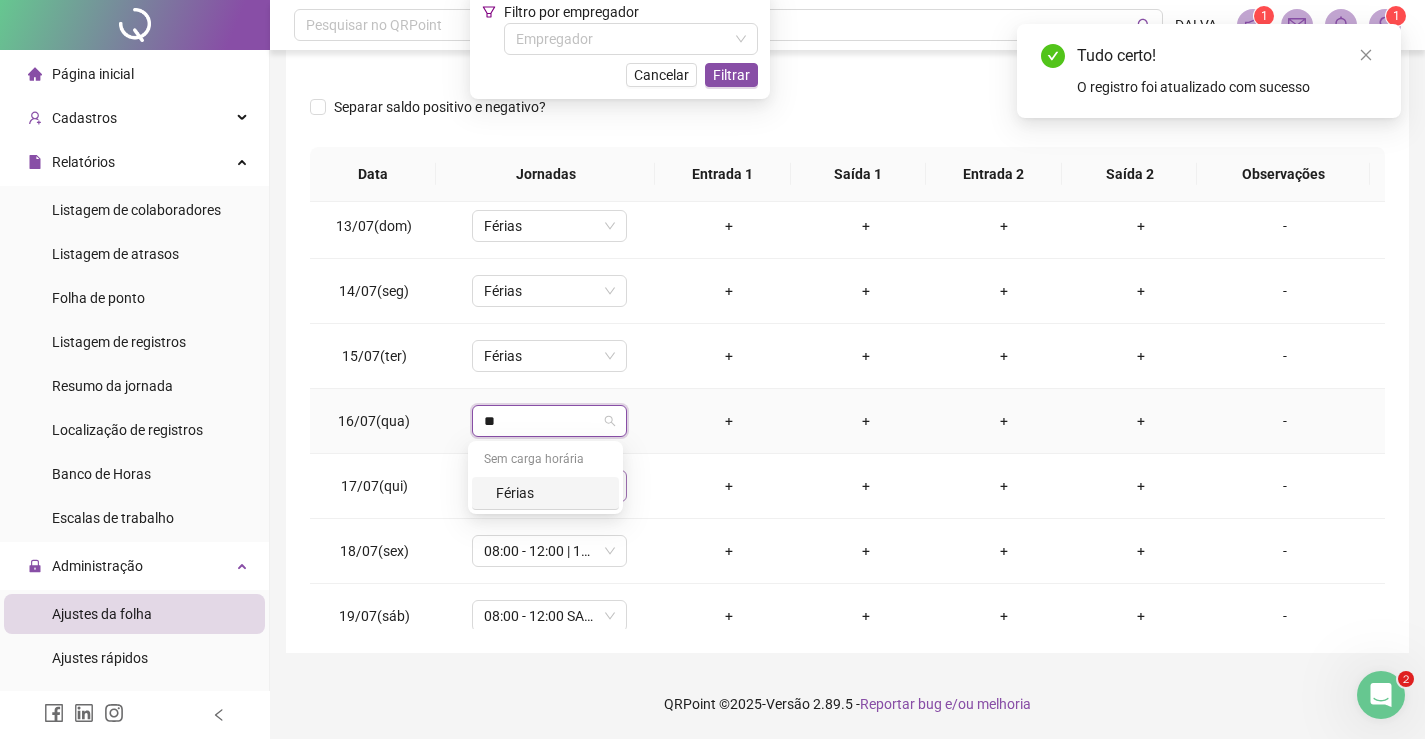 type 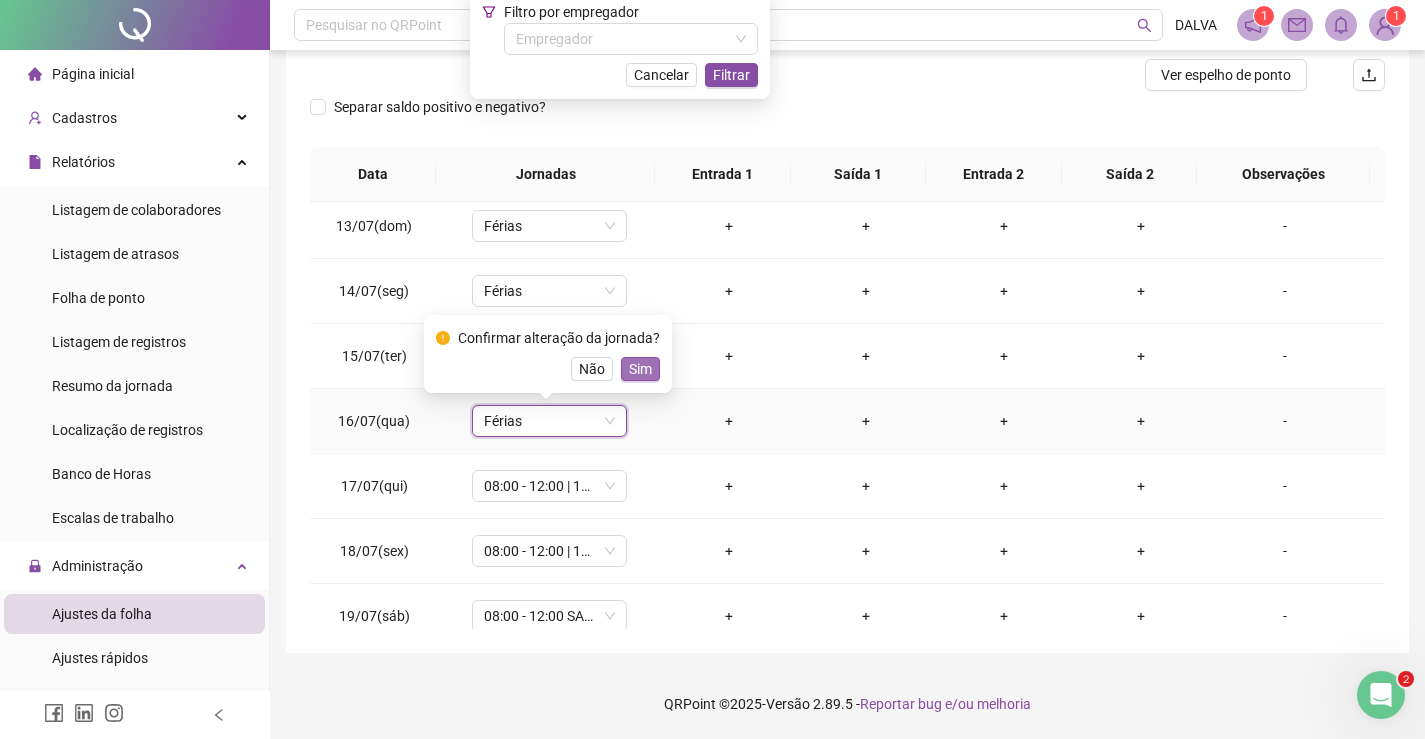 click on "Sim" at bounding box center (640, 369) 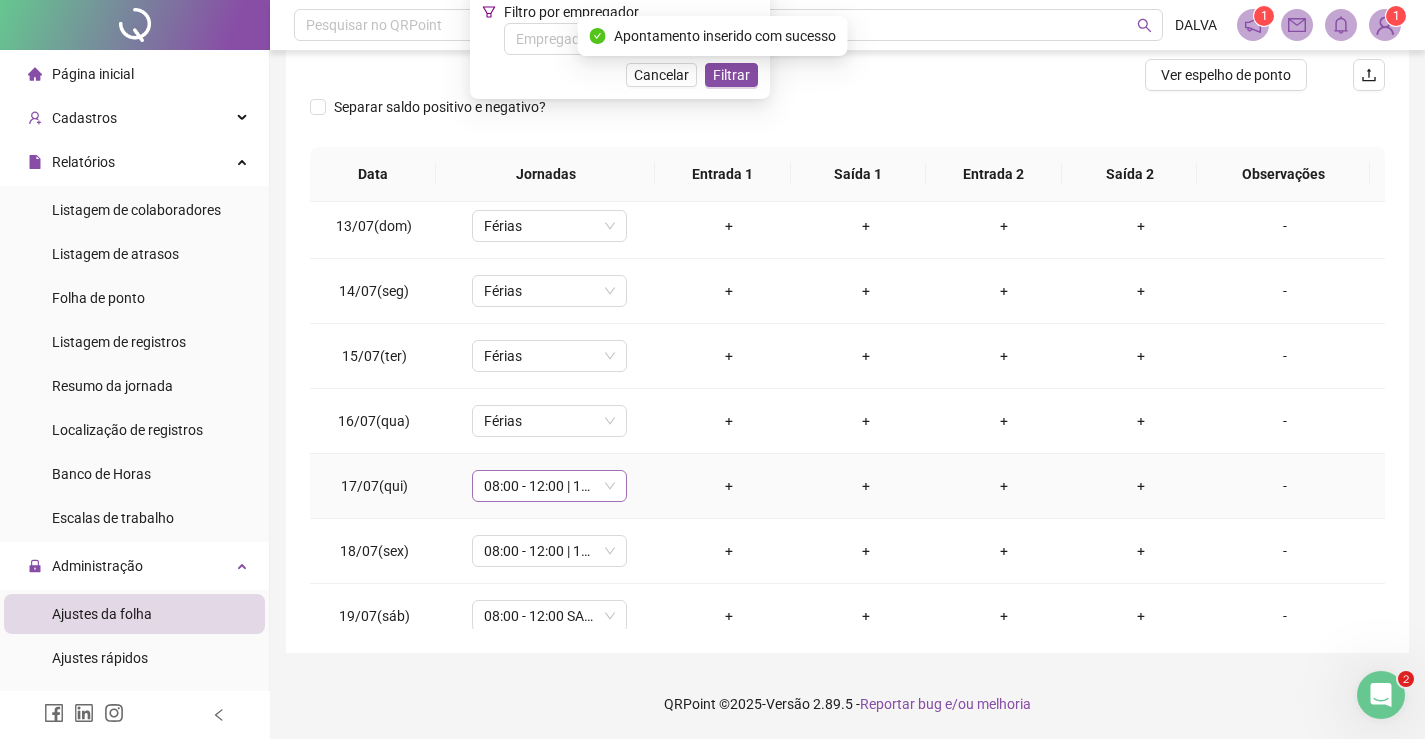 click on "08:00 - 12:00 | 14:00 - 18:00" at bounding box center [549, 486] 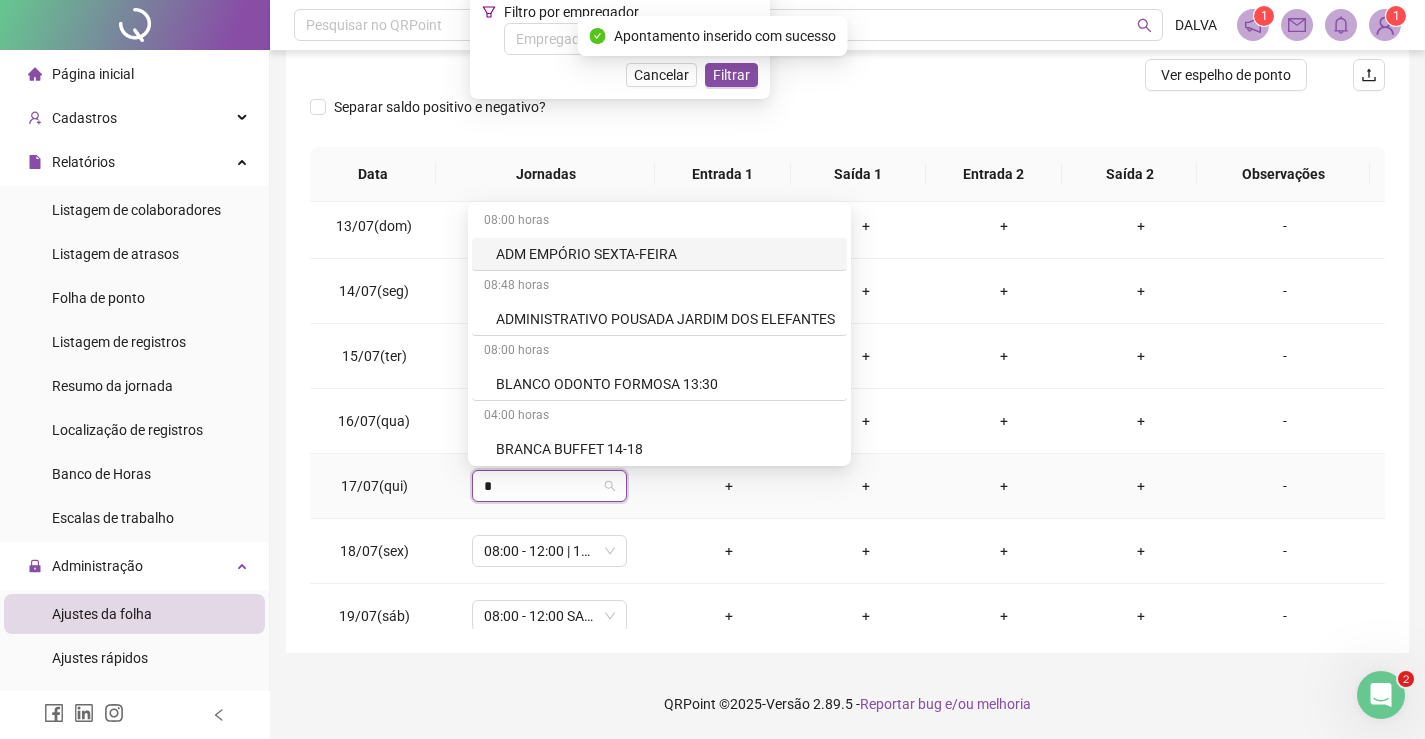 type on "**" 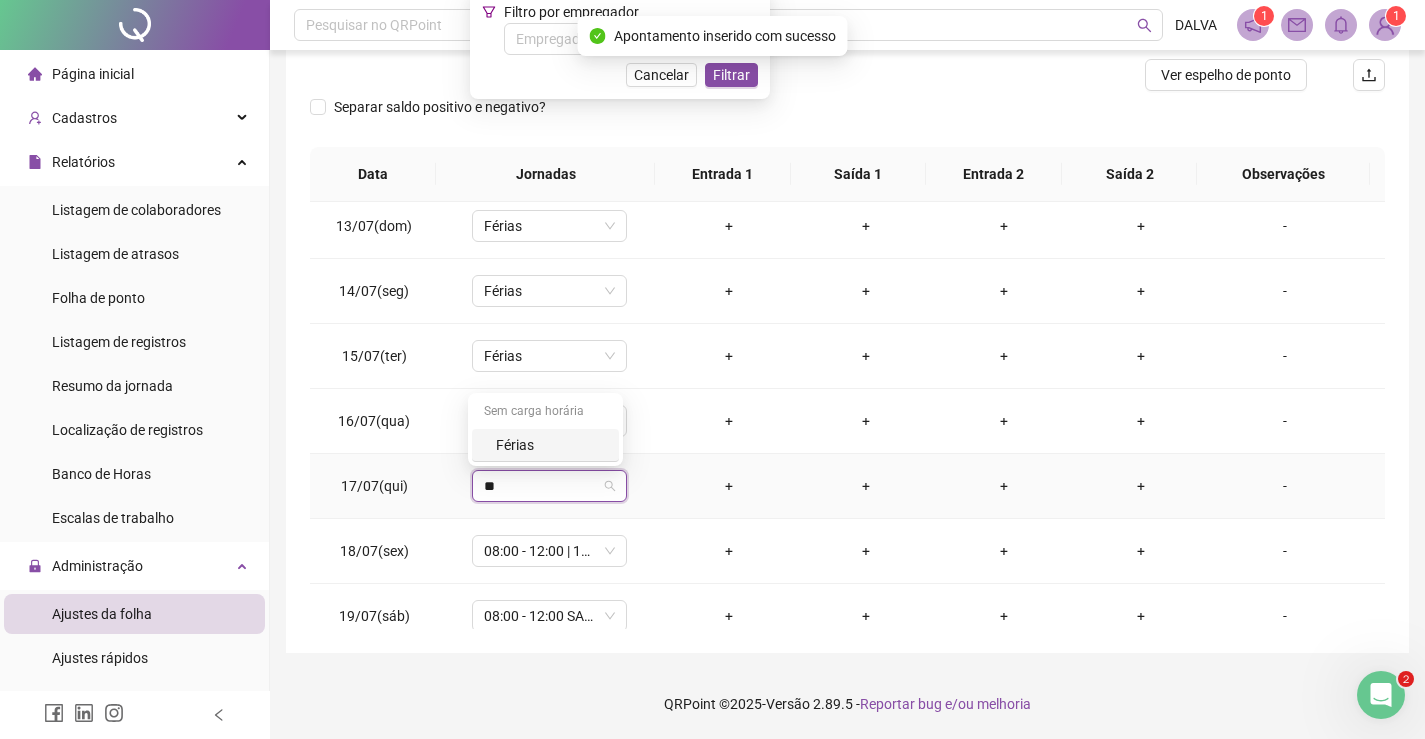 click on "Férias" at bounding box center (551, 445) 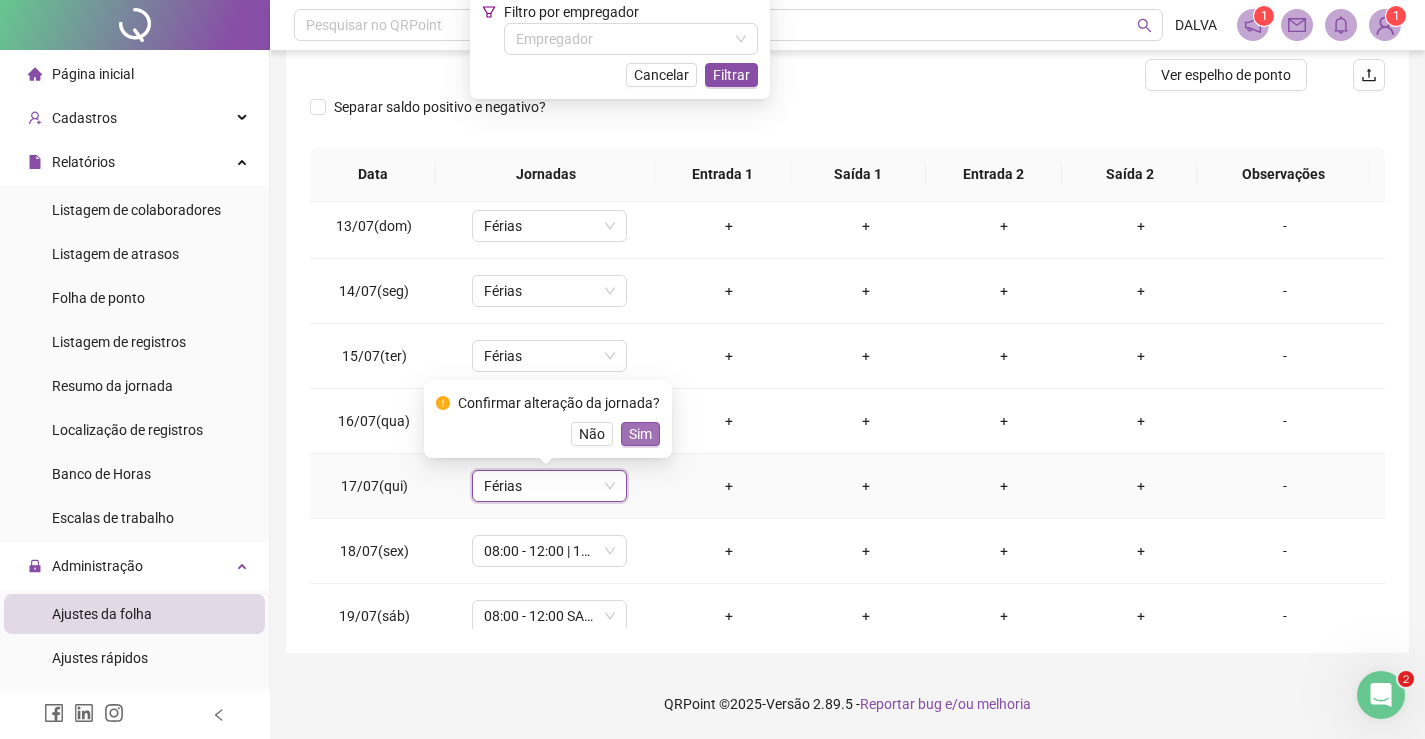 click on "Sim" at bounding box center [640, 434] 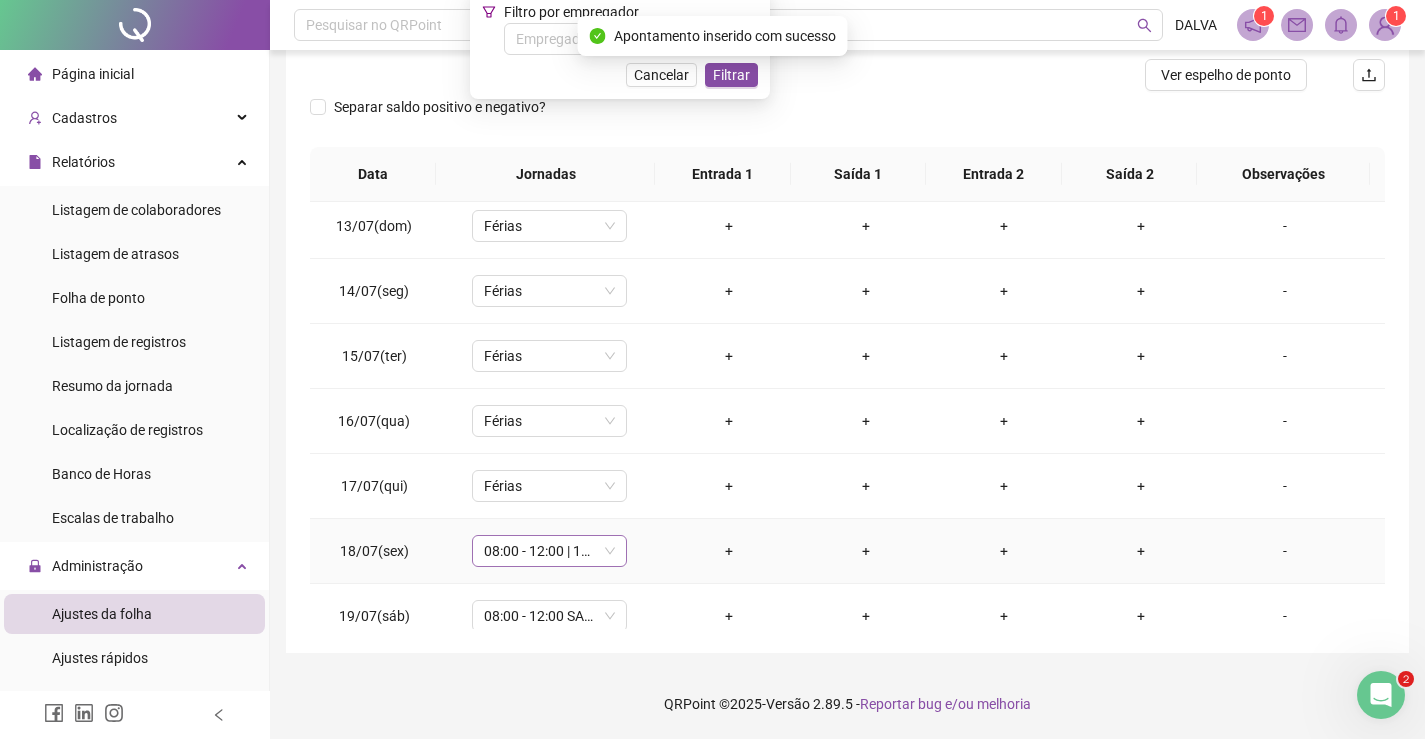 click on "08:00 - 12:00 | 14:00 - 18:00" at bounding box center (549, 551) 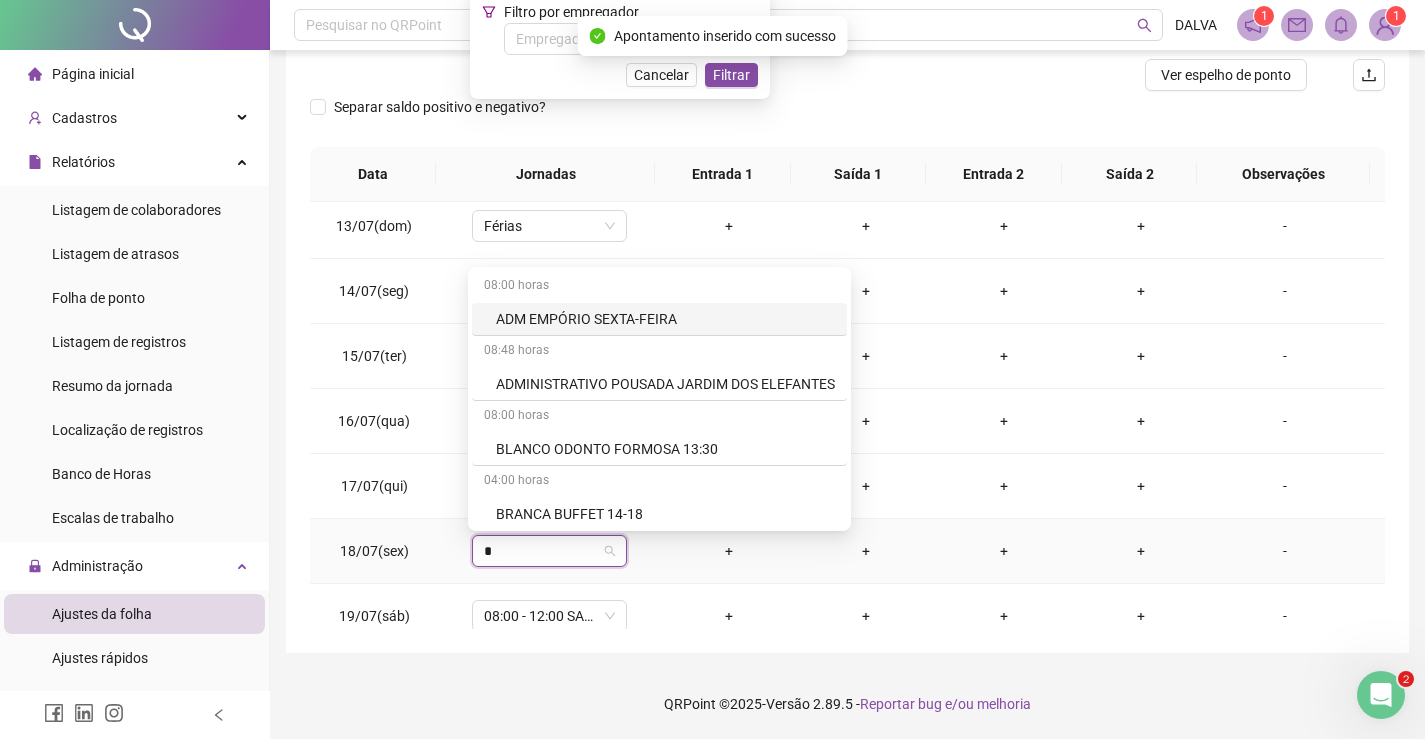 type on "**" 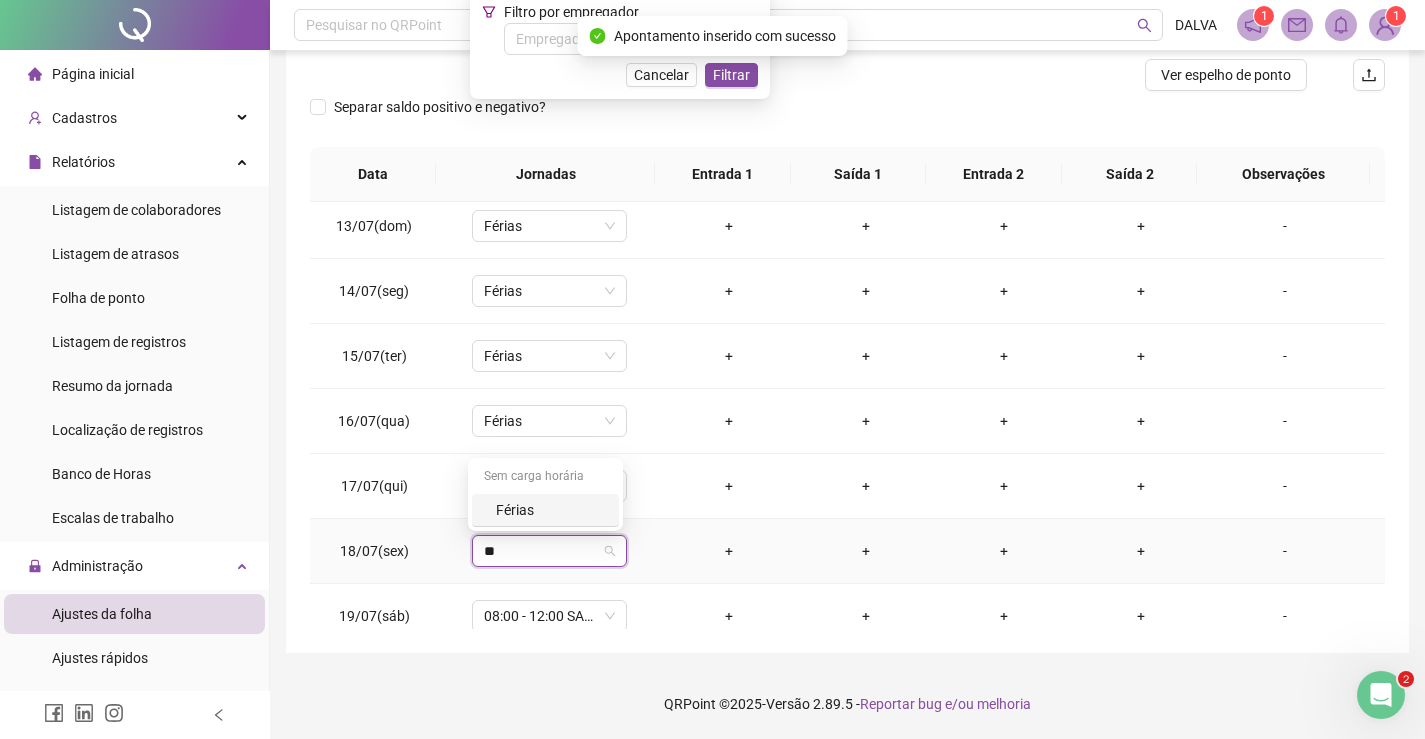 click on "Férias" at bounding box center [545, 510] 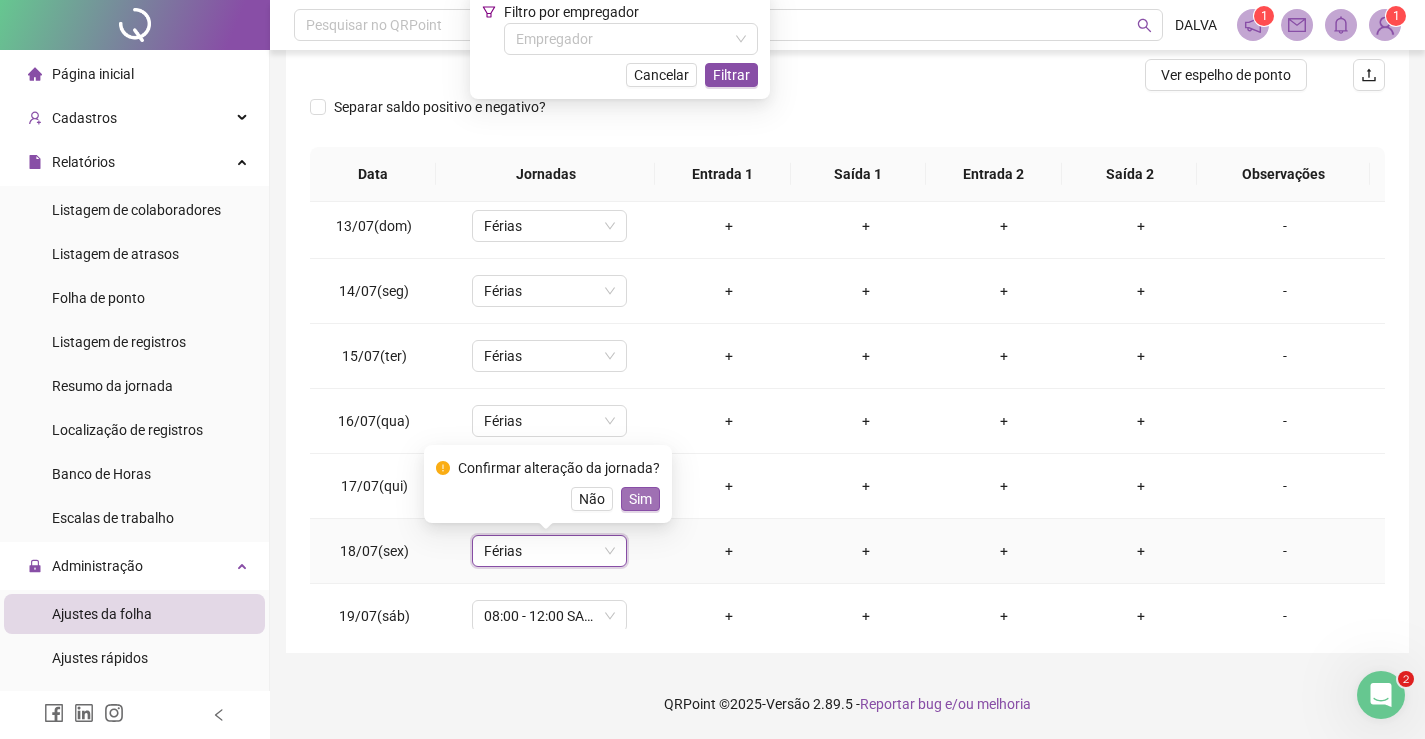 click on "Sim" at bounding box center [640, 499] 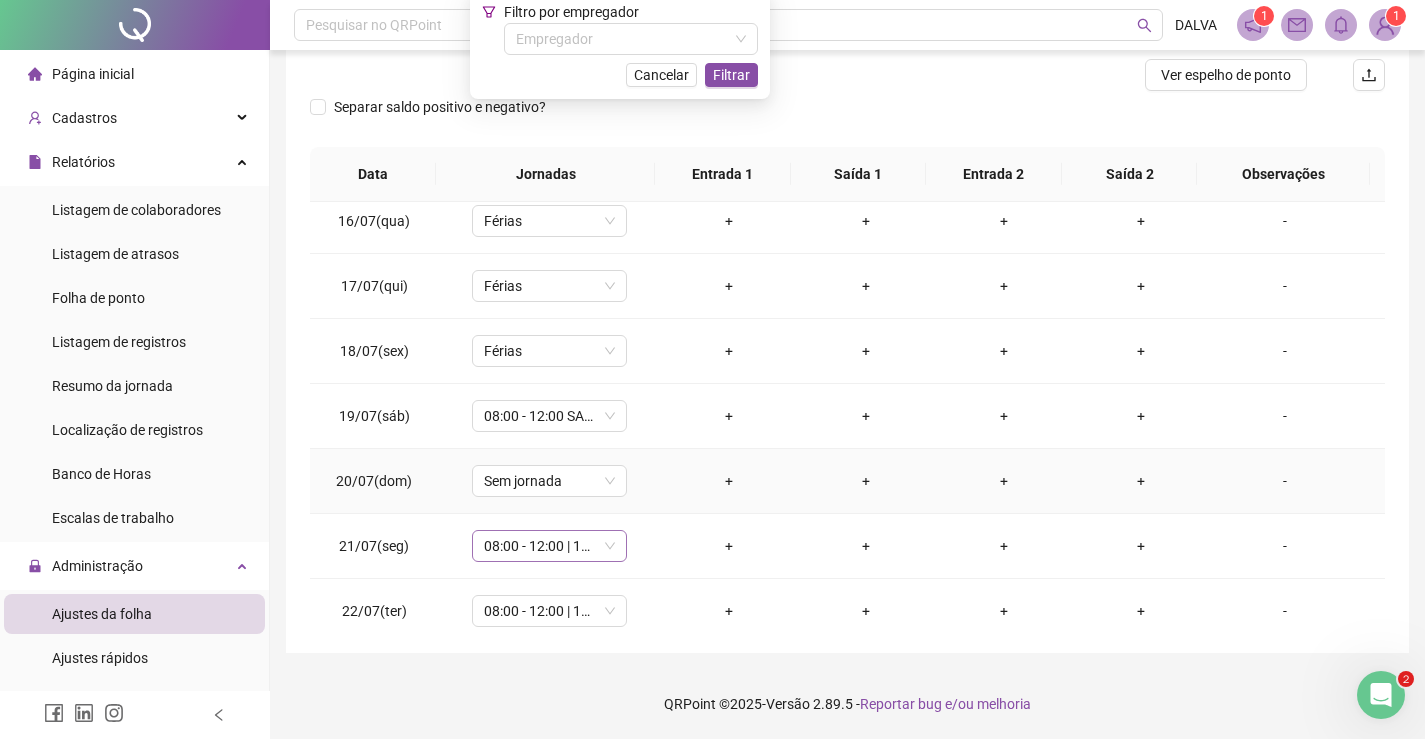 scroll, scrollTop: 1088, scrollLeft: 0, axis: vertical 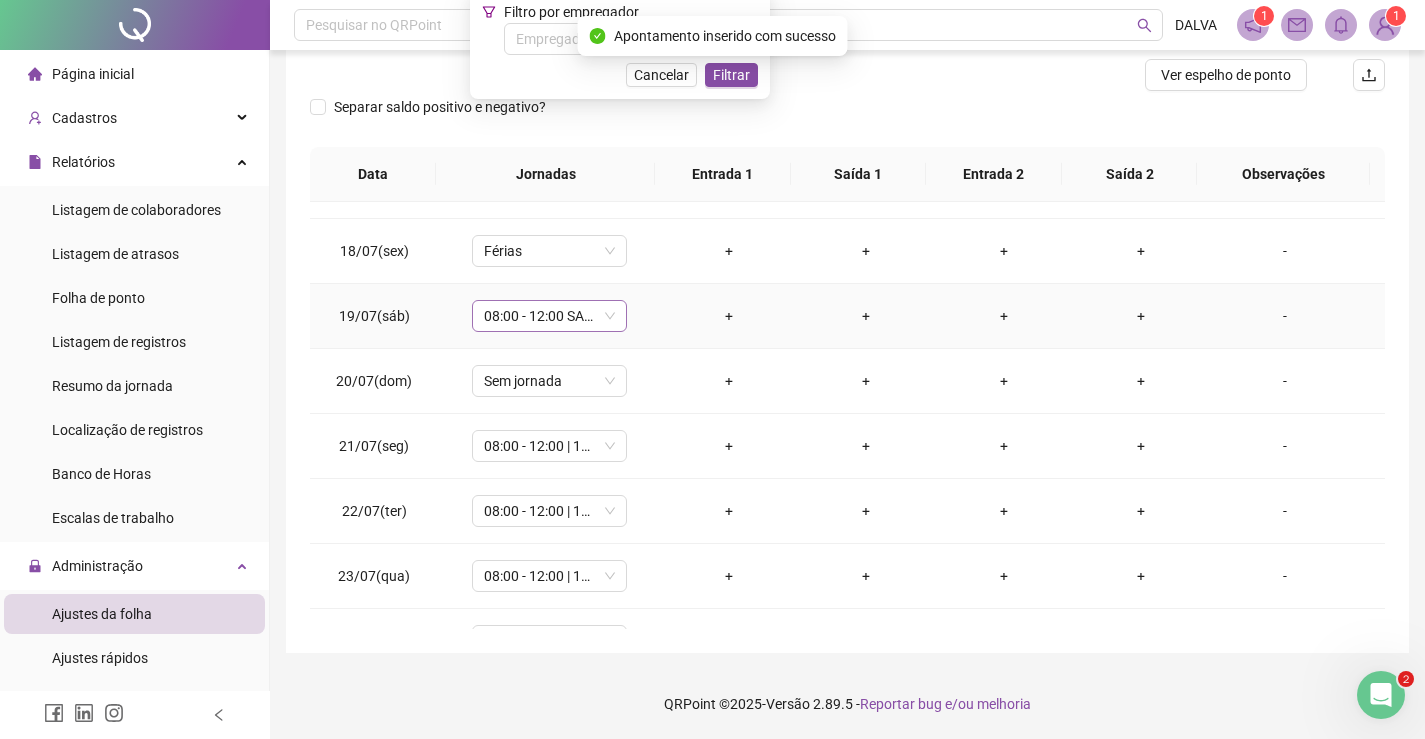 click on "08:00 - 12:00 SABADO" at bounding box center [549, 316] 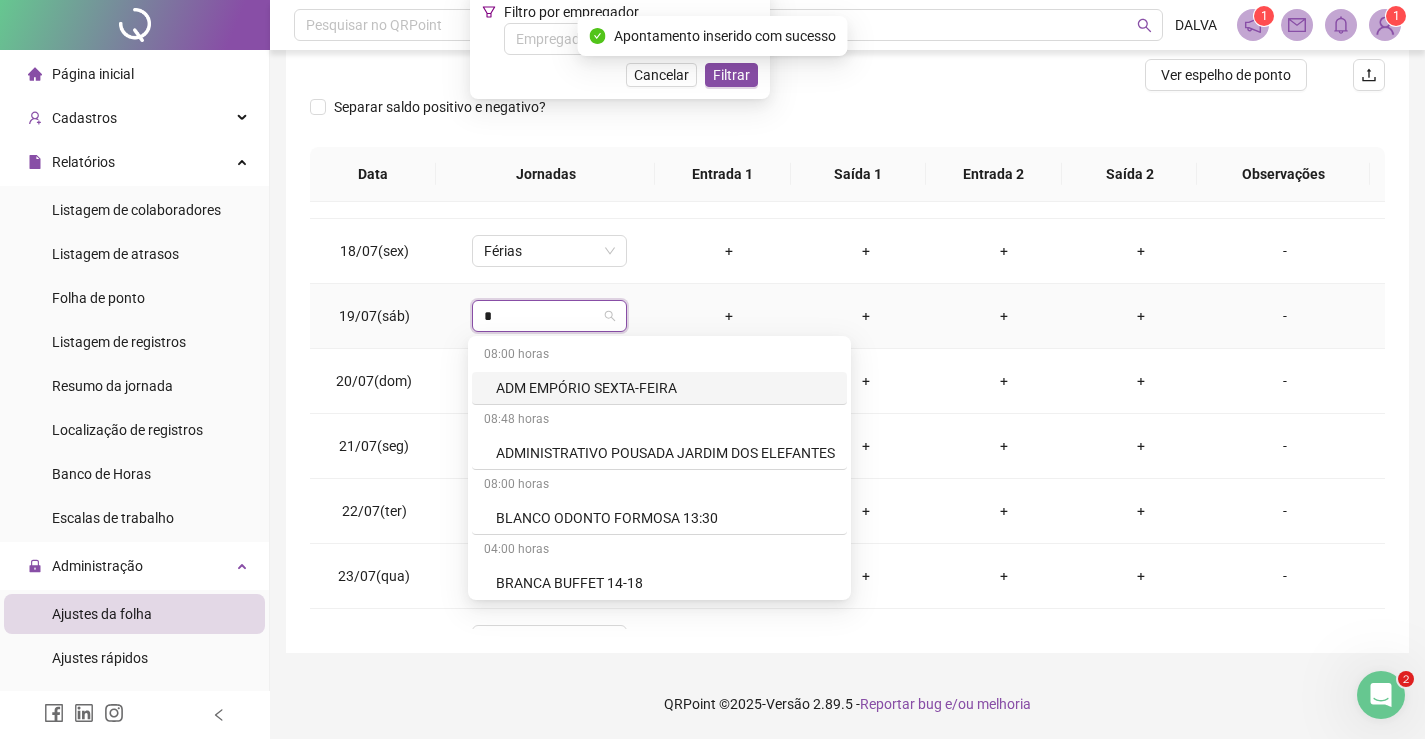 type on "**" 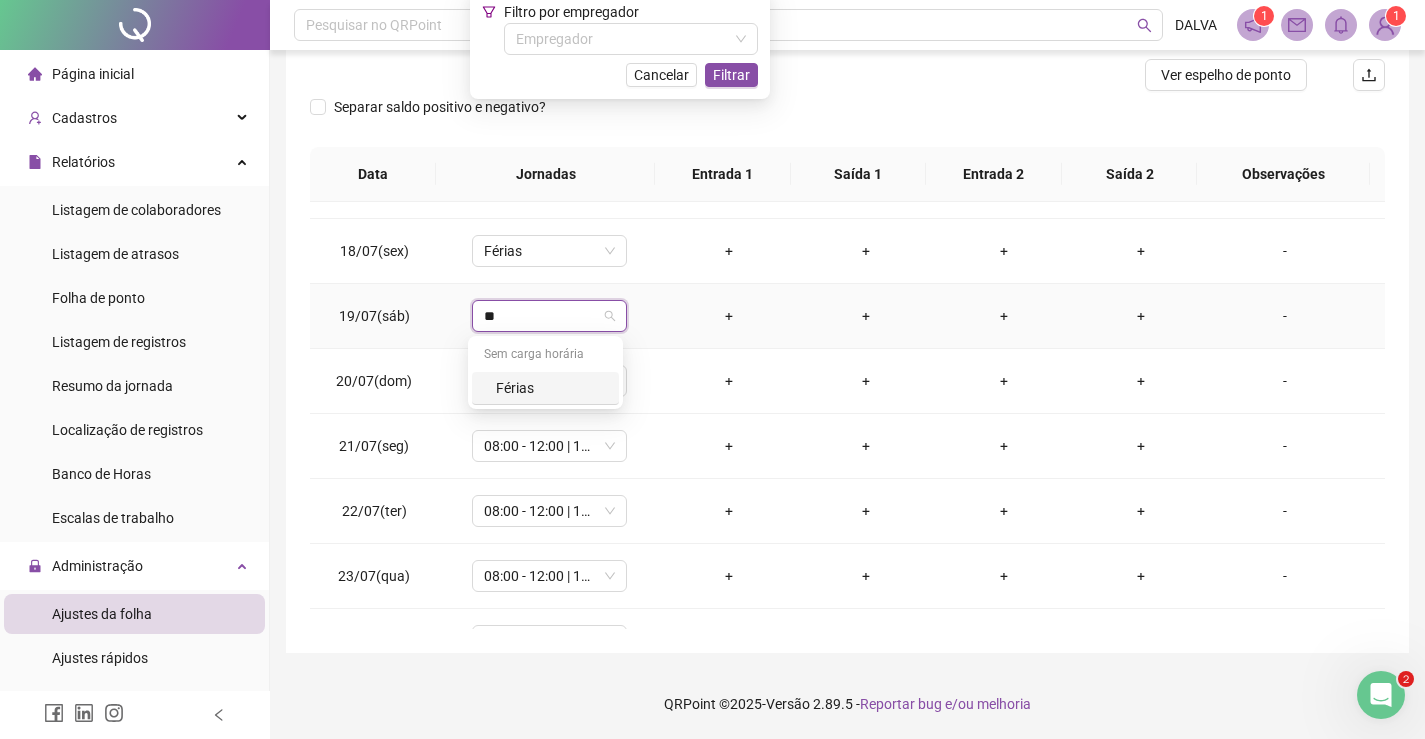 click on "Férias" at bounding box center [545, 388] 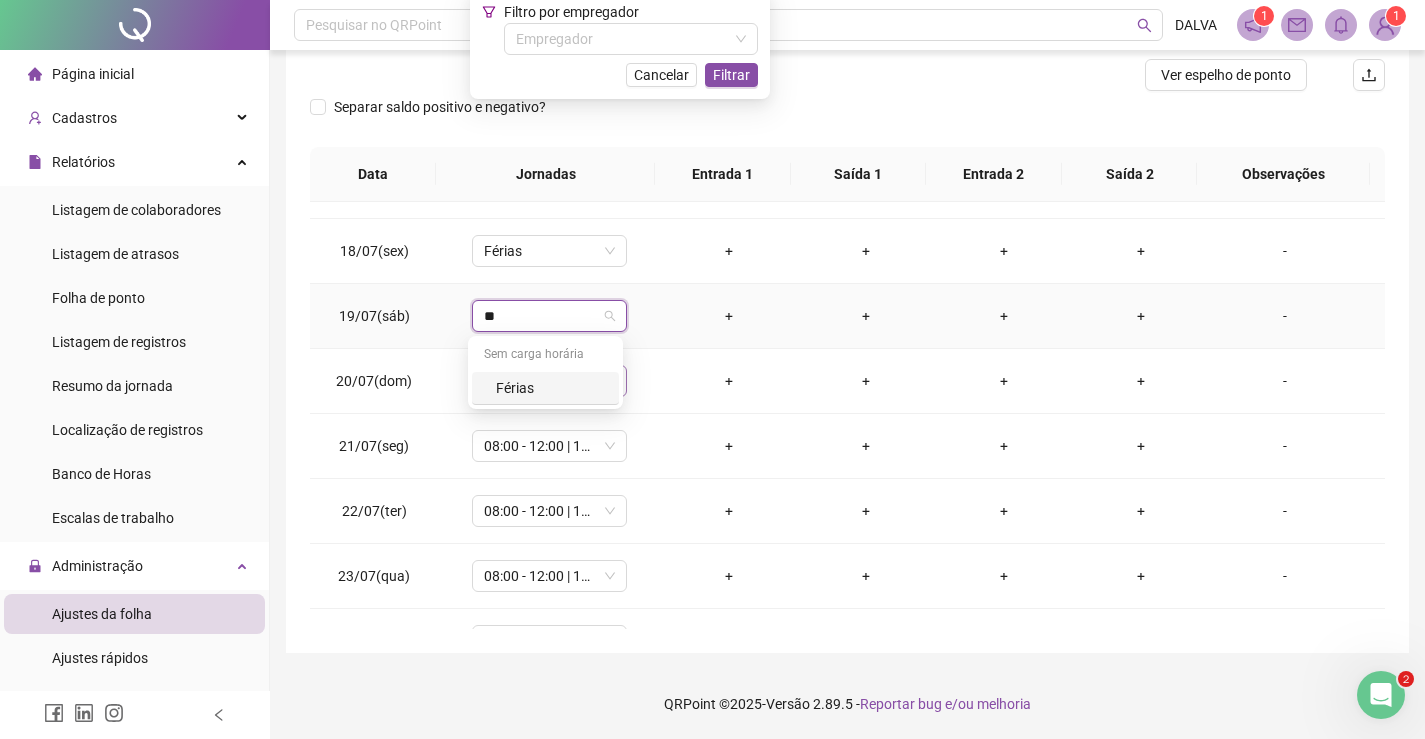 type 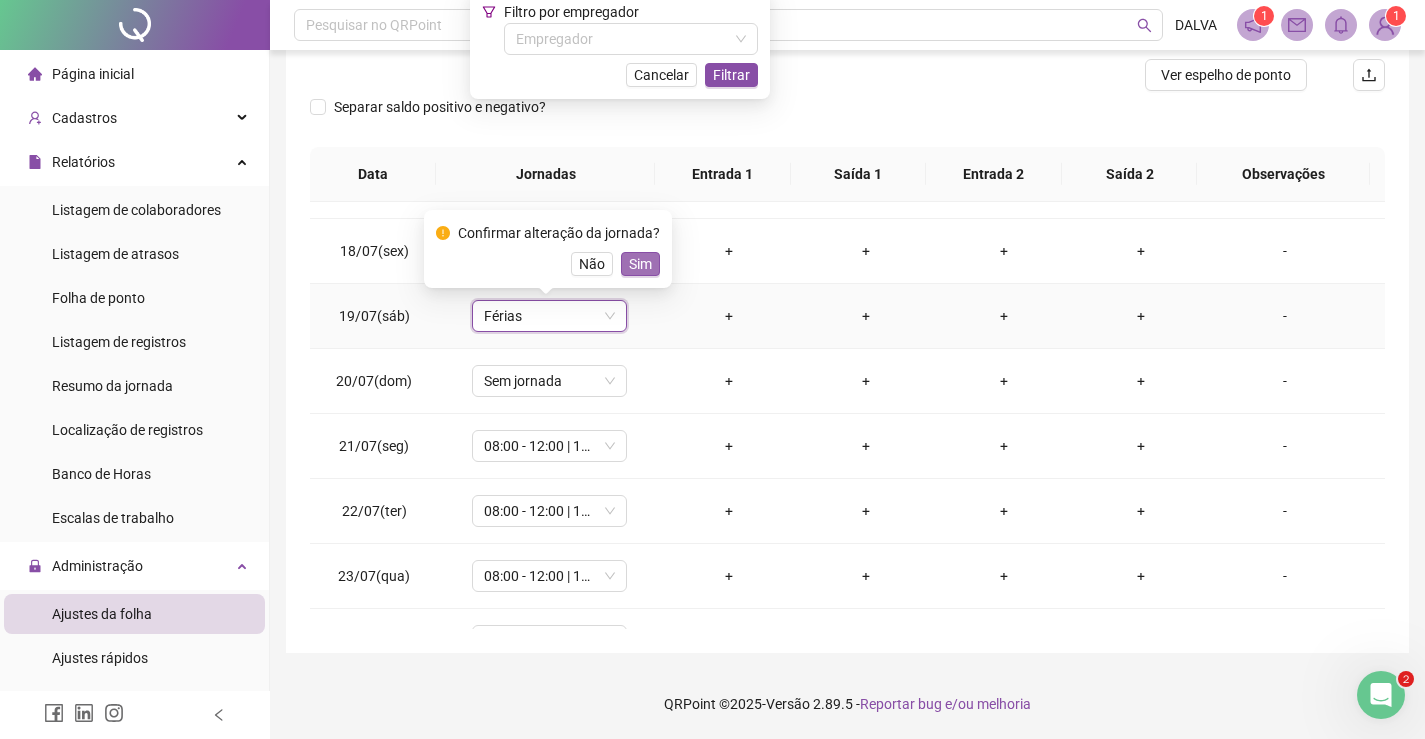 click on "Sim" at bounding box center [640, 264] 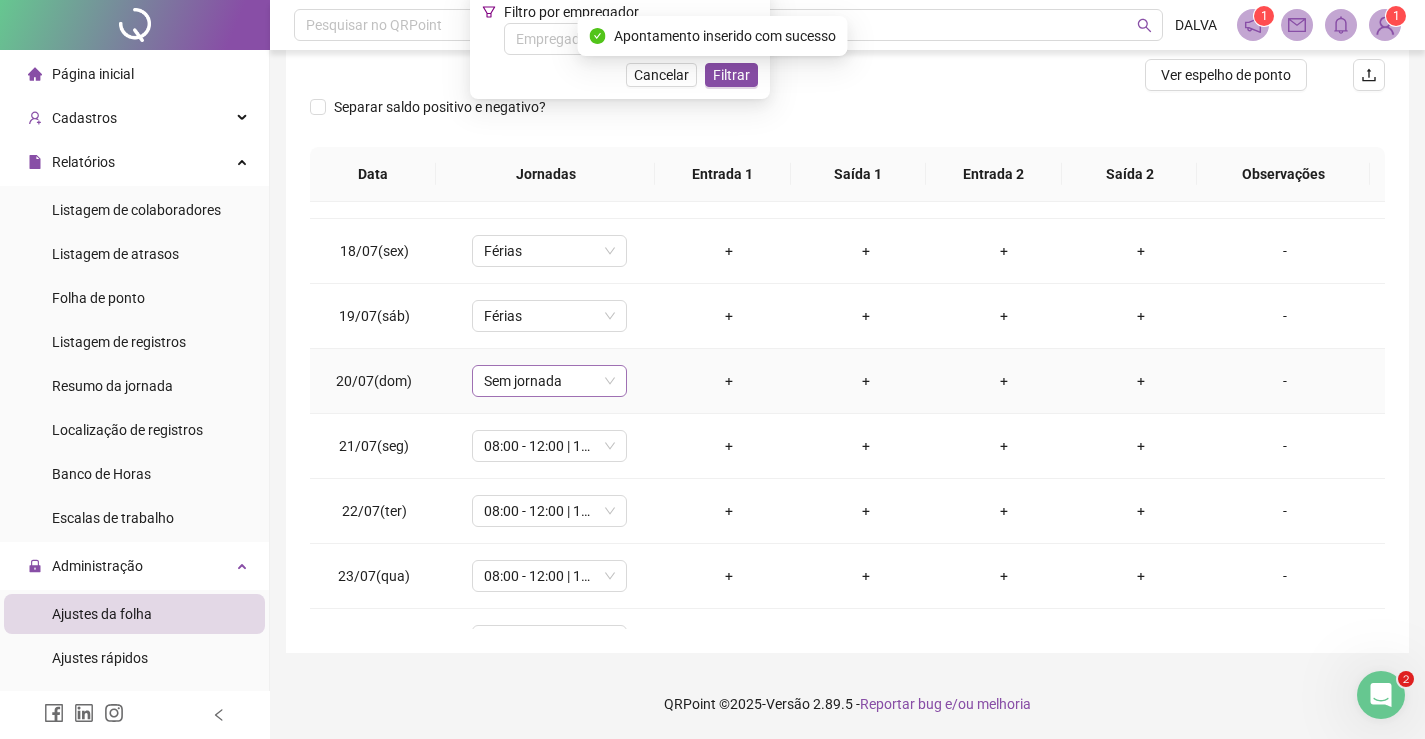 click on "Sem jornada" at bounding box center [549, 381] 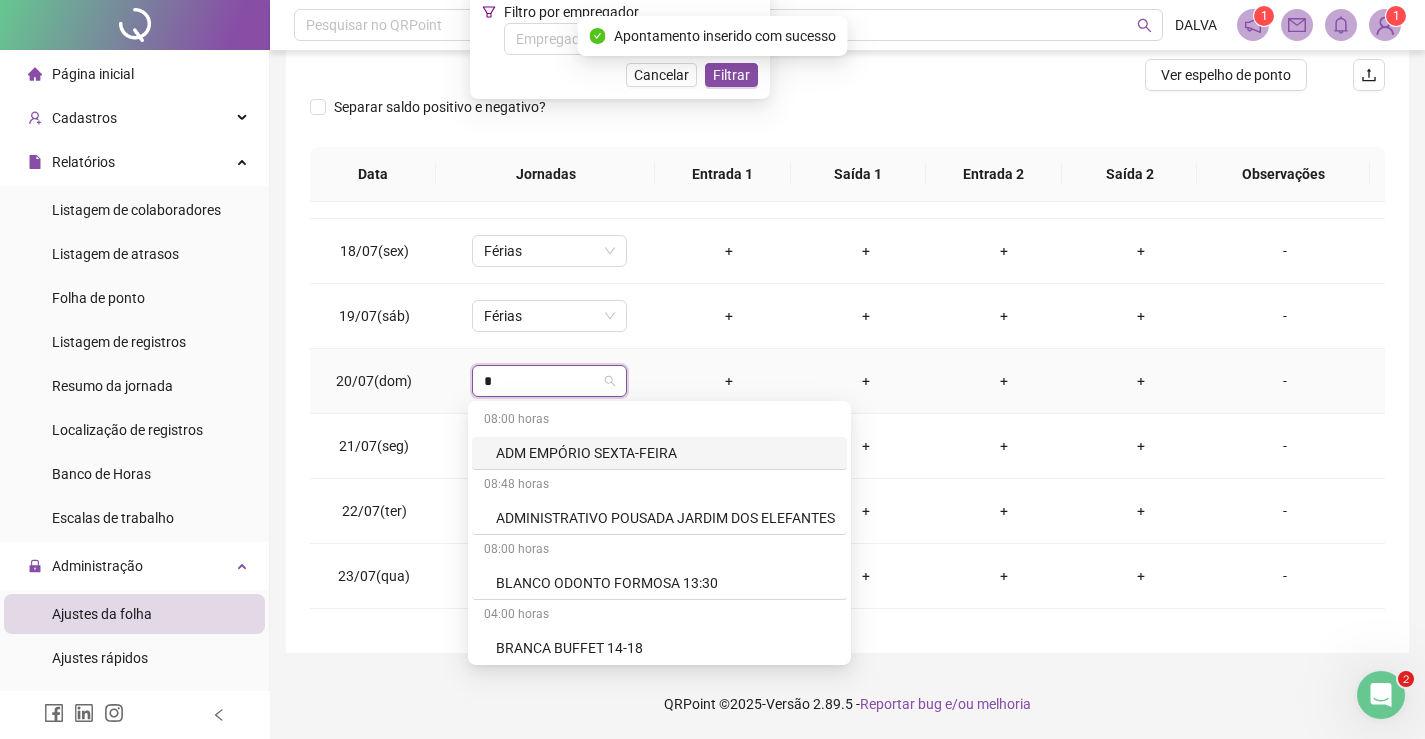 type on "**" 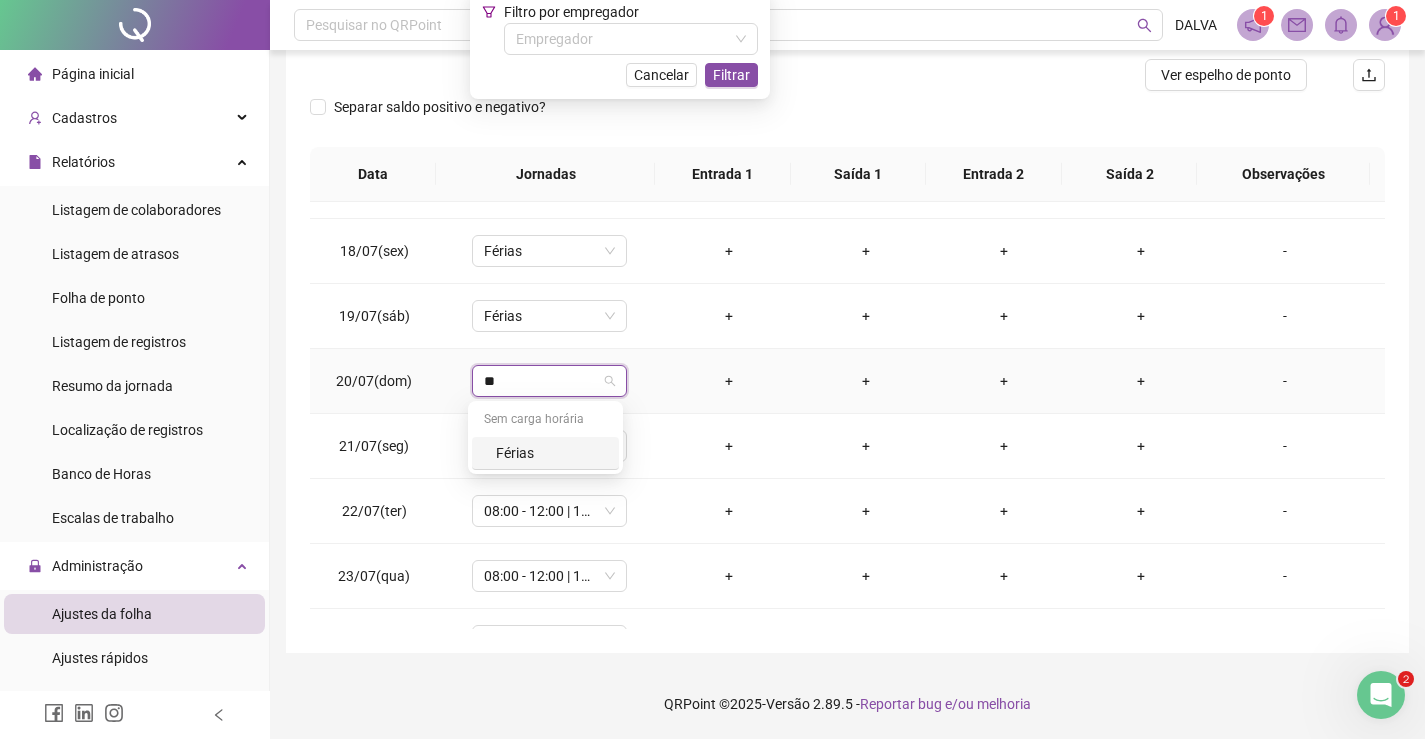 click on "Férias" at bounding box center [551, 453] 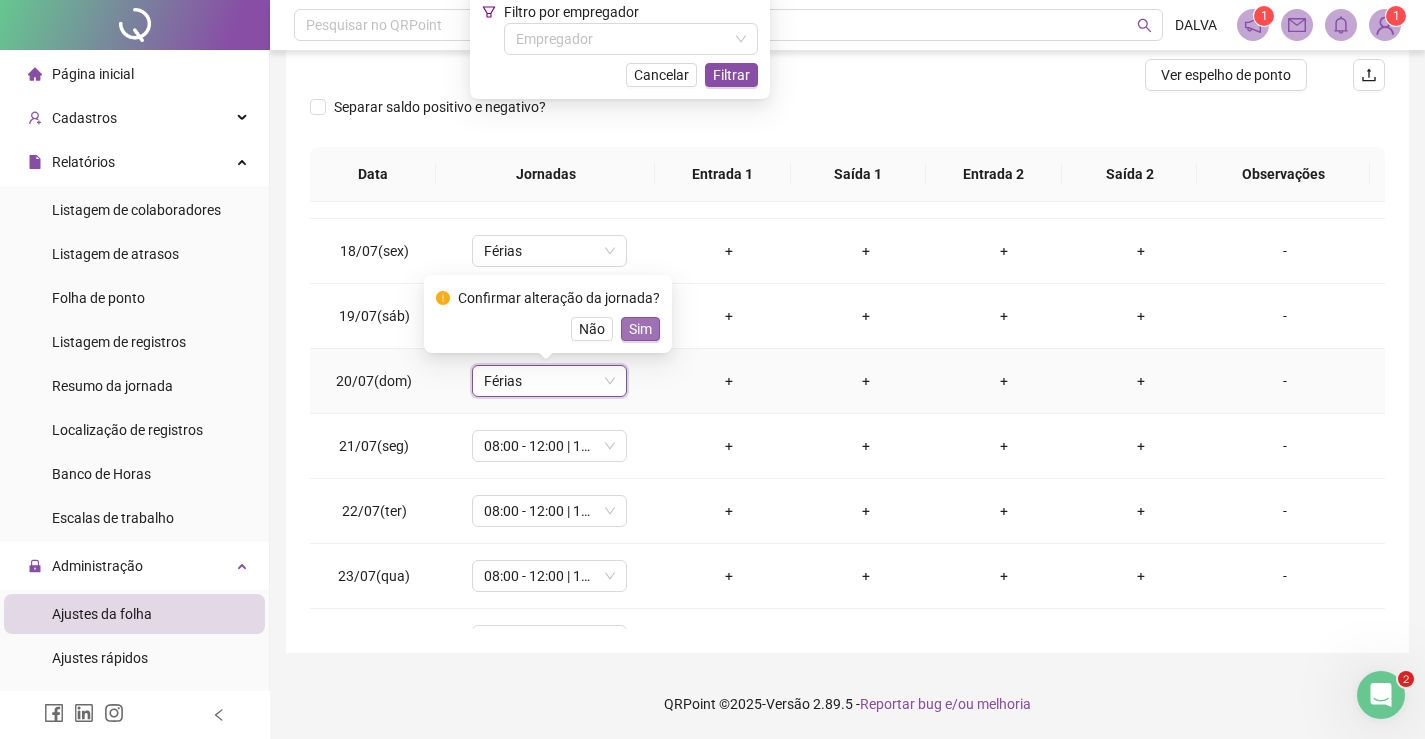 click on "Sim" at bounding box center [640, 329] 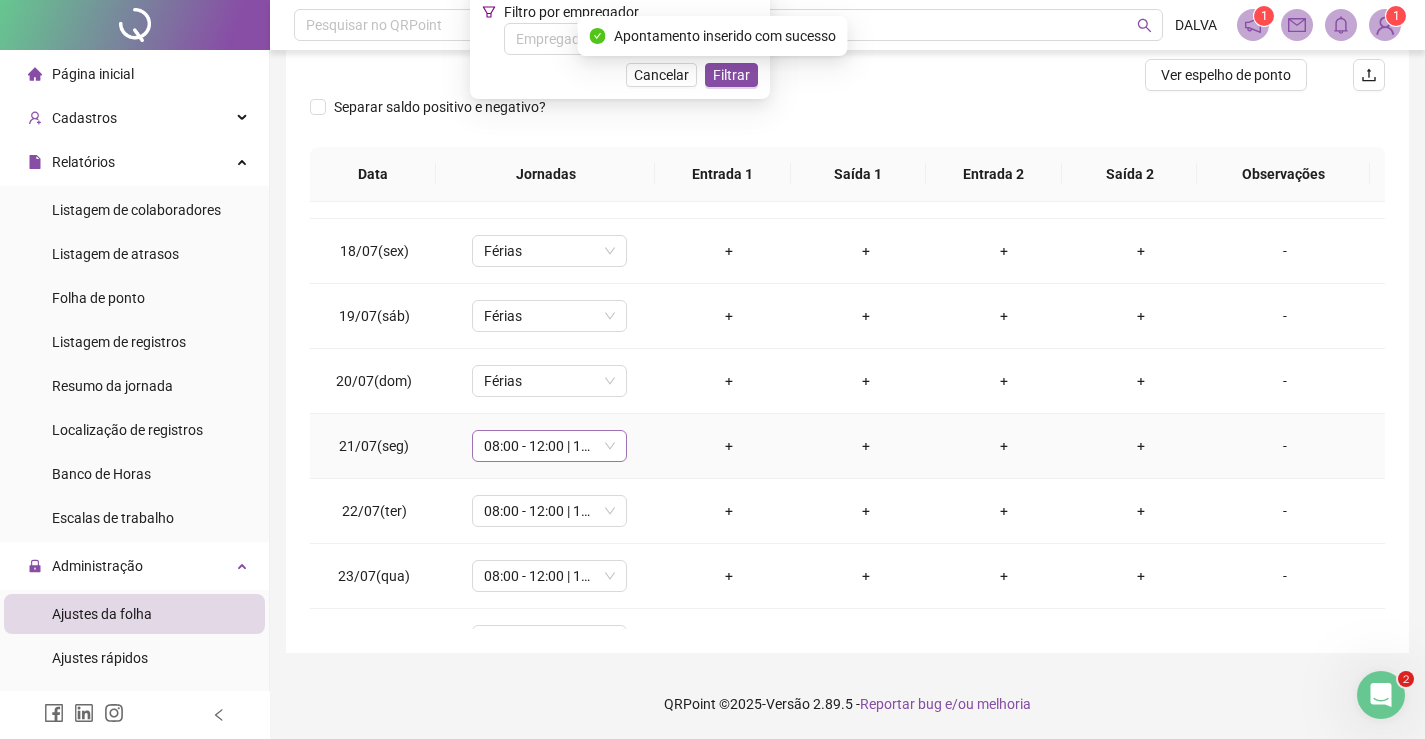 click on "08:00 - 12:00 | 14:00 - 18:00" at bounding box center (549, 446) 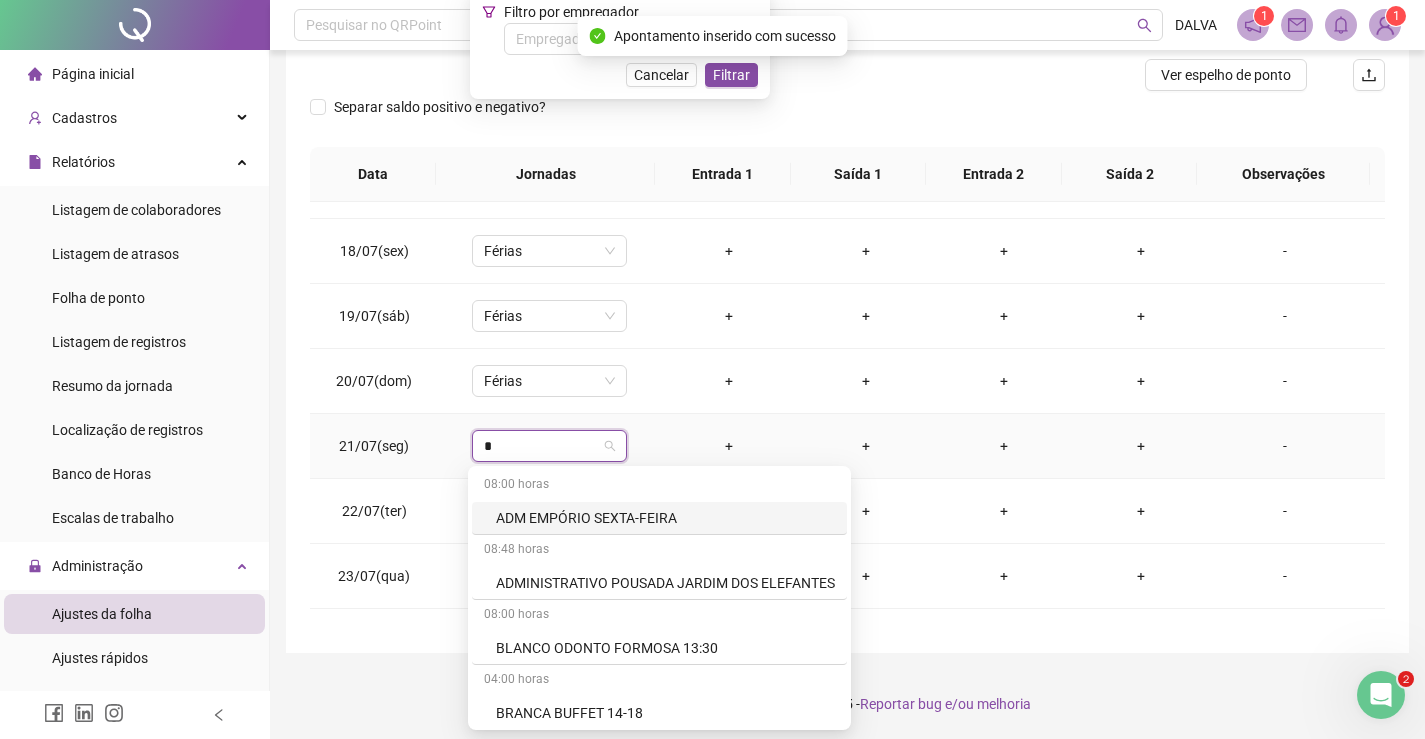 type on "**" 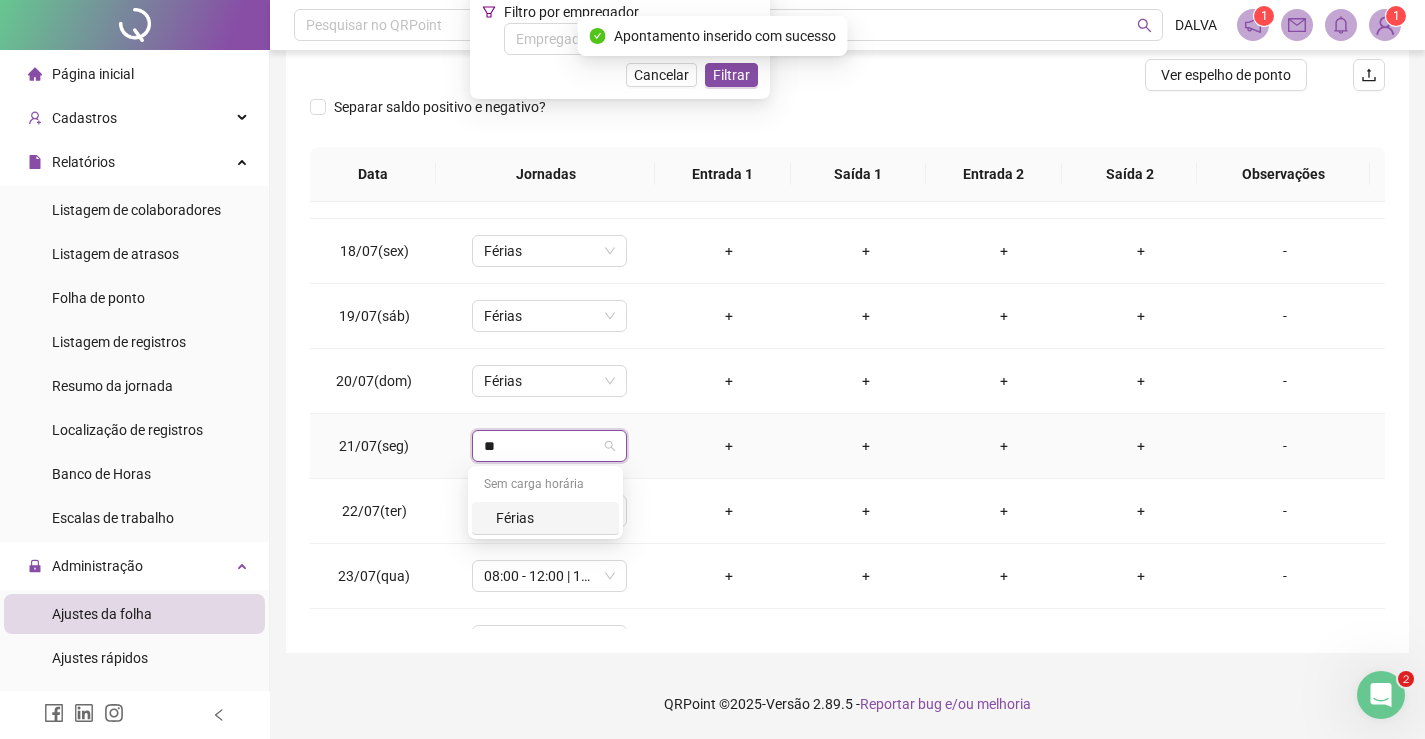 drag, startPoint x: 573, startPoint y: 534, endPoint x: 560, endPoint y: 527, distance: 14.764823 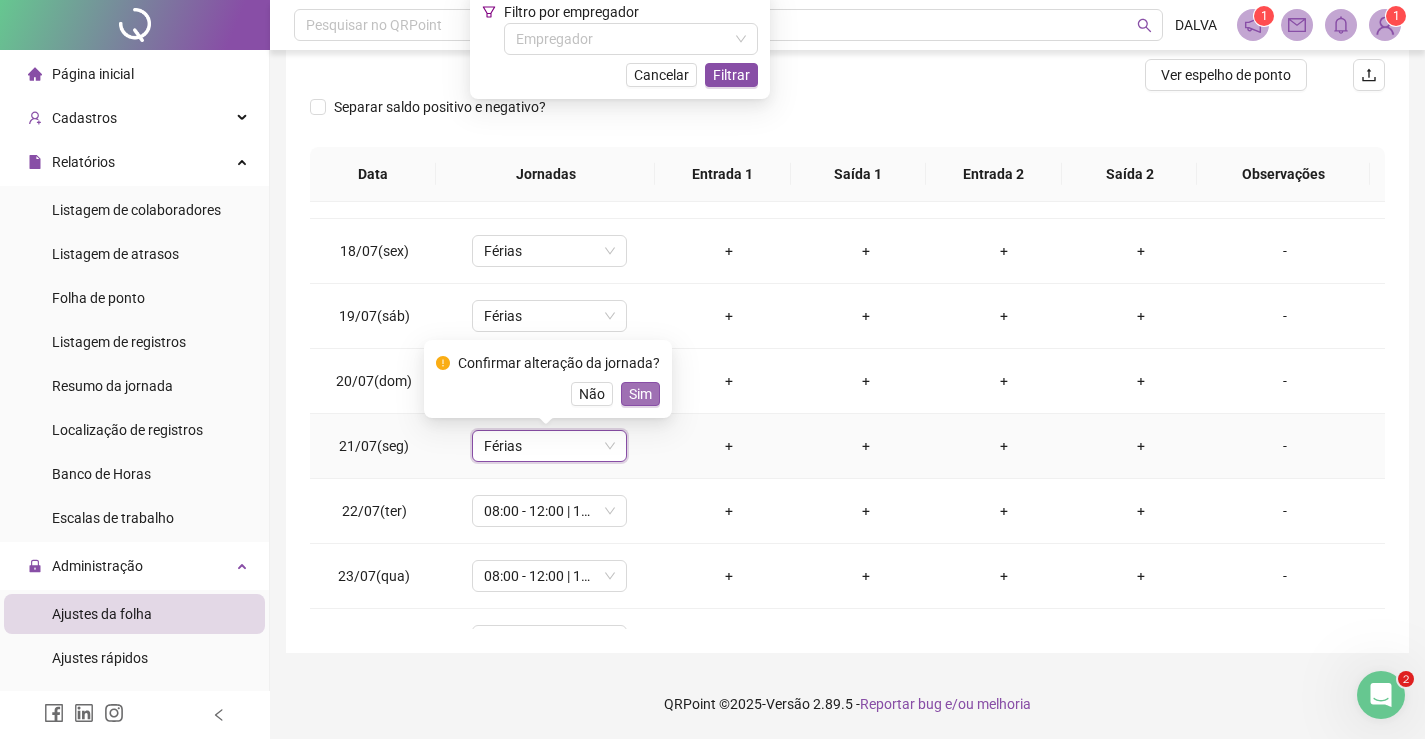 click on "Sim" at bounding box center (640, 394) 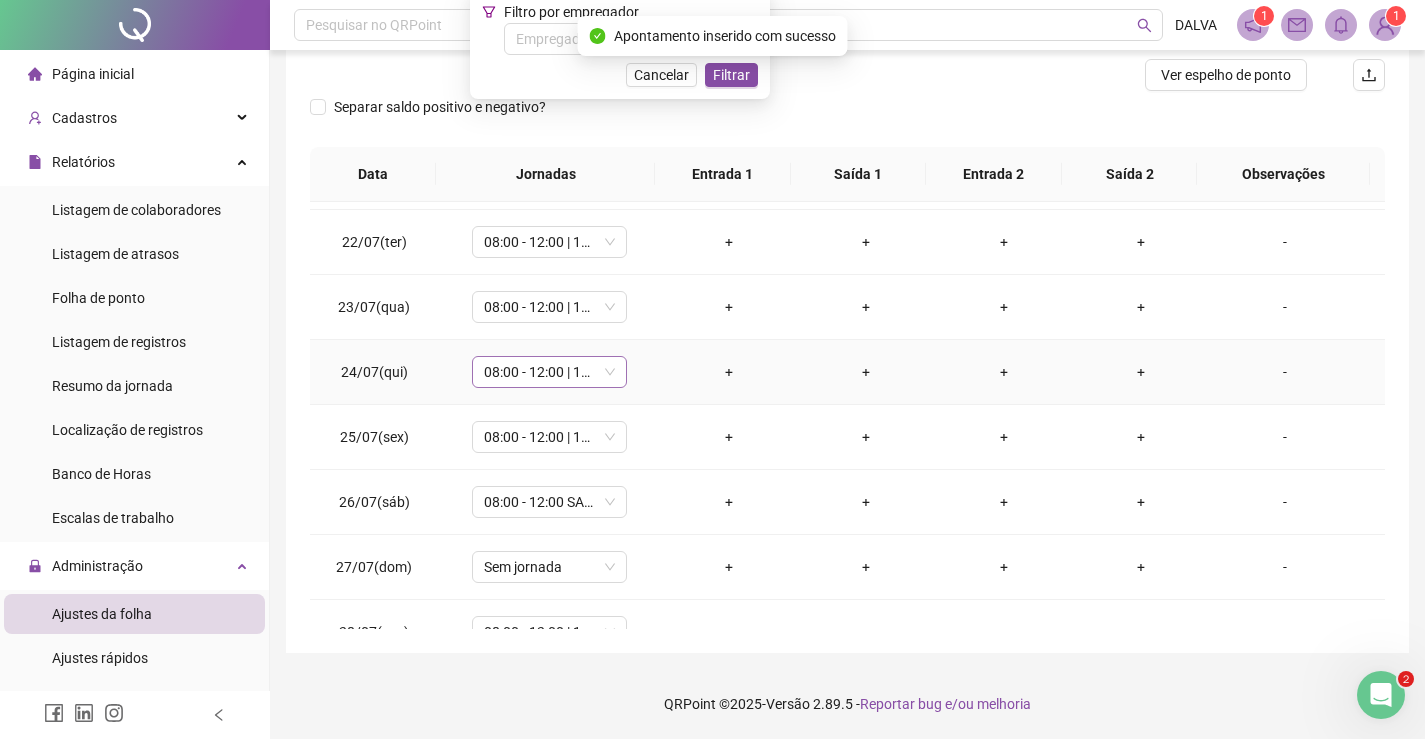 scroll, scrollTop: 1388, scrollLeft: 0, axis: vertical 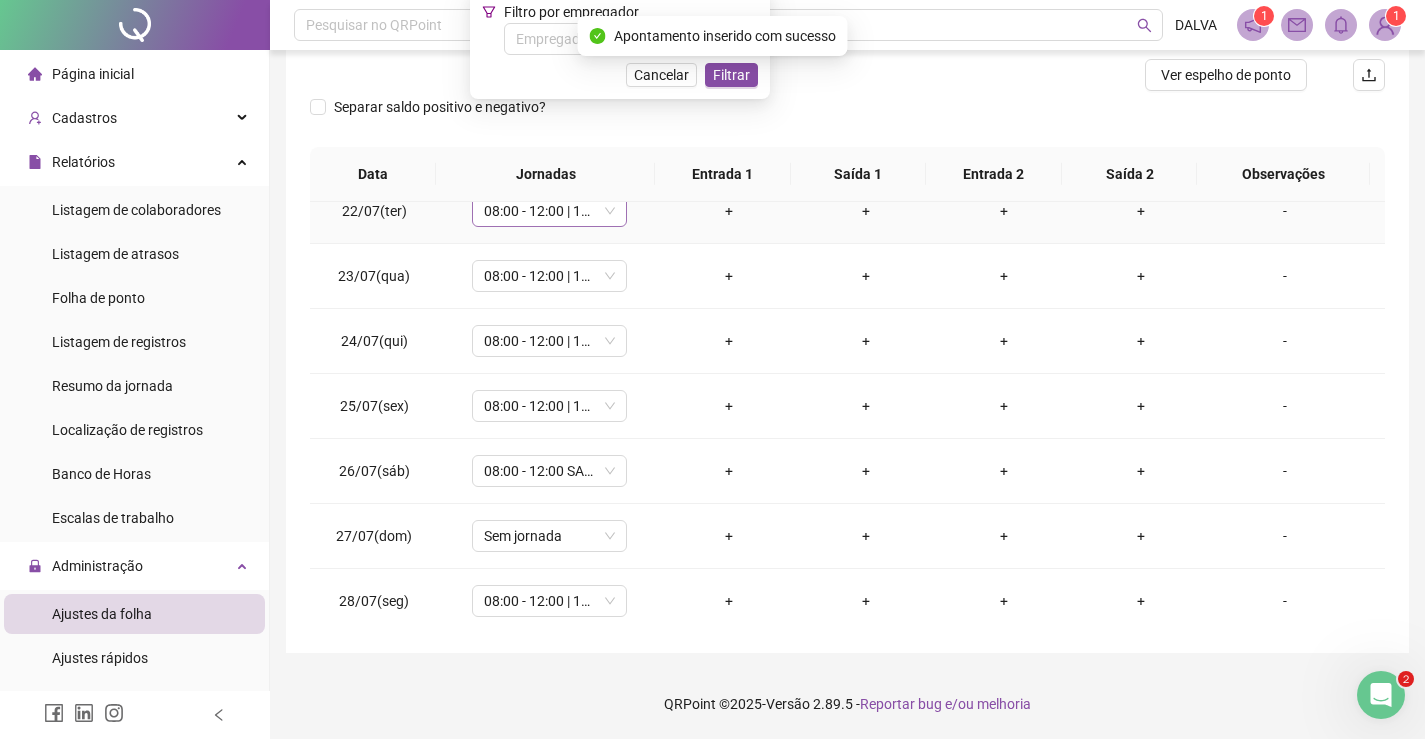 click on "08:00 - 12:00 | 14:00 - 18:00" at bounding box center [549, 211] 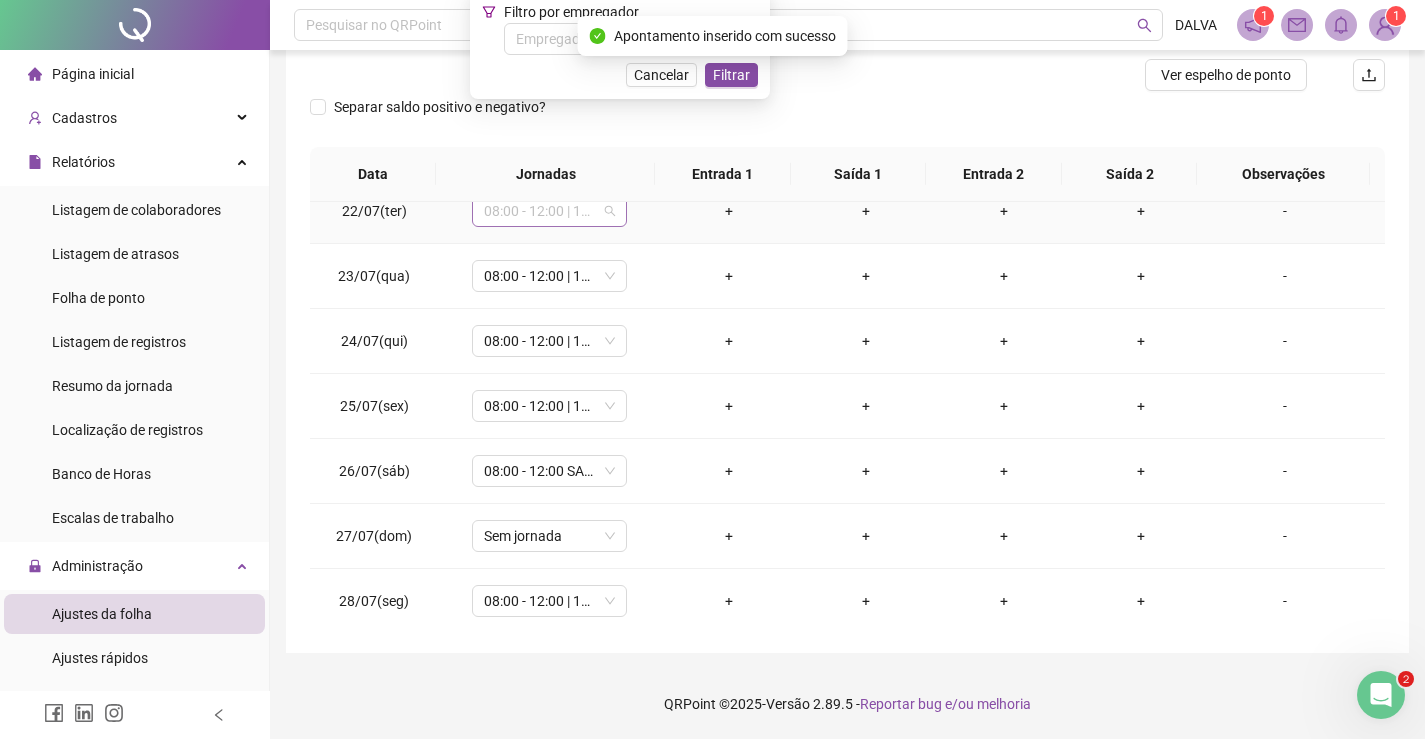 scroll, scrollTop: 1382, scrollLeft: 0, axis: vertical 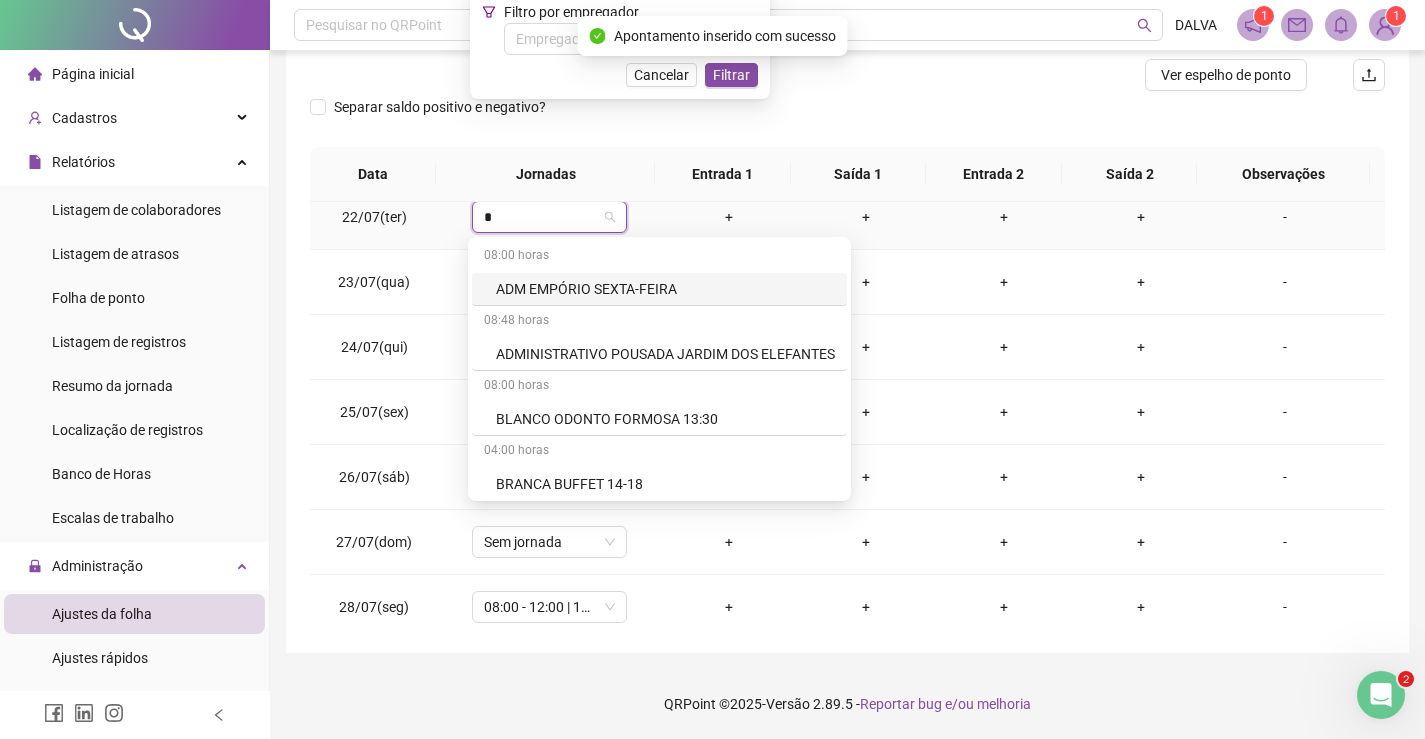 type on "**" 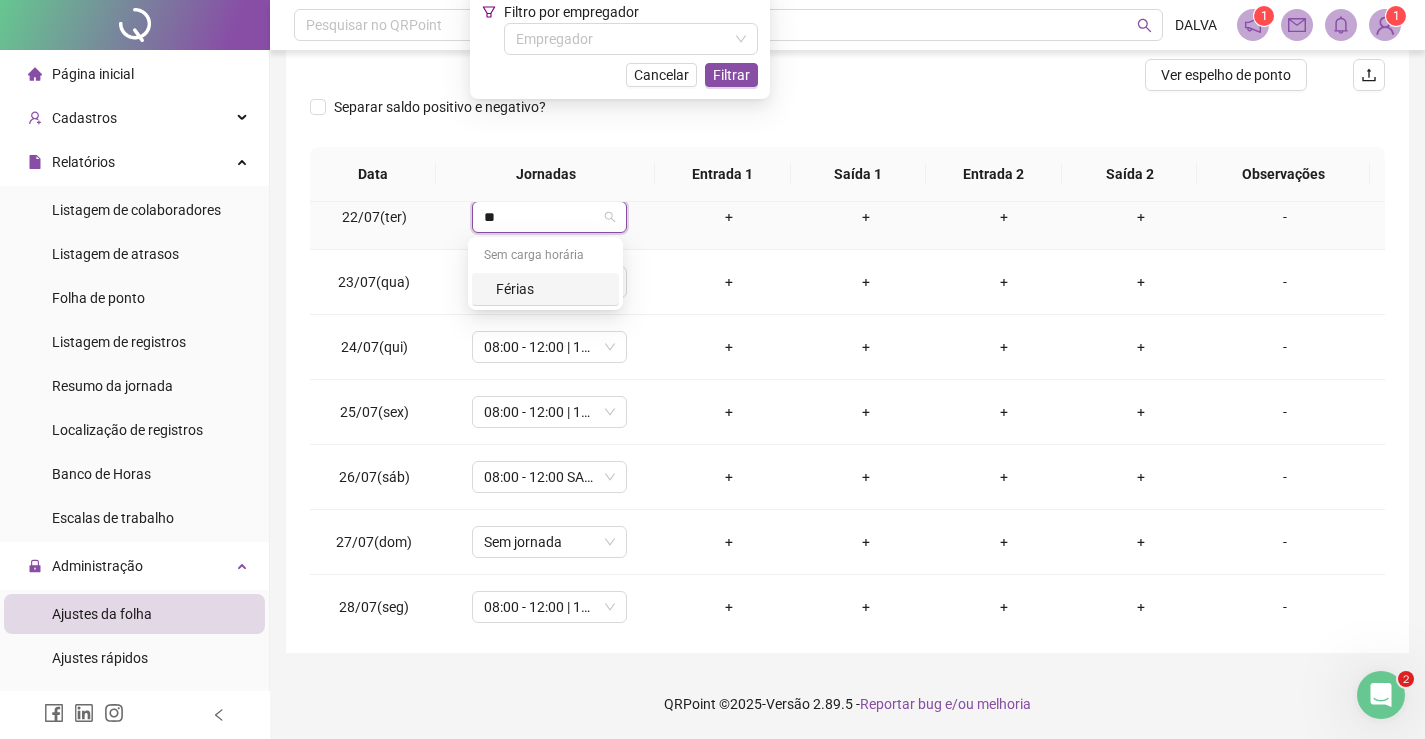 click on "Férias" at bounding box center [551, 289] 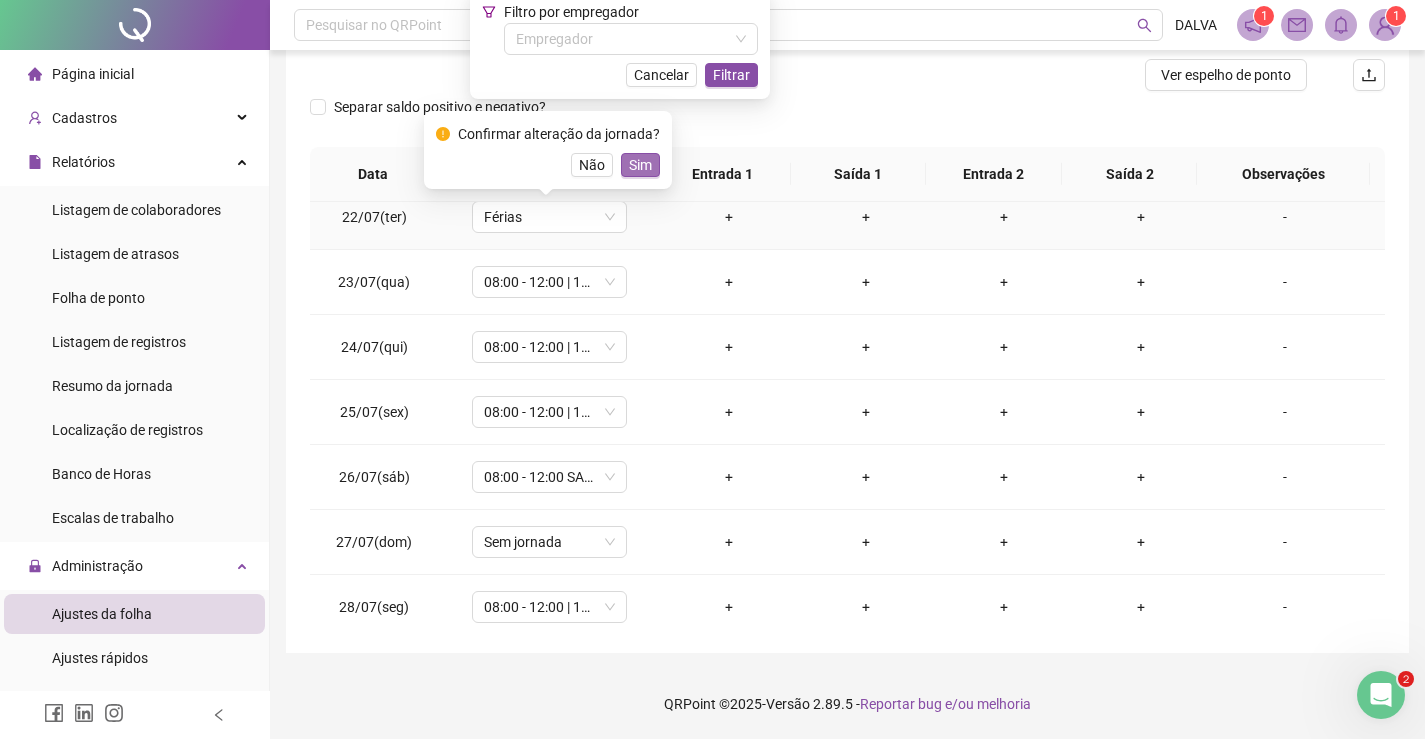 click on "Sim" at bounding box center [640, 165] 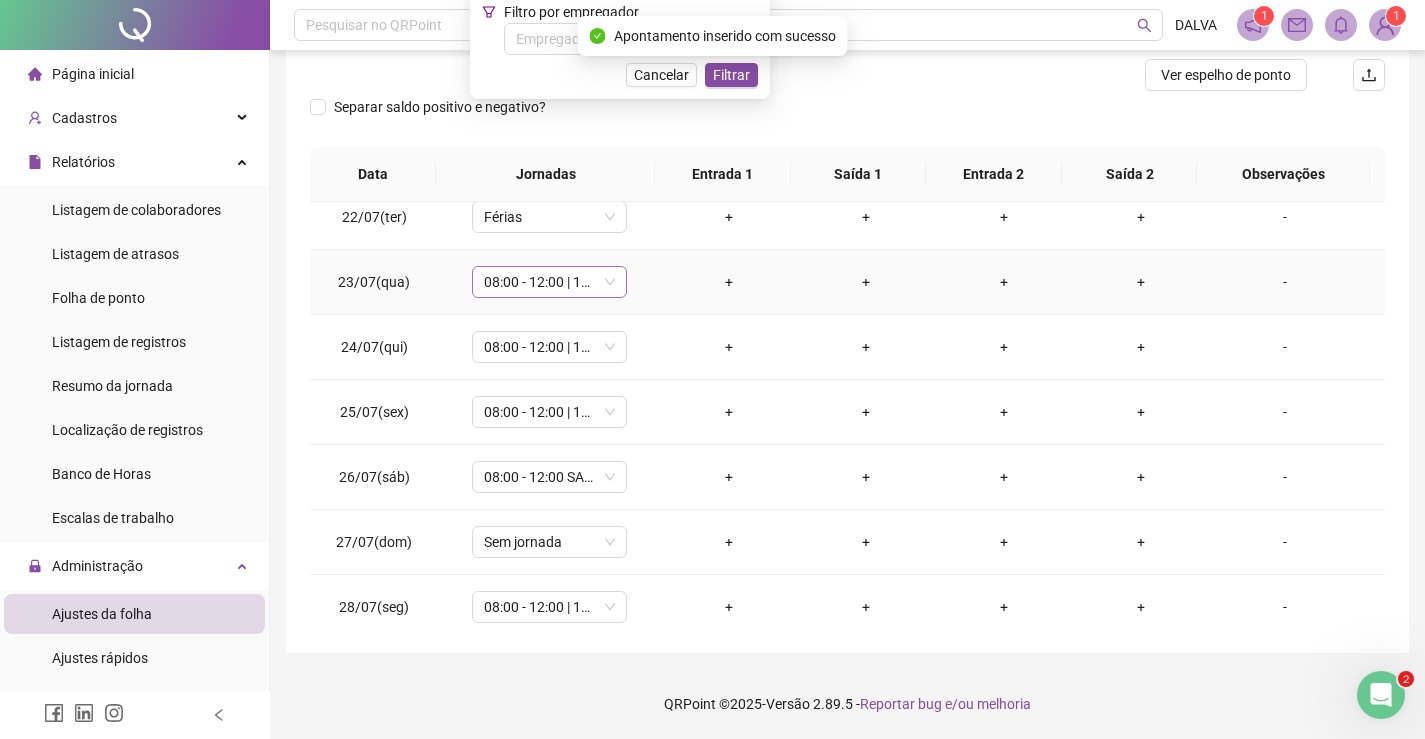 click on "08:00 - 12:00 | 14:00 - 18:00" at bounding box center (549, 282) 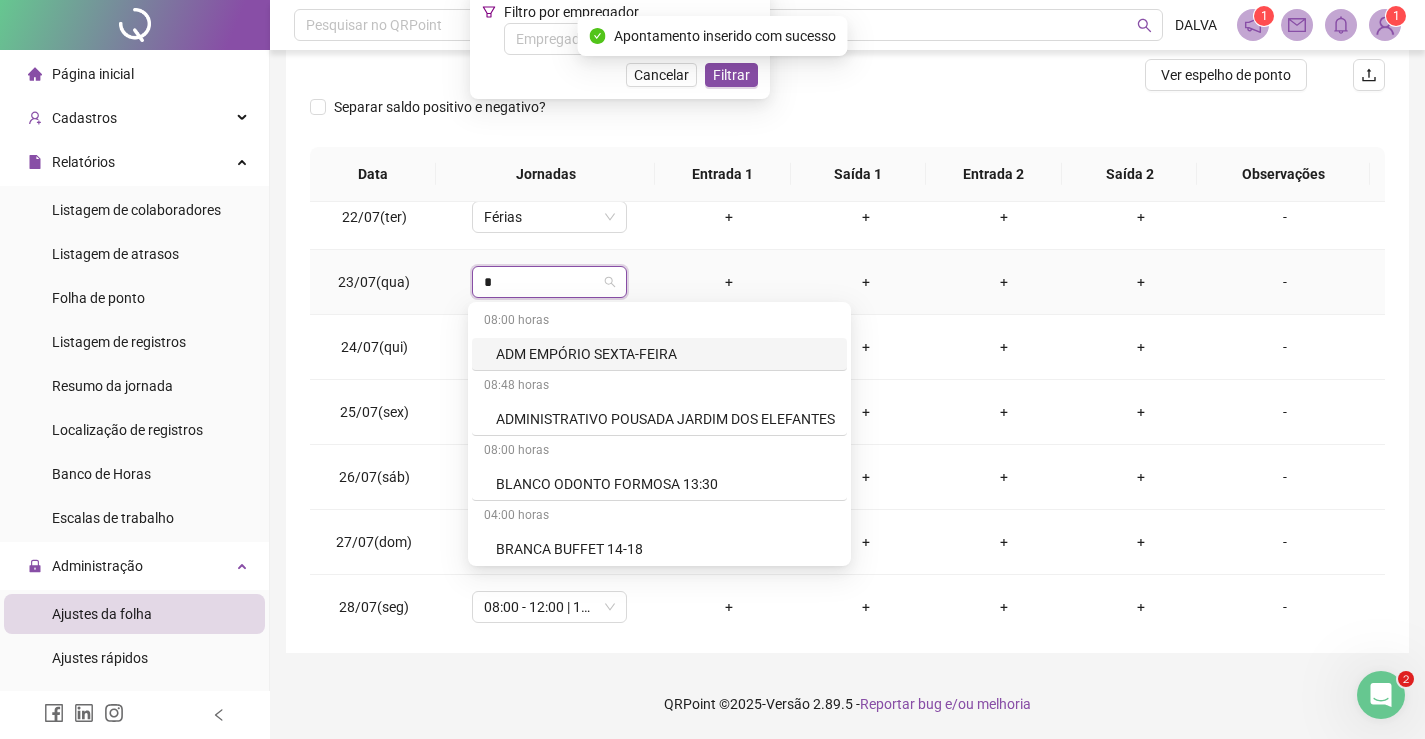 type on "**" 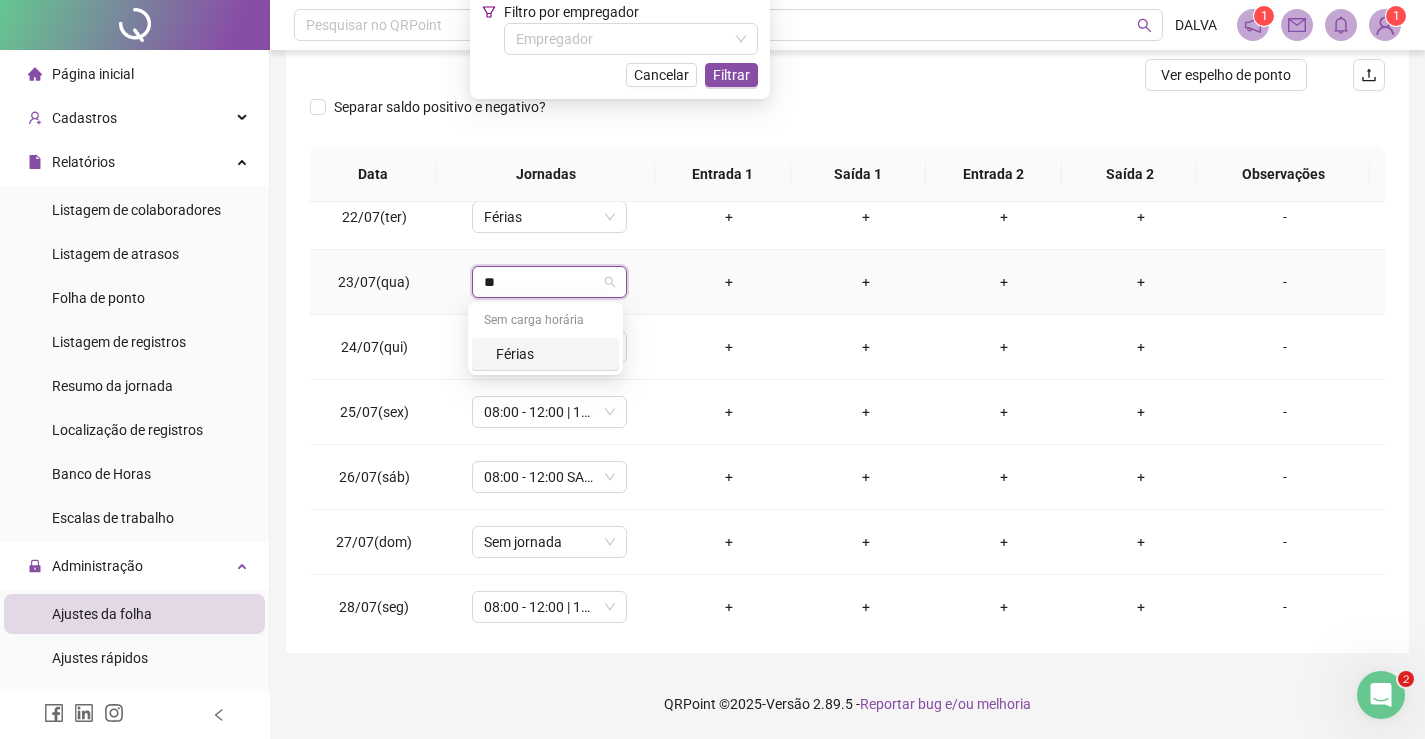 click on "Sem carga horária" at bounding box center (545, 322) 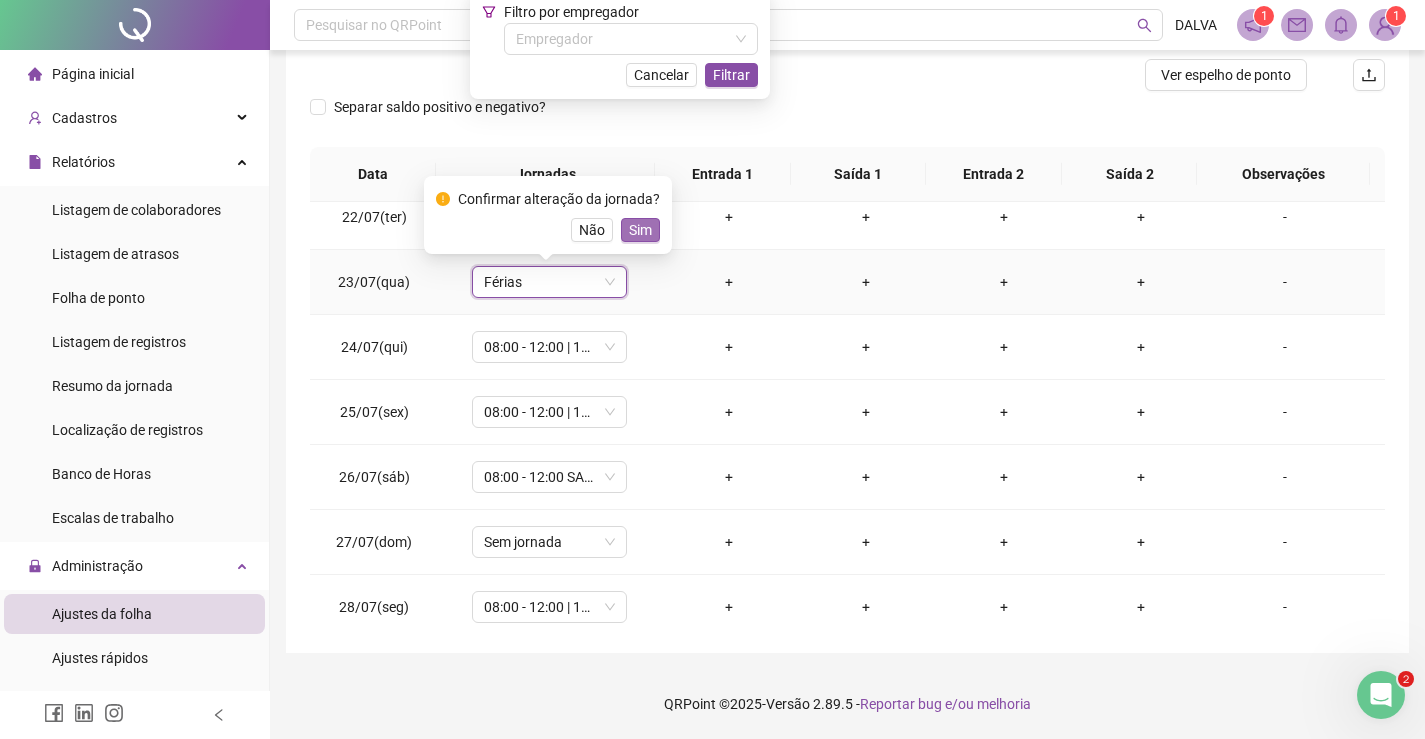drag, startPoint x: 634, startPoint y: 236, endPoint x: 574, endPoint y: 375, distance: 151.39684 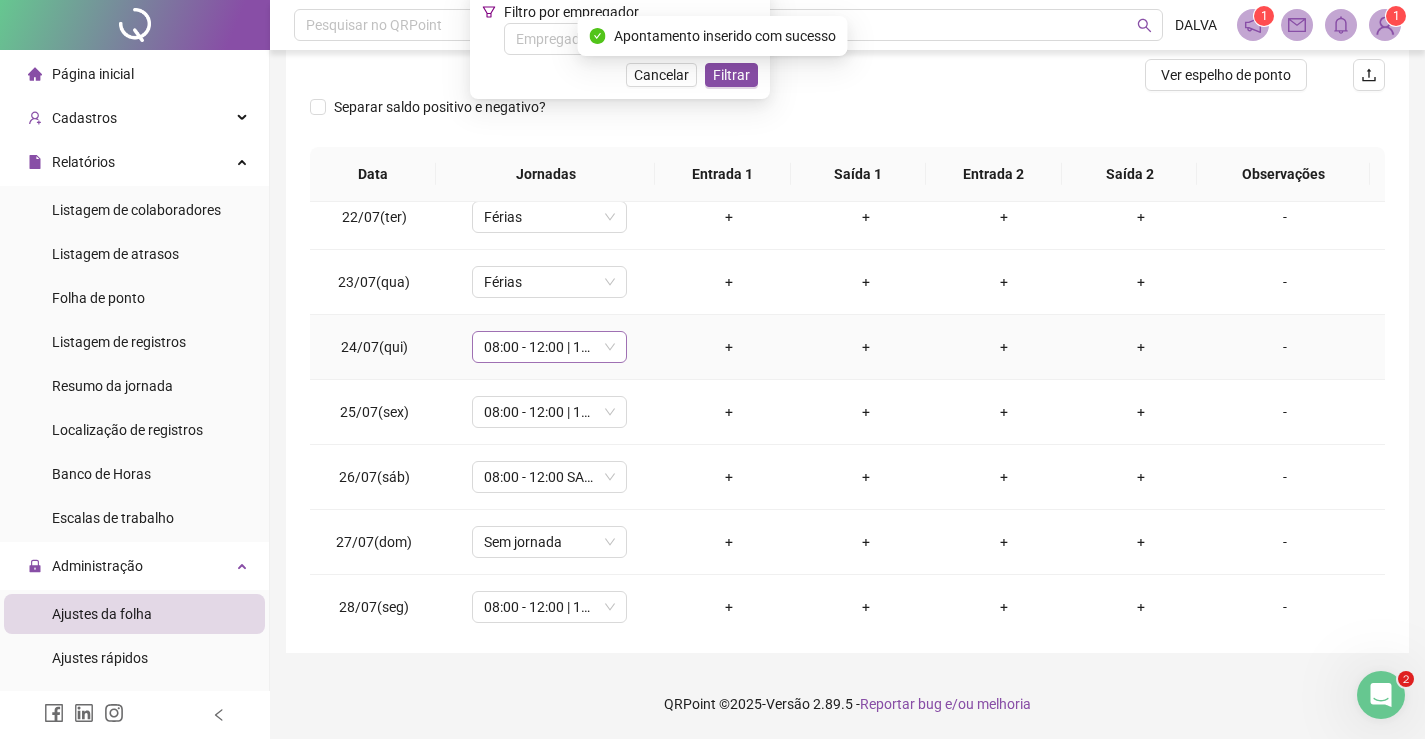 click on "08:00 - 12:00 | 14:00 - 18:00" at bounding box center (549, 347) 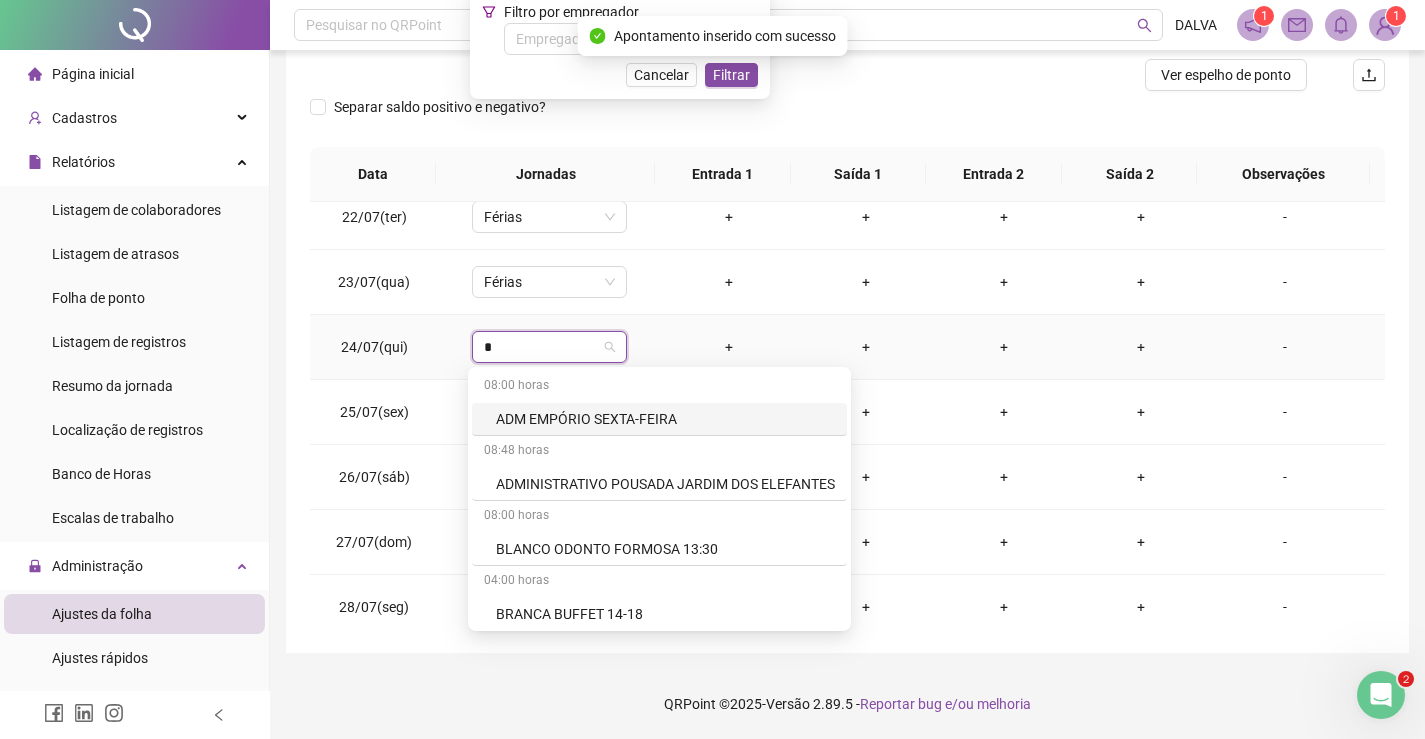 type on "**" 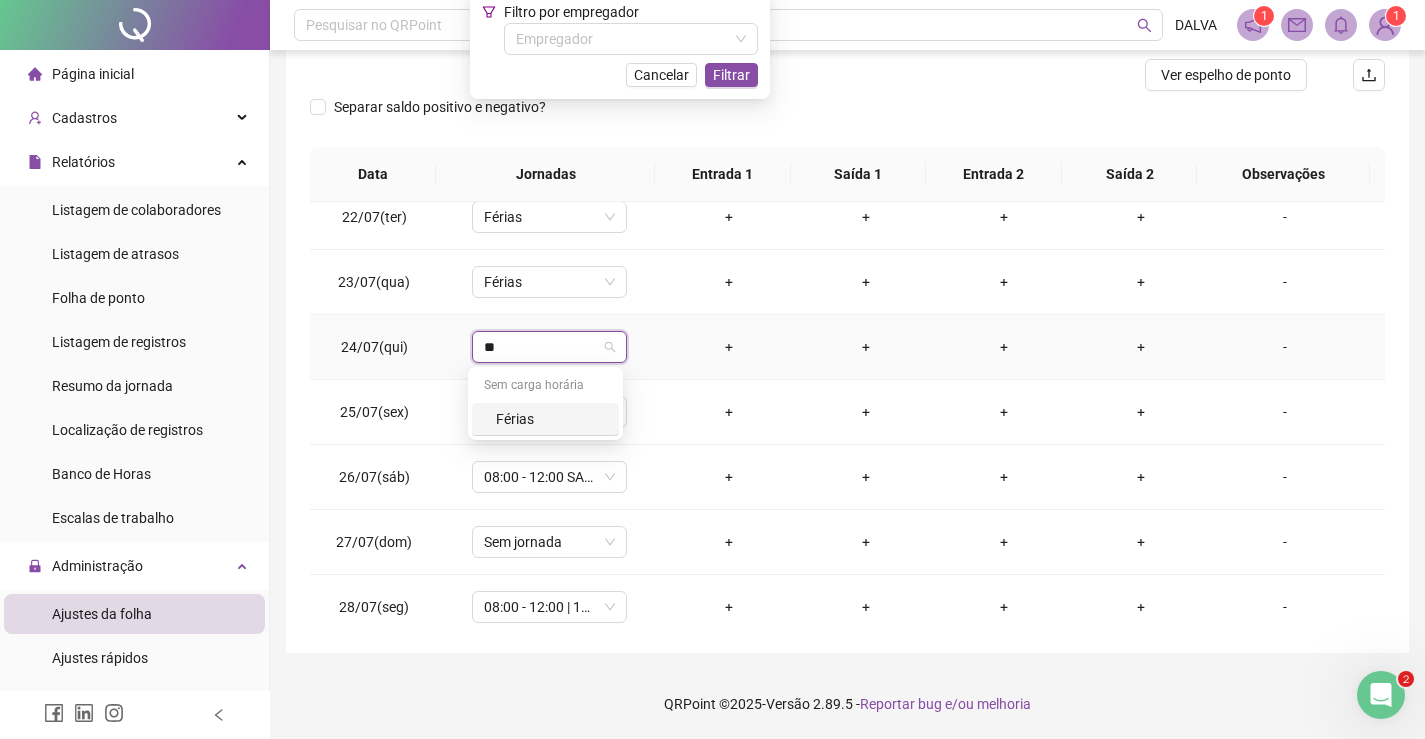 click on "Férias" at bounding box center [551, 419] 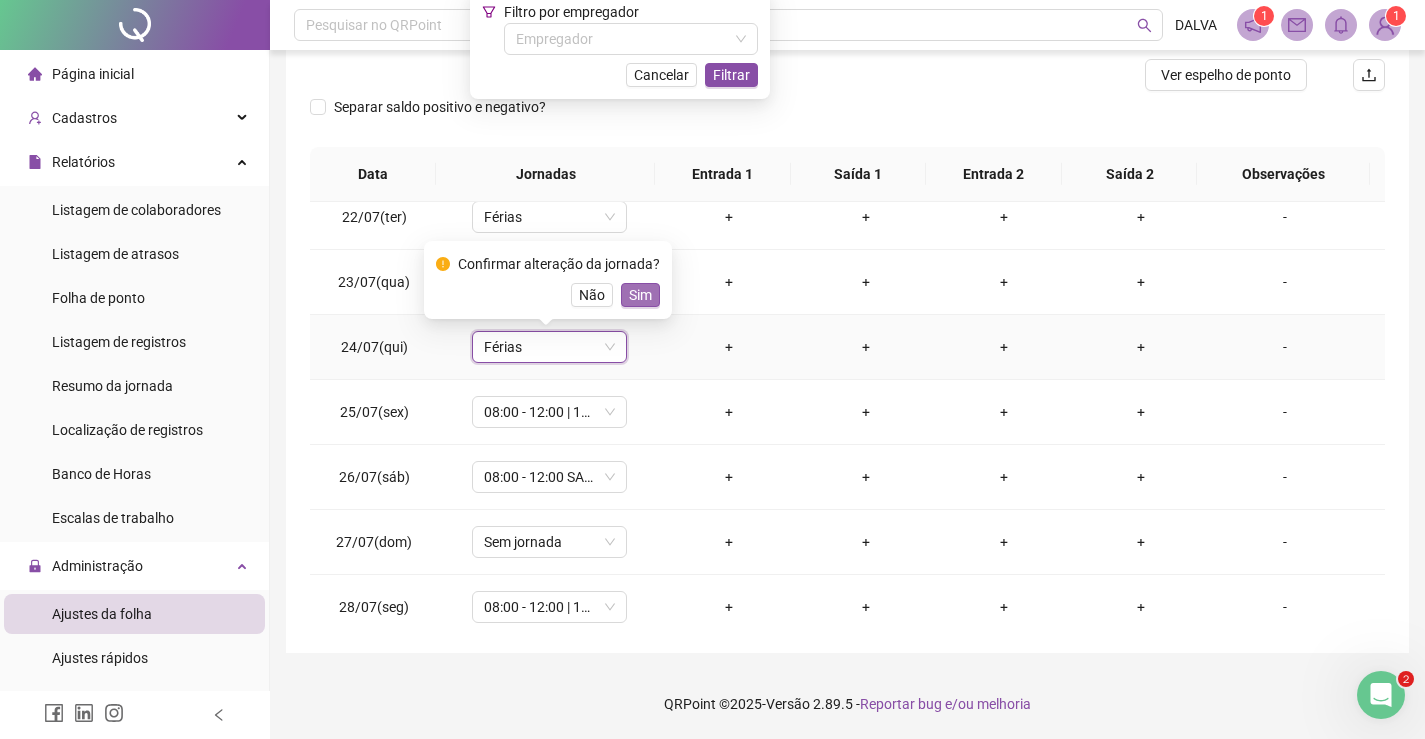 click on "Sim" at bounding box center (640, 295) 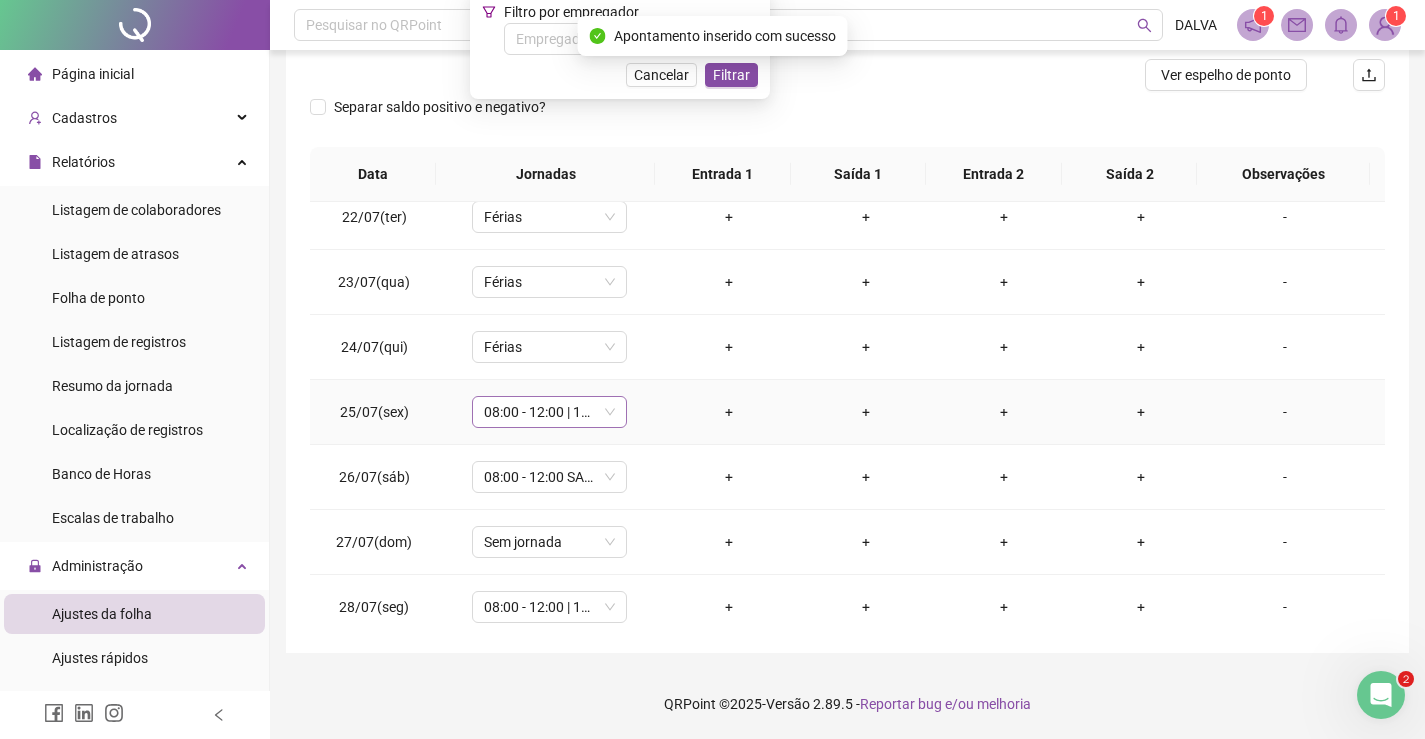 click on "08:00 - 12:00 | 14:00 - 18:00" at bounding box center (549, 412) 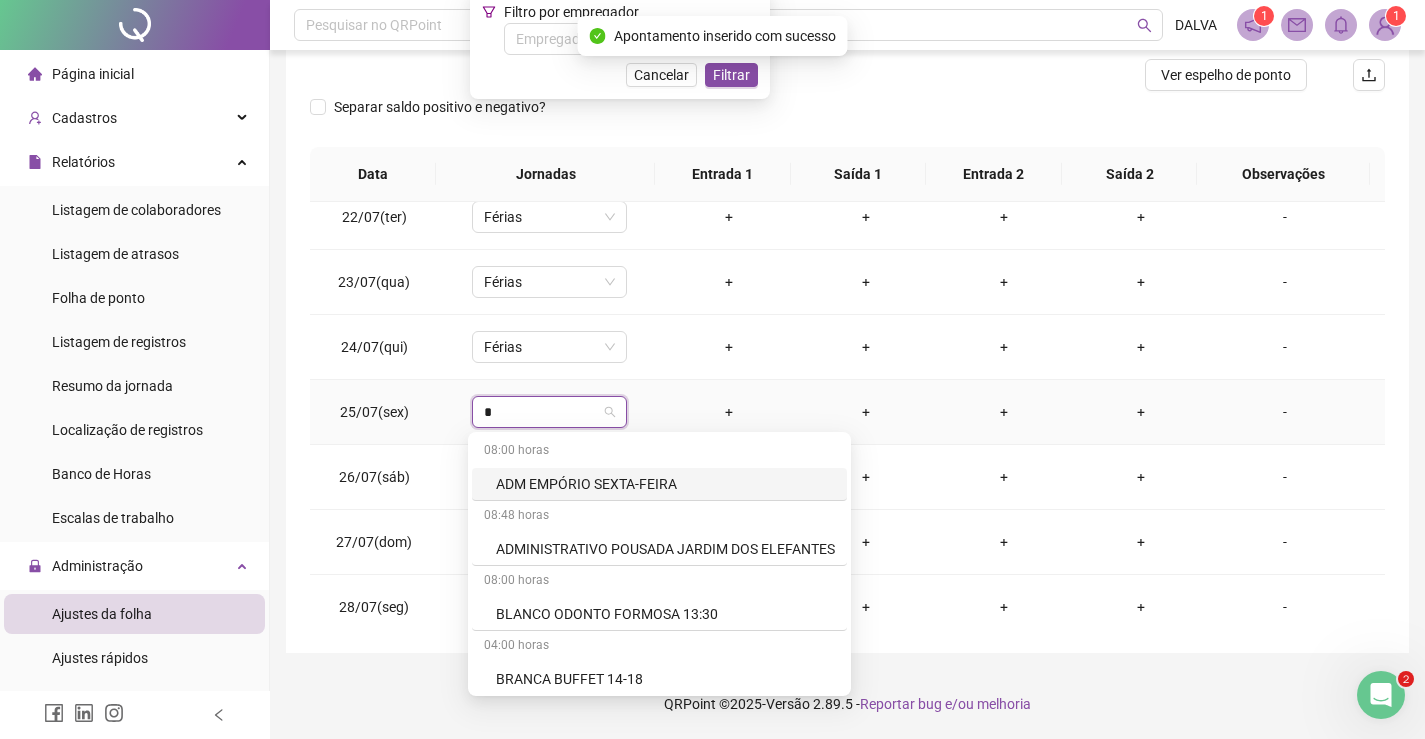 type on "**" 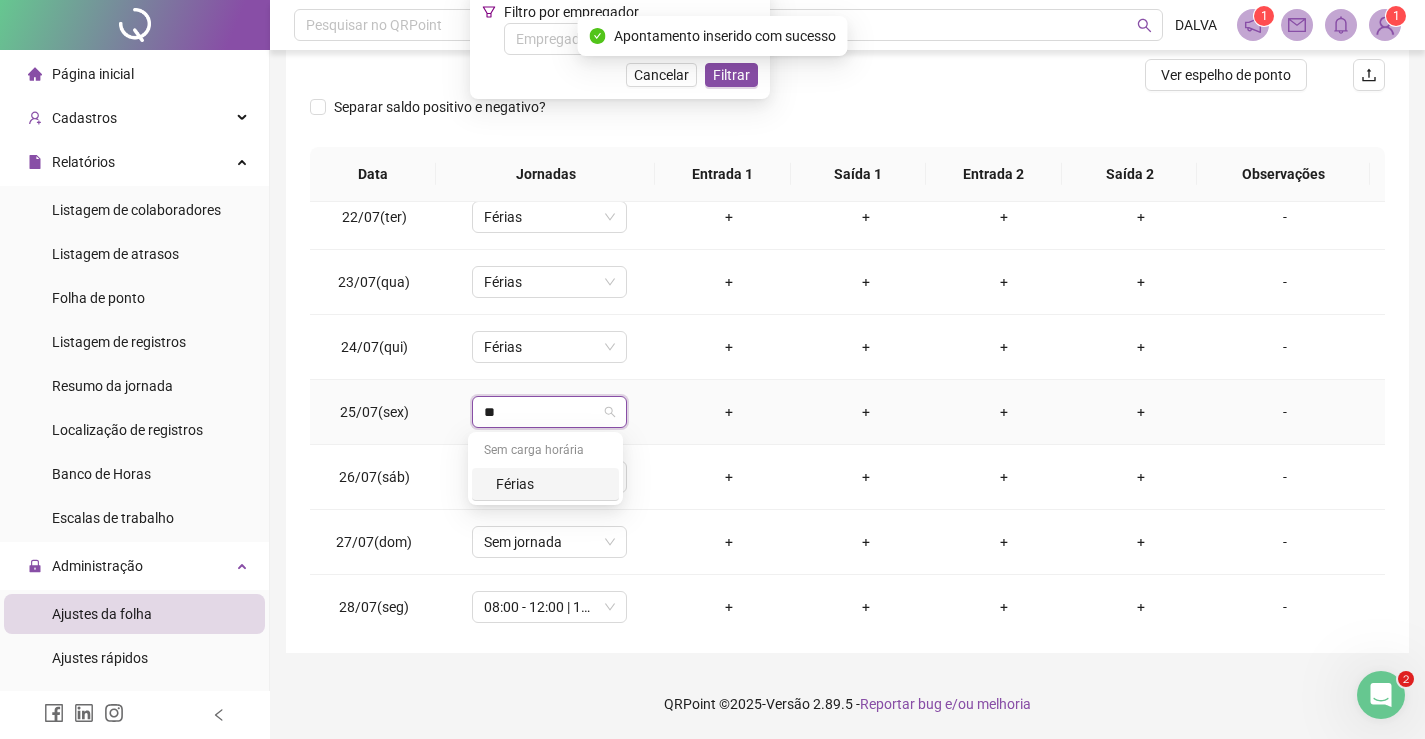 click on "Férias" at bounding box center [551, 484] 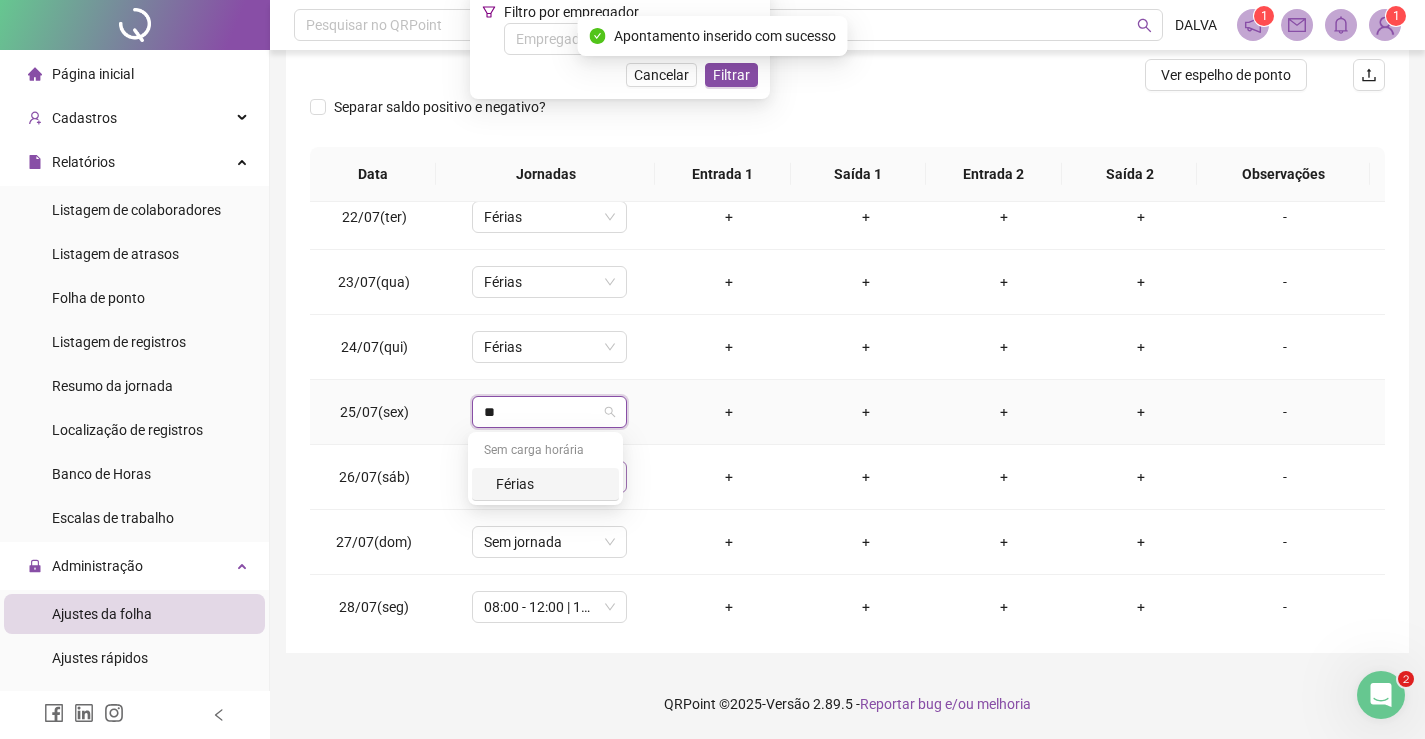 type 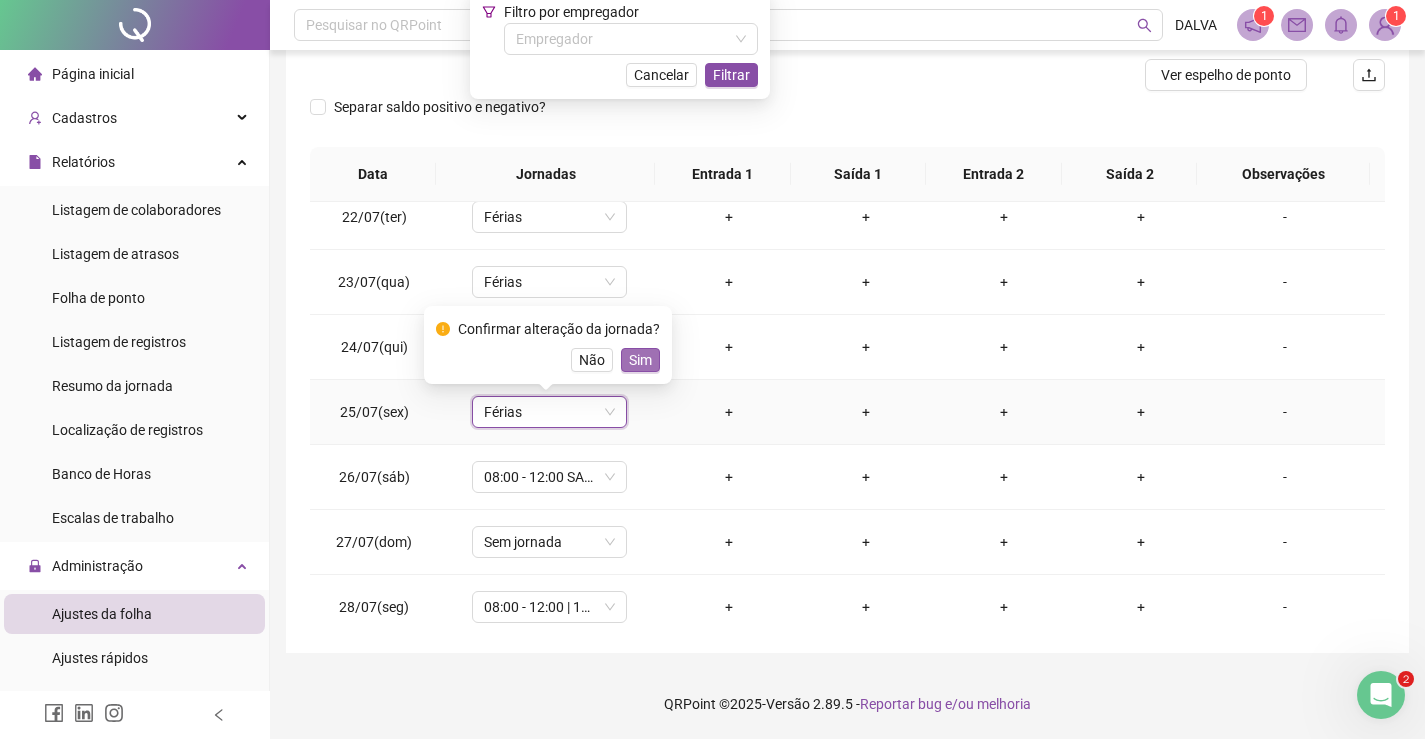 click on "Sim" at bounding box center [640, 360] 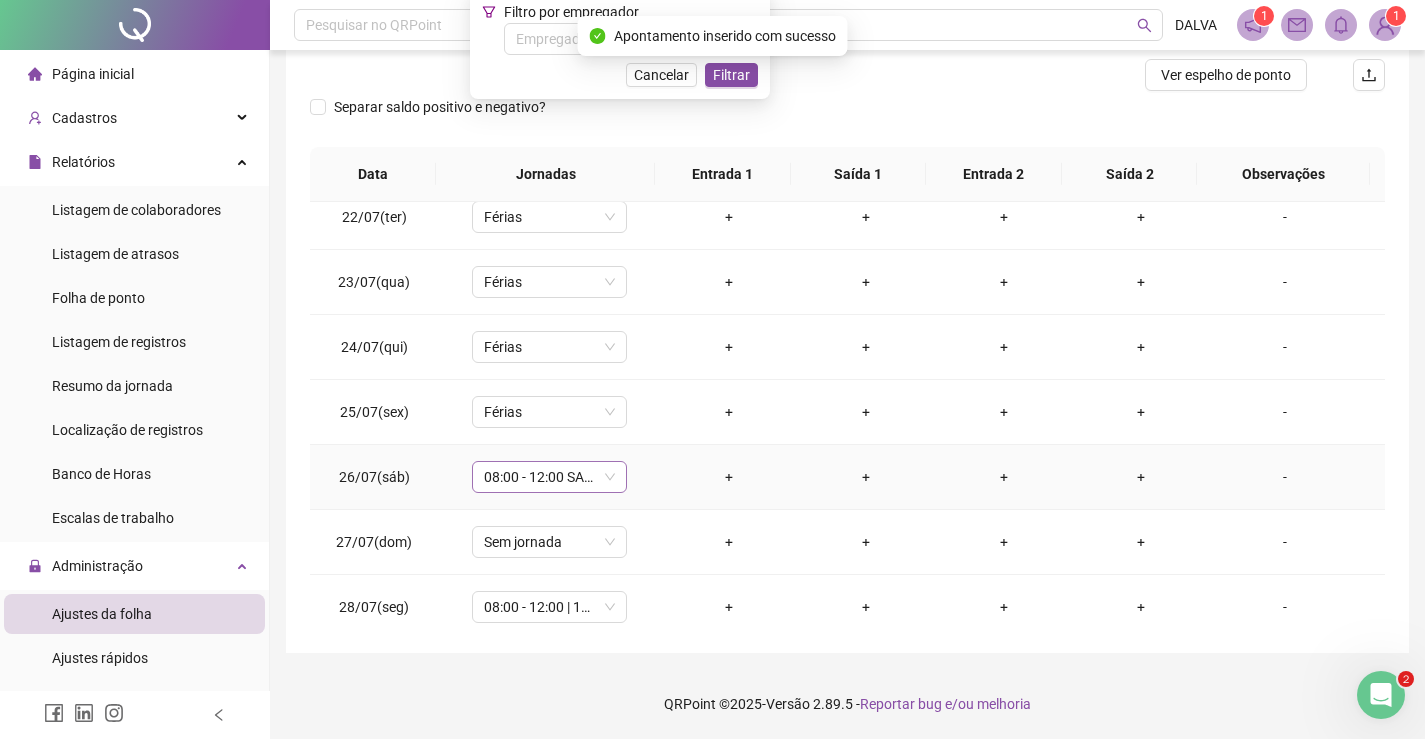 click on "08:00 - 12:00 SABADO" at bounding box center (549, 477) 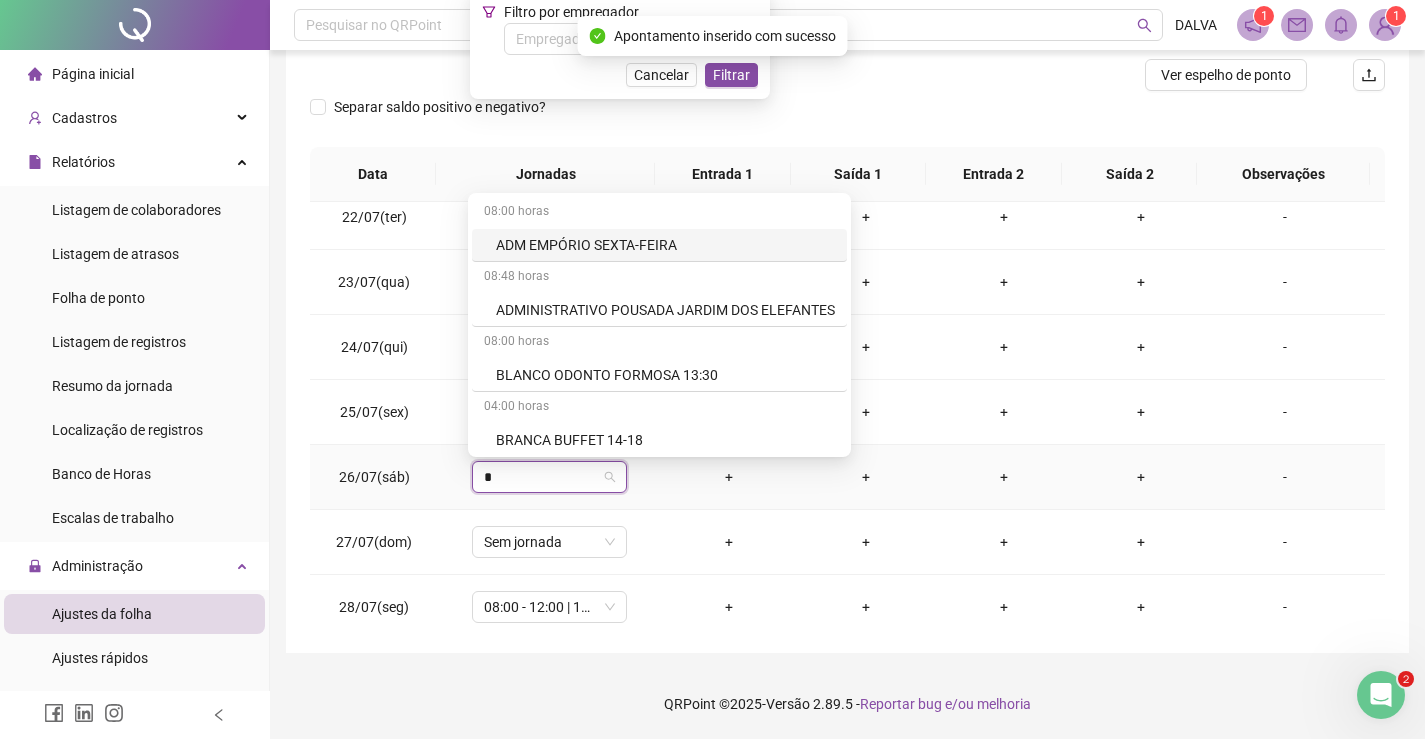 type on "**" 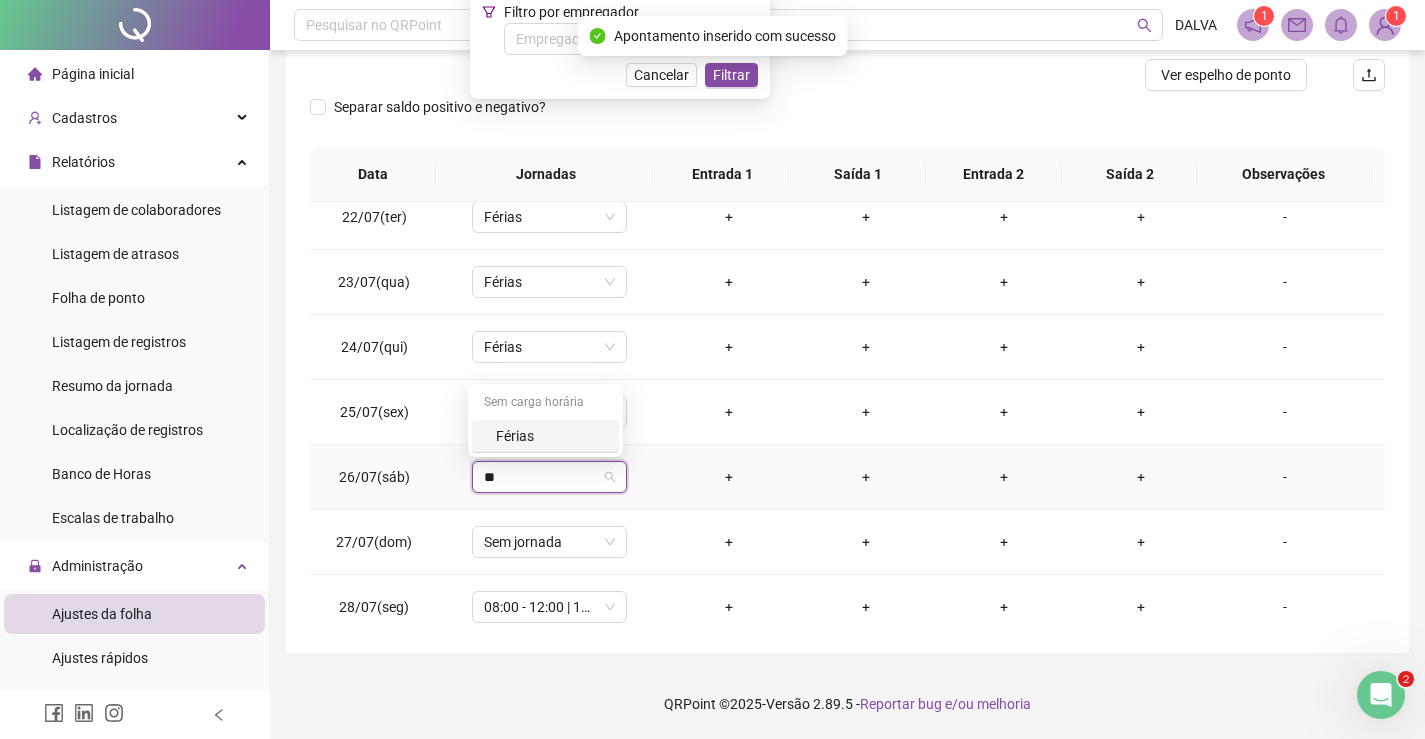 click on "Férias" at bounding box center [545, 436] 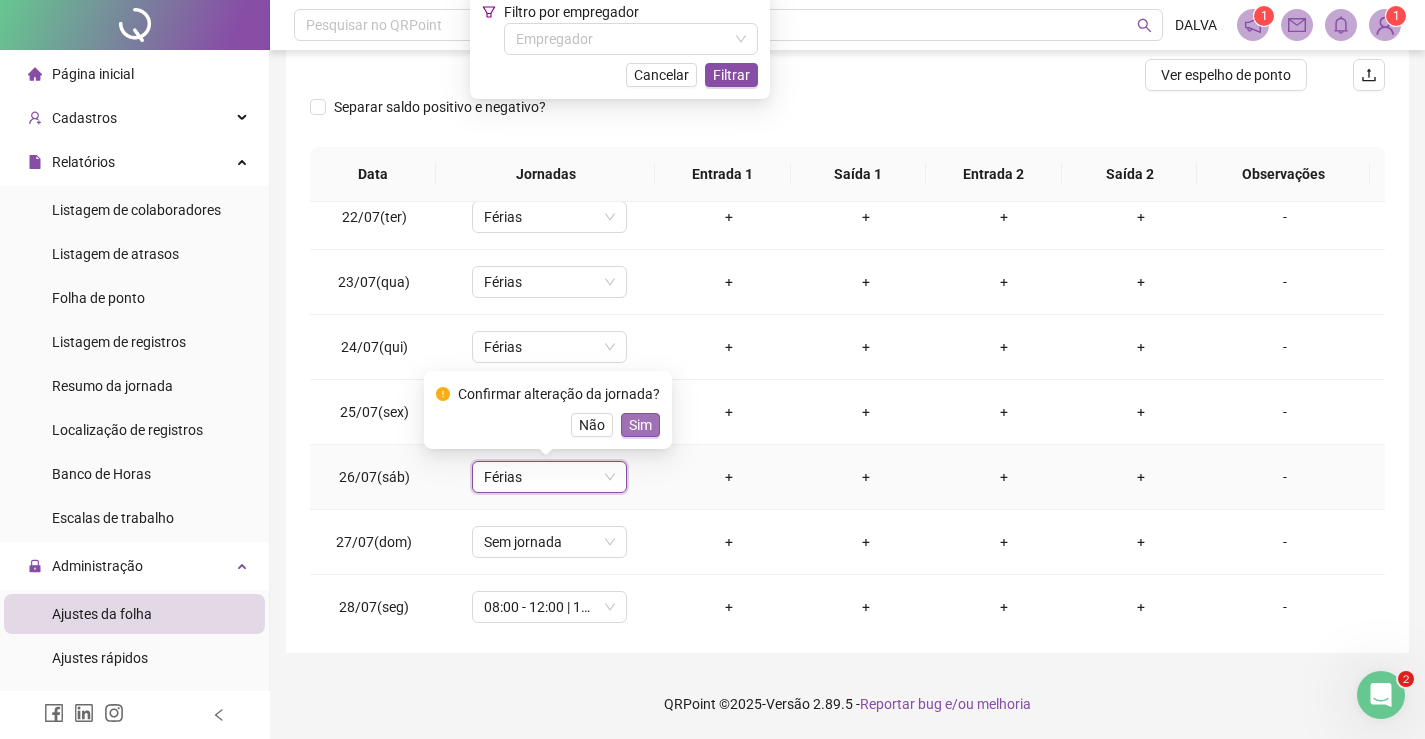 click on "Sim" at bounding box center [640, 425] 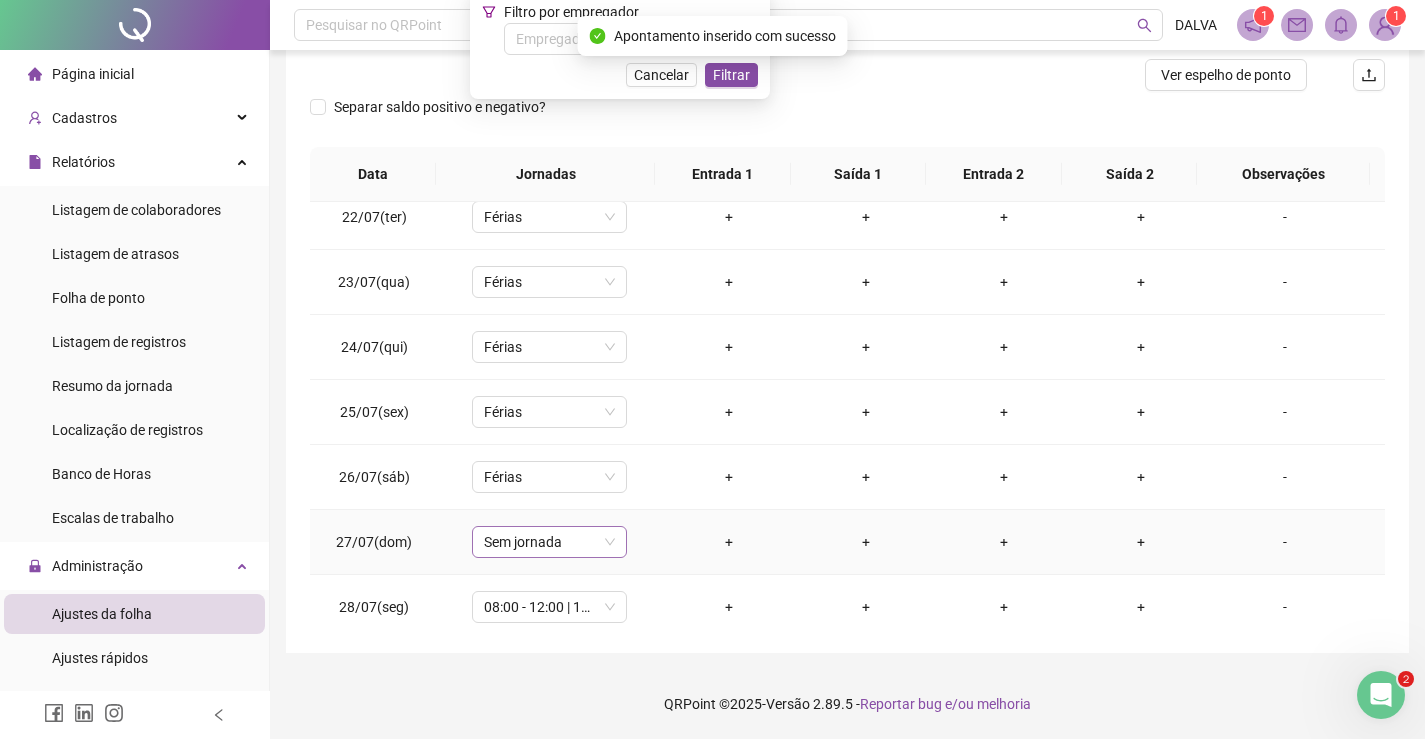 click on "Sem jornada" at bounding box center (549, 542) 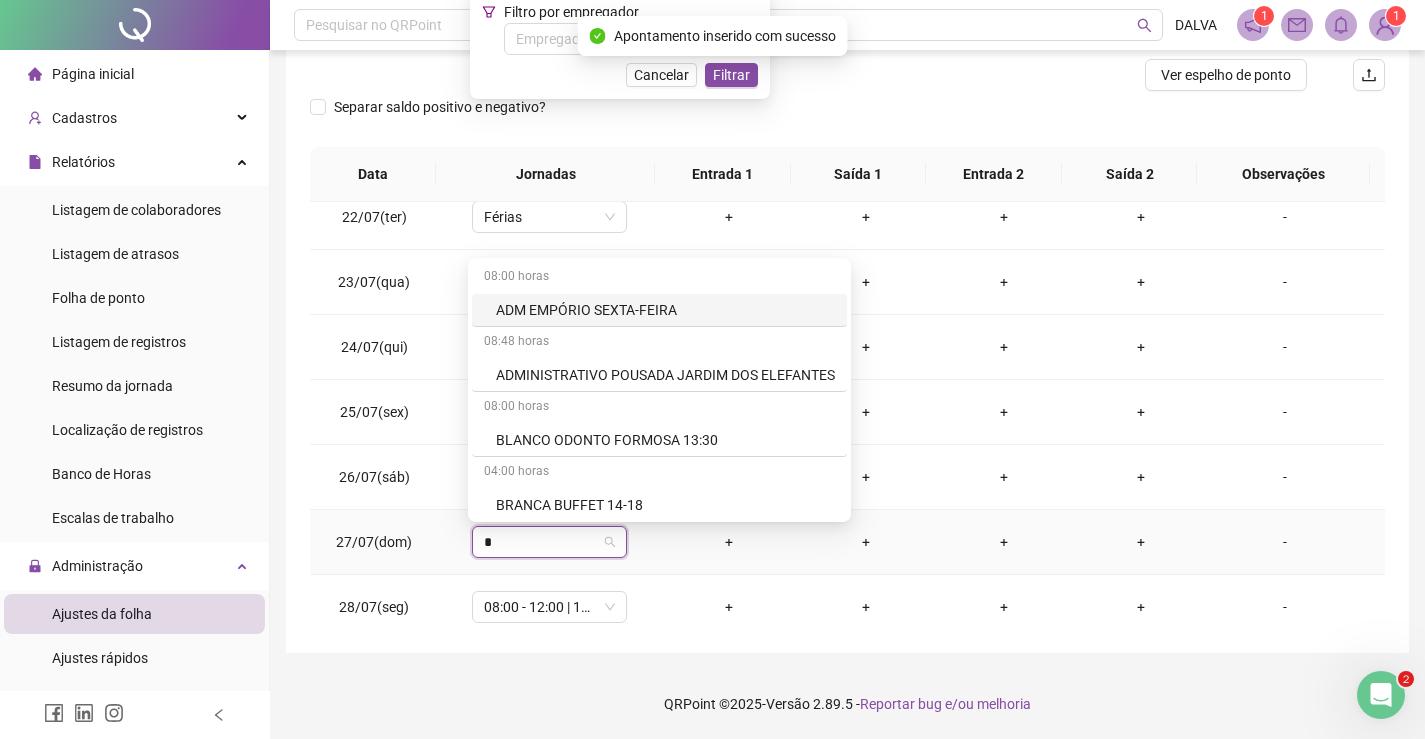 type on "**" 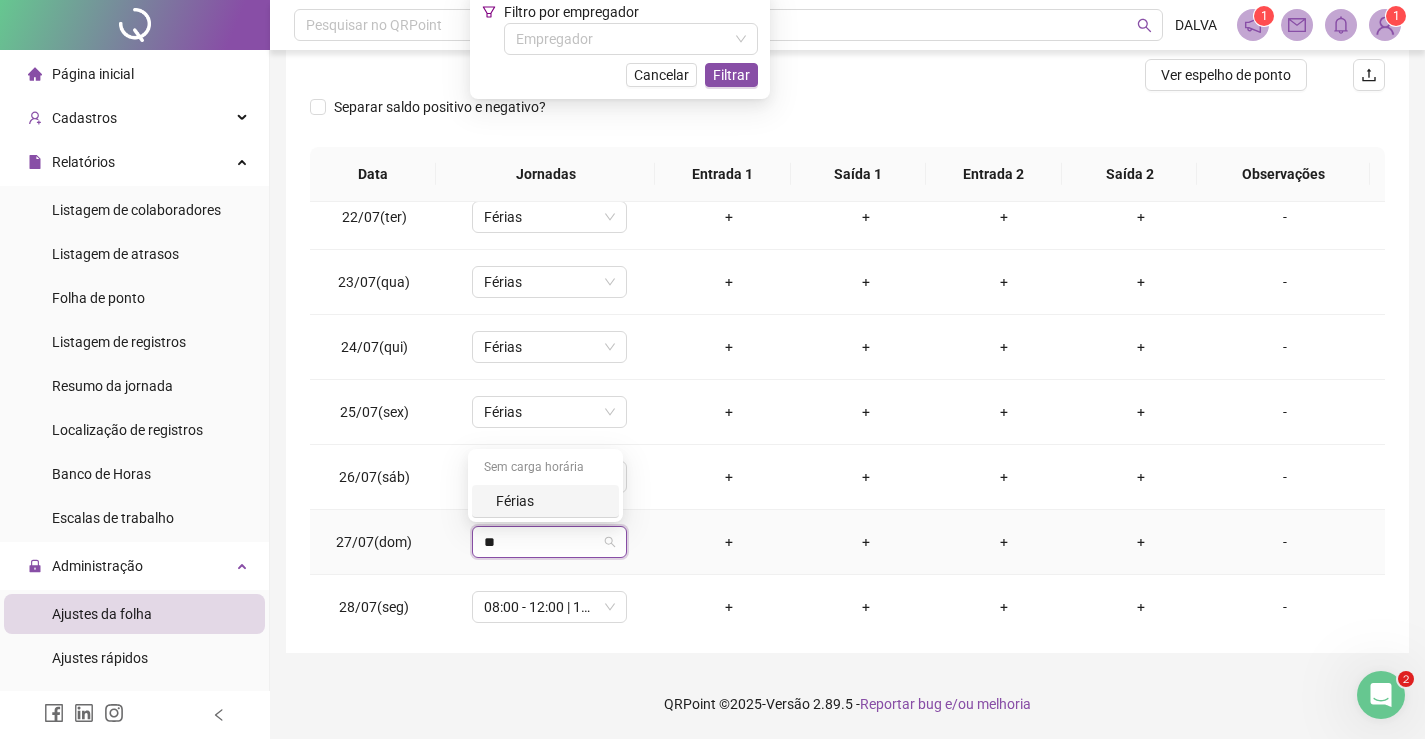 click on "Férias" at bounding box center (551, 501) 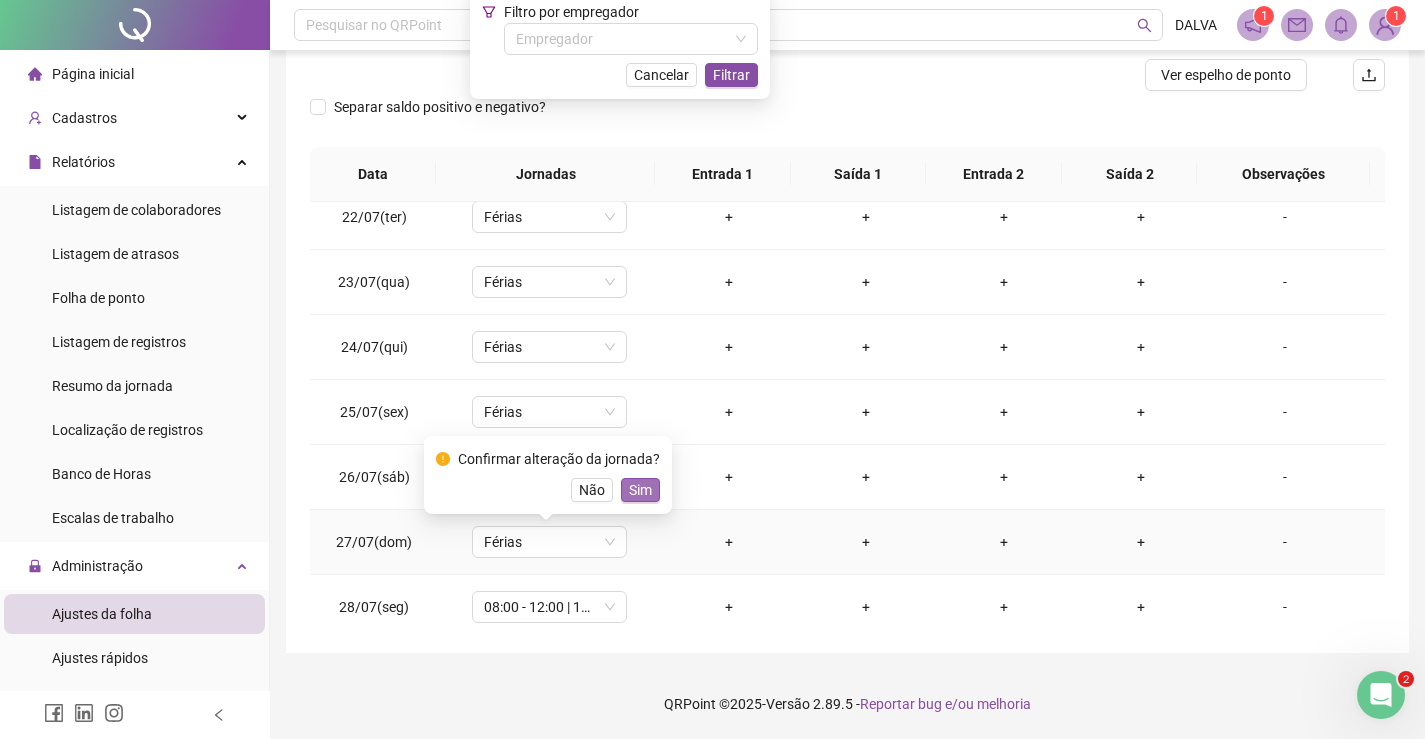 click on "Sim" at bounding box center [640, 490] 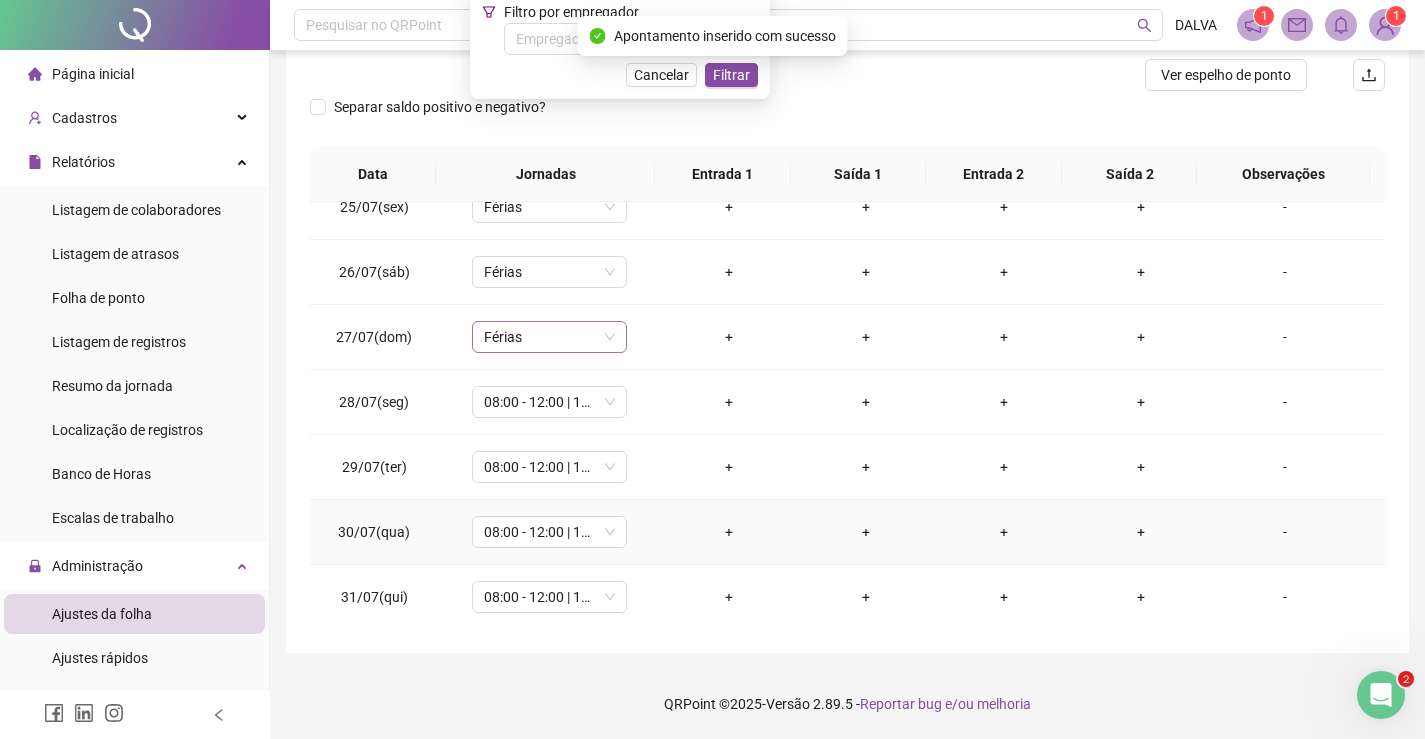 scroll, scrollTop: 1588, scrollLeft: 0, axis: vertical 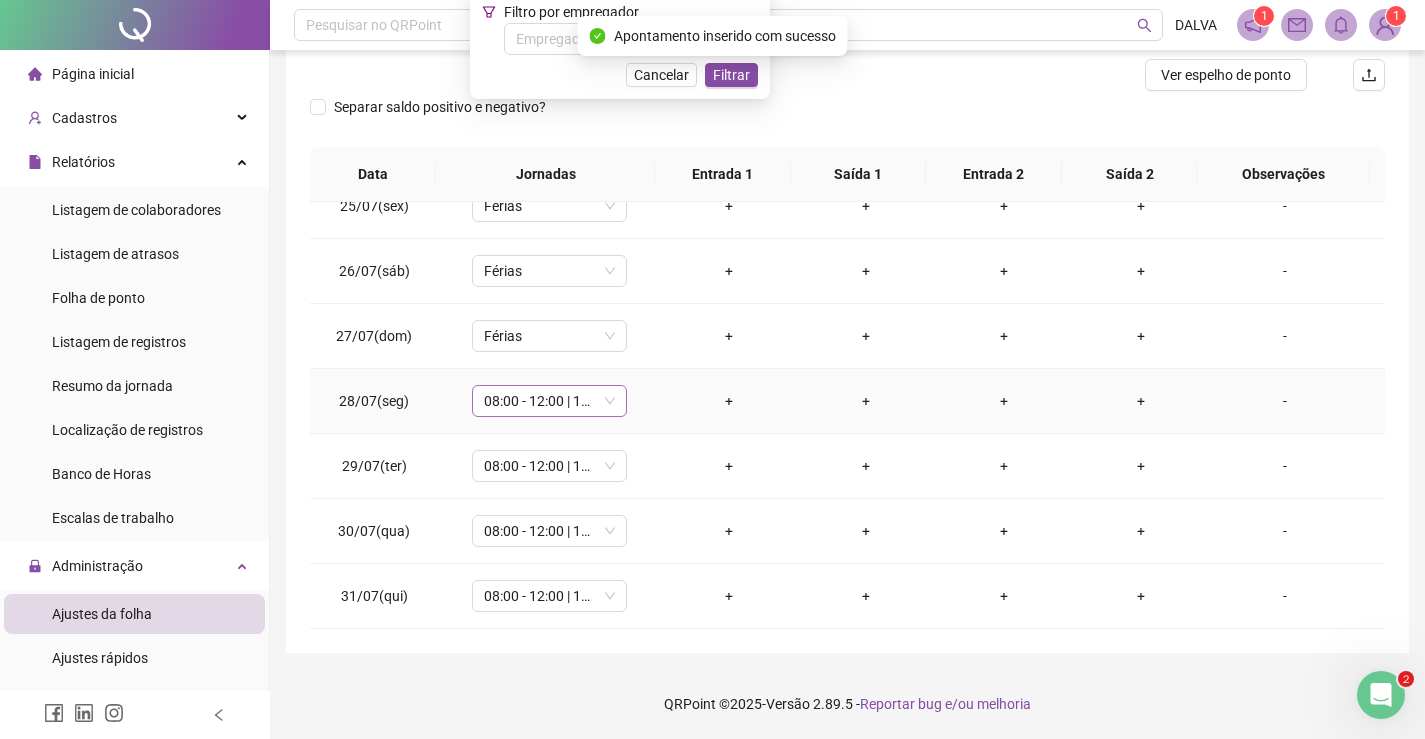 click on "08:00 - 12:00 | 14:00 - 18:00" at bounding box center (549, 401) 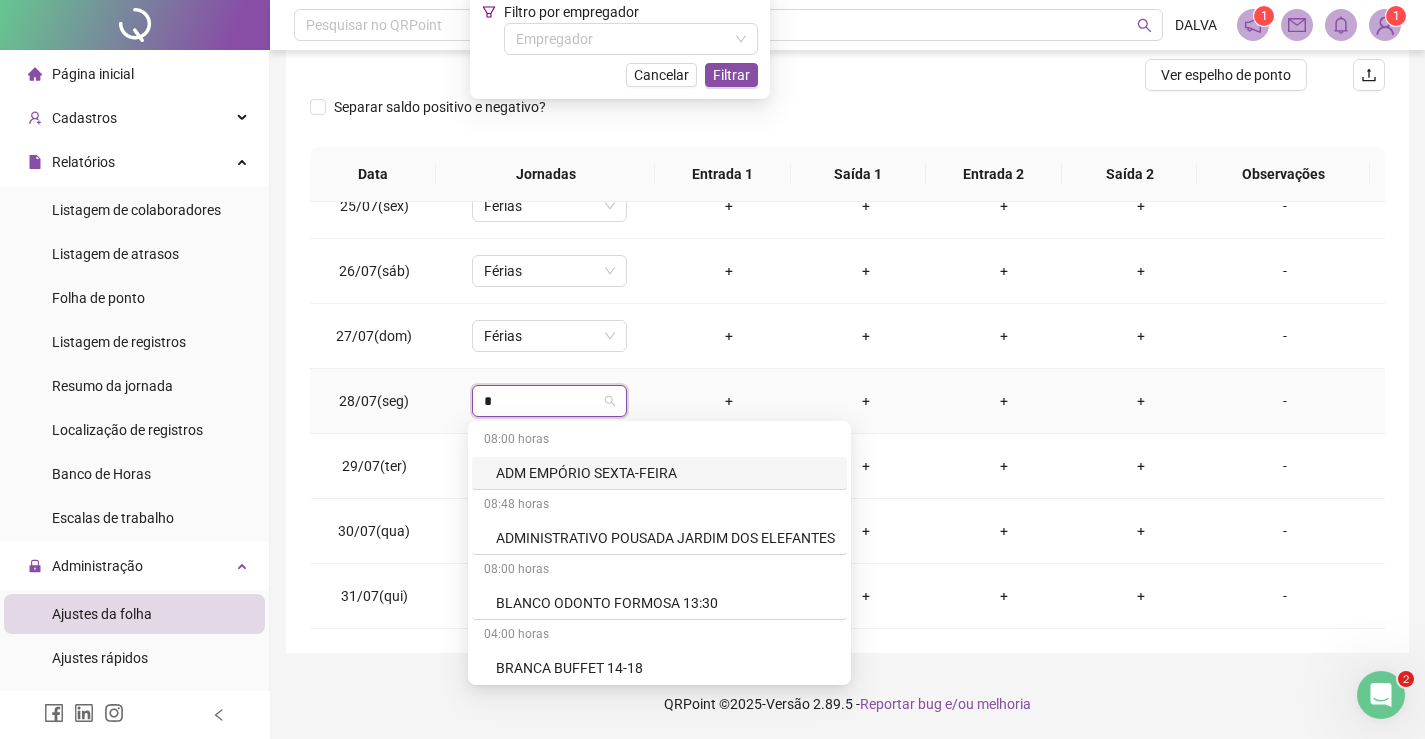 type on "**" 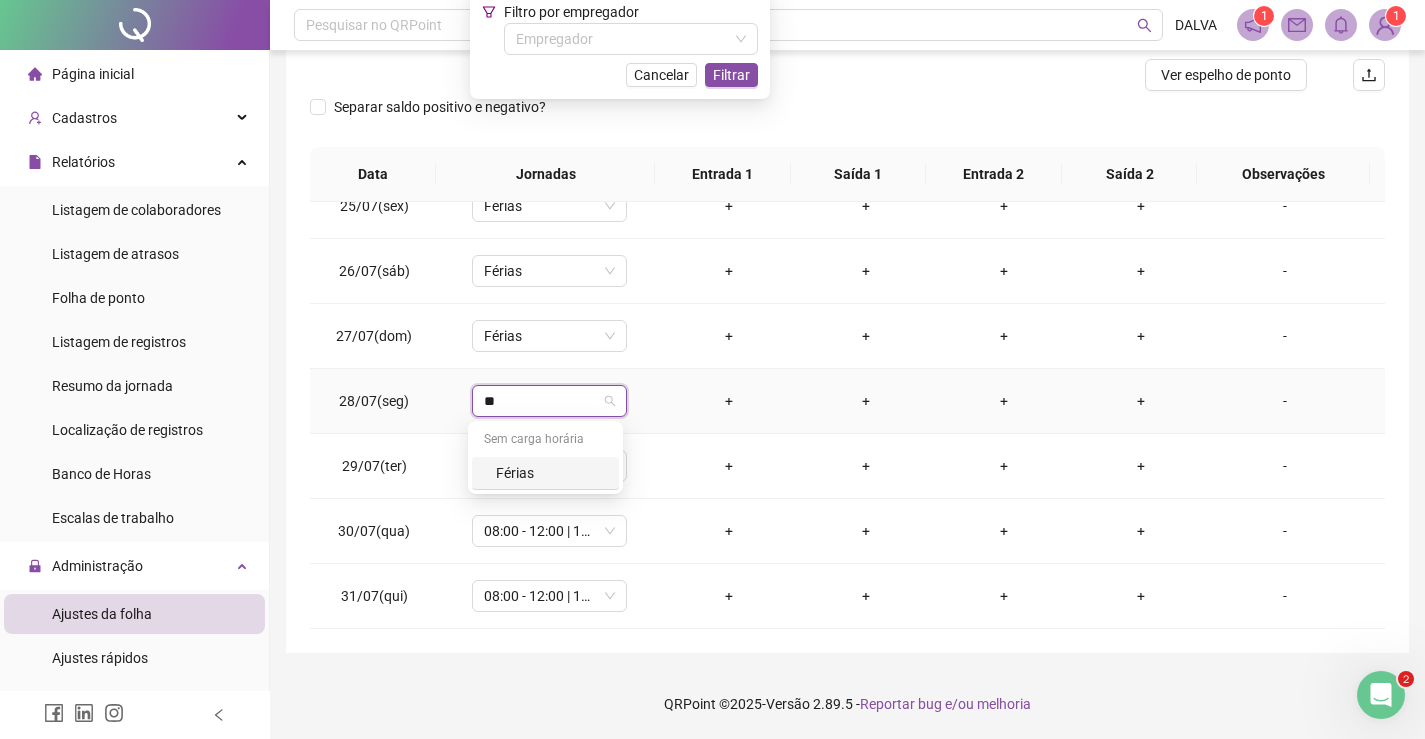 click on "Férias" at bounding box center (551, 473) 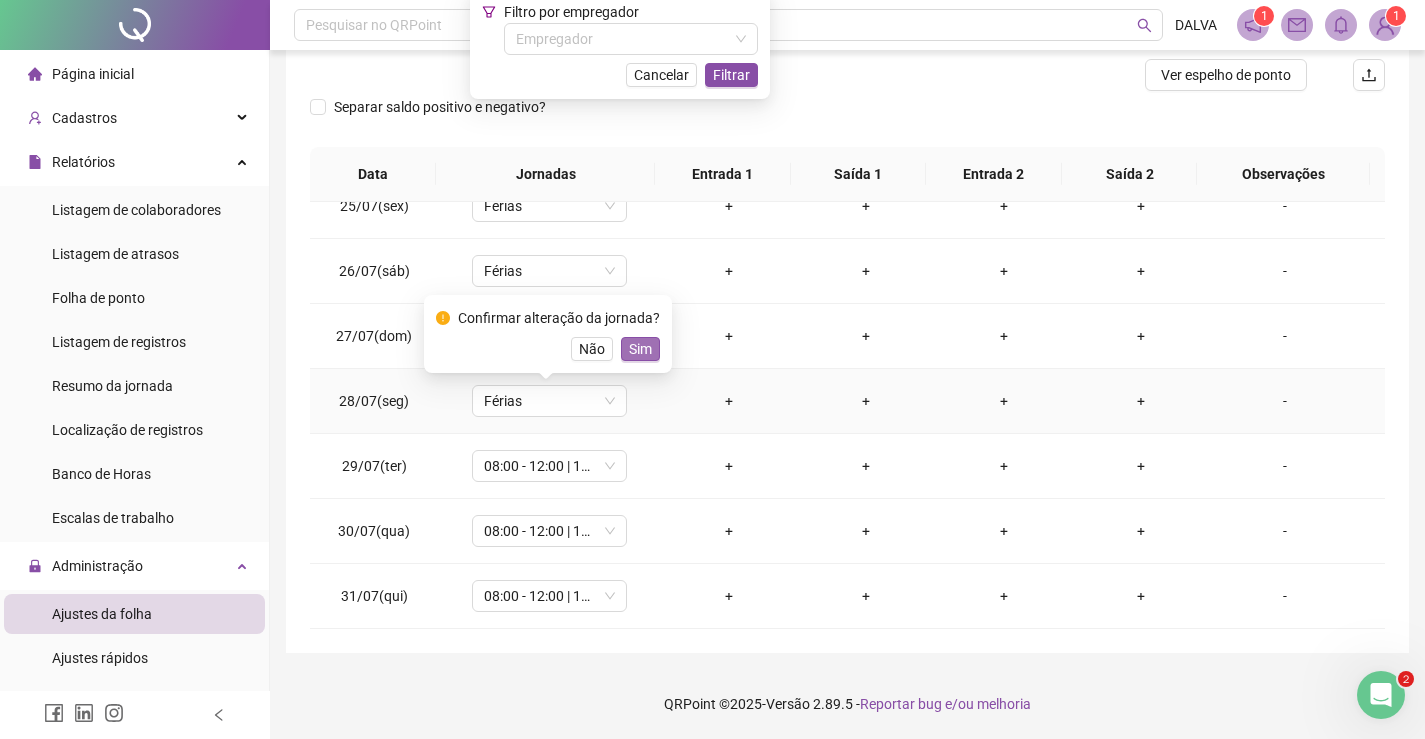 click on "Sim" at bounding box center (640, 349) 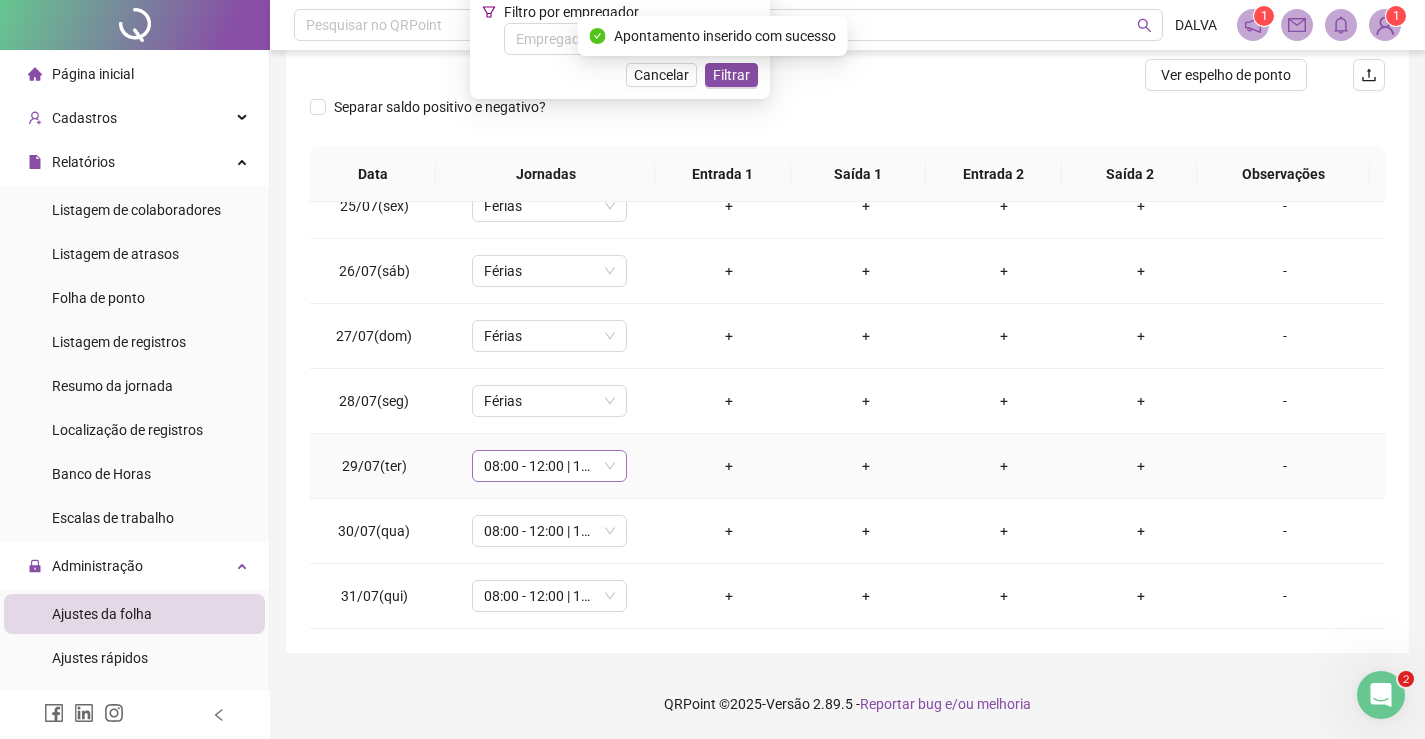 click on "08:00 - 12:00 | 14:00 - 18:00" at bounding box center (549, 466) 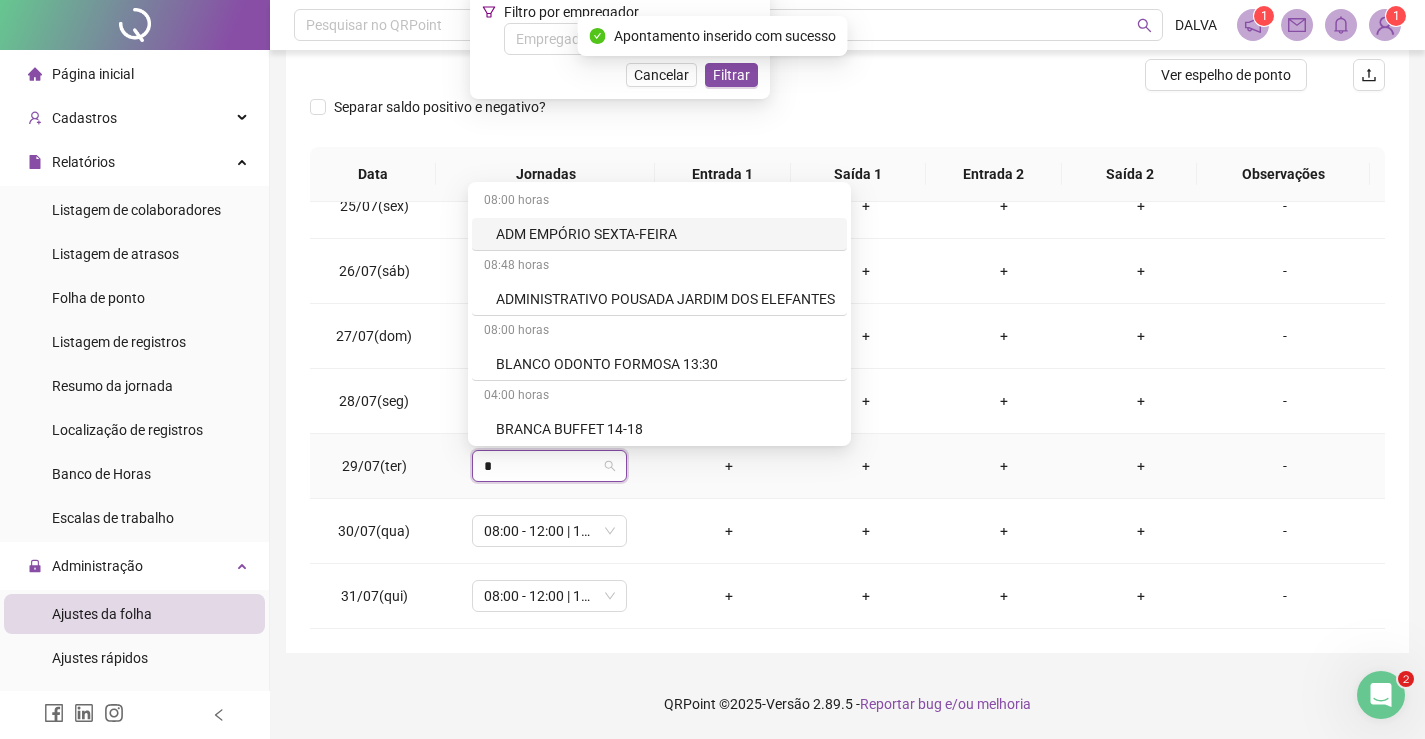 type on "**" 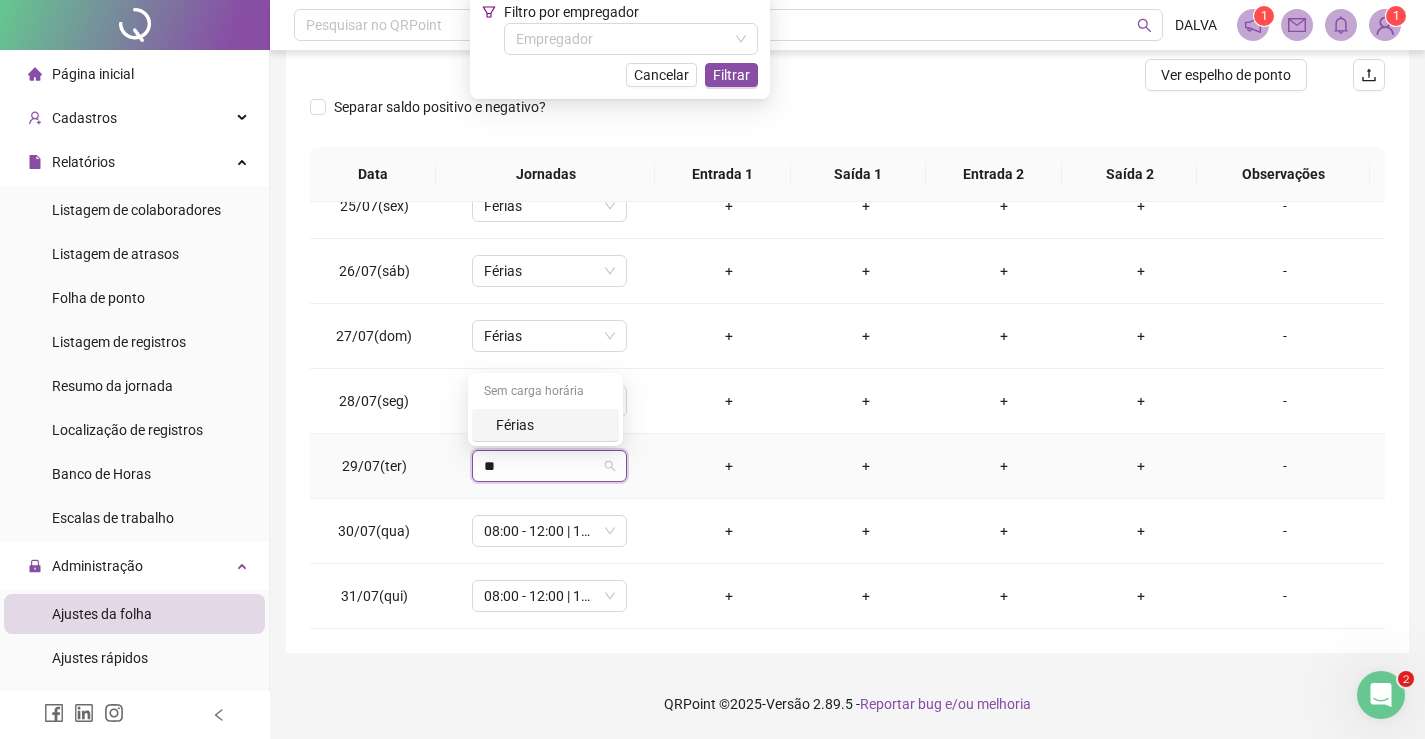 click on "Férias" at bounding box center (551, 425) 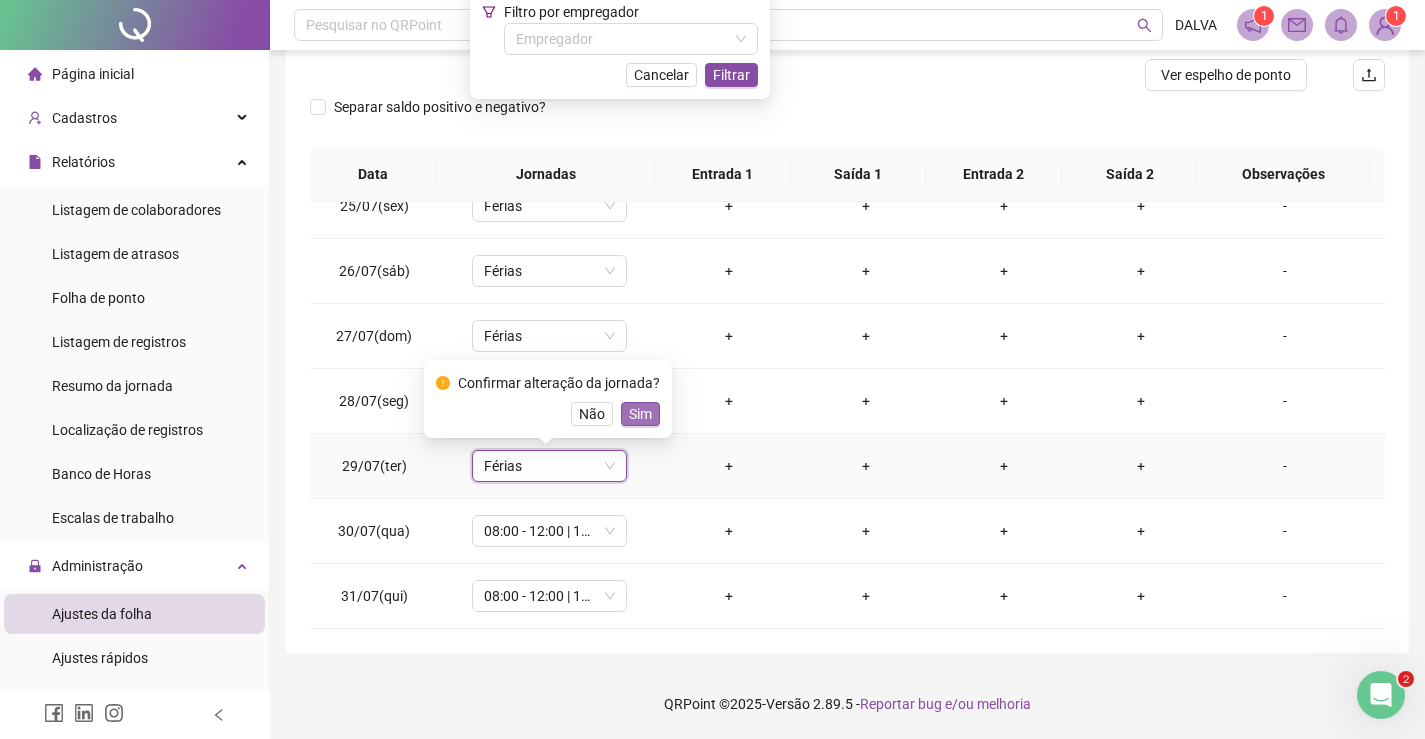 click on "Sim" at bounding box center [640, 414] 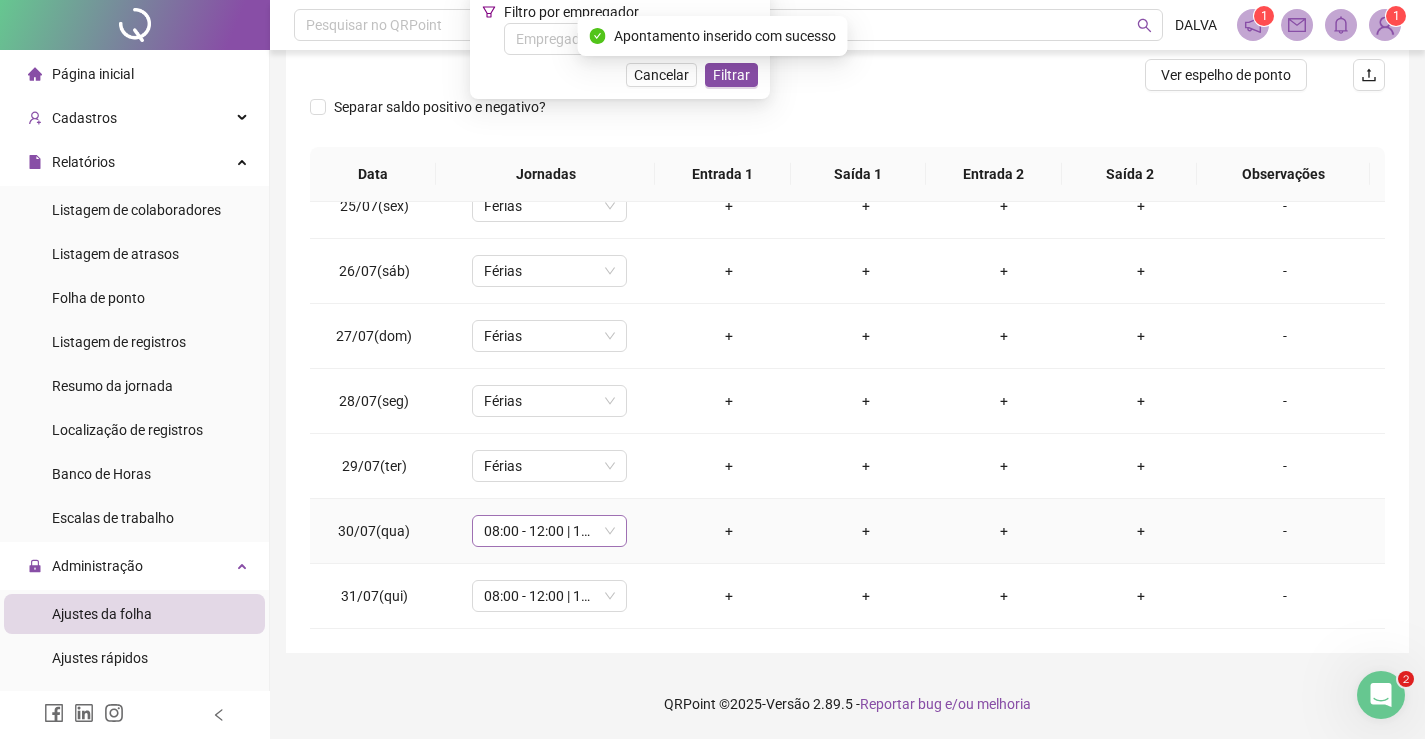 click on "08:00 - 12:00 | 14:00 - 18:00" at bounding box center (549, 531) 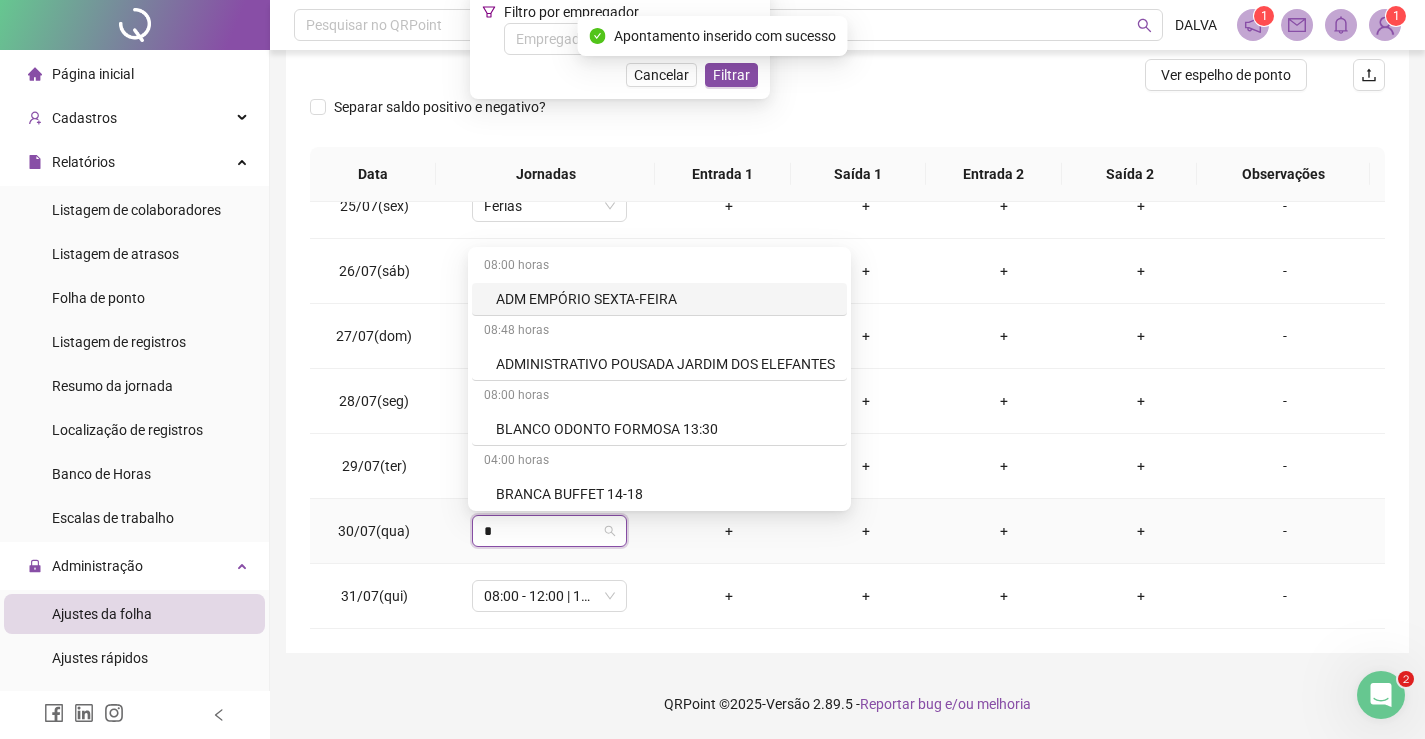 type on "**" 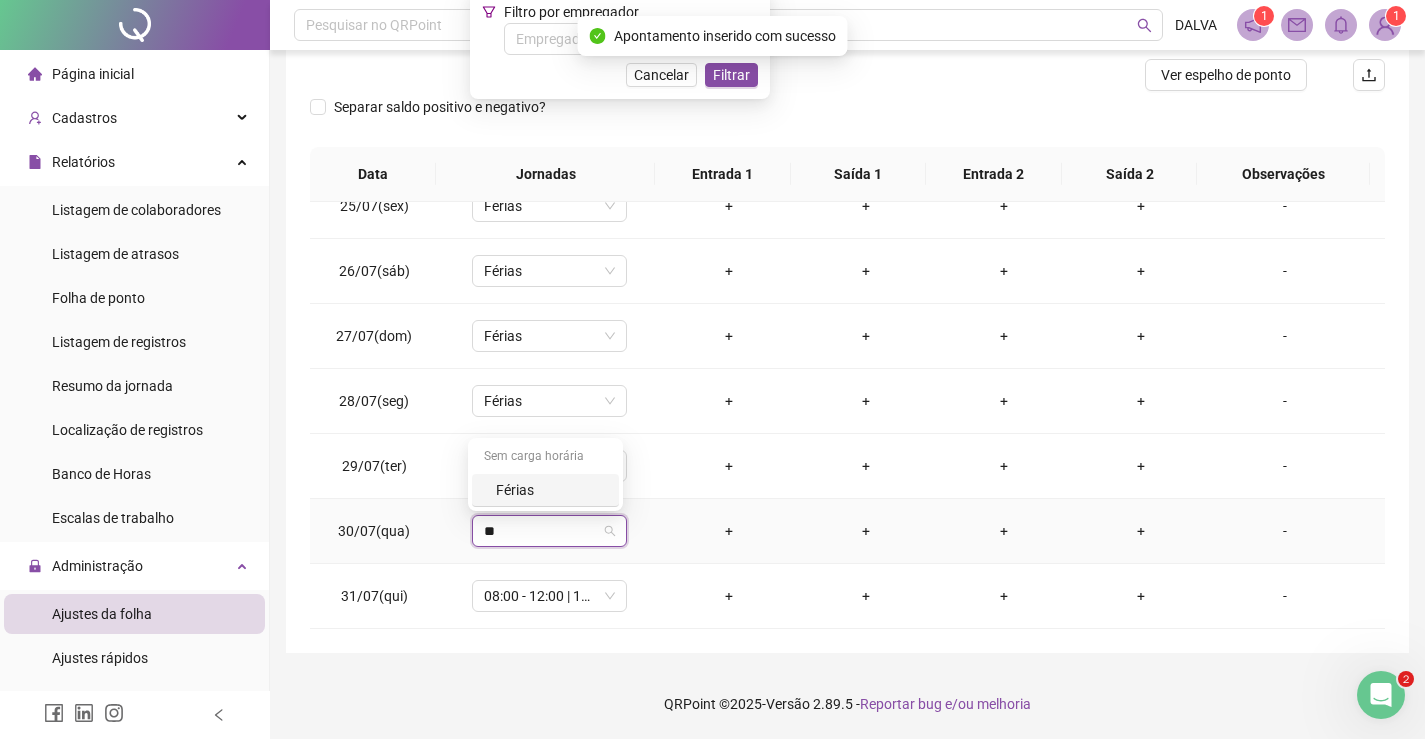 click on "Férias" at bounding box center [551, 490] 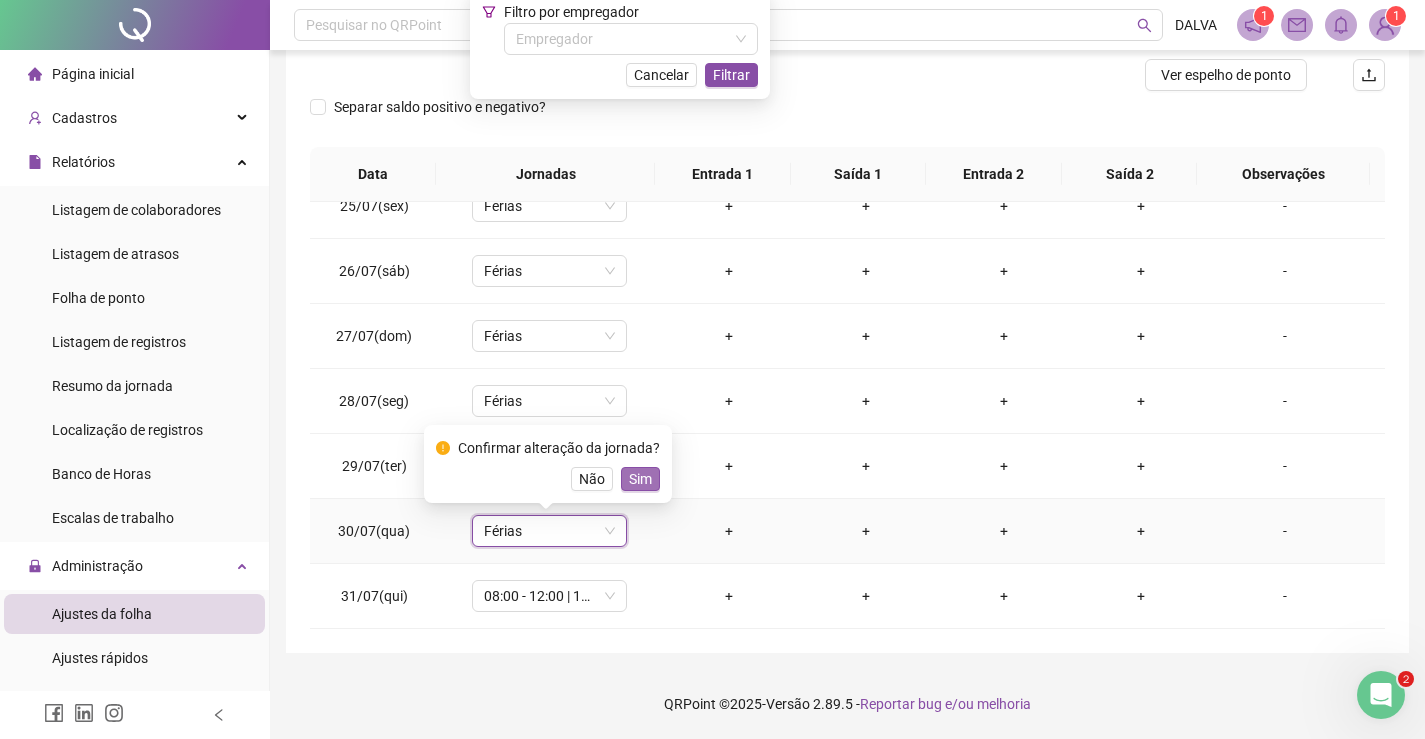 click on "Sim" at bounding box center (640, 479) 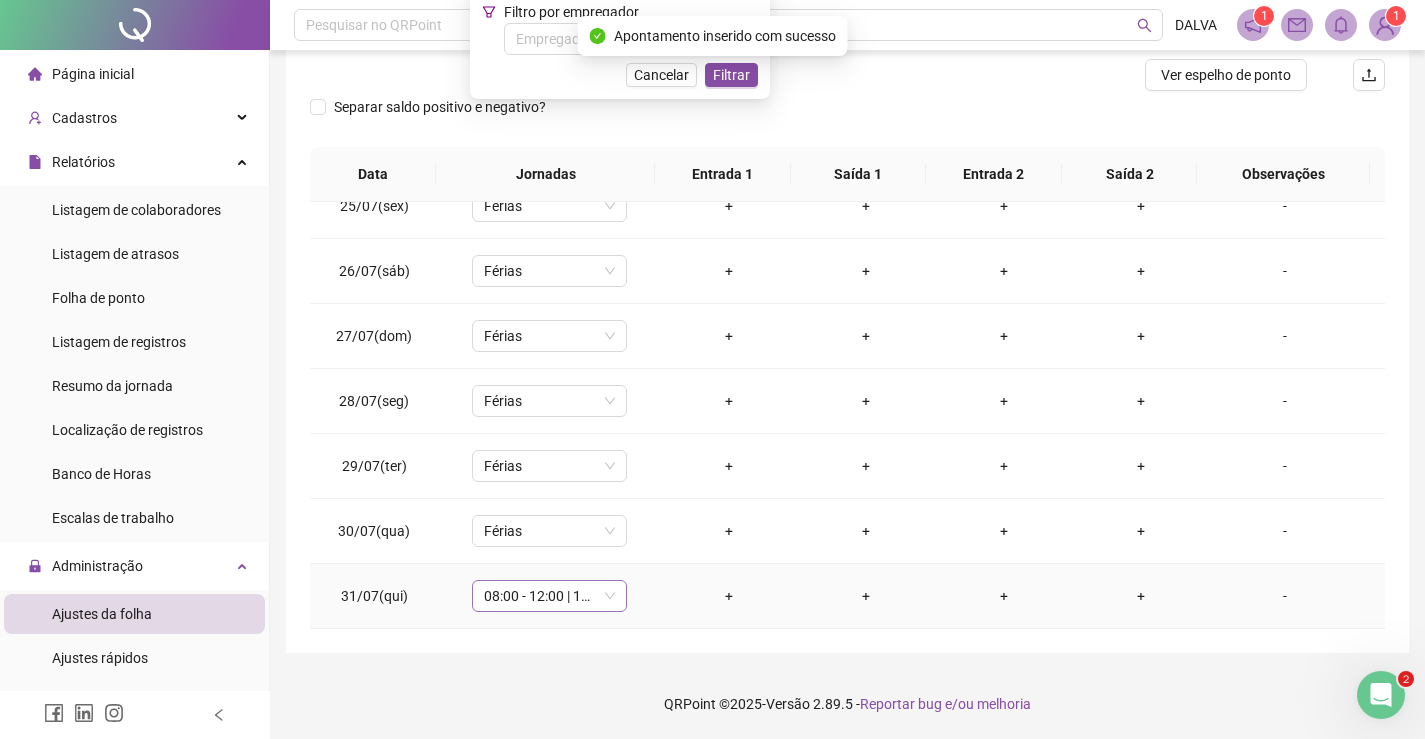click on "08:00 - 12:00 | 14:00 - 18:00" at bounding box center (549, 596) 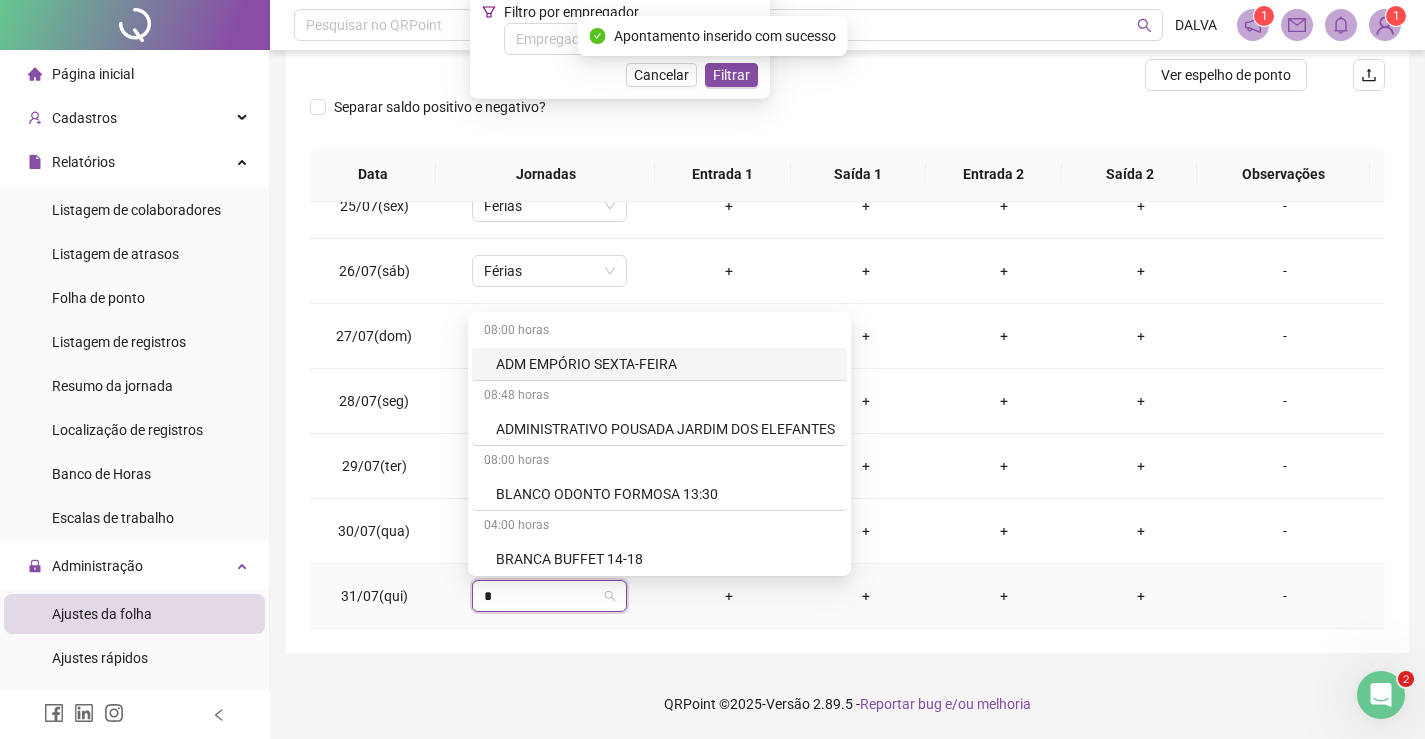 type on "**" 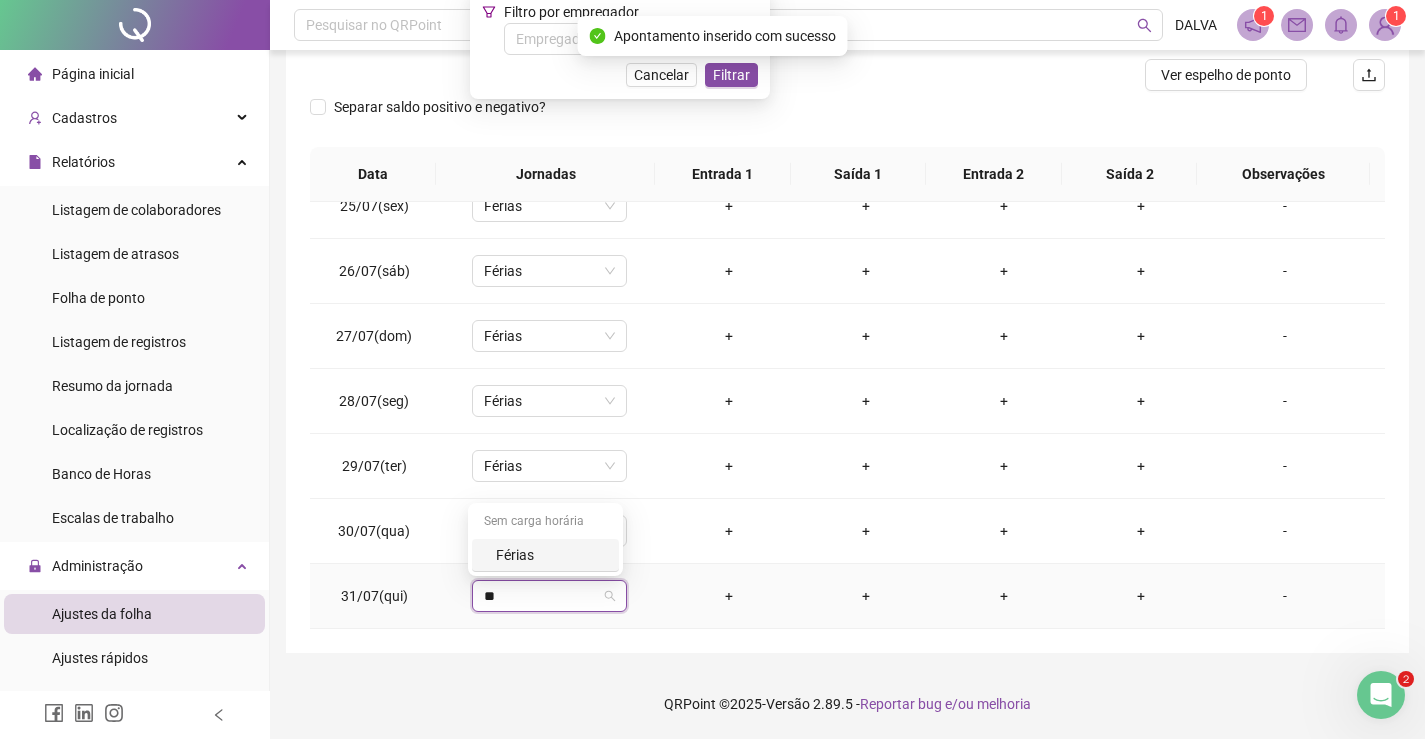click on "Férias" at bounding box center [551, 555] 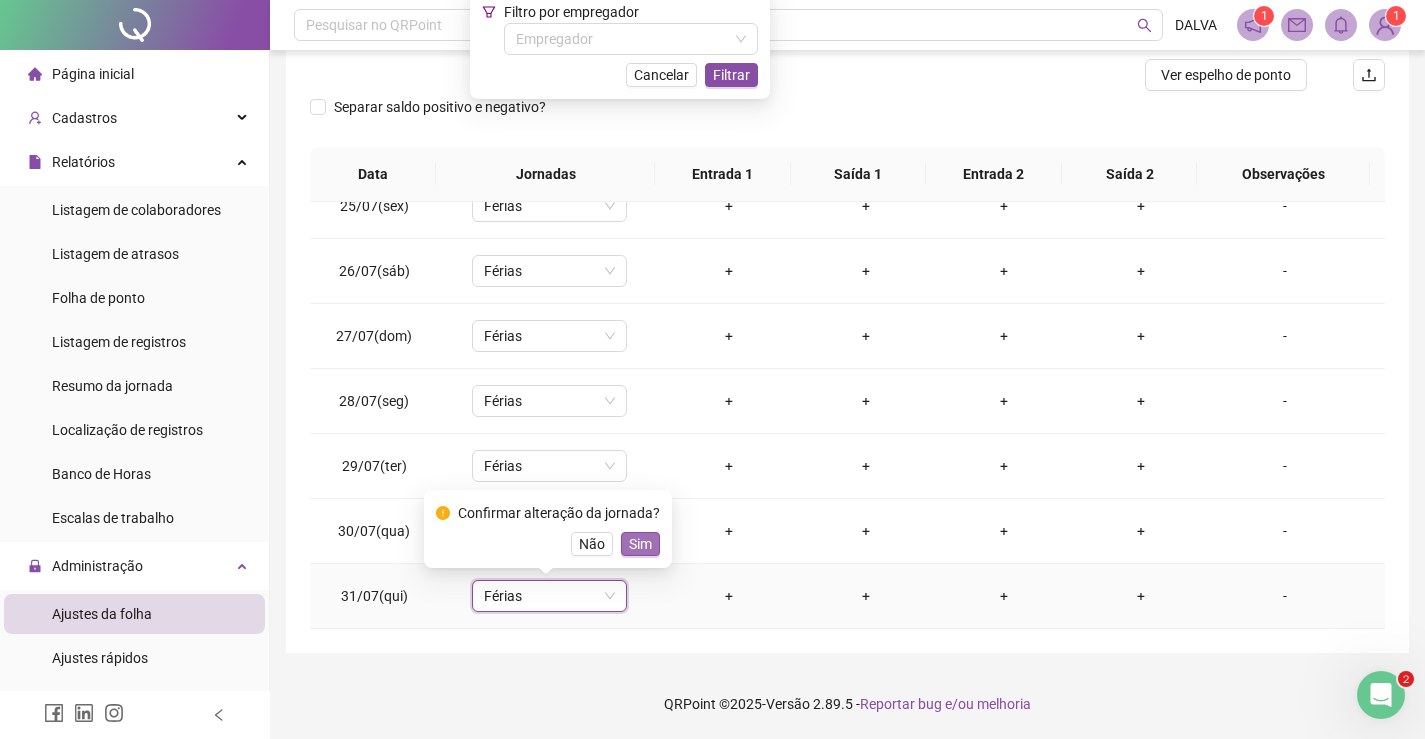 click on "Sim" at bounding box center [640, 544] 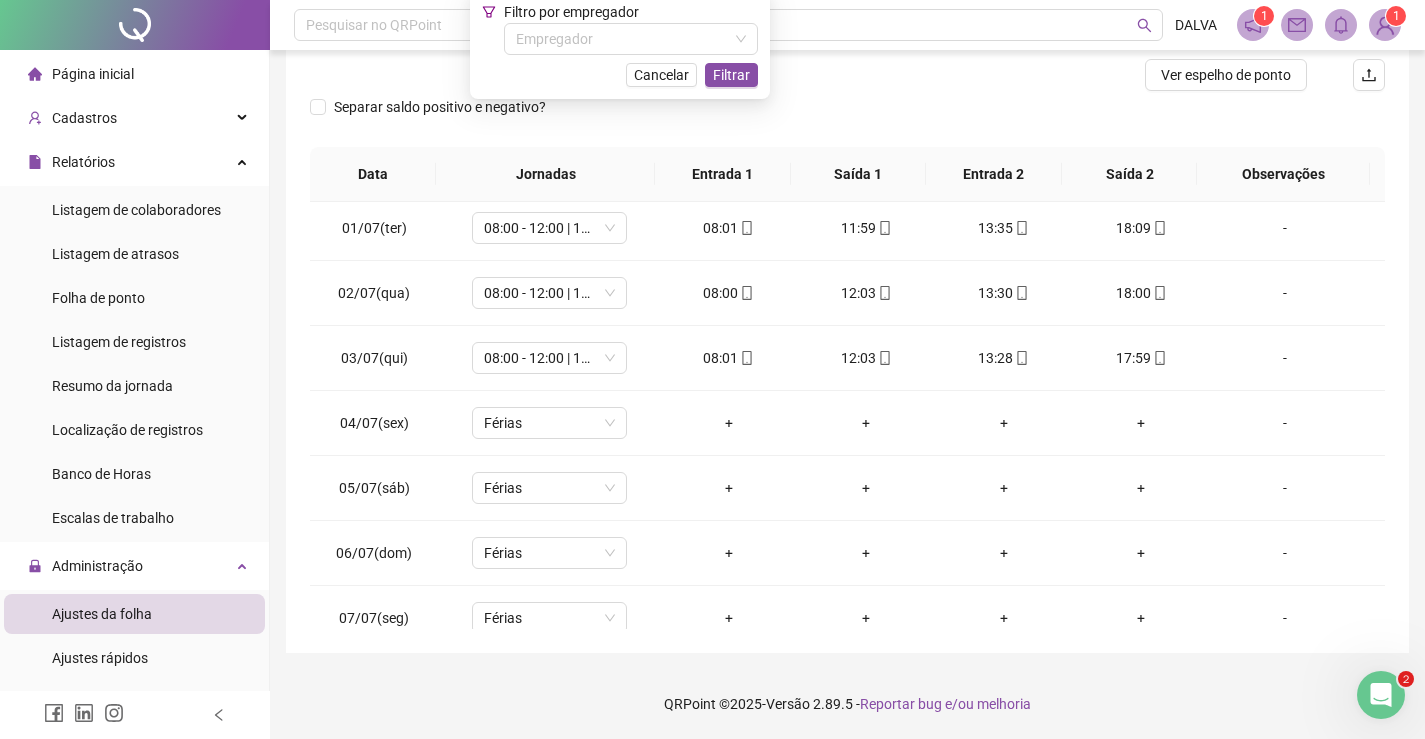 scroll, scrollTop: 0, scrollLeft: 0, axis: both 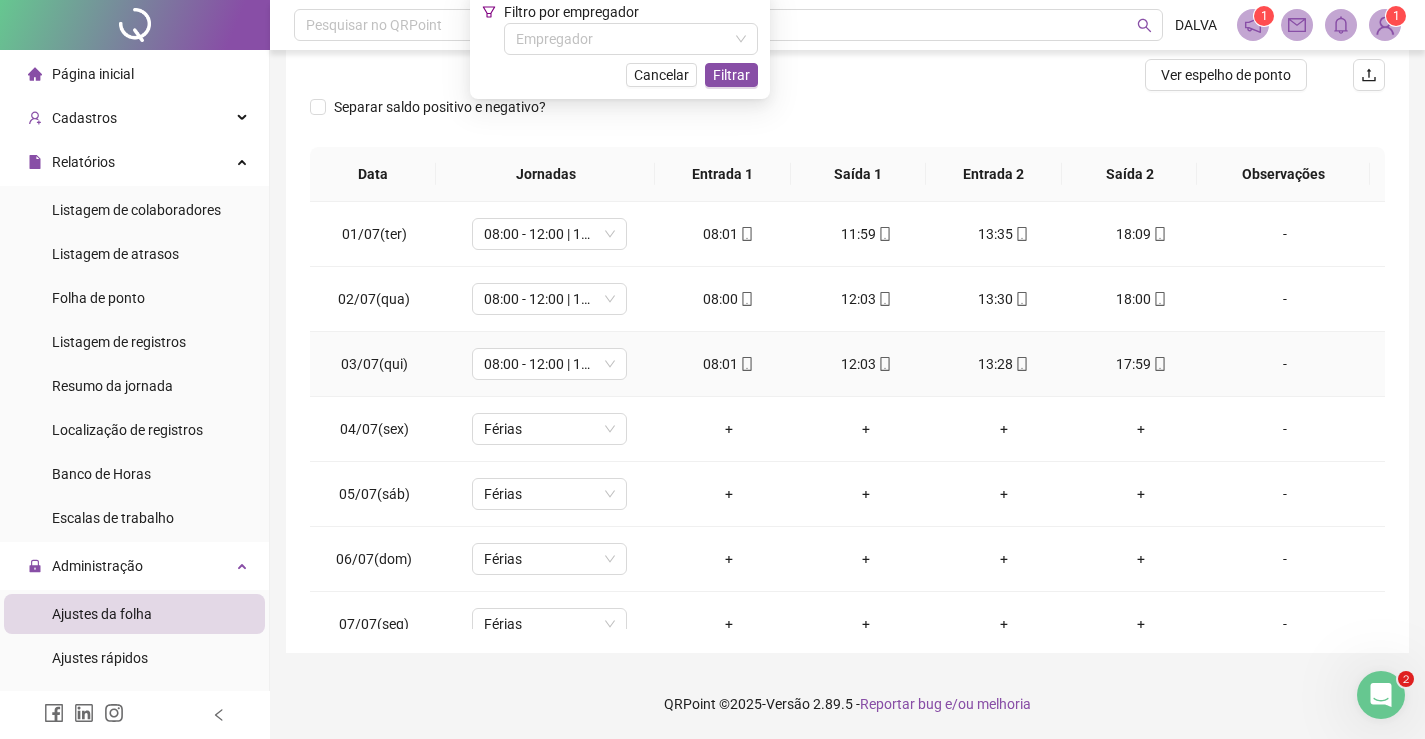 click 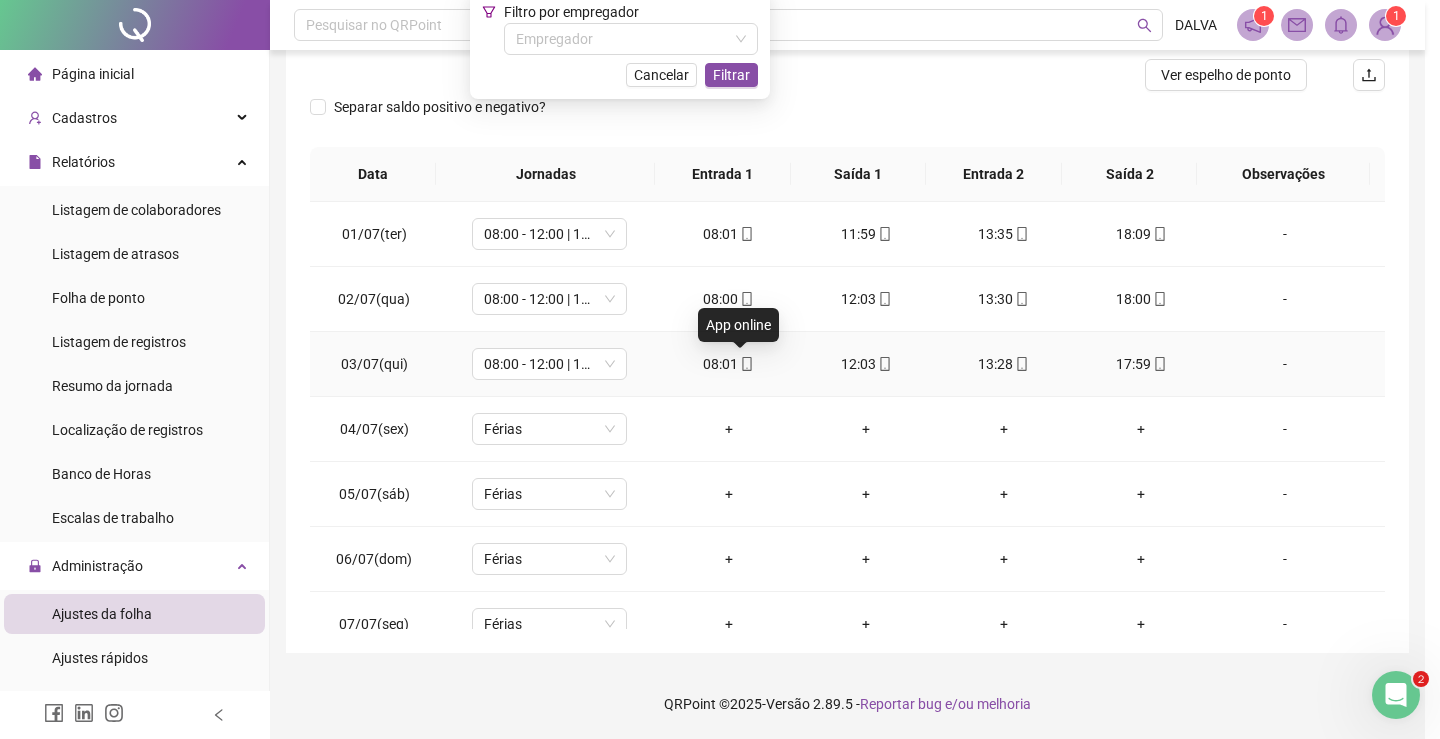 type on "**********" 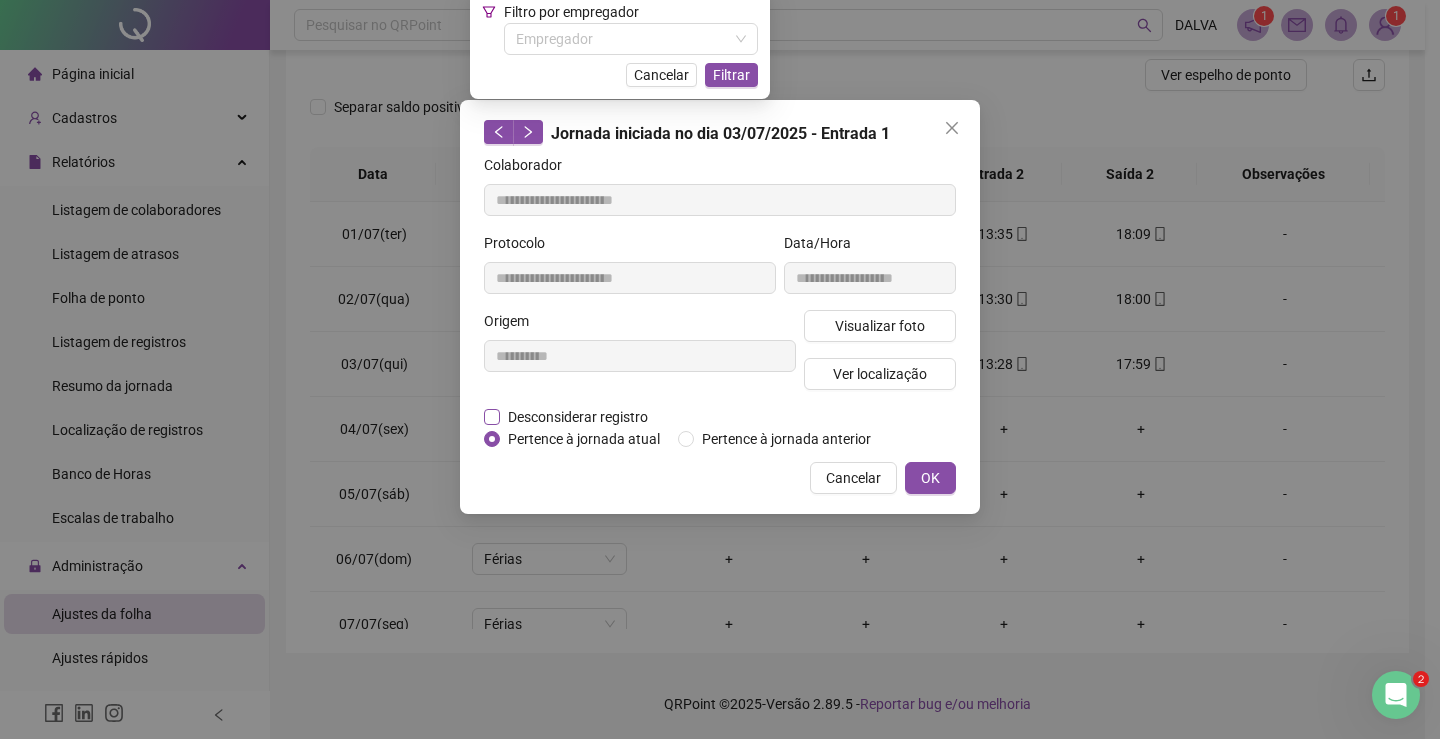 click on "Desconsiderar registro" at bounding box center [578, 417] 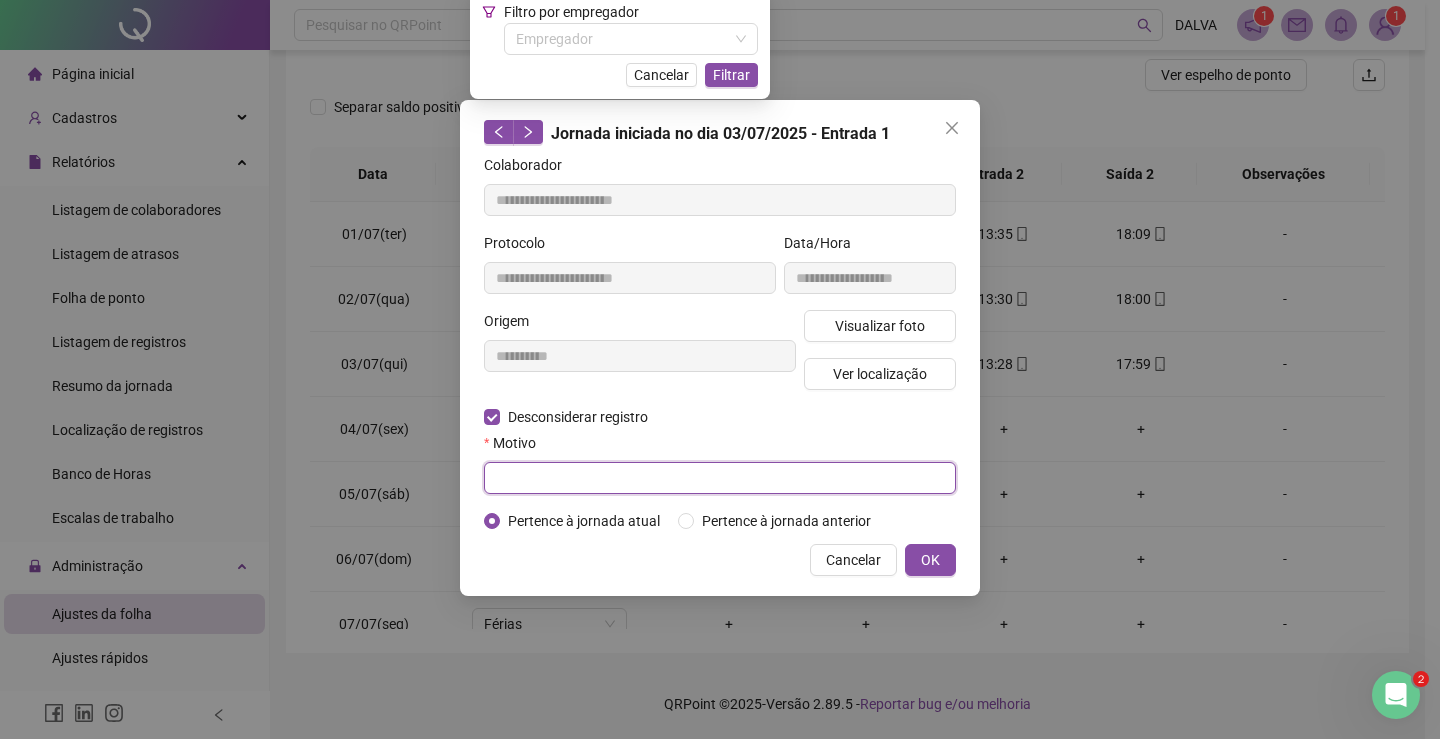 click at bounding box center (720, 478) 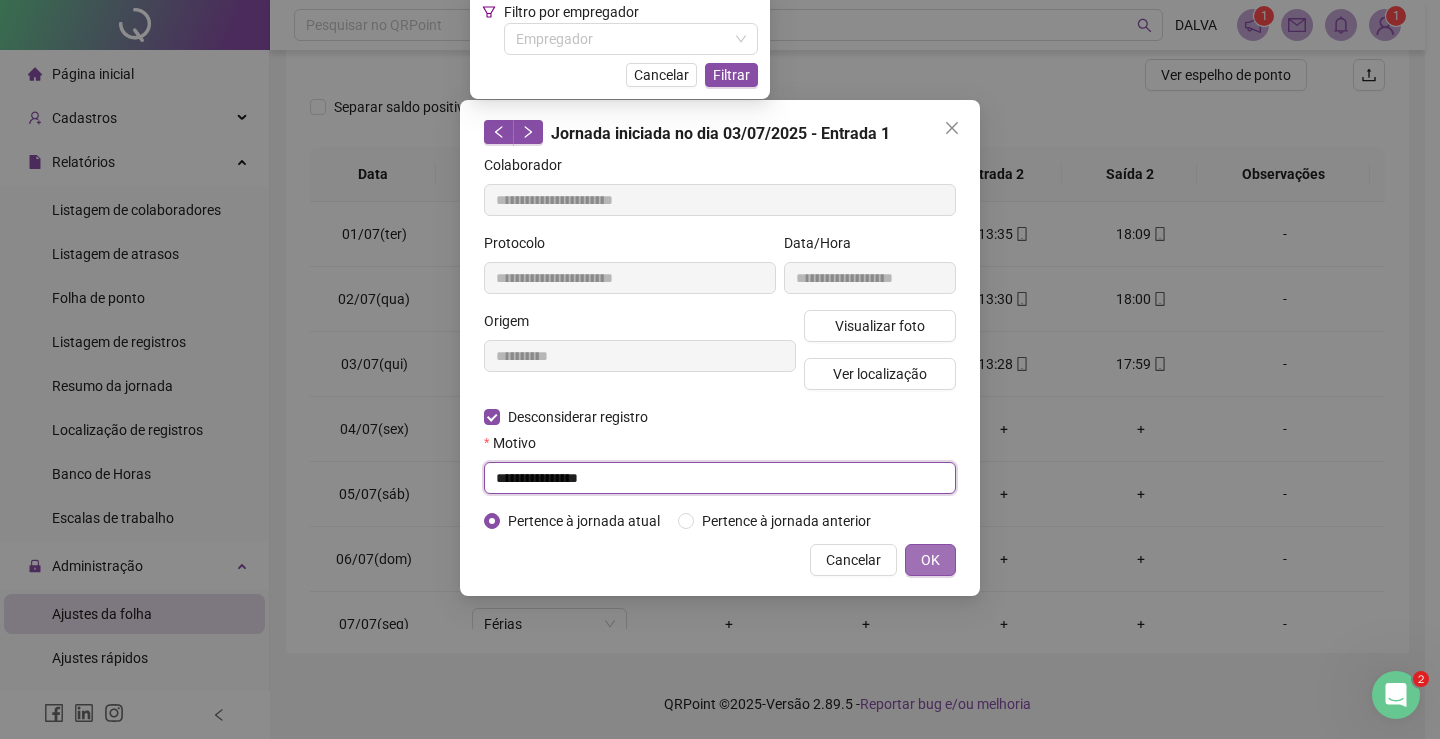 type on "**********" 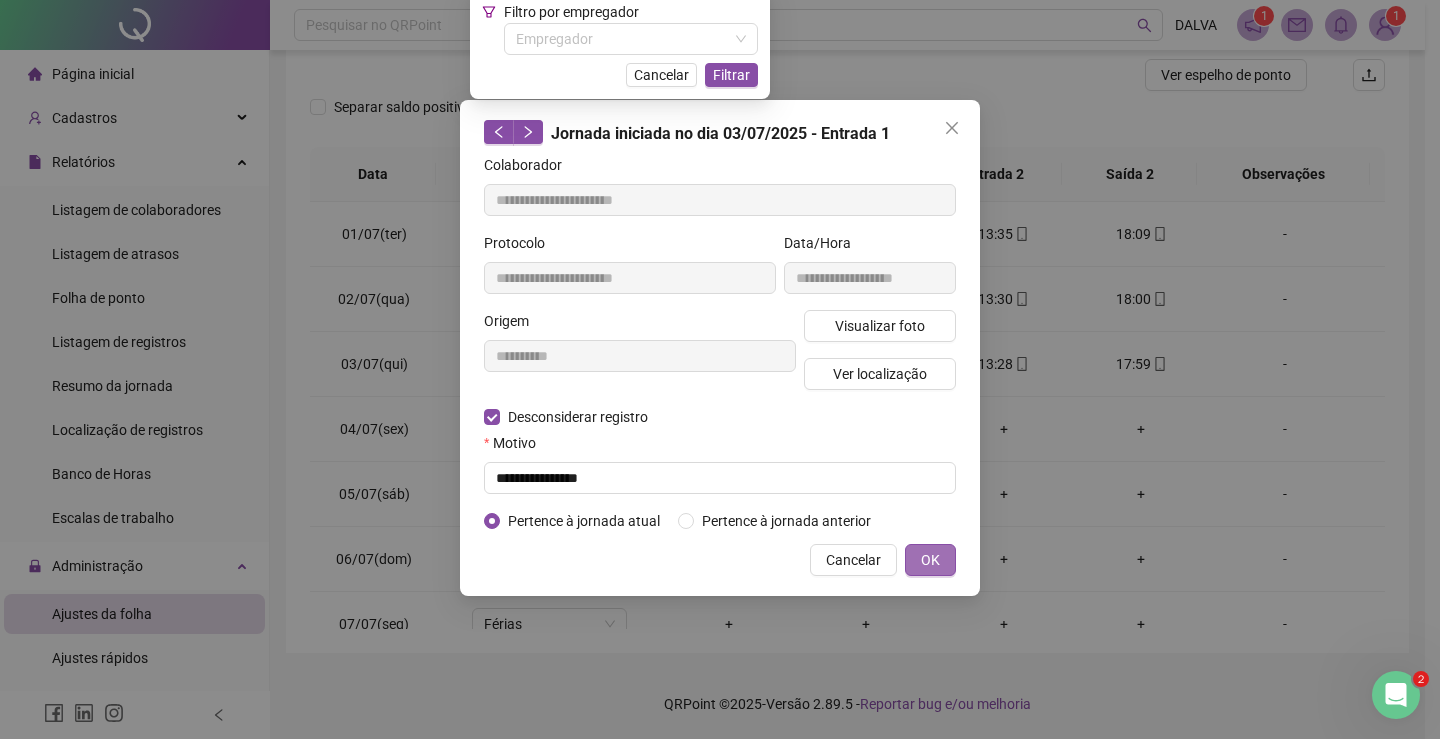 click on "OK" at bounding box center (930, 560) 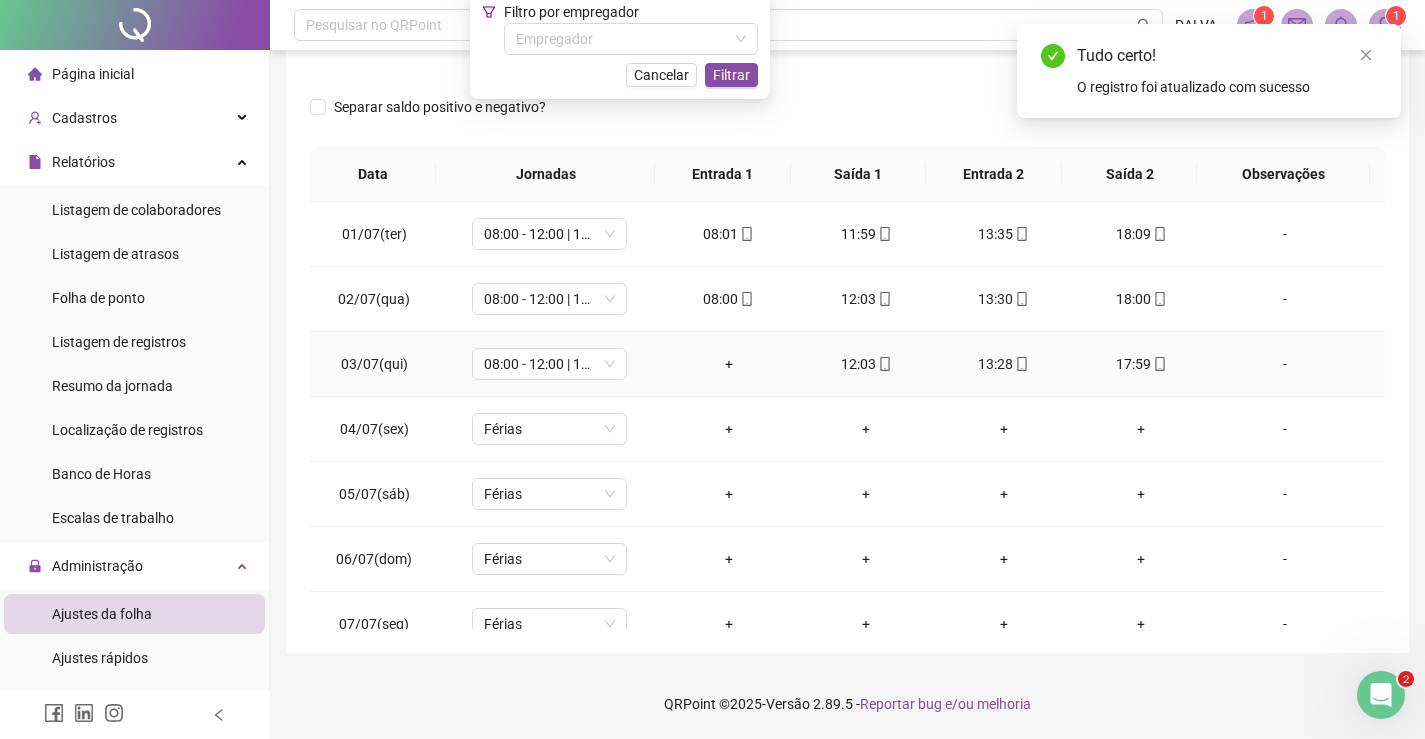 click 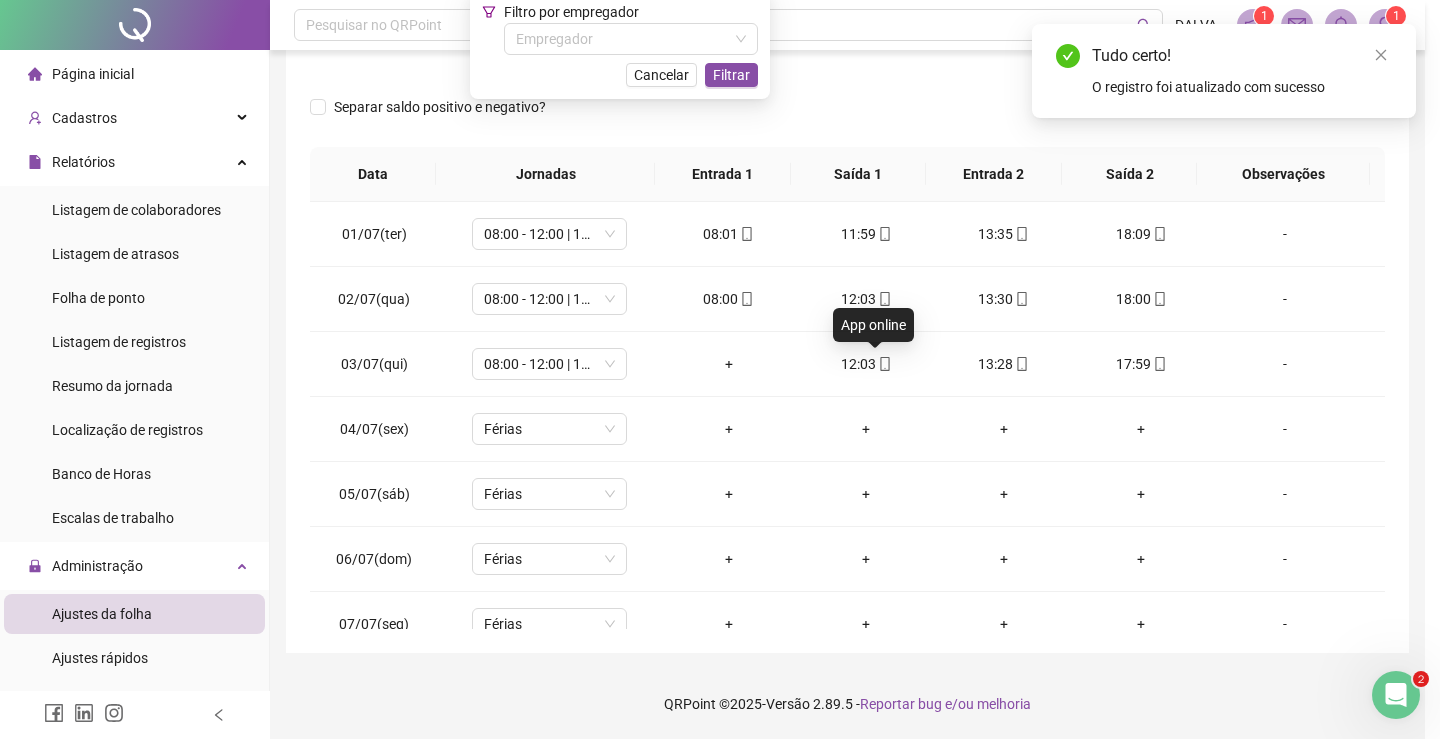 type on "**********" 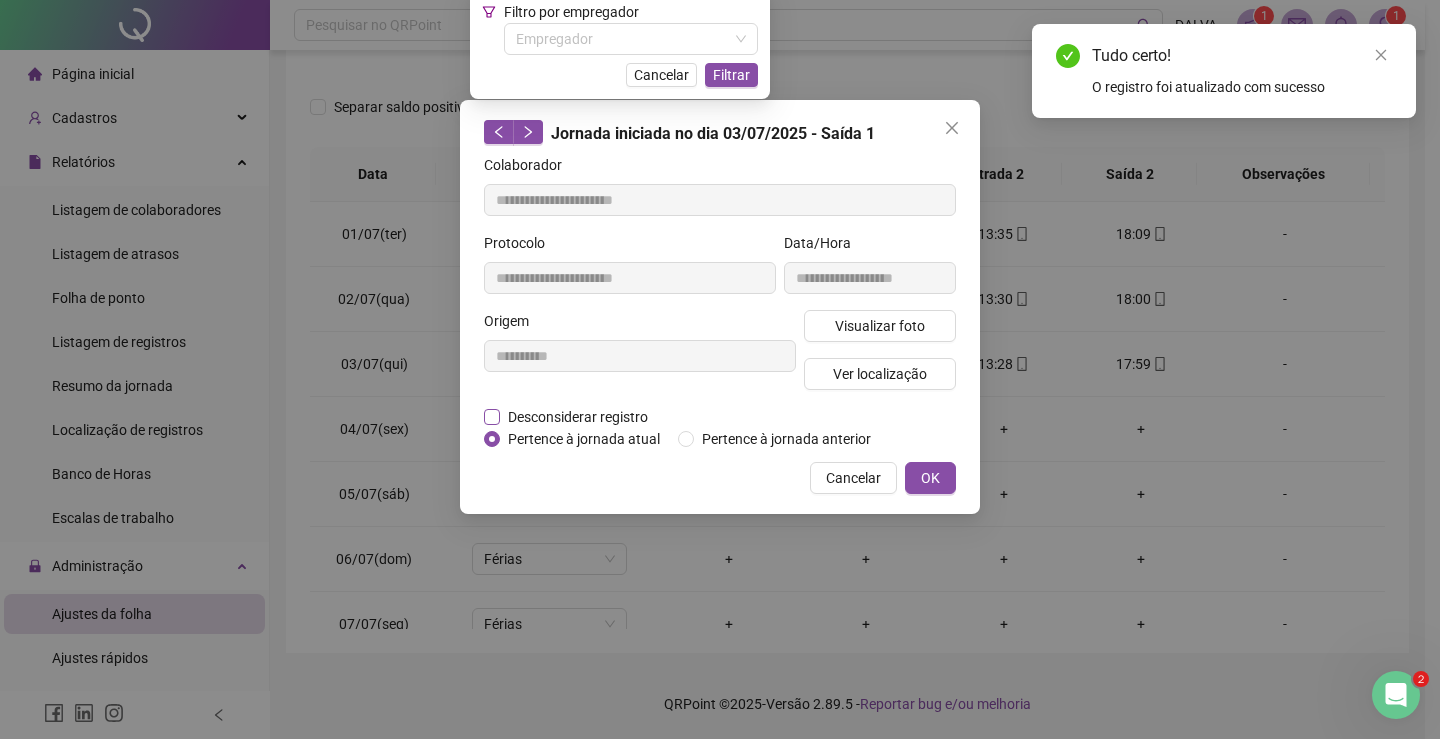 click on "Desconsiderar registro" at bounding box center (578, 417) 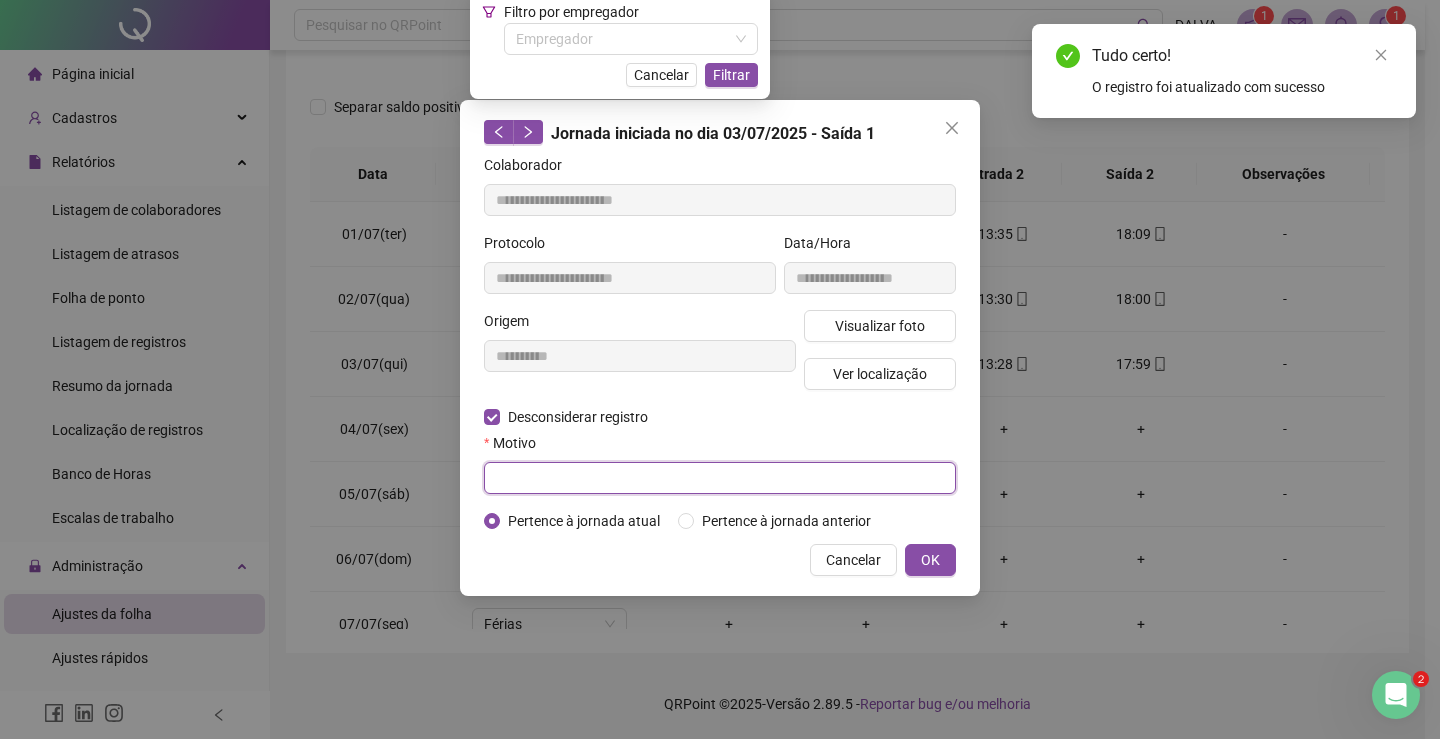 click at bounding box center (720, 478) 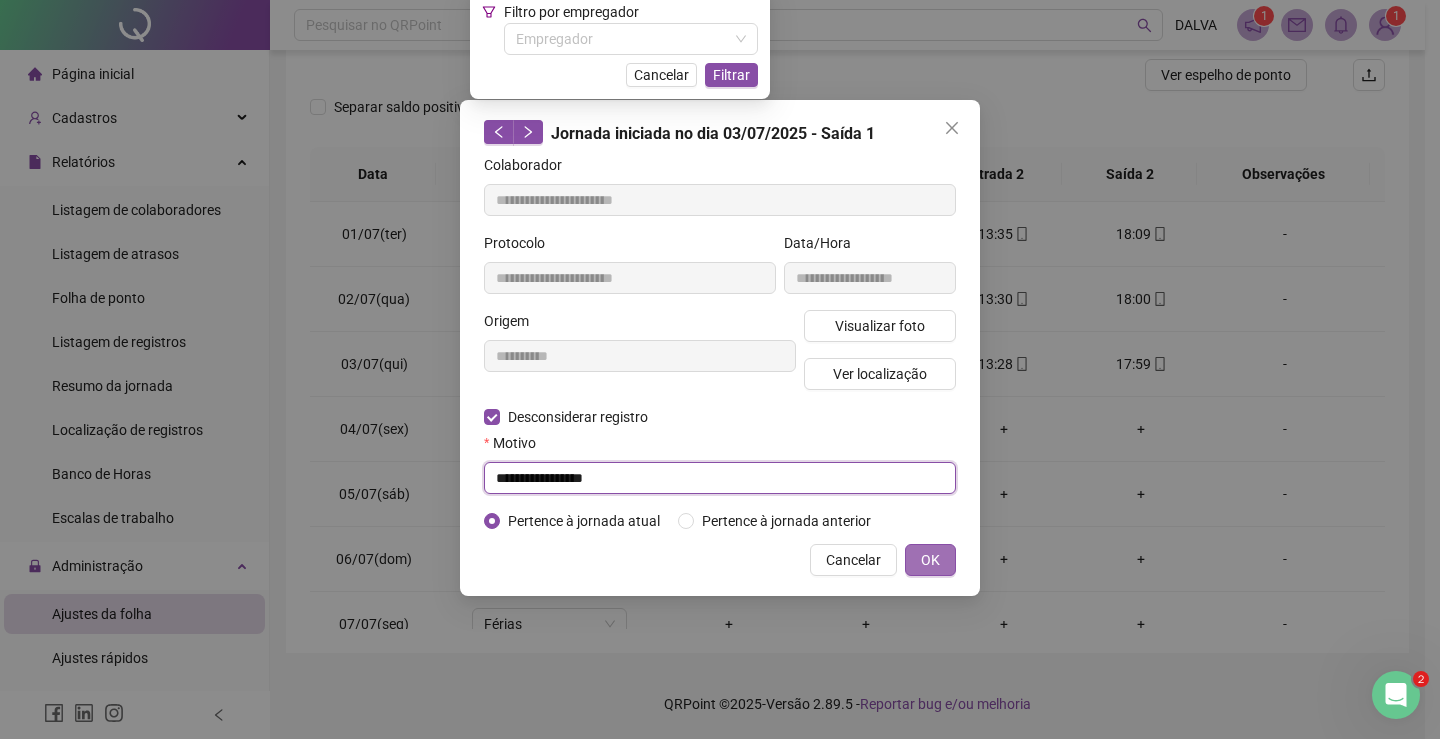 type on "**********" 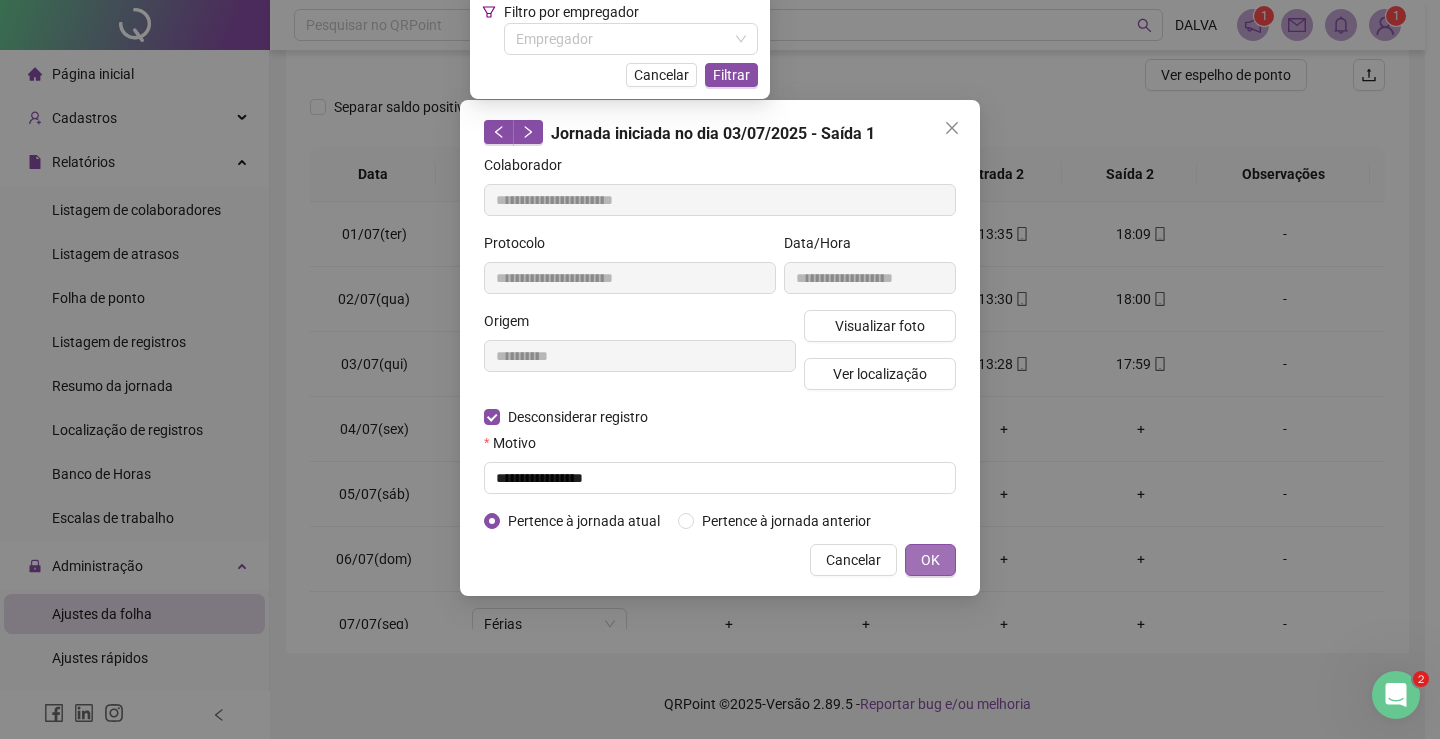 click on "OK" at bounding box center (930, 560) 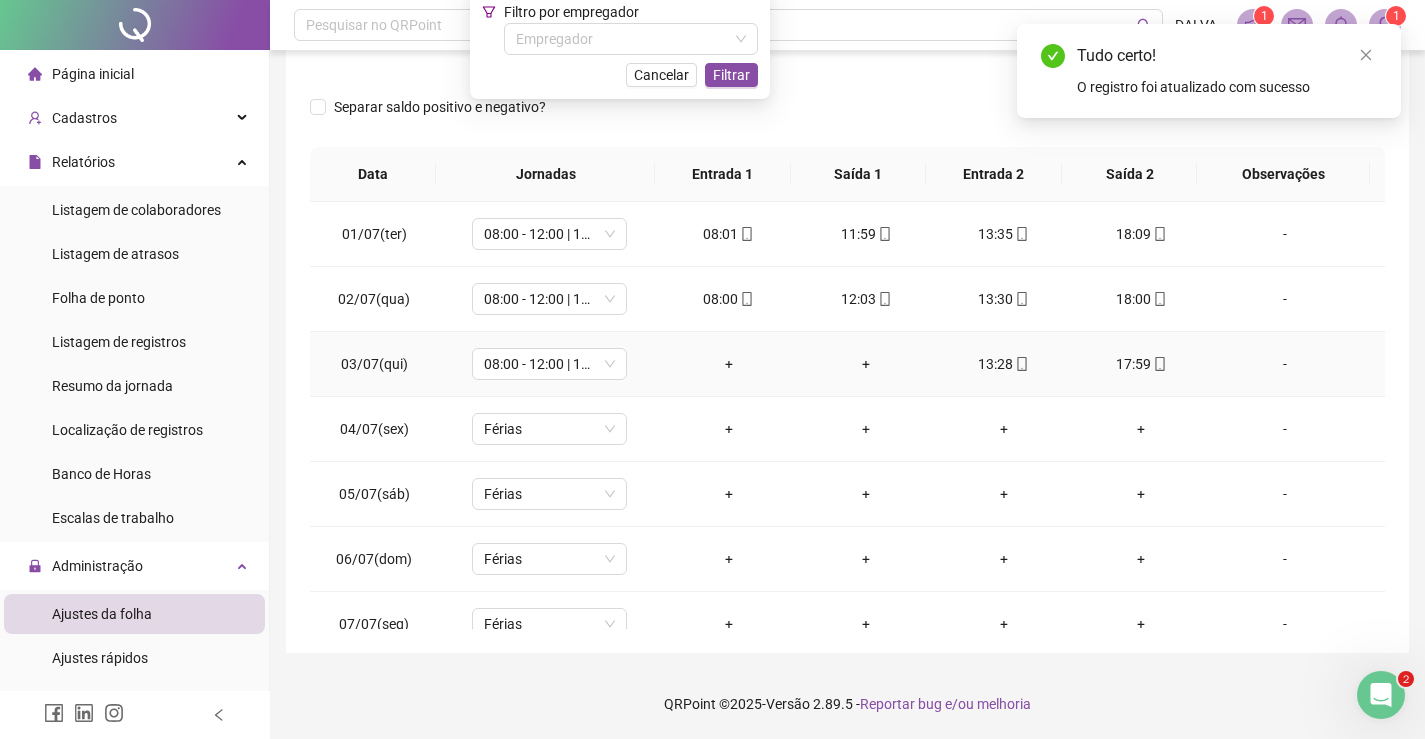 click on "13:28" at bounding box center [1004, 364] 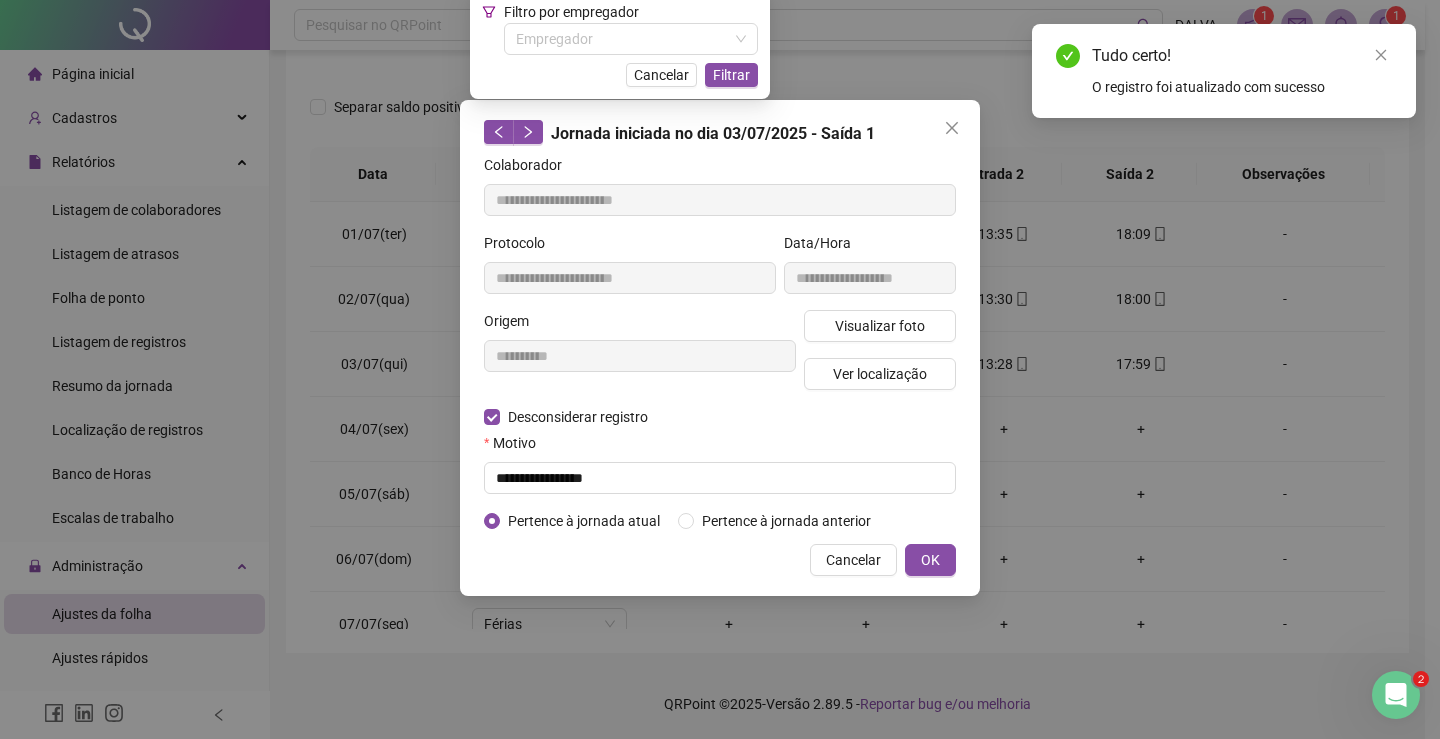 type on "**********" 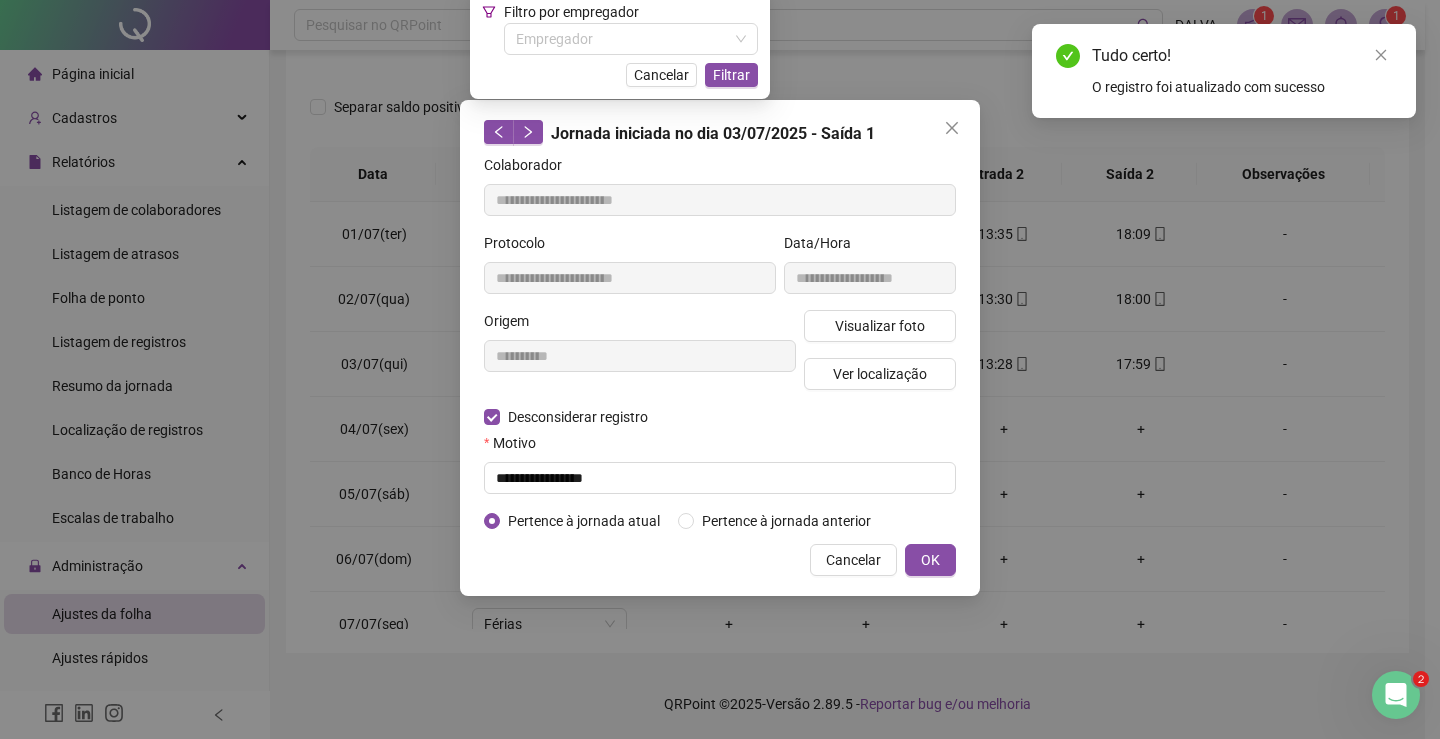 type on "**********" 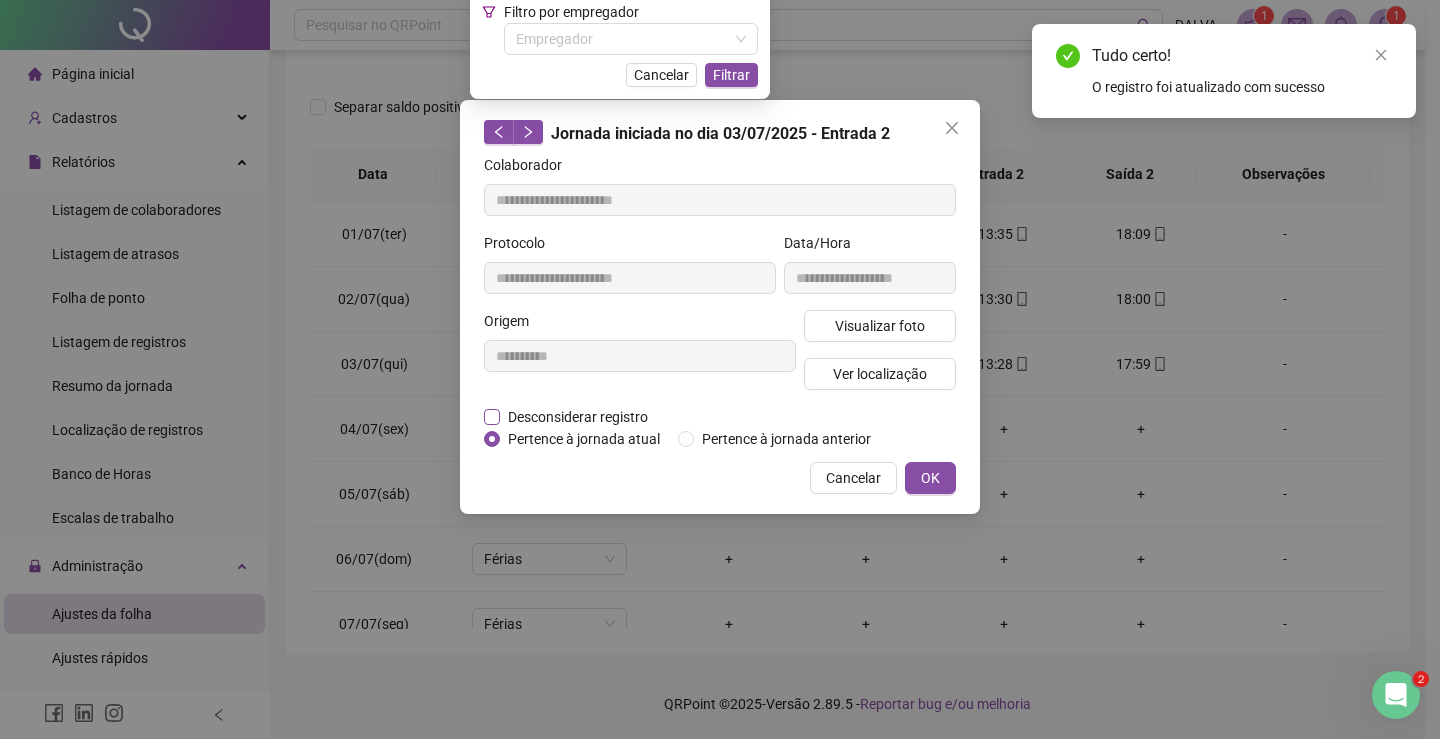 click on "Desconsiderar registro" at bounding box center [578, 417] 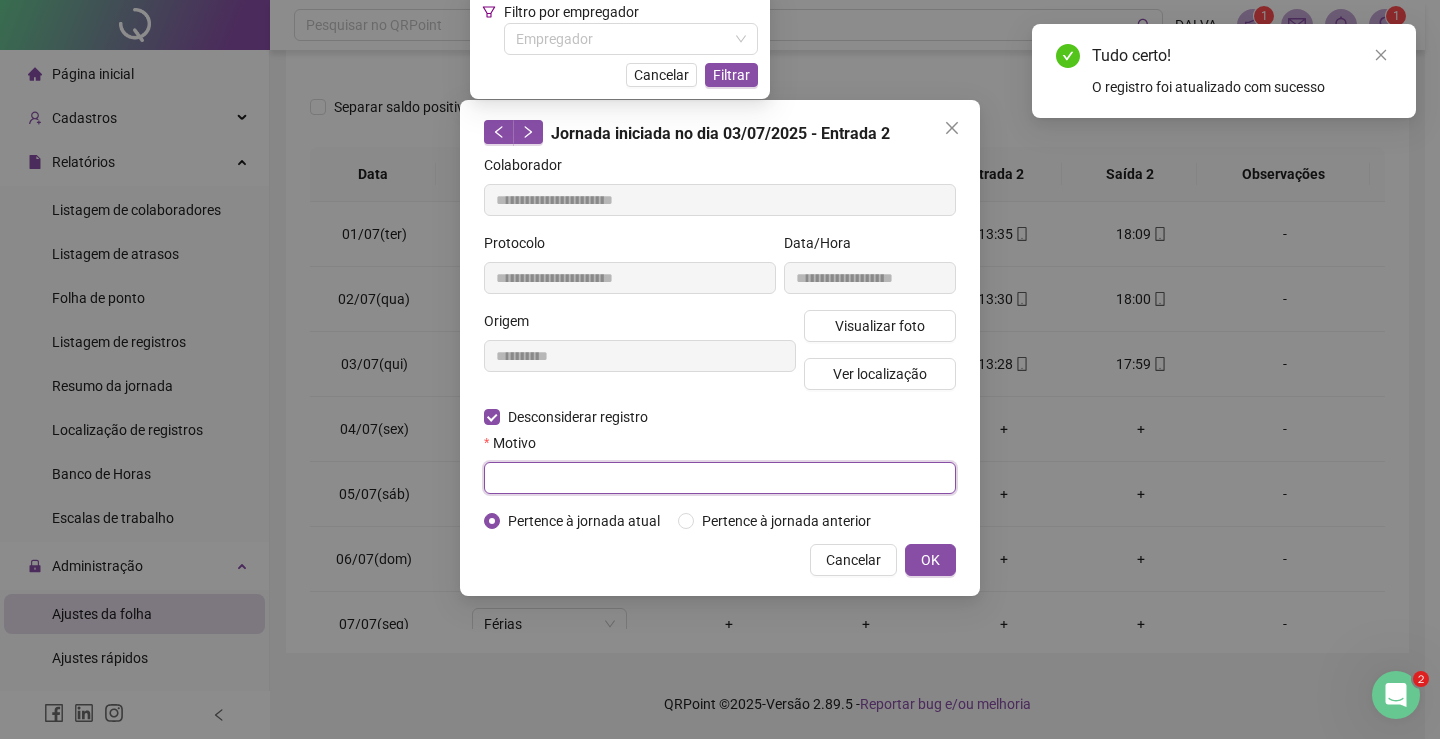click at bounding box center (720, 478) 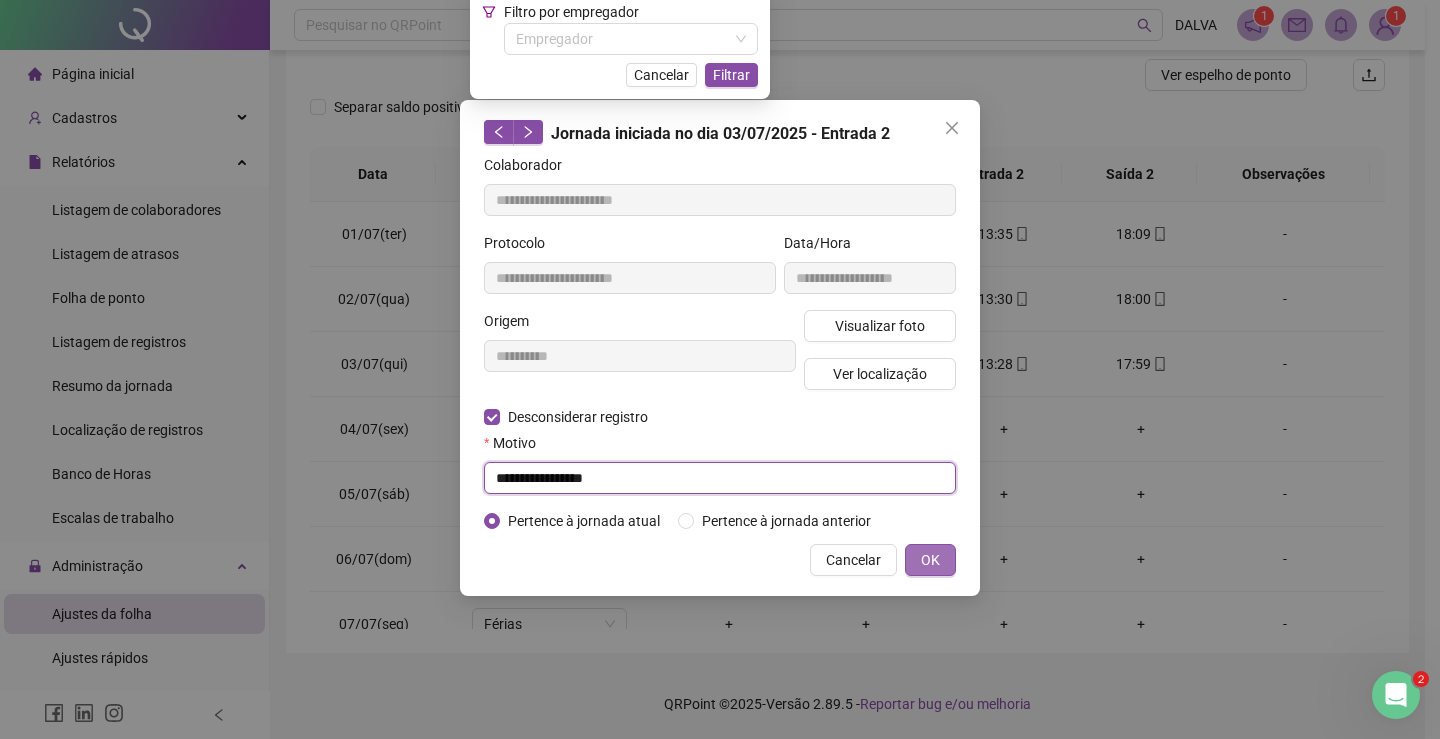 type on "**********" 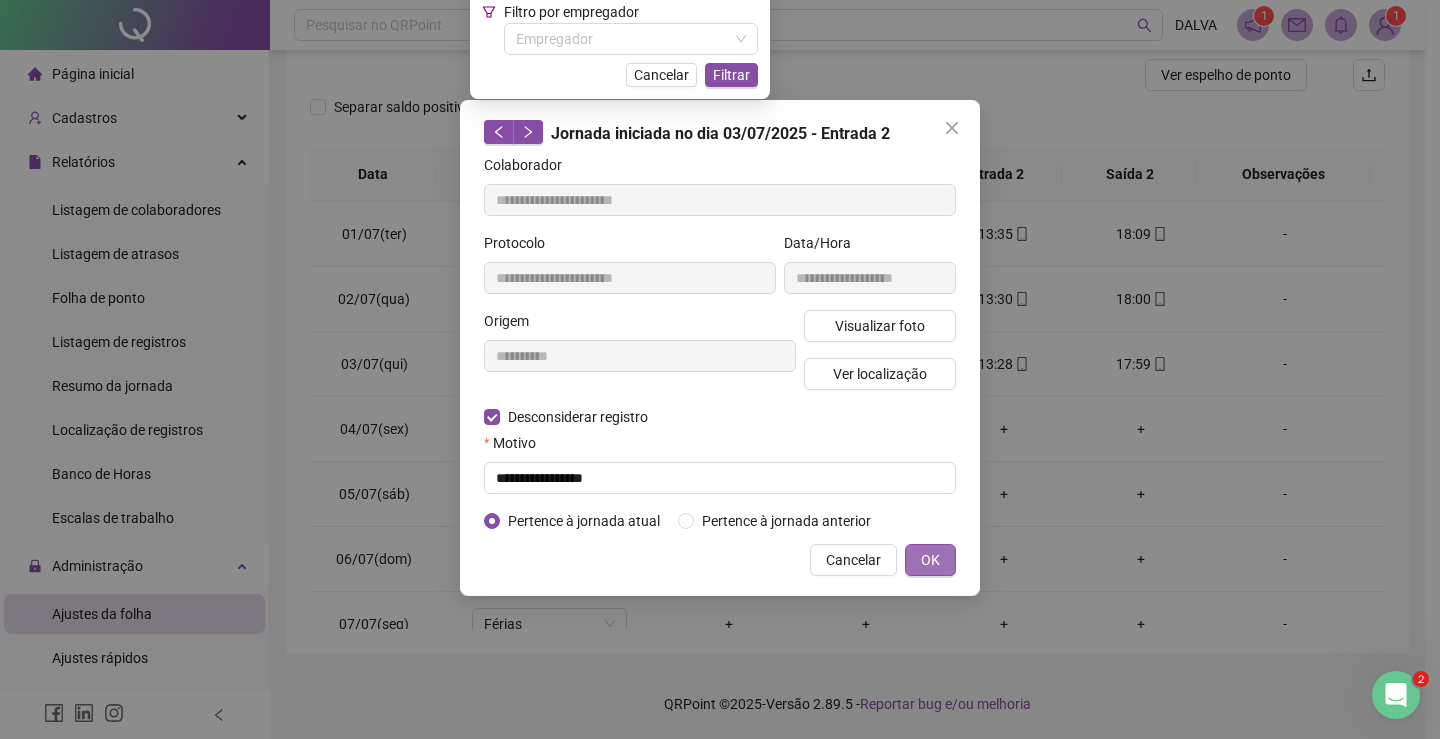 click on "OK" at bounding box center (930, 560) 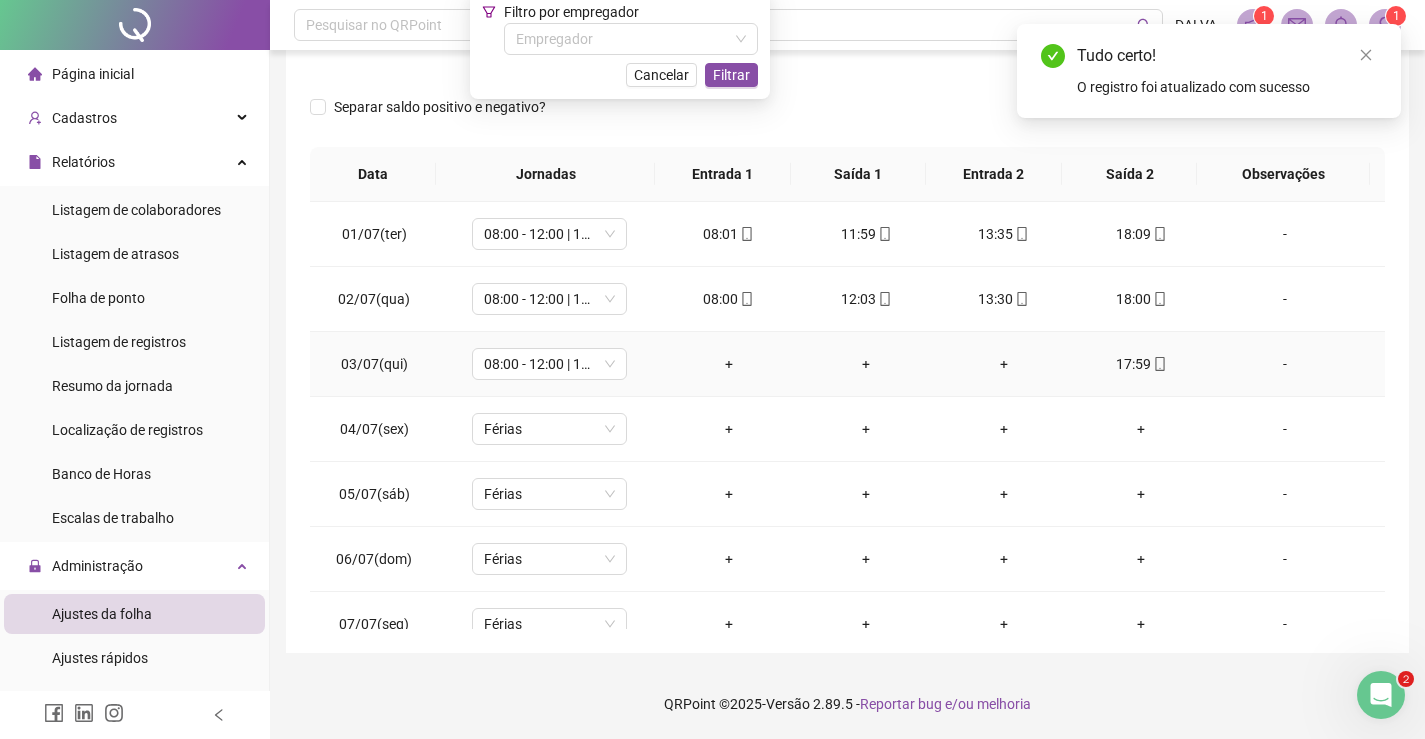 click on "17:59" at bounding box center [1142, 364] 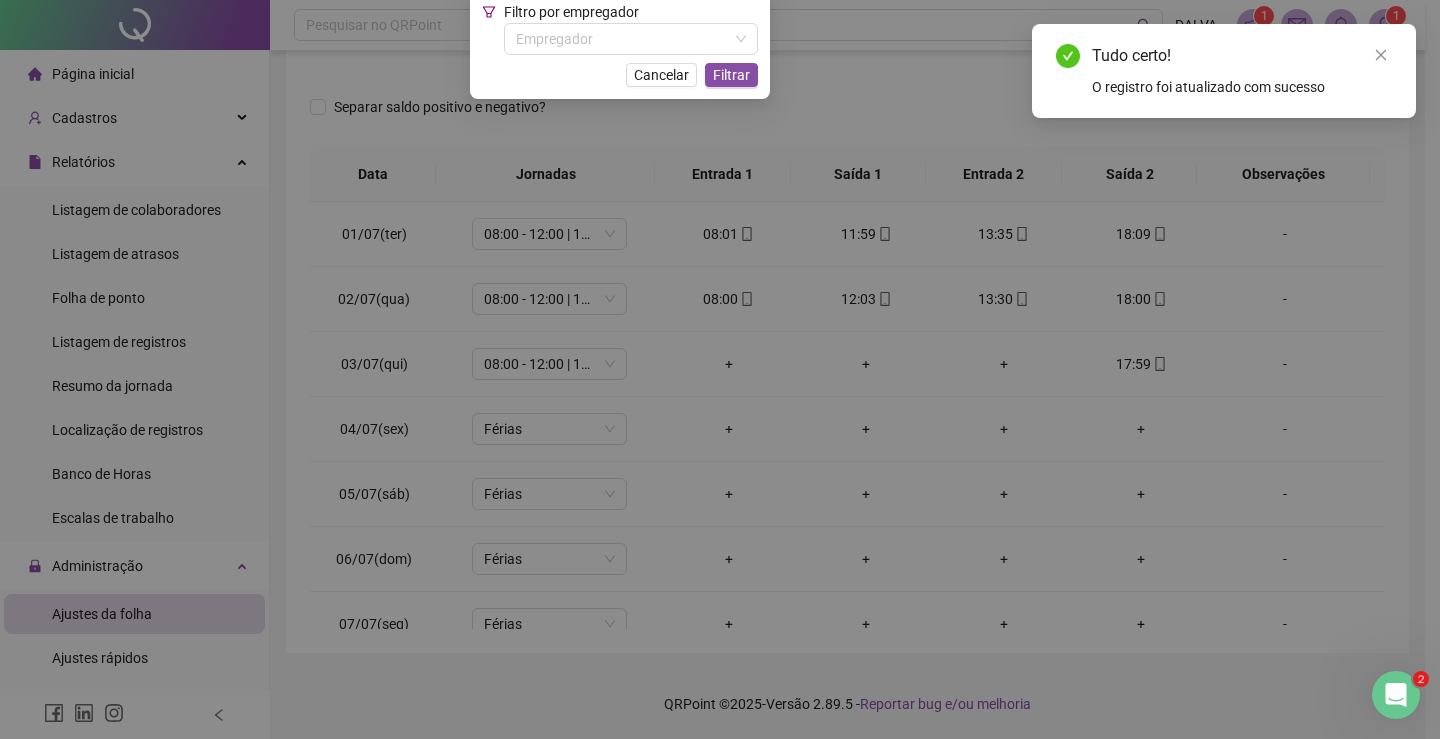 type on "**********" 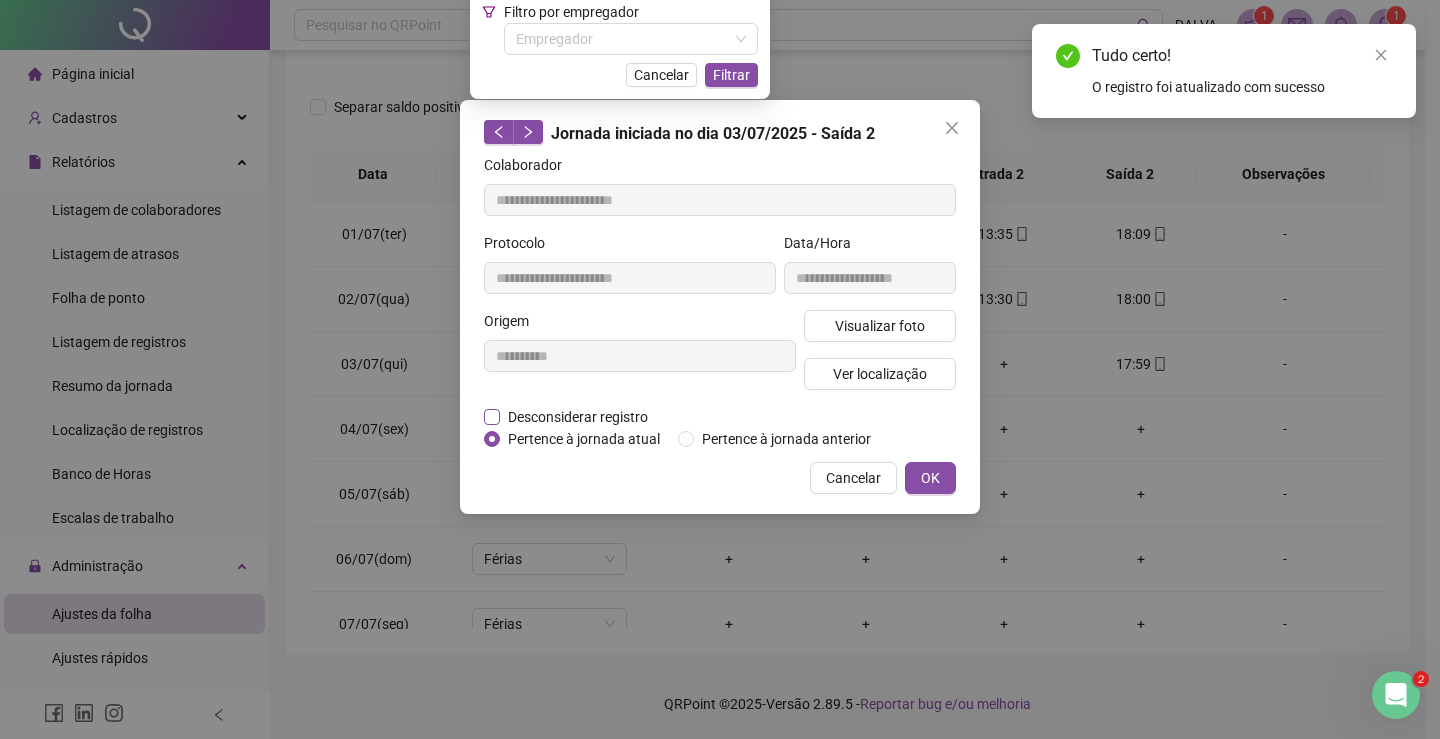 click on "Desconsiderar registro" at bounding box center (578, 417) 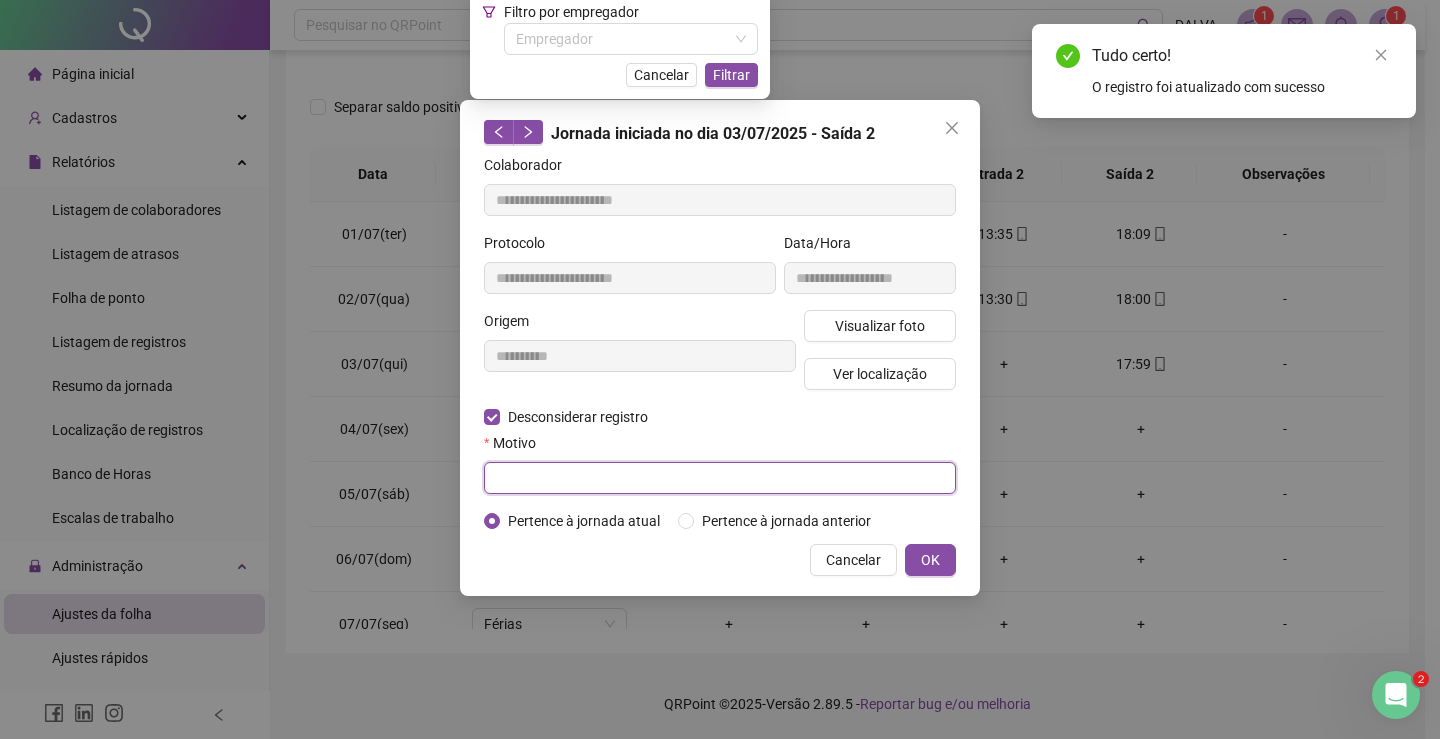 click at bounding box center (720, 478) 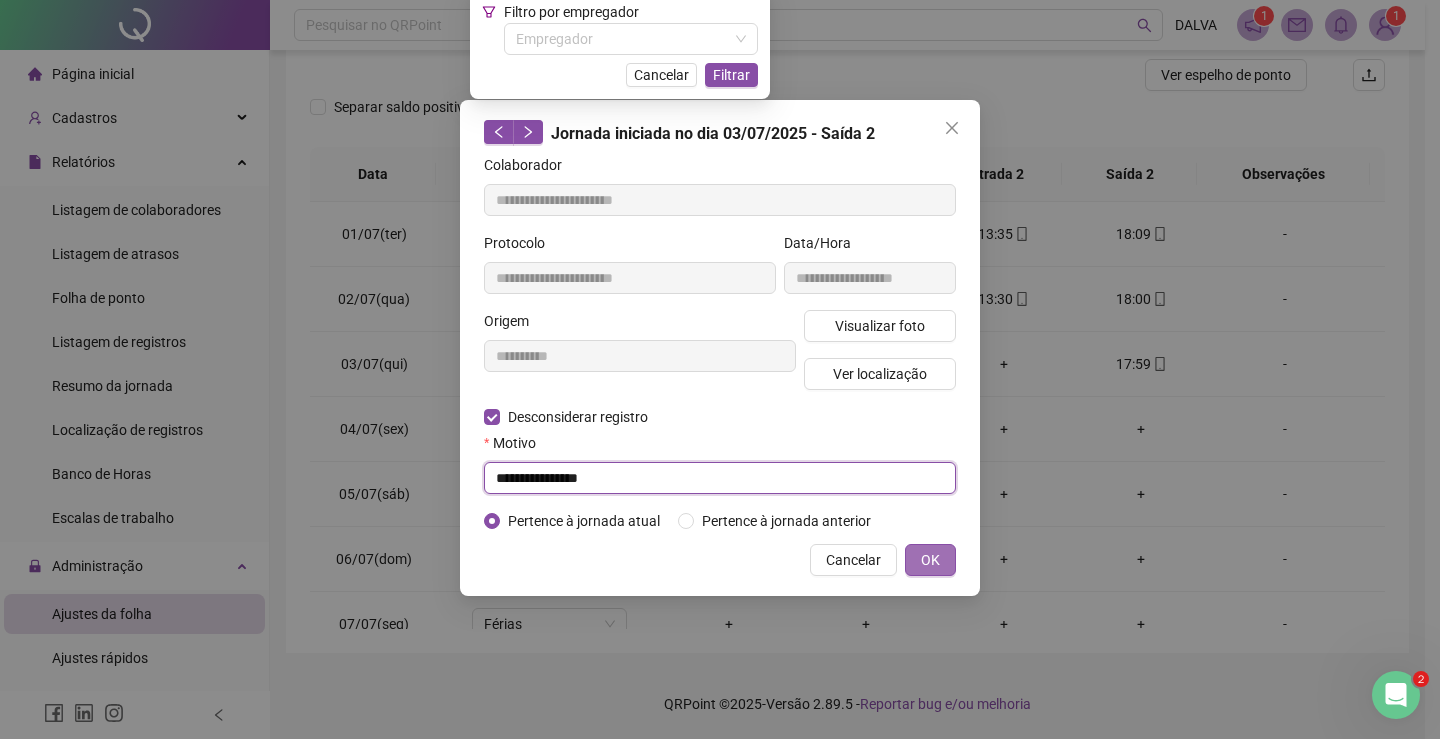 type on "**********" 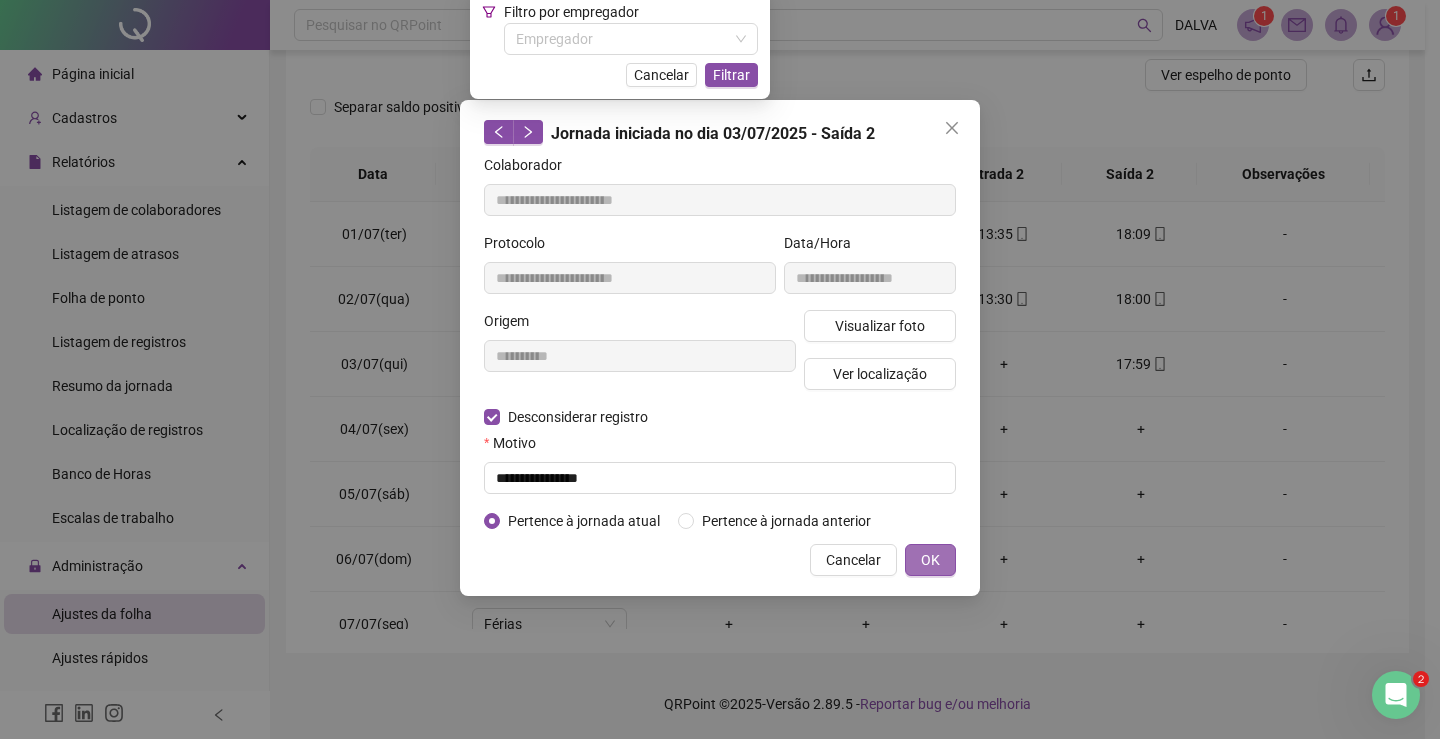 click on "OK" at bounding box center [930, 560] 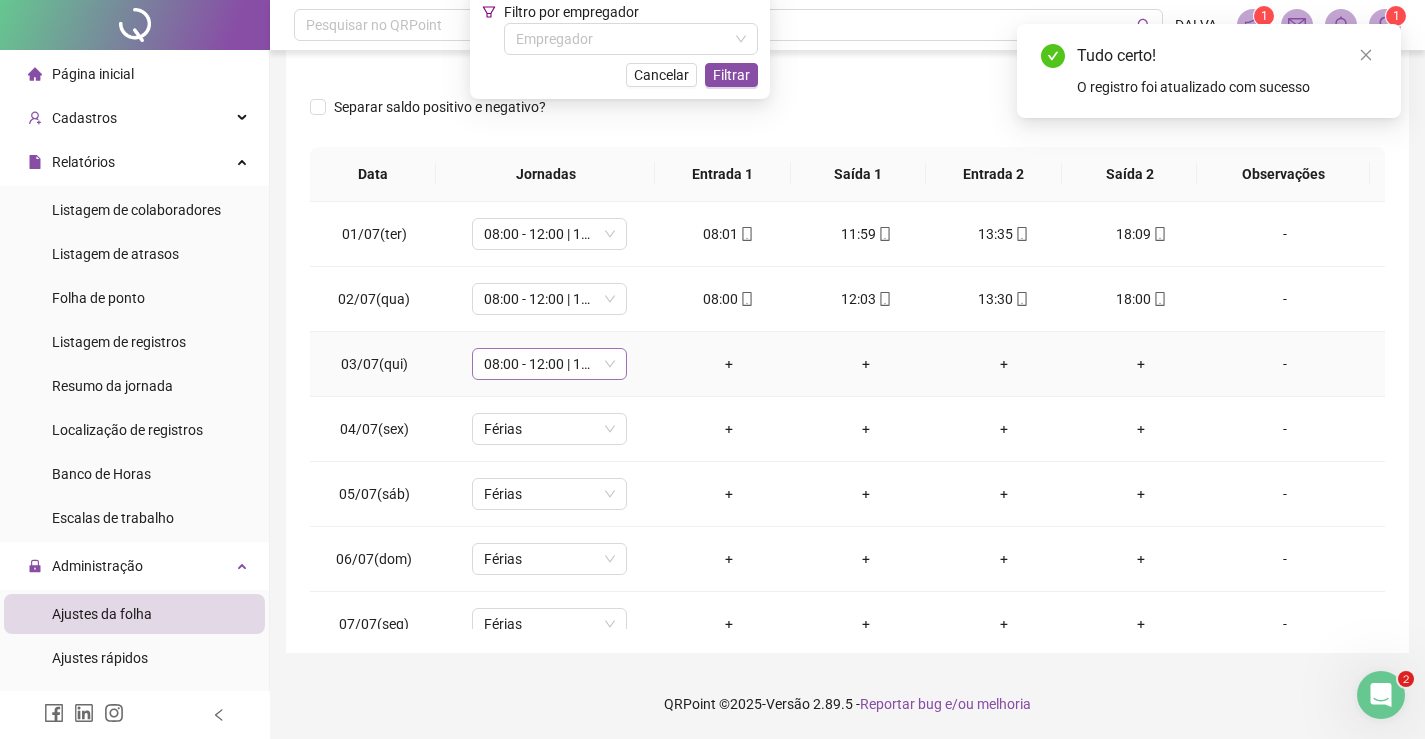 click on "08:00 - 12:00 | 14:00 - 18:00" at bounding box center [549, 364] 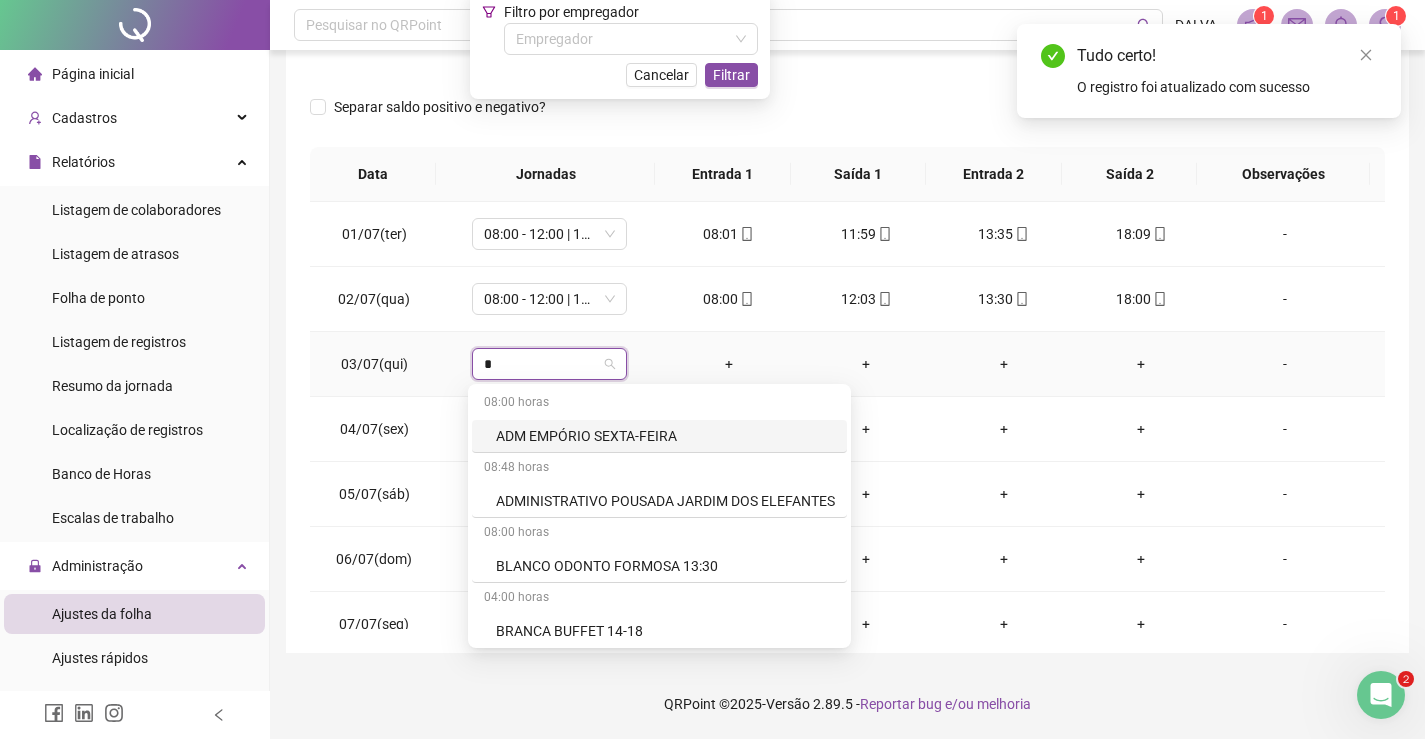 type on "**" 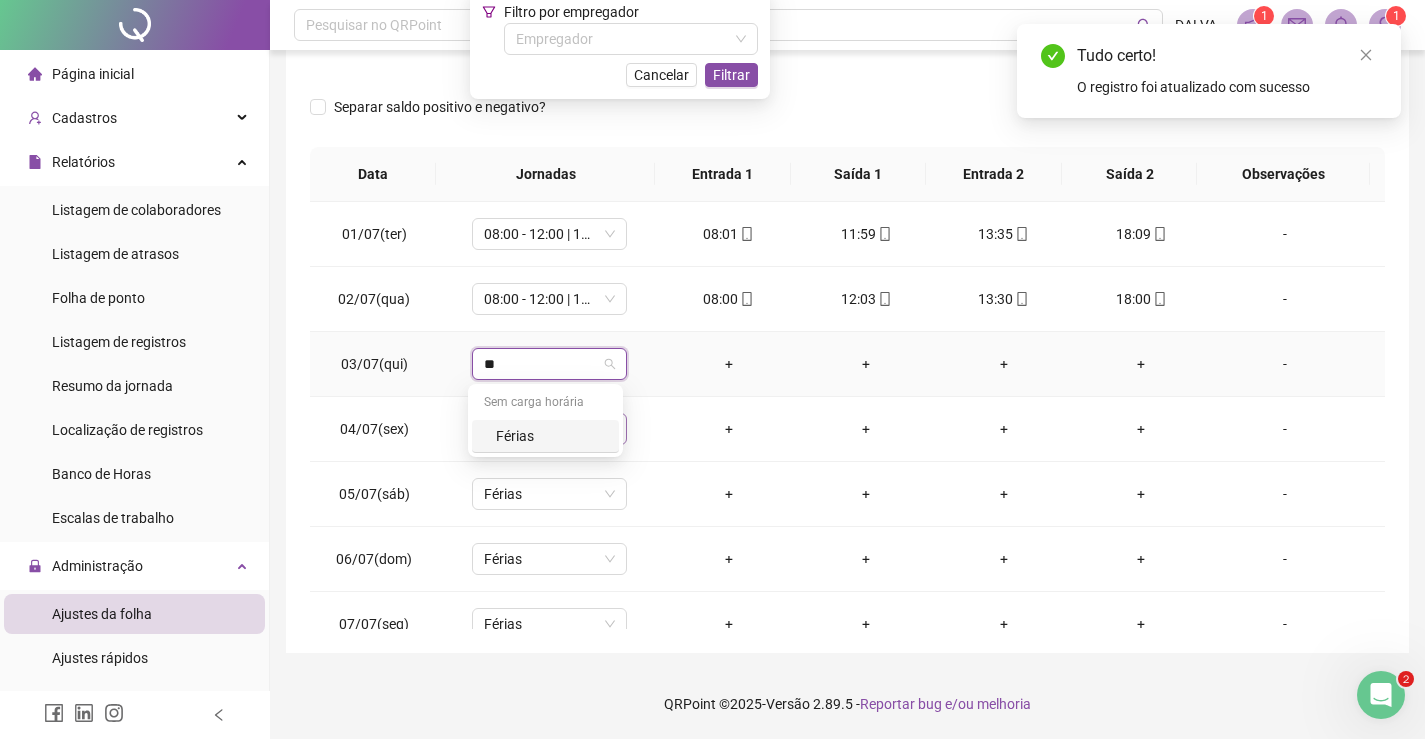 click on "Férias" at bounding box center (551, 436) 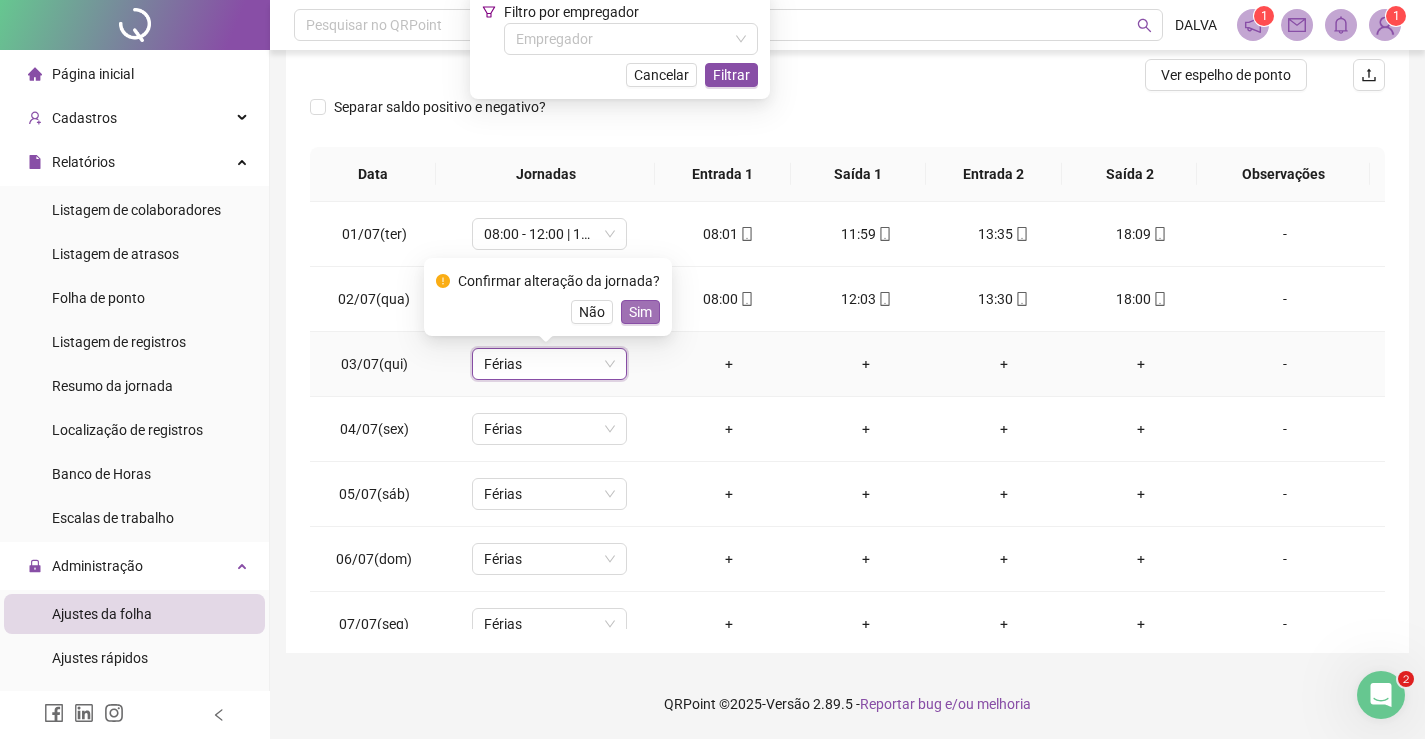 click on "Sim" at bounding box center [640, 312] 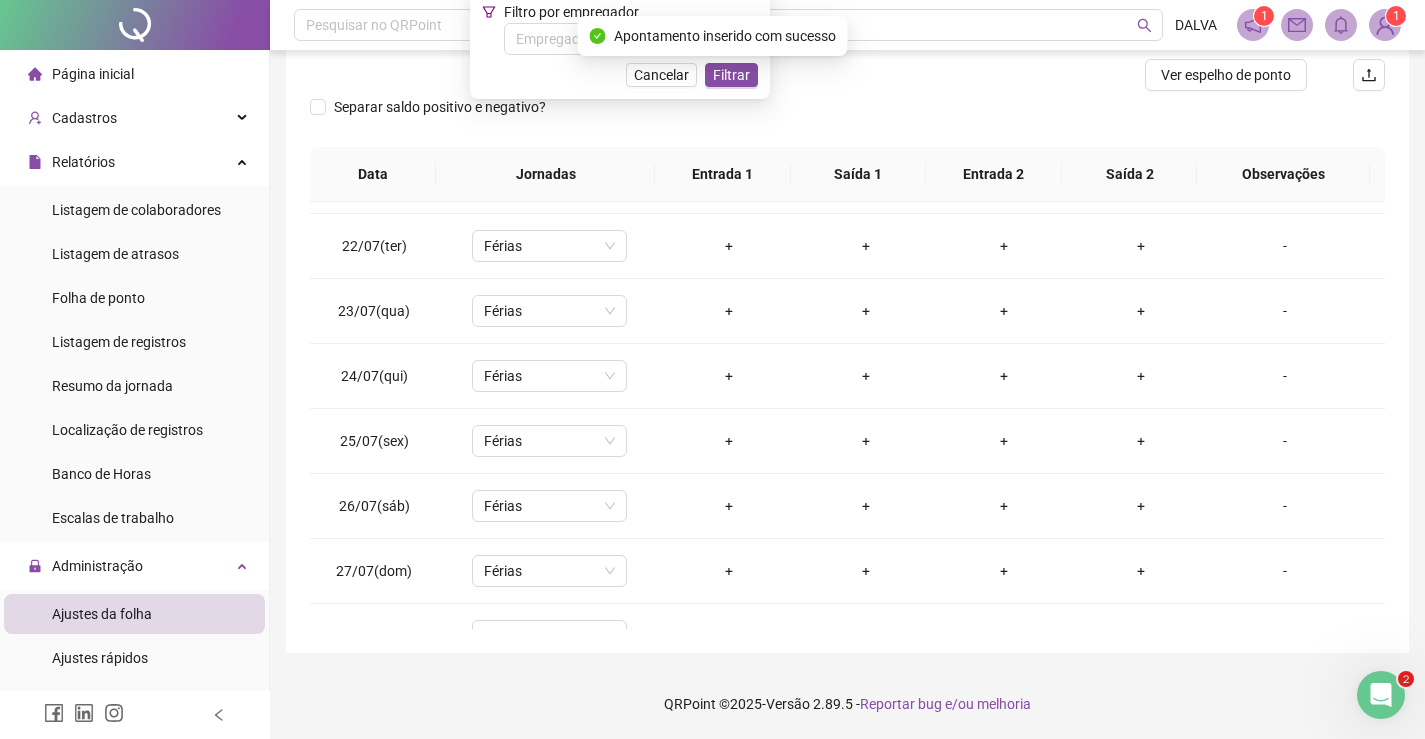 scroll, scrollTop: 1188, scrollLeft: 0, axis: vertical 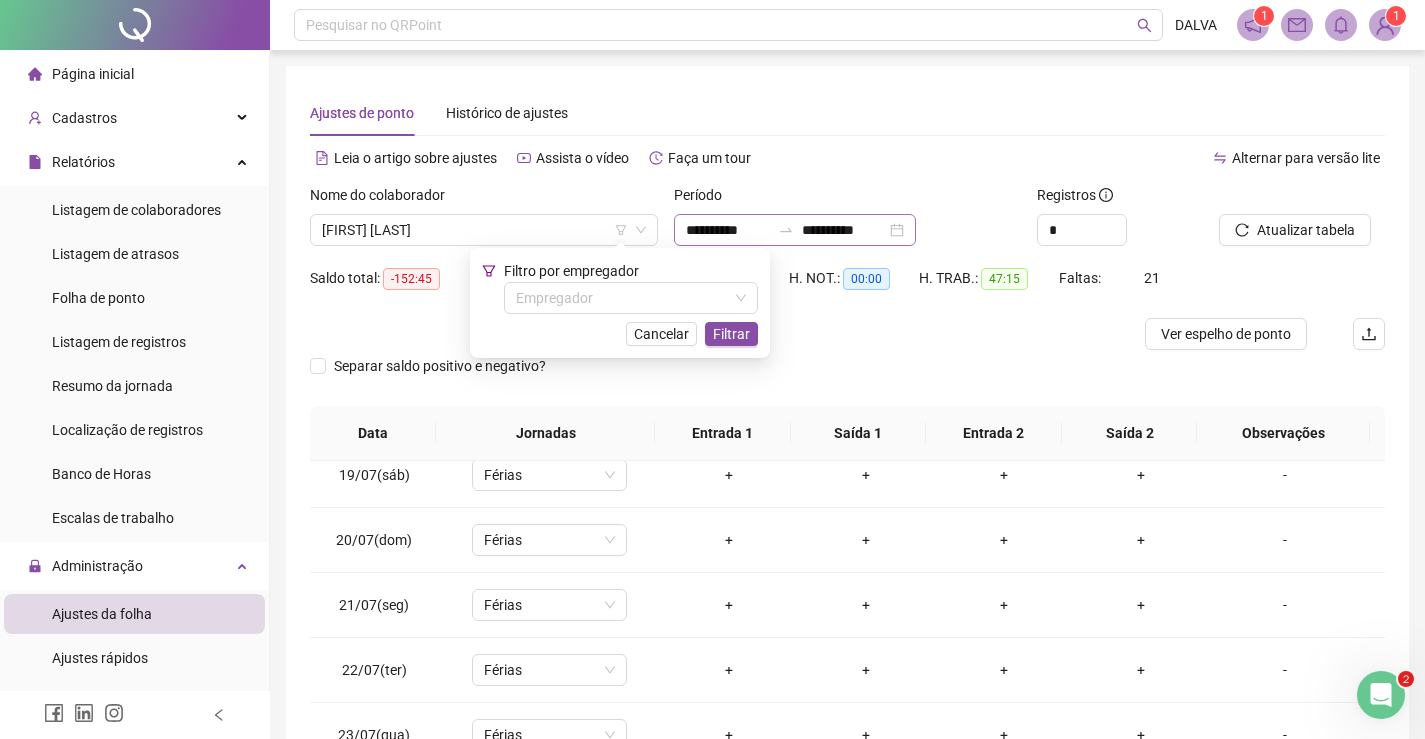 click on "**********" at bounding box center [795, 230] 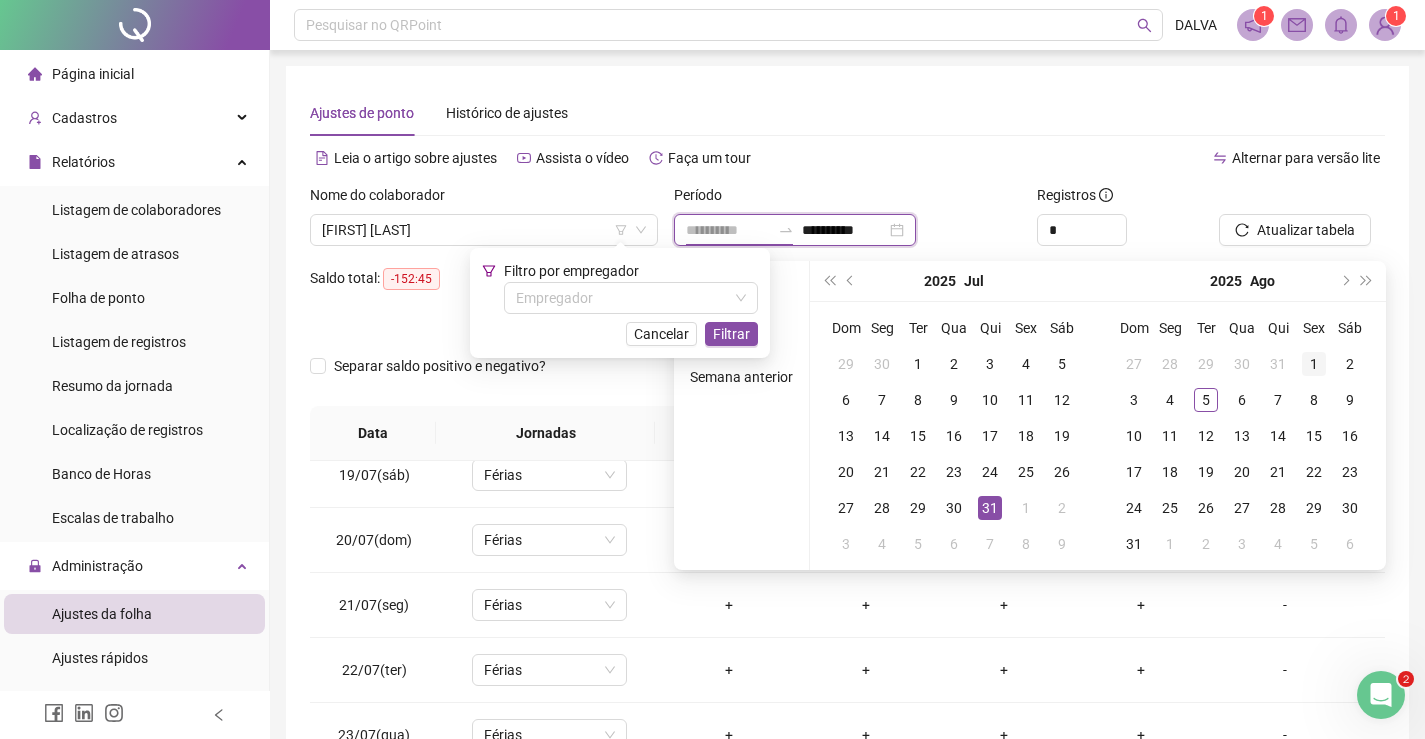 type on "**********" 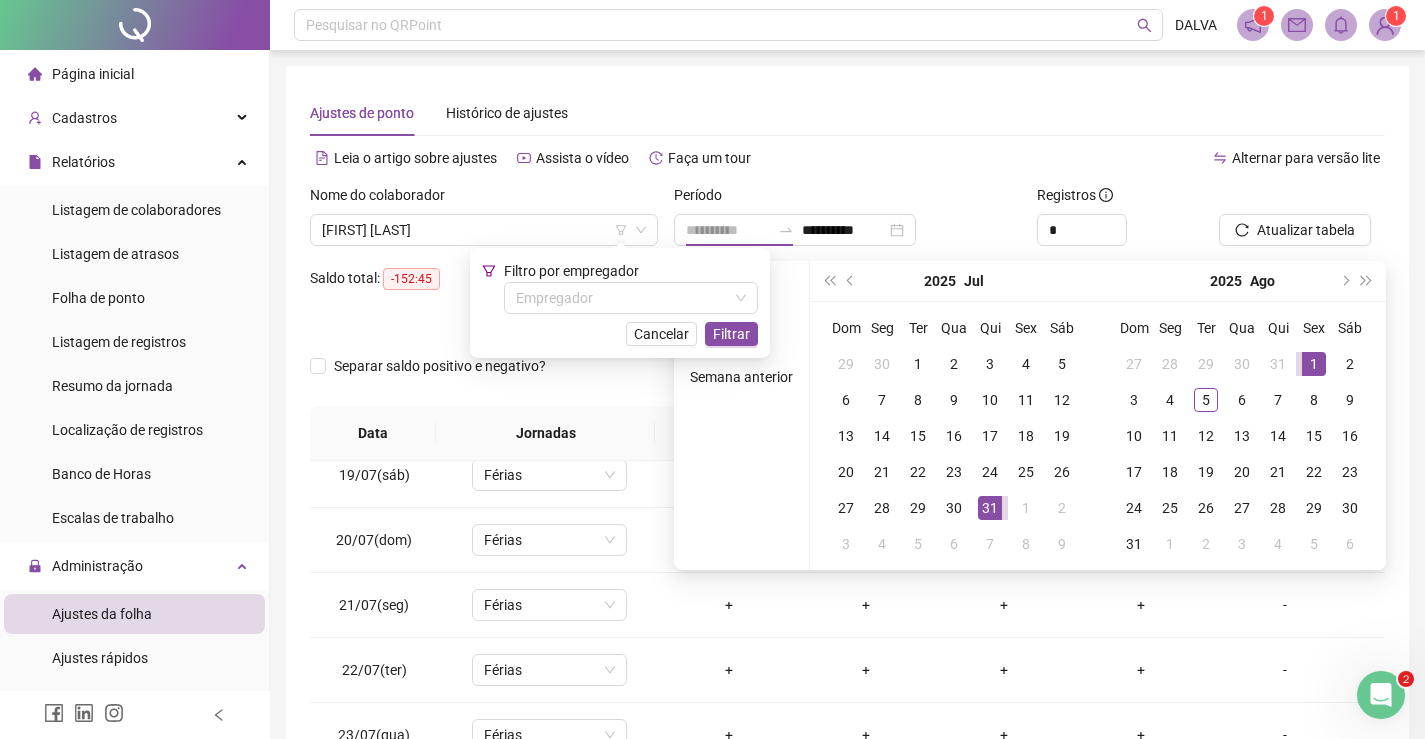 click on "1" at bounding box center [1314, 364] 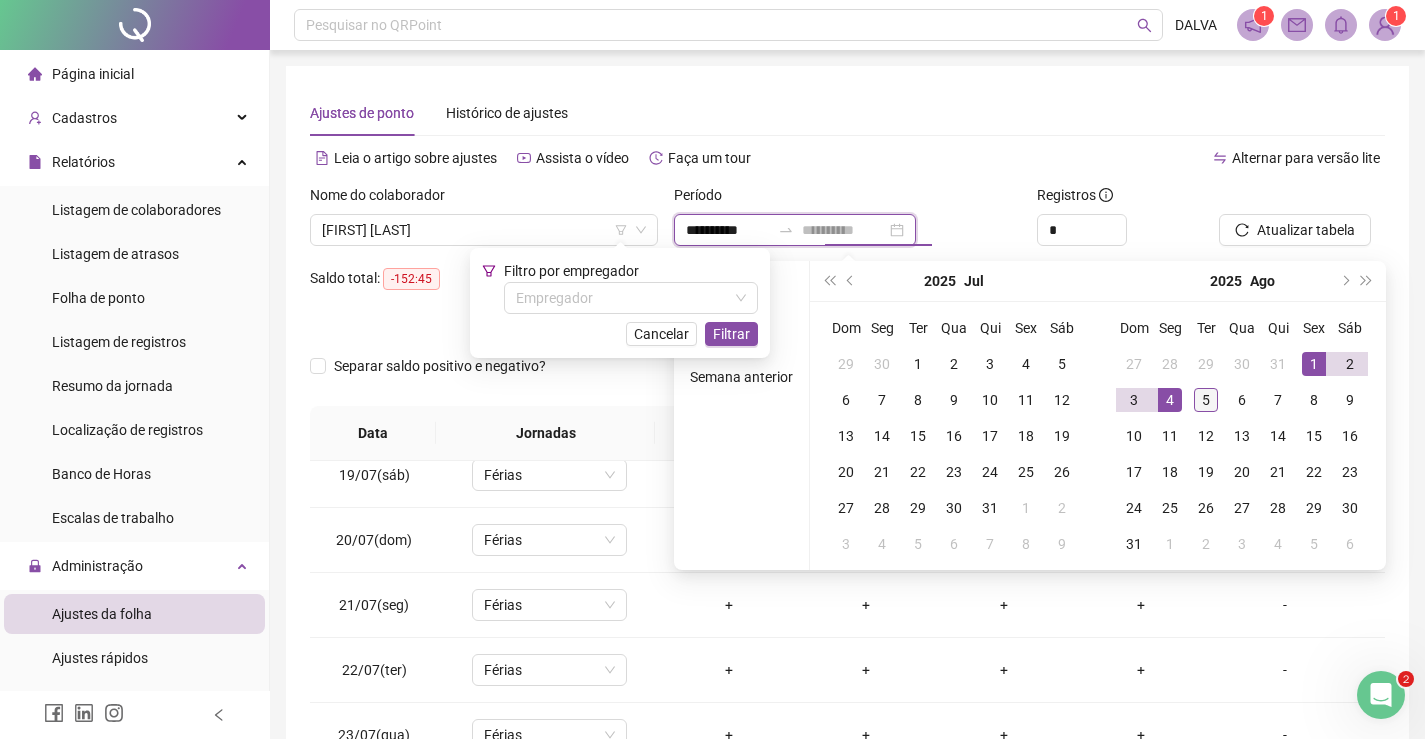 type on "**********" 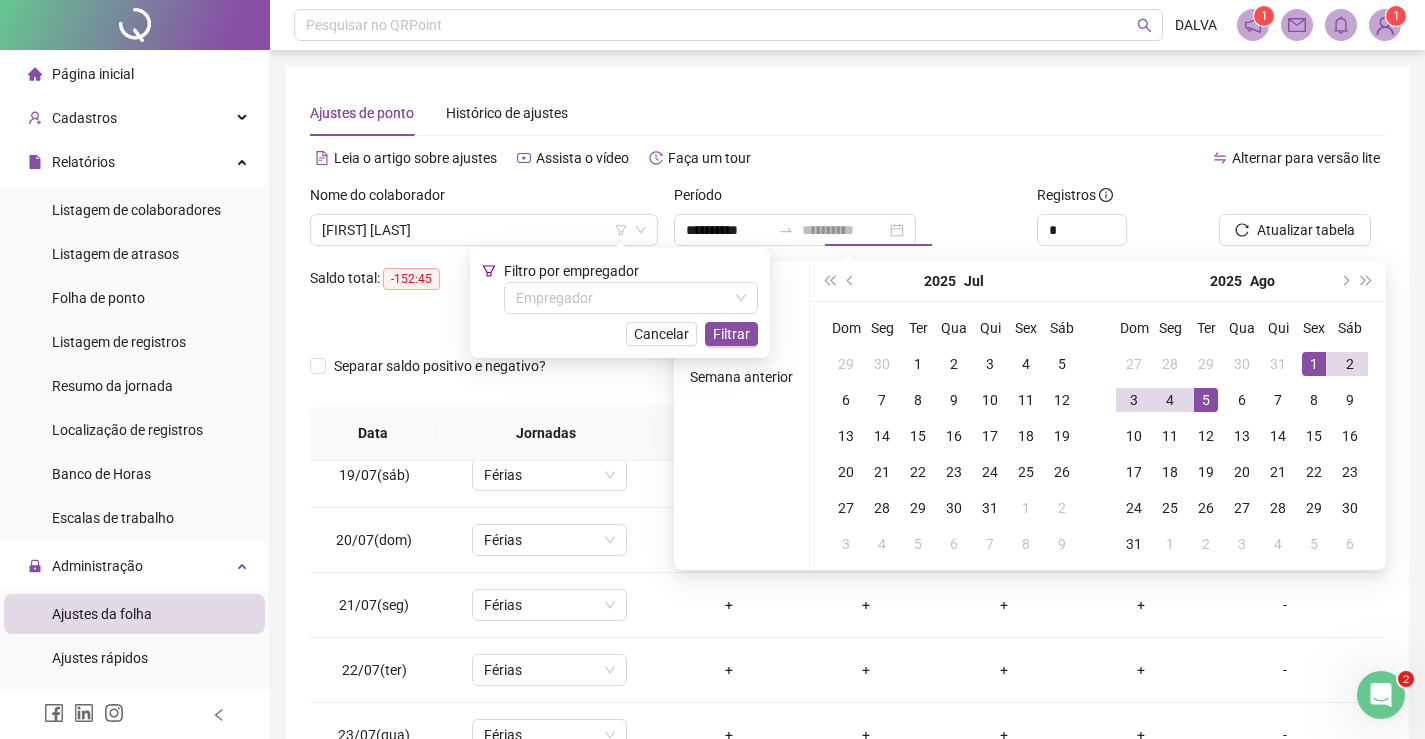click on "5" at bounding box center (1206, 400) 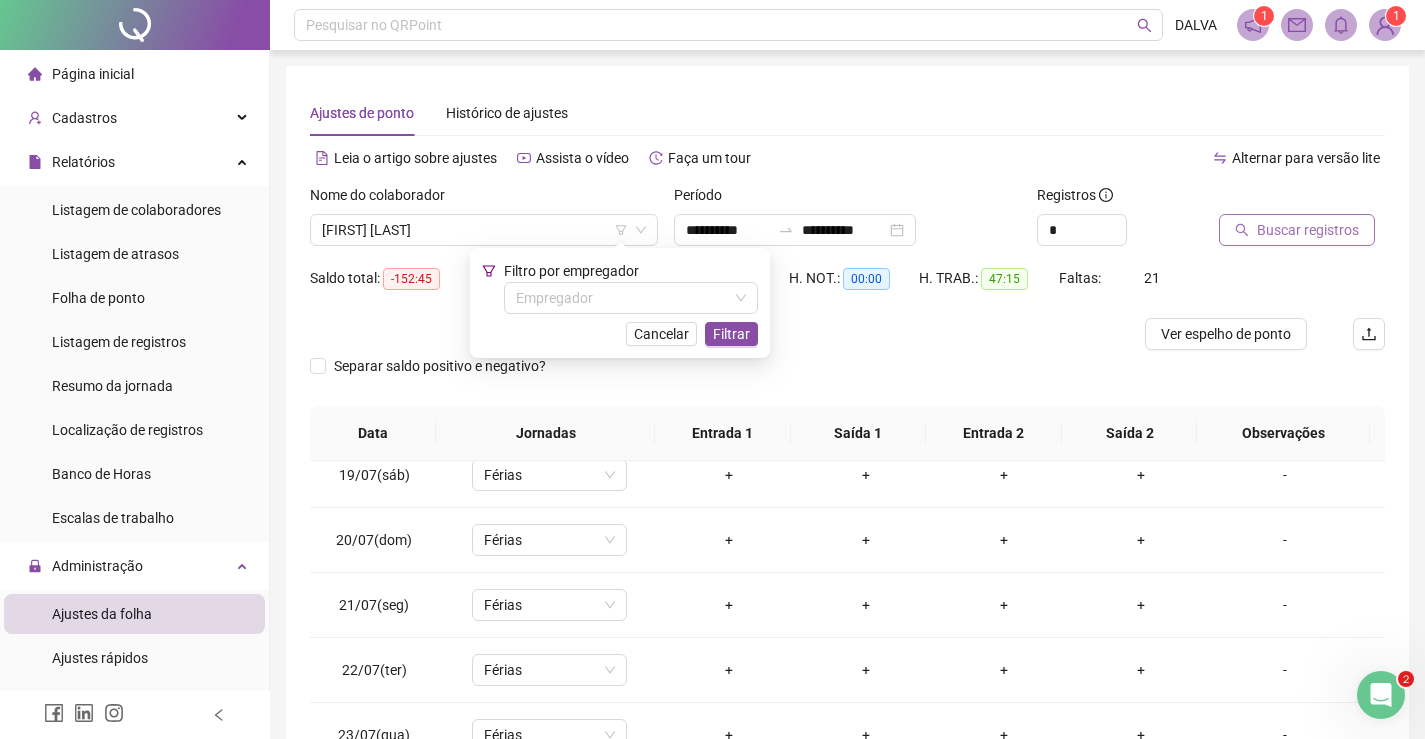 click on "Buscar registros" at bounding box center (1308, 230) 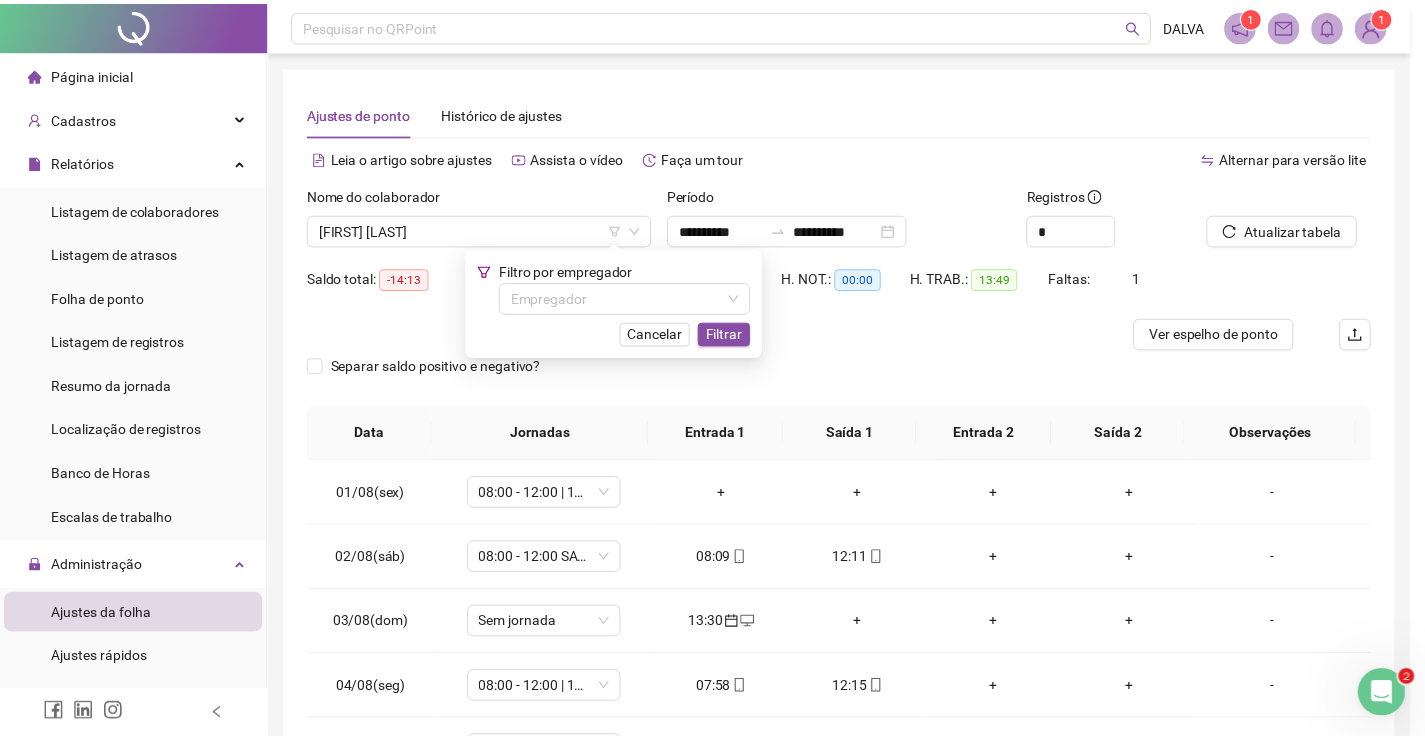 scroll, scrollTop: 0, scrollLeft: 0, axis: both 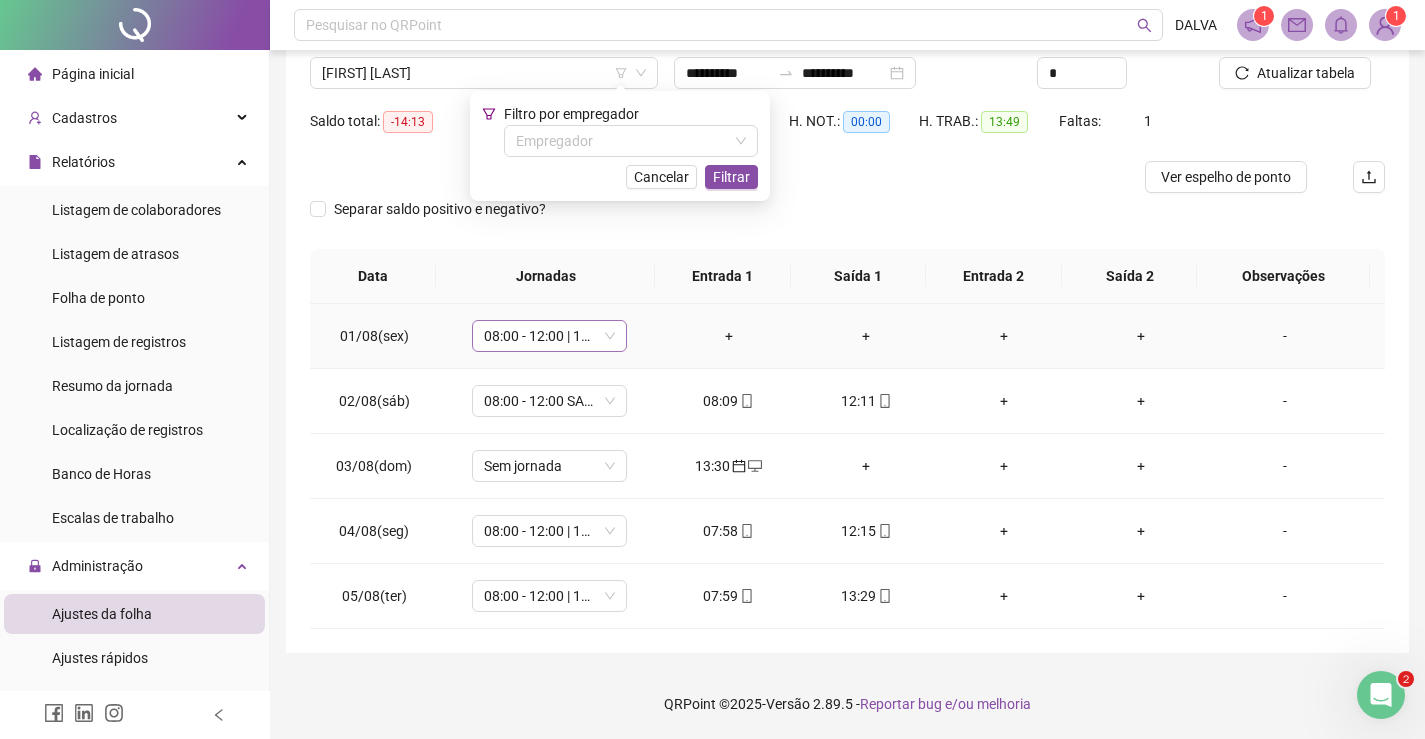 click on "08:00 - 12:00 | 14:00 - 18:00" at bounding box center (549, 336) 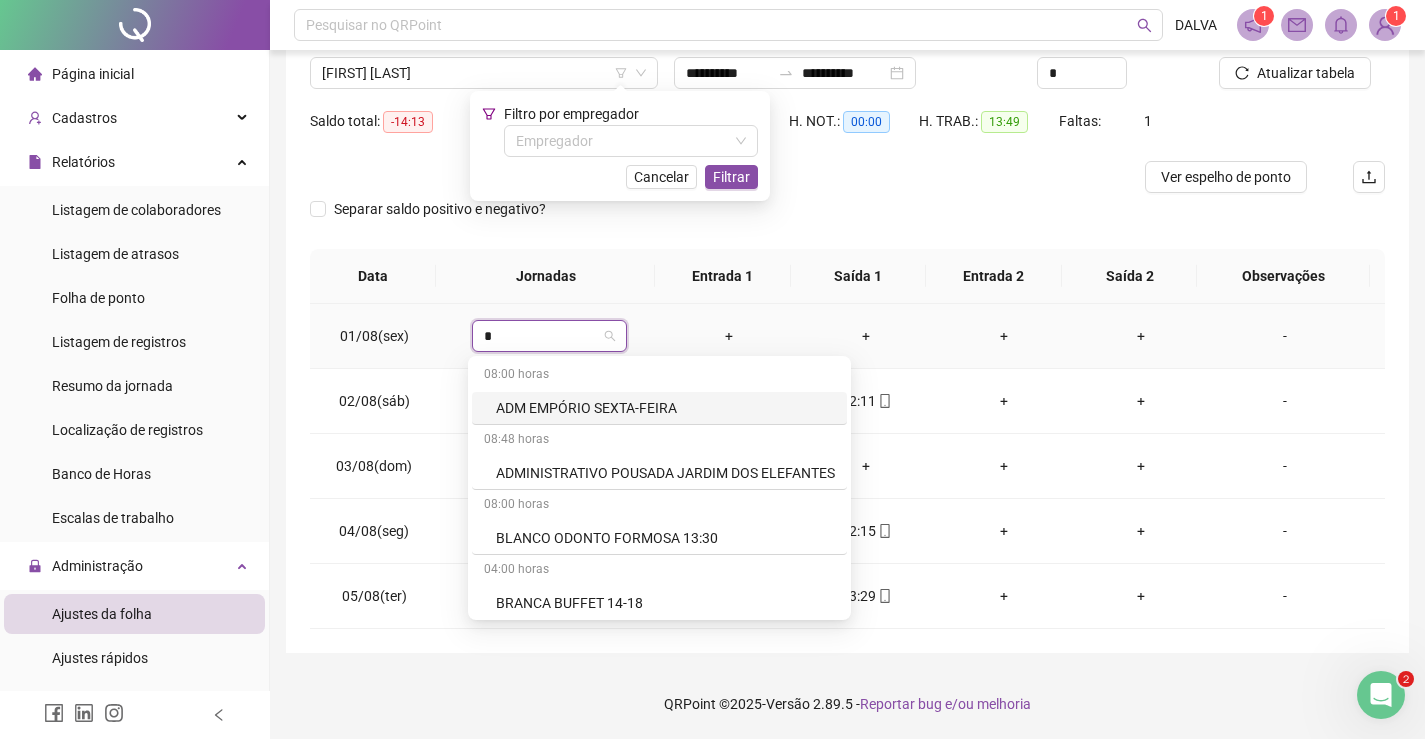 type on "**" 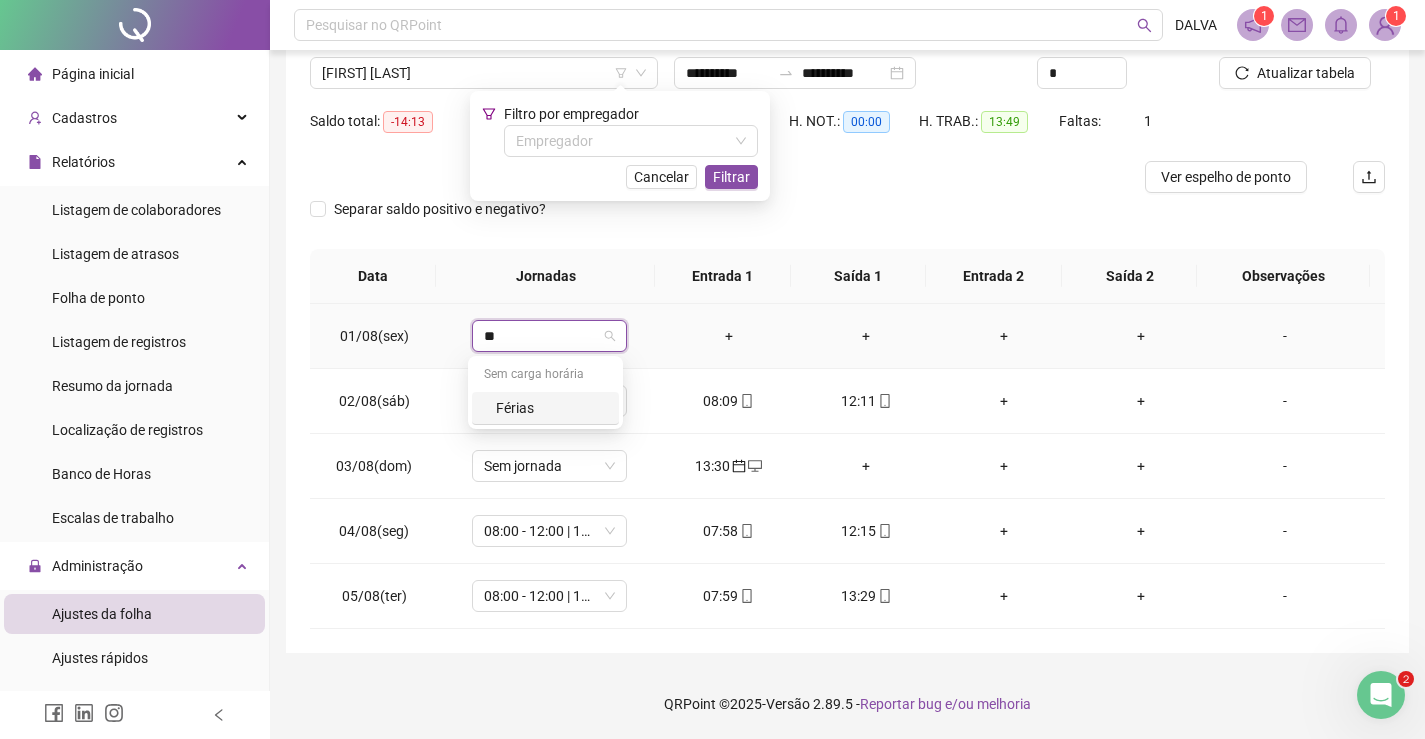 click on "Férias" at bounding box center (551, 408) 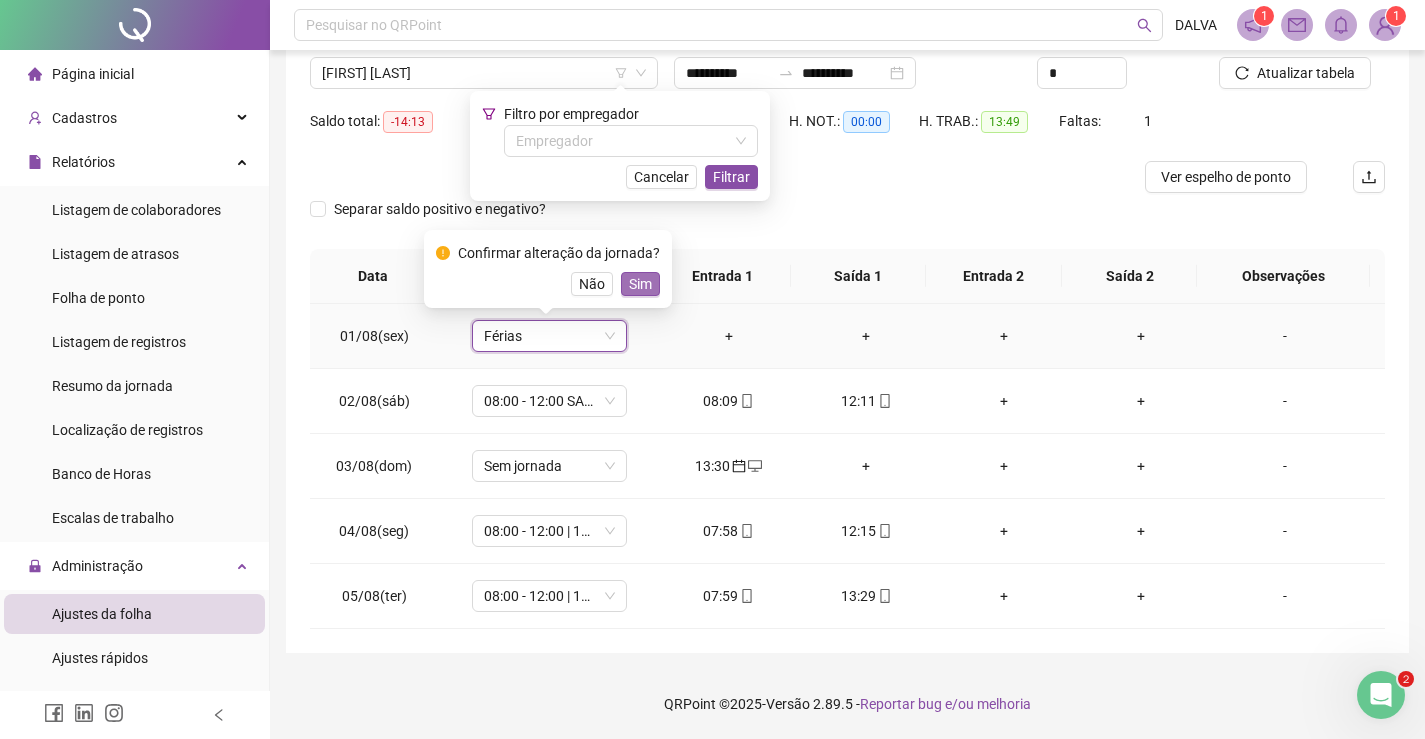 click on "Sim" at bounding box center (640, 284) 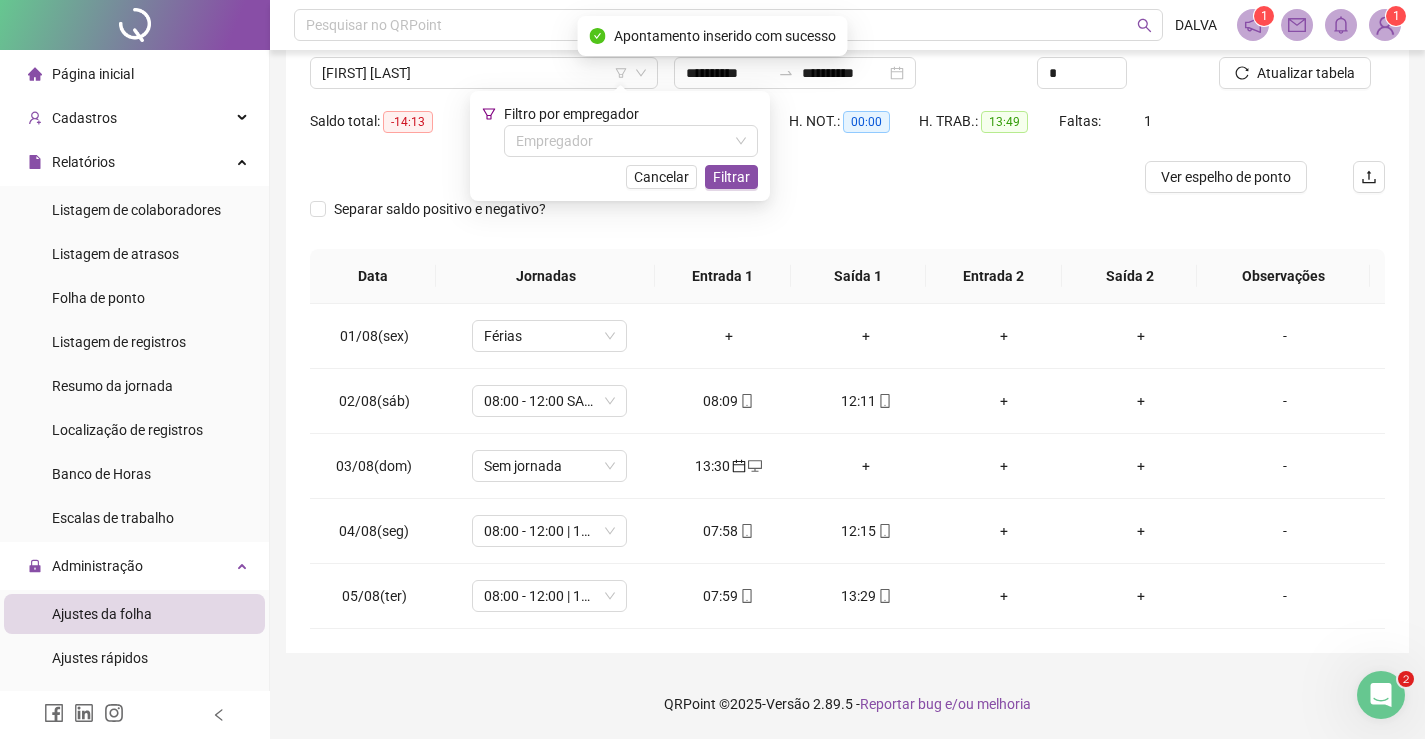 click at bounding box center (713, 177) 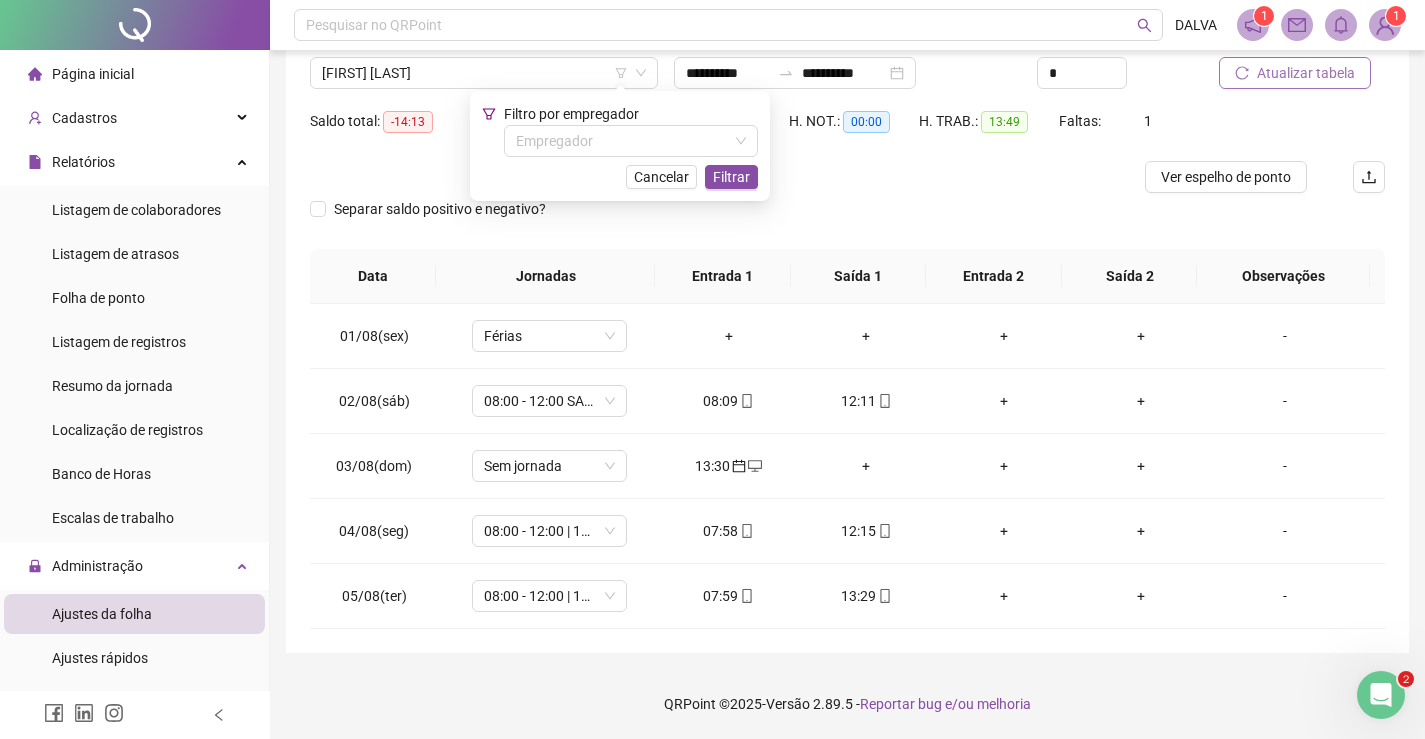 click on "Atualizar tabela" at bounding box center (1306, 73) 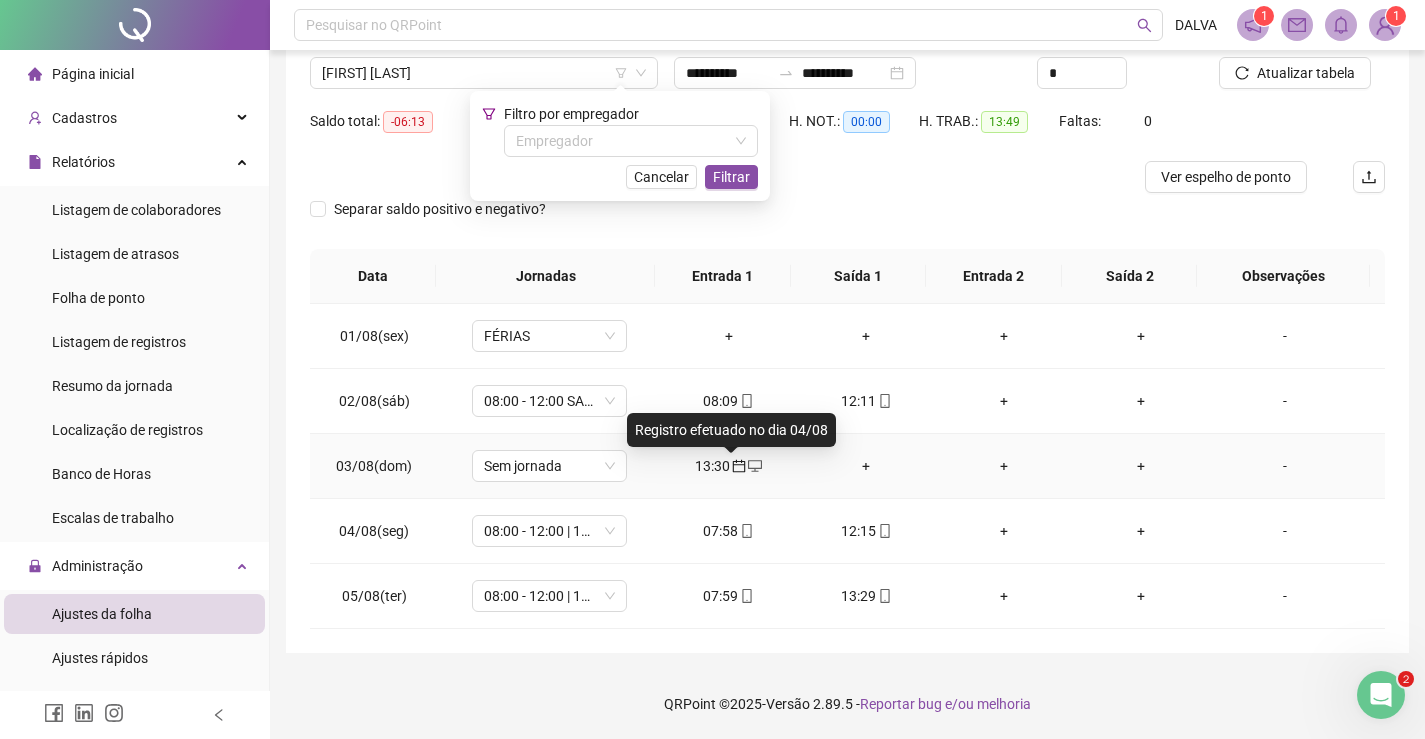 click 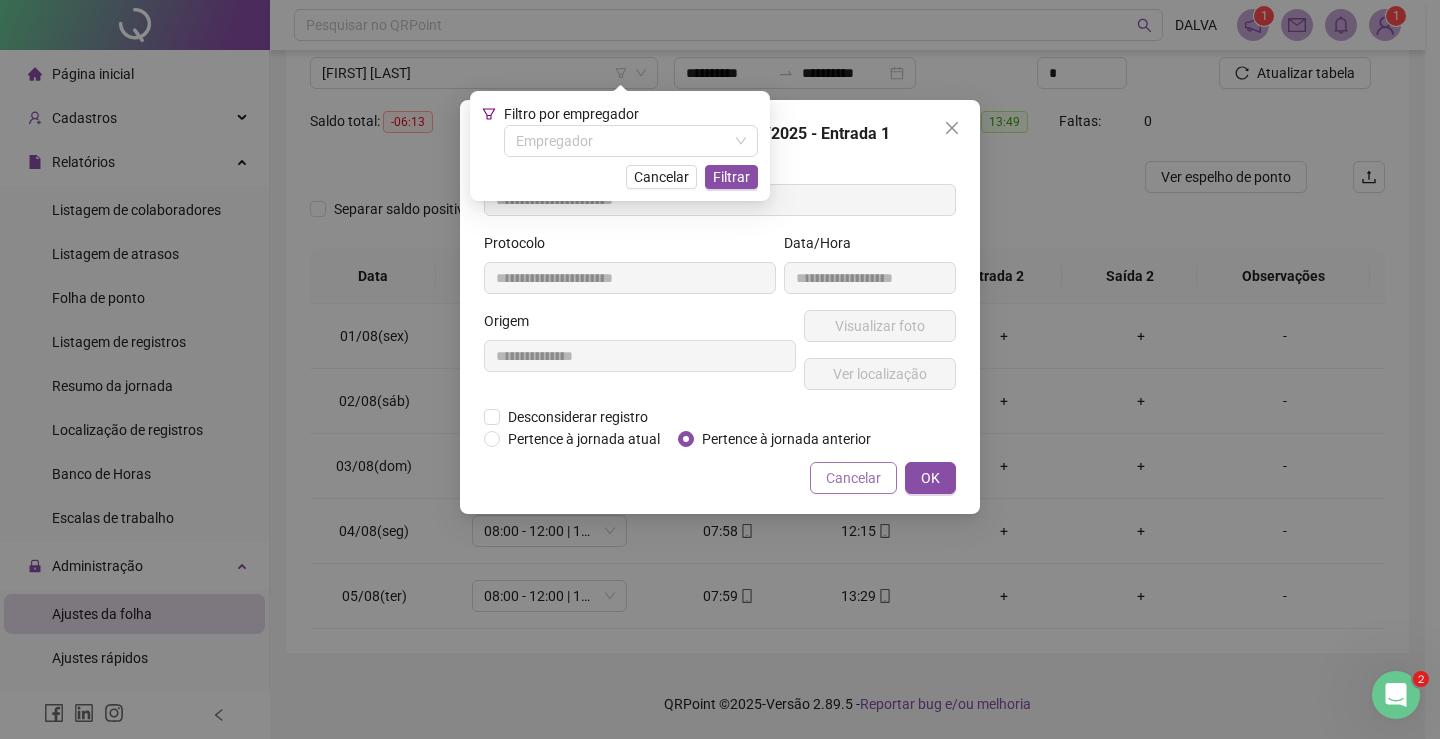 click on "Cancelar" at bounding box center [853, 478] 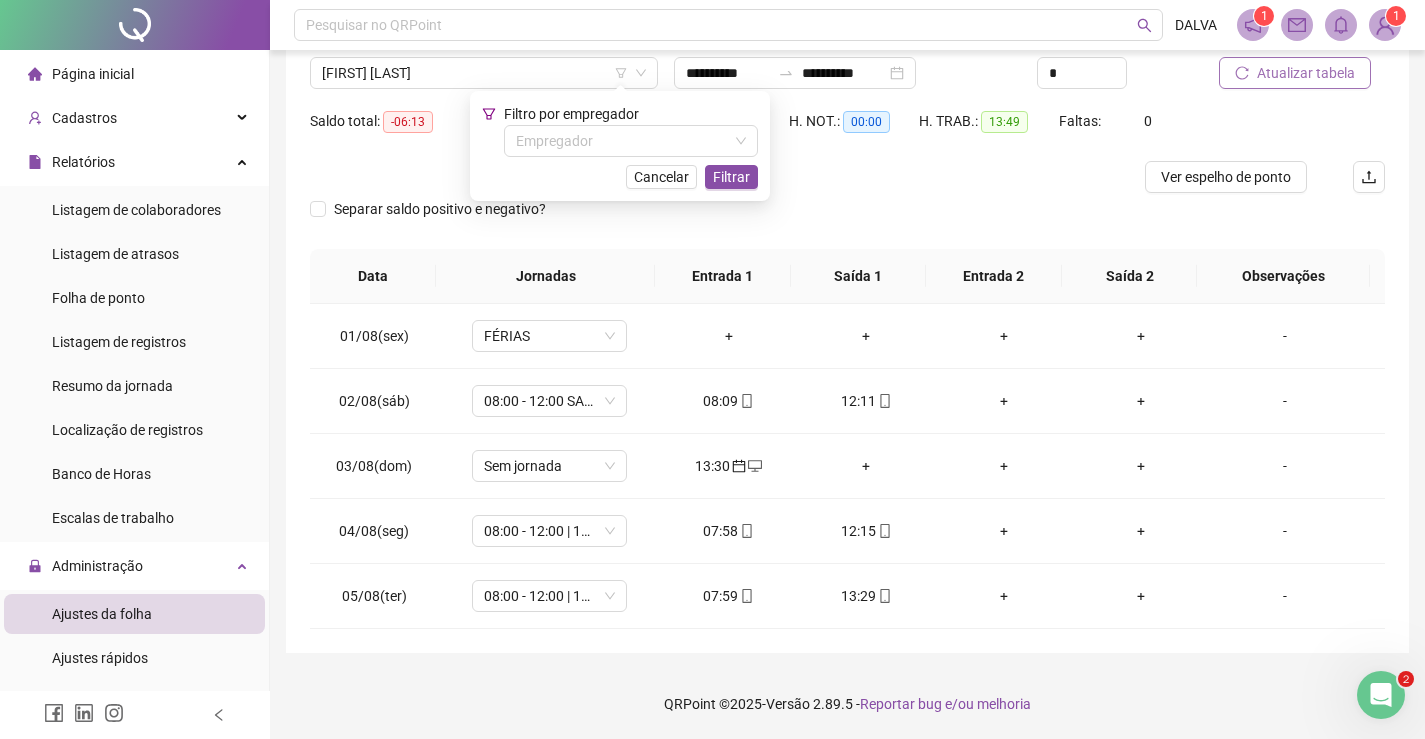 click on "Atualizar tabela" at bounding box center (1306, 73) 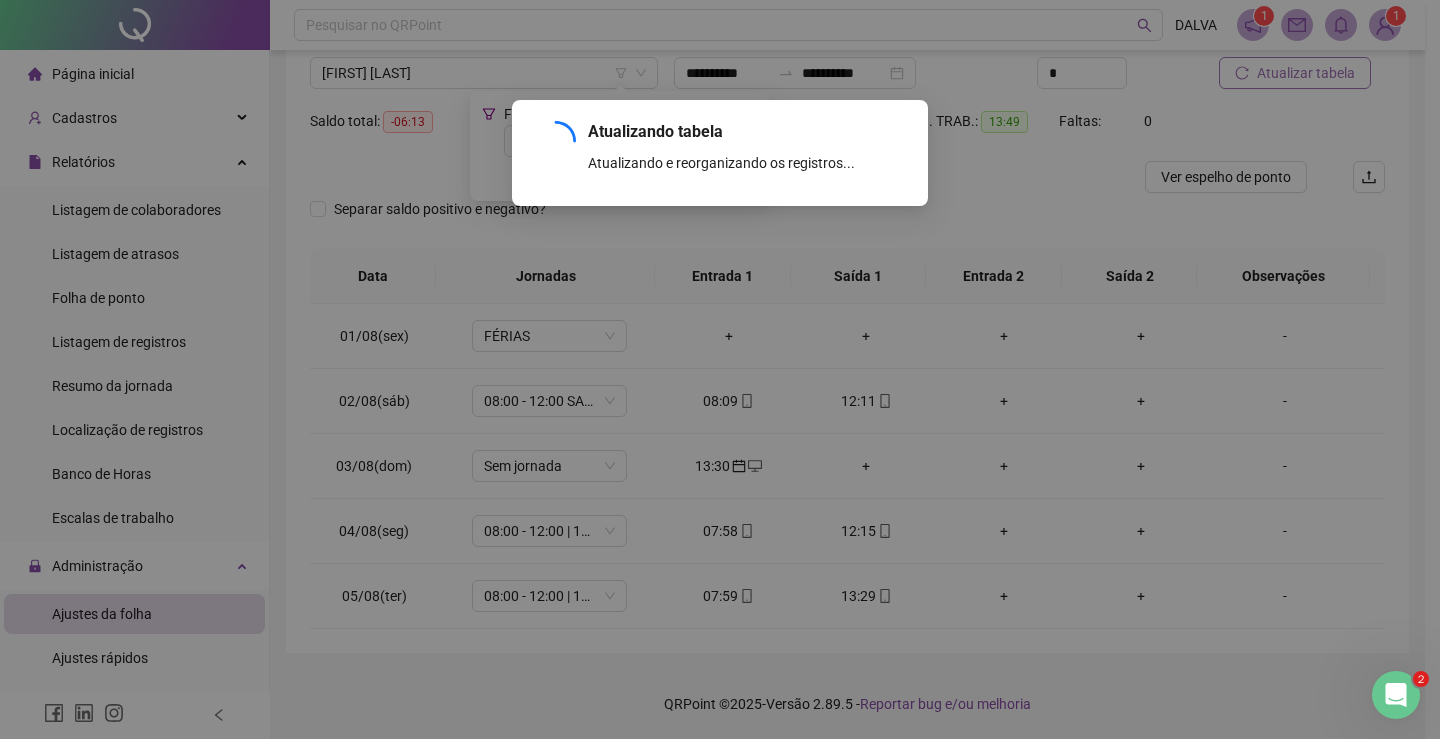click on "Atualizando tabela Atualizando e reorganizando os registros... OK" at bounding box center [720, 369] 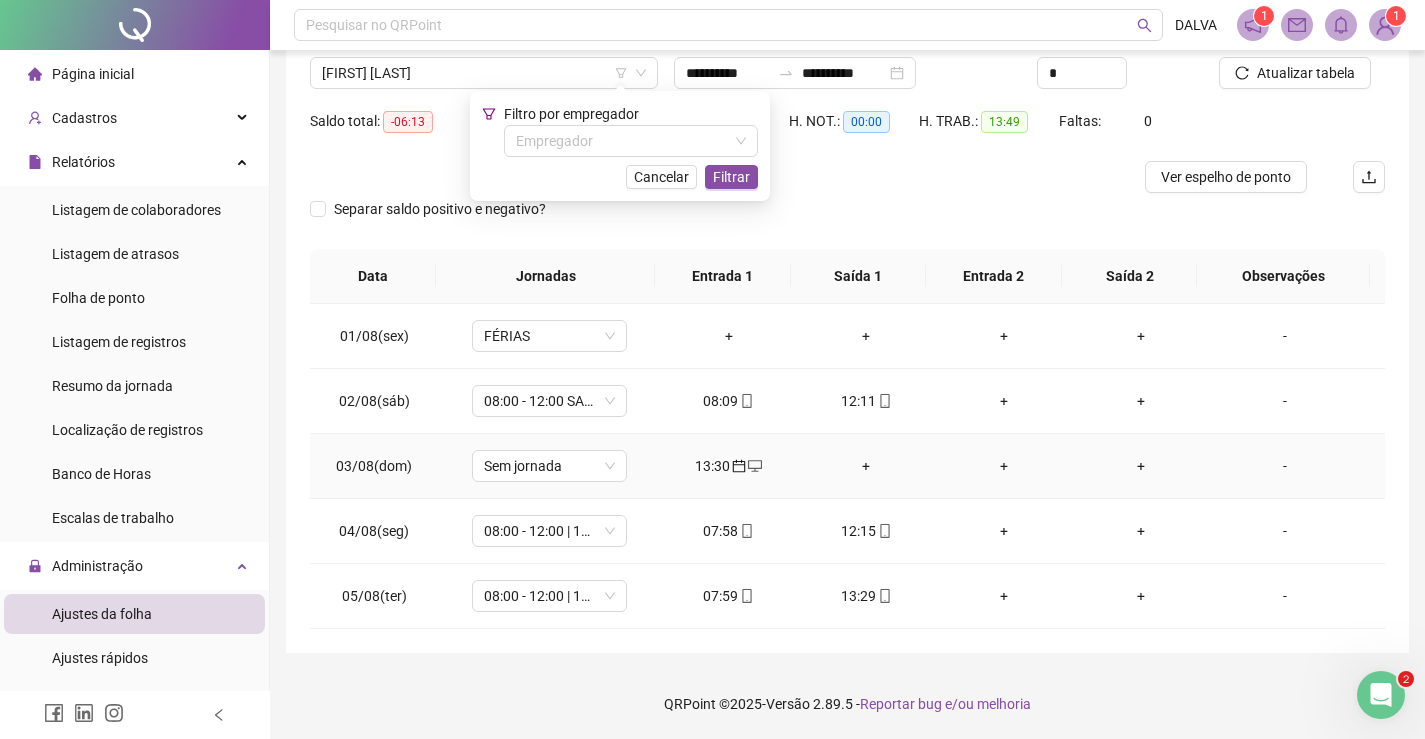 click 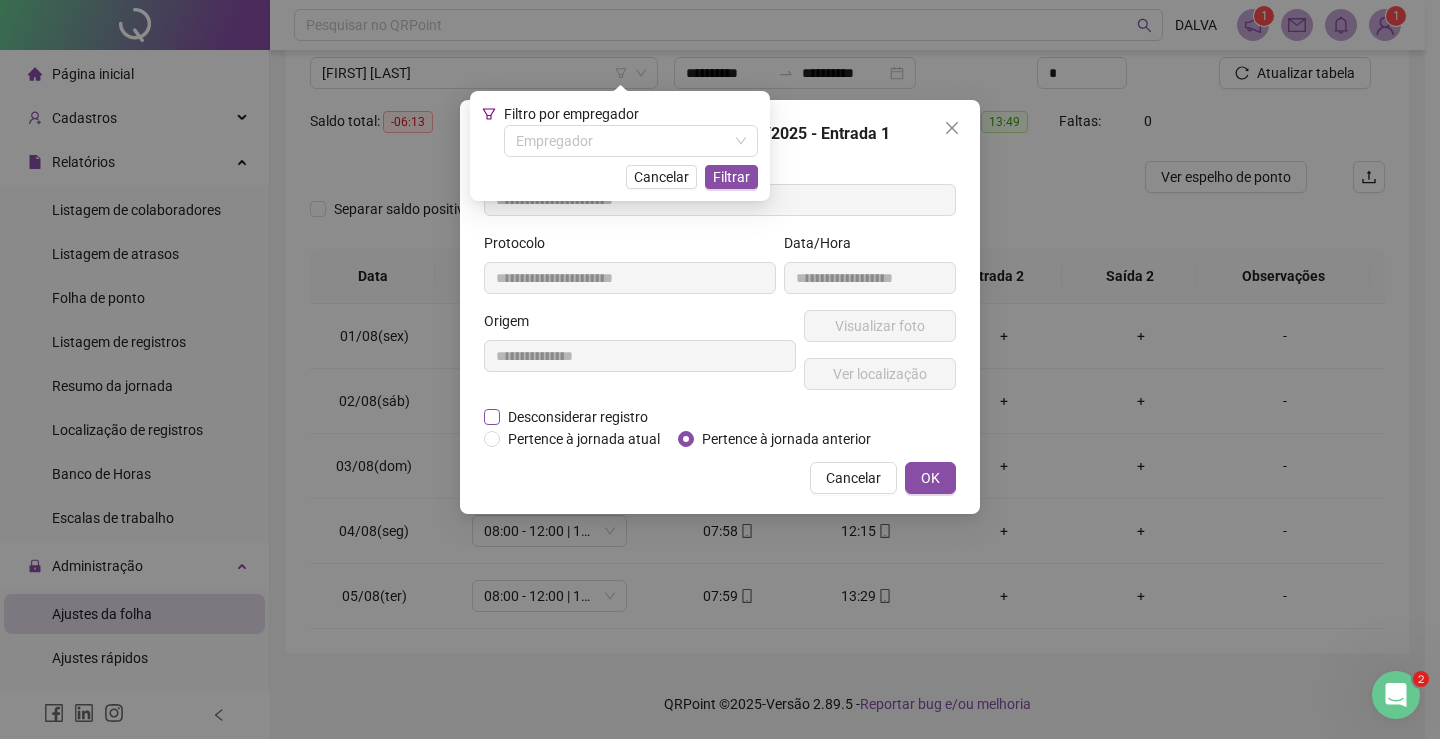 click on "Desconsiderar registro" at bounding box center (578, 417) 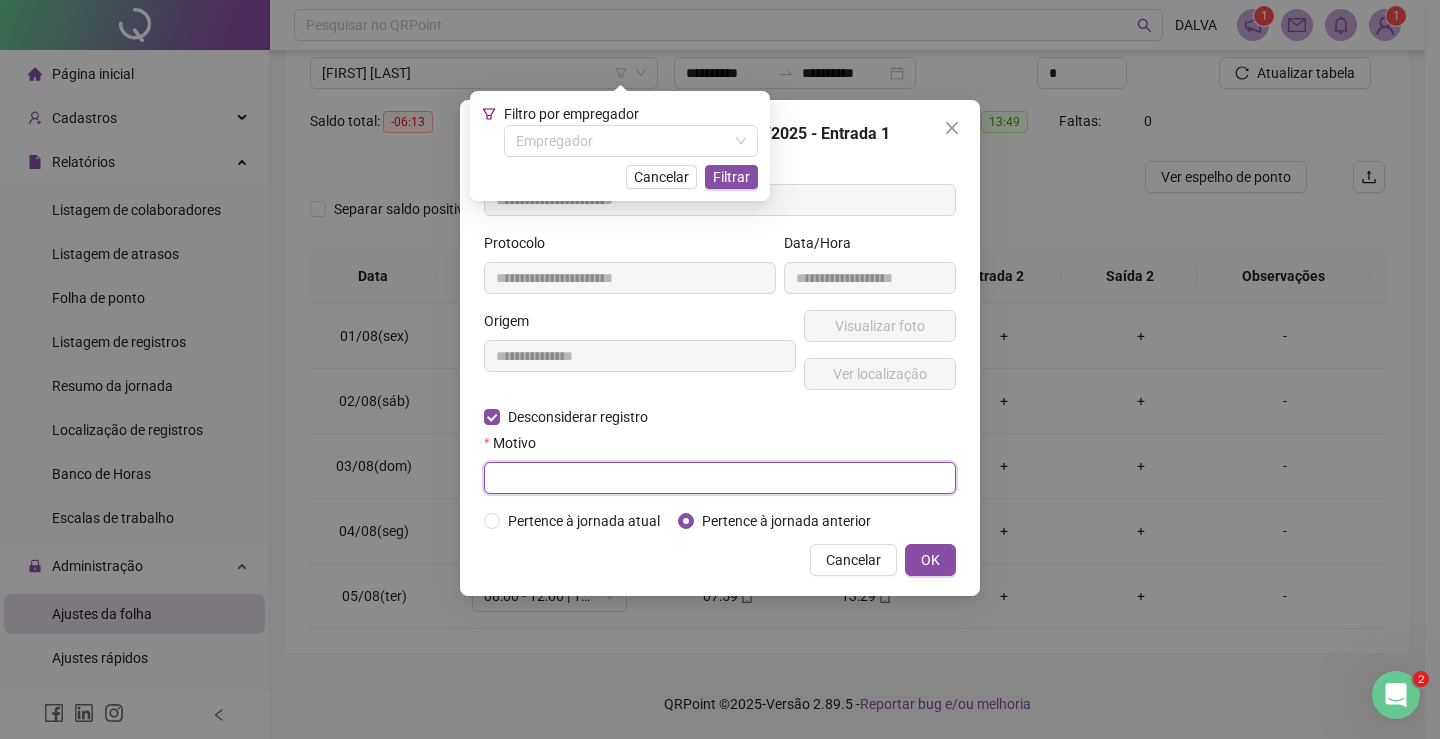 click at bounding box center (720, 478) 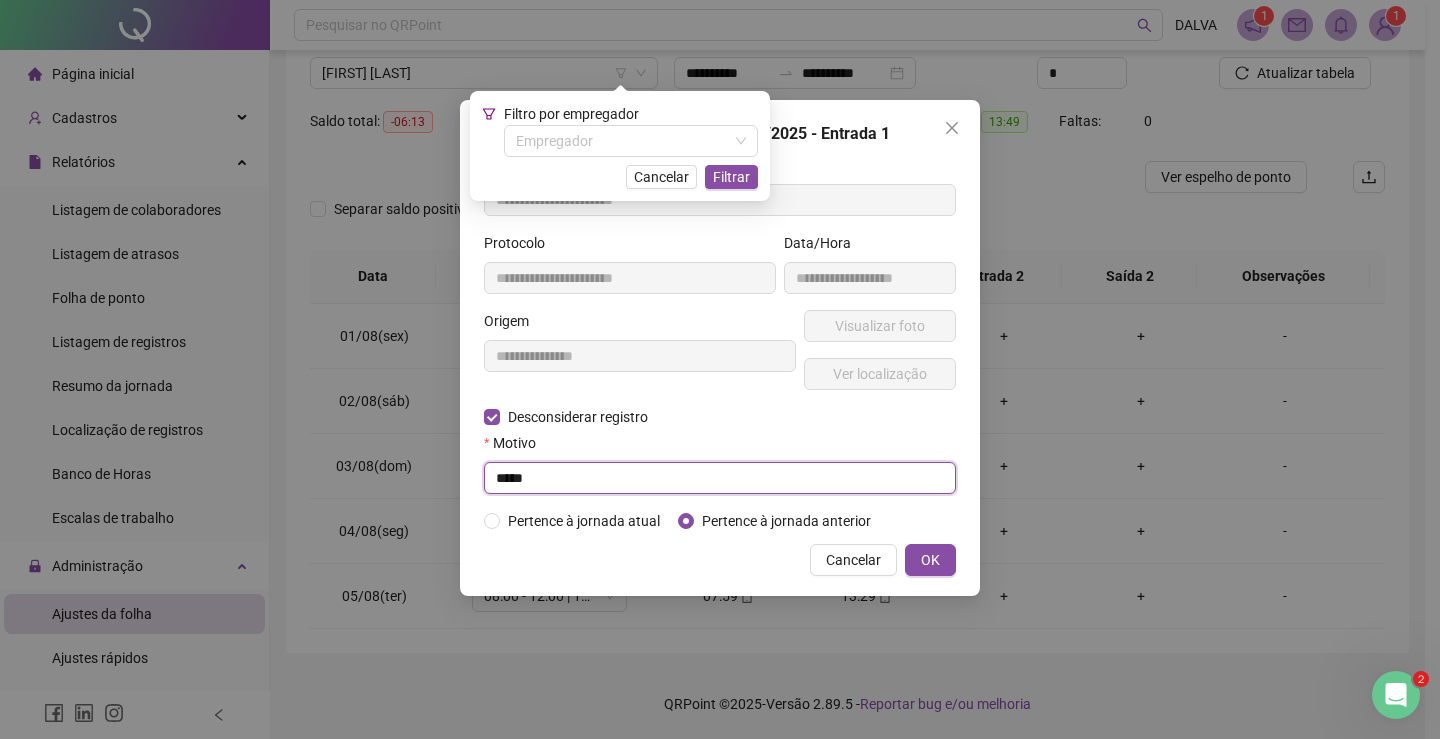 type on "****" 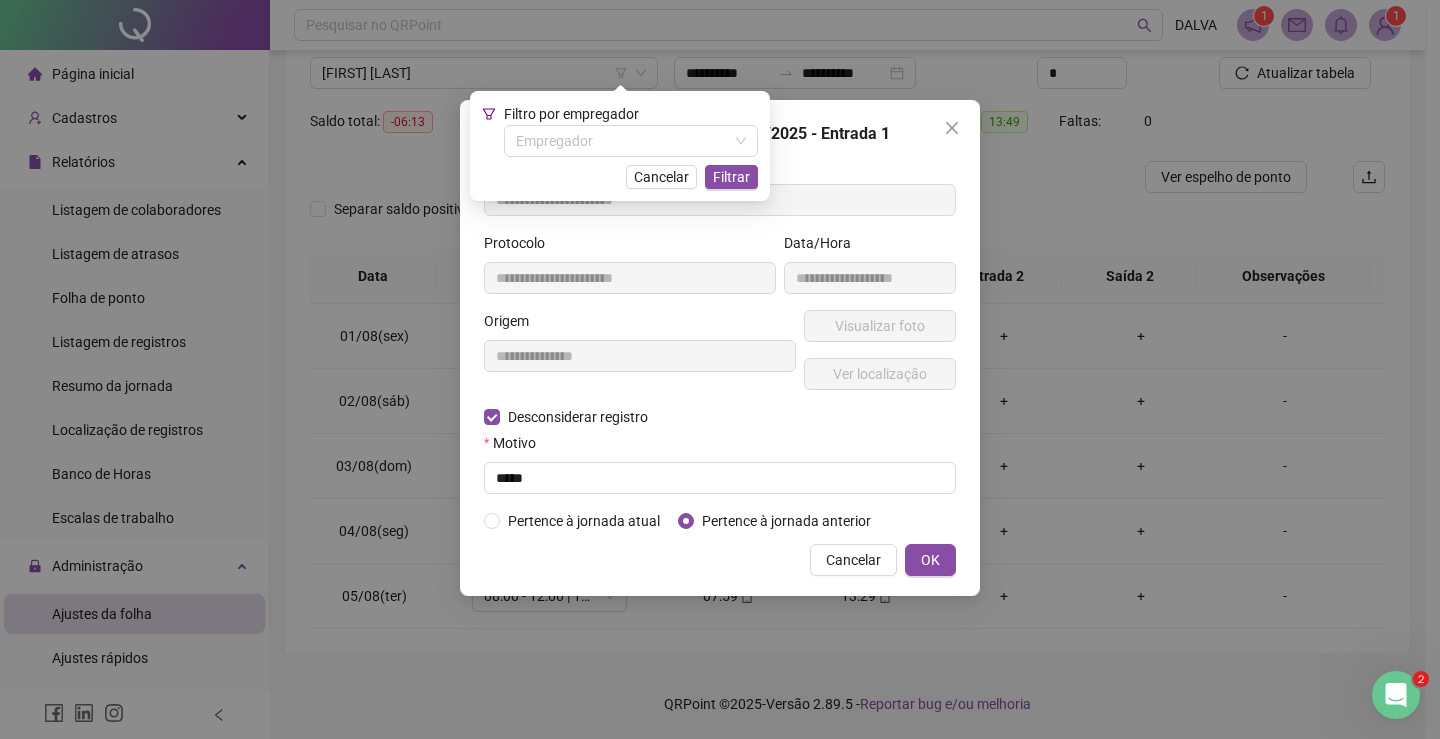 click on "**********" at bounding box center (720, 348) 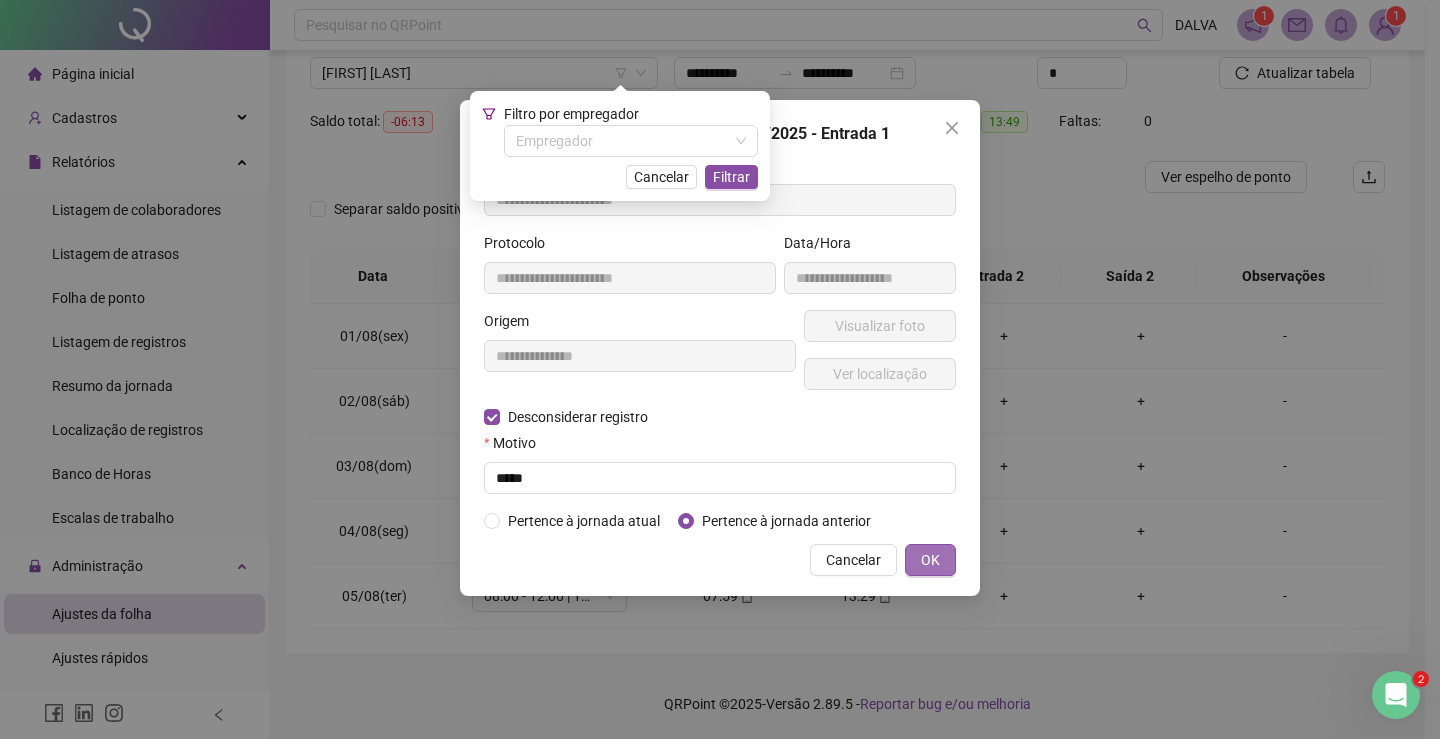 click on "OK" at bounding box center [930, 560] 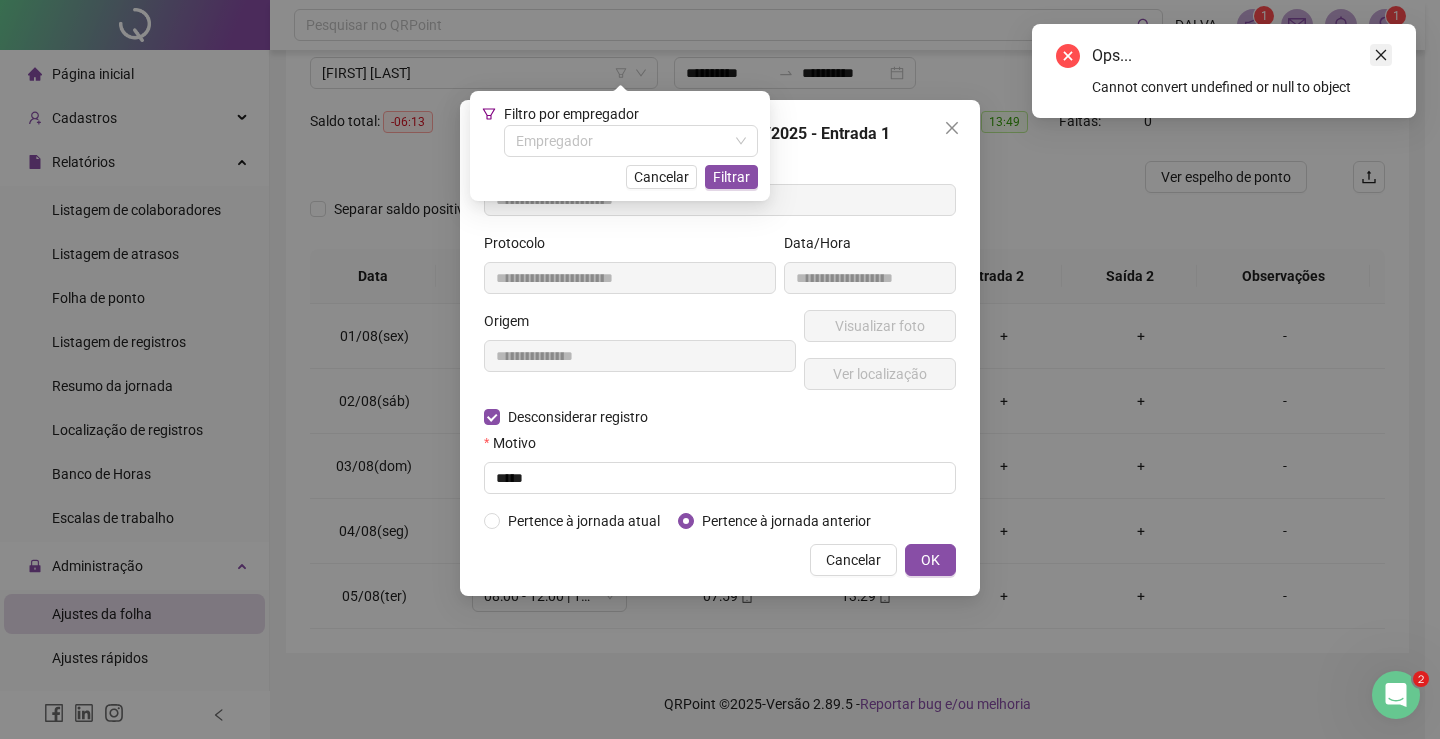 click at bounding box center [1381, 55] 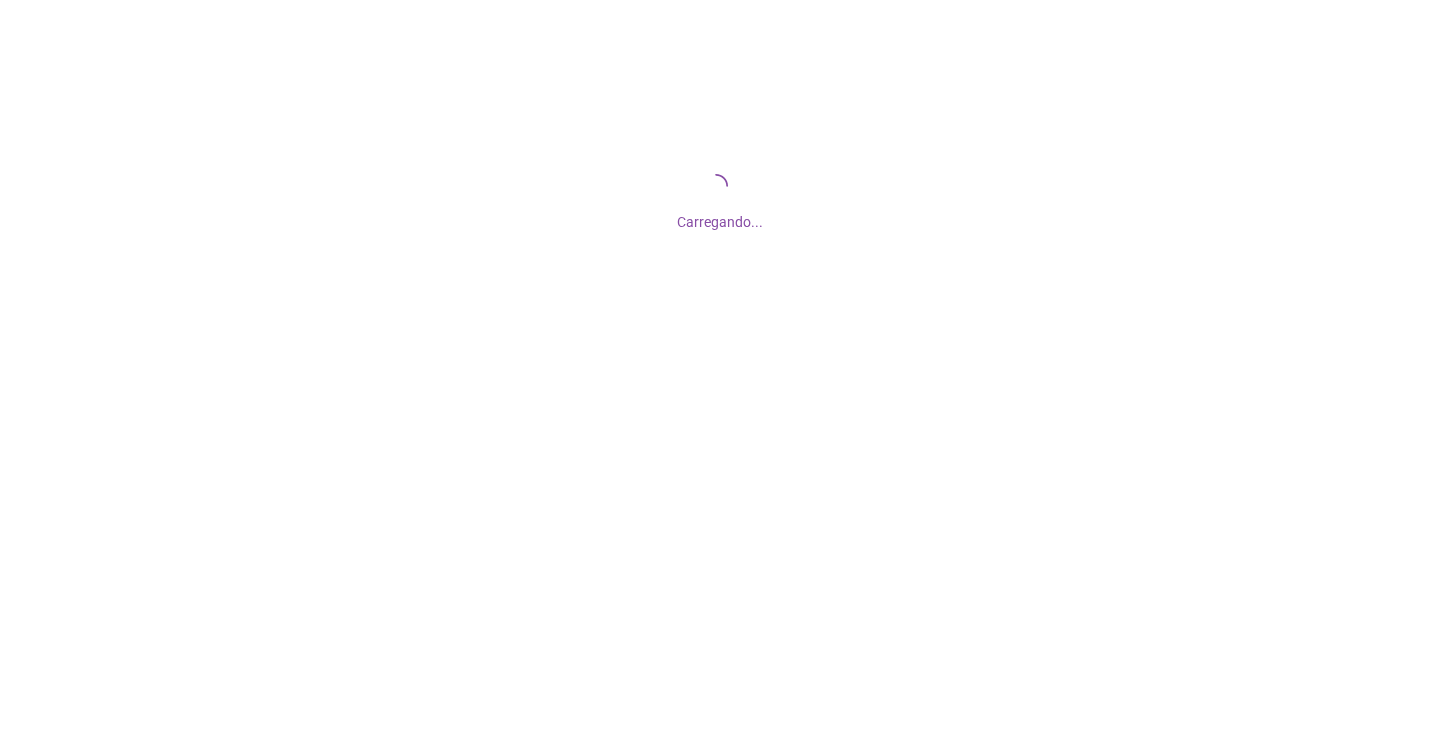 scroll, scrollTop: 0, scrollLeft: 0, axis: both 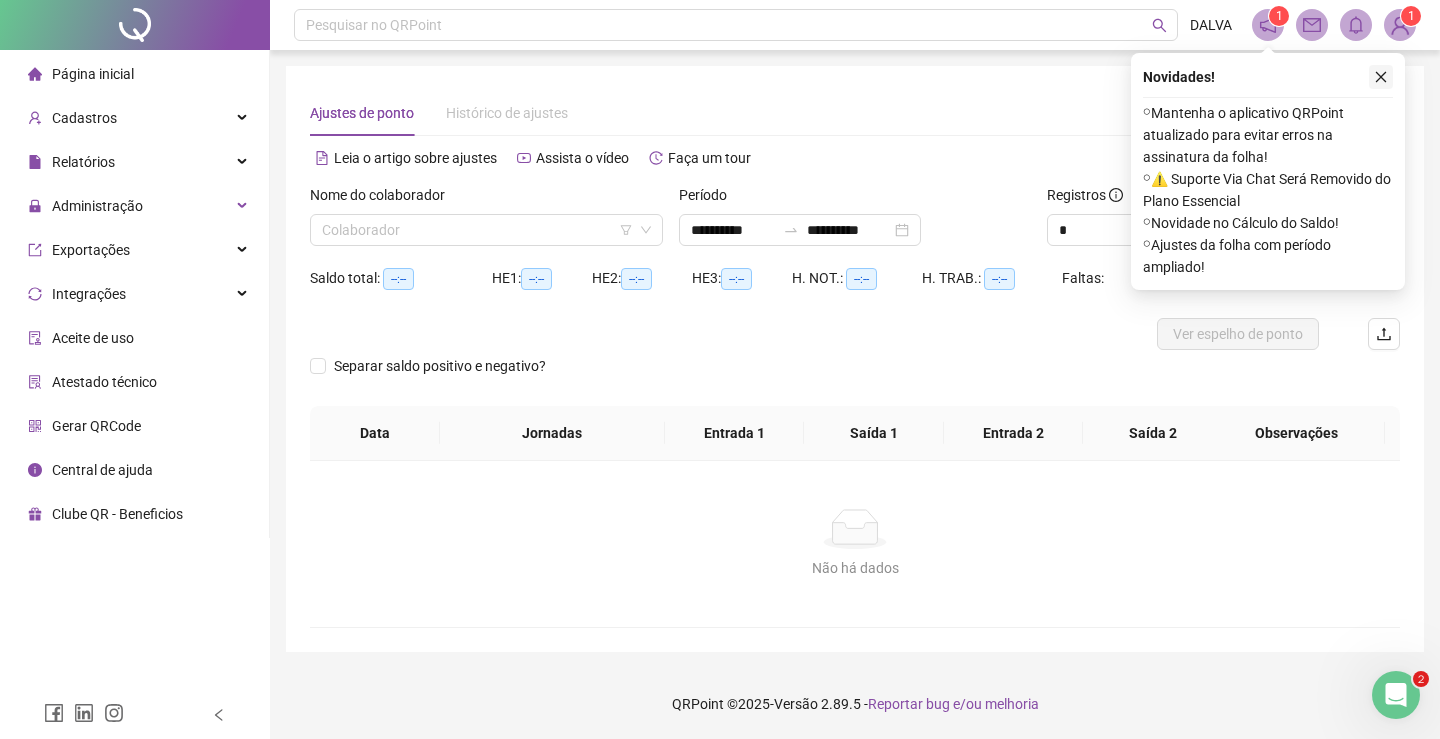 click at bounding box center [1381, 77] 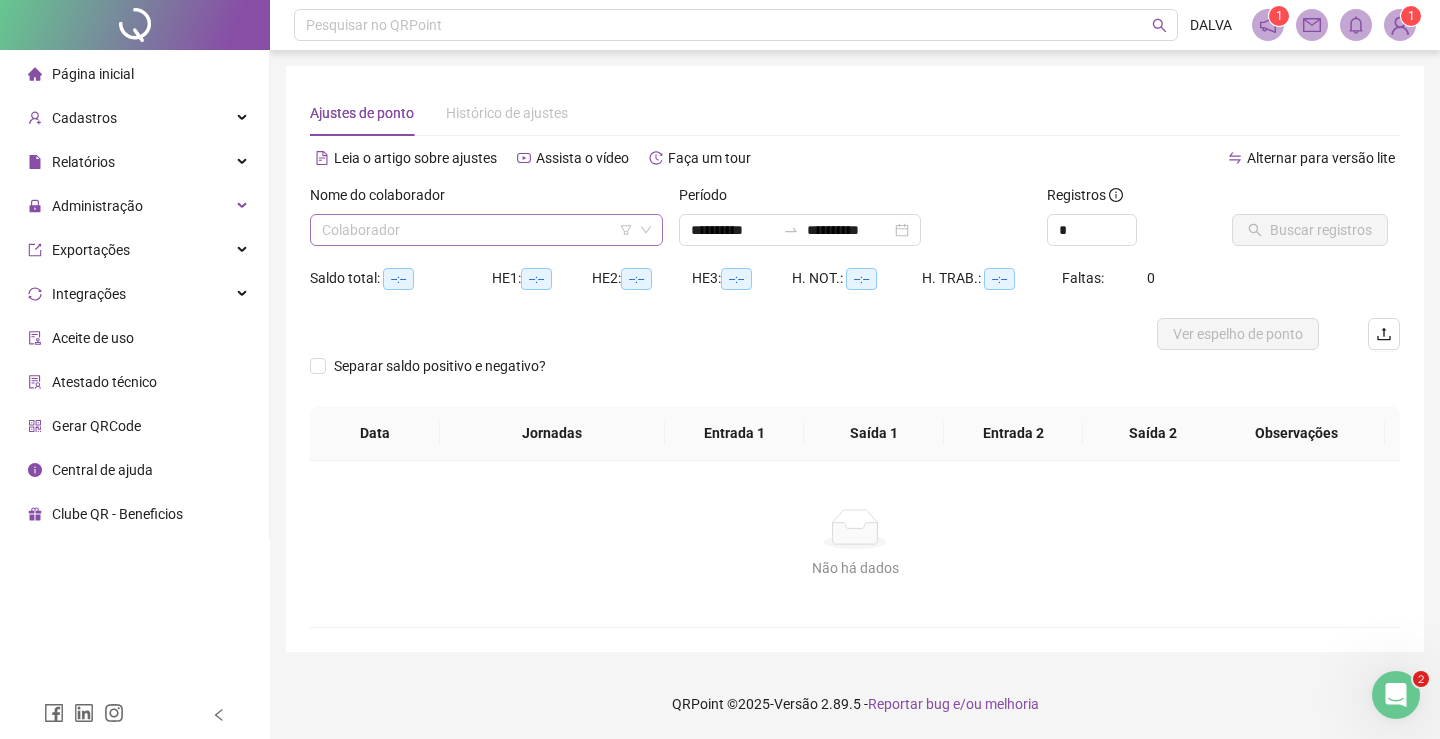 click at bounding box center (477, 230) 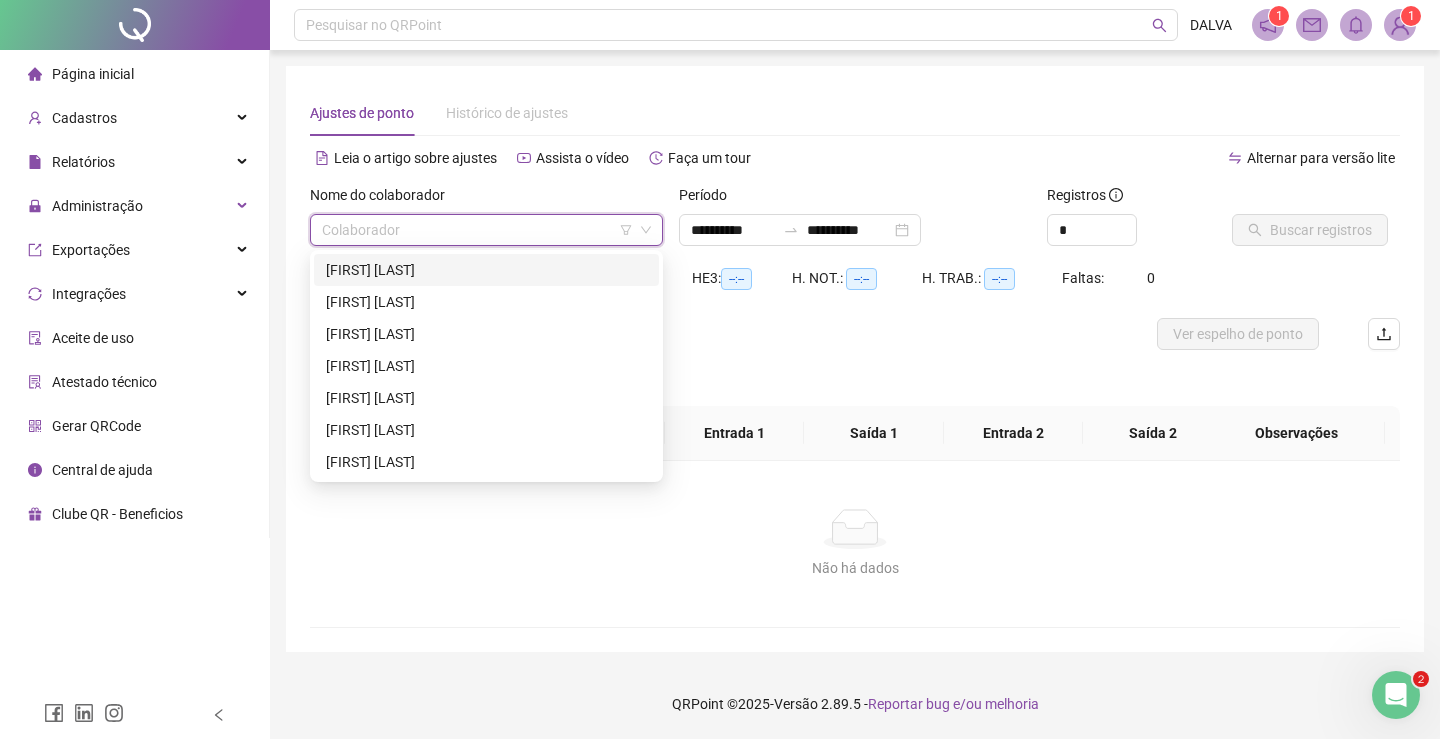 click on "[FIRST] [LAST]" at bounding box center [486, 270] 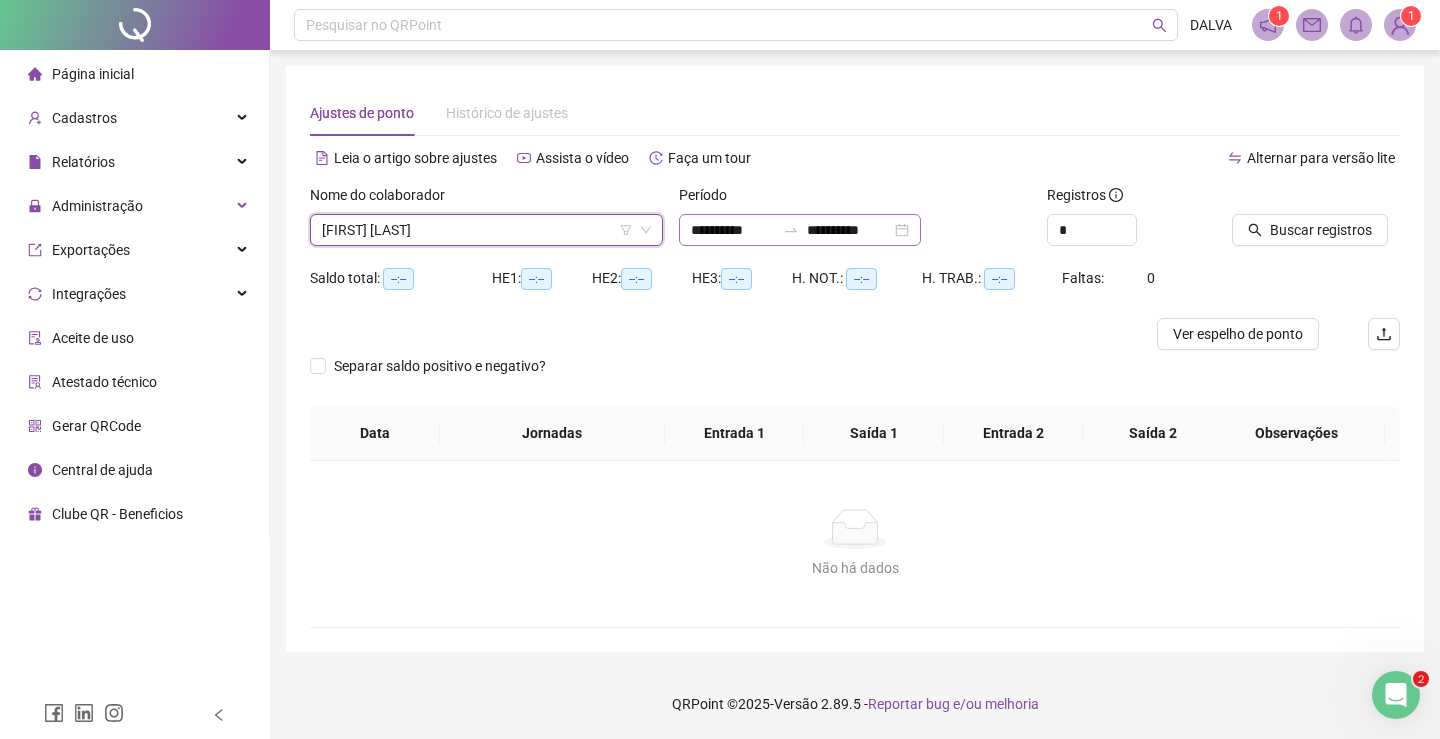 click on "**********" at bounding box center (800, 230) 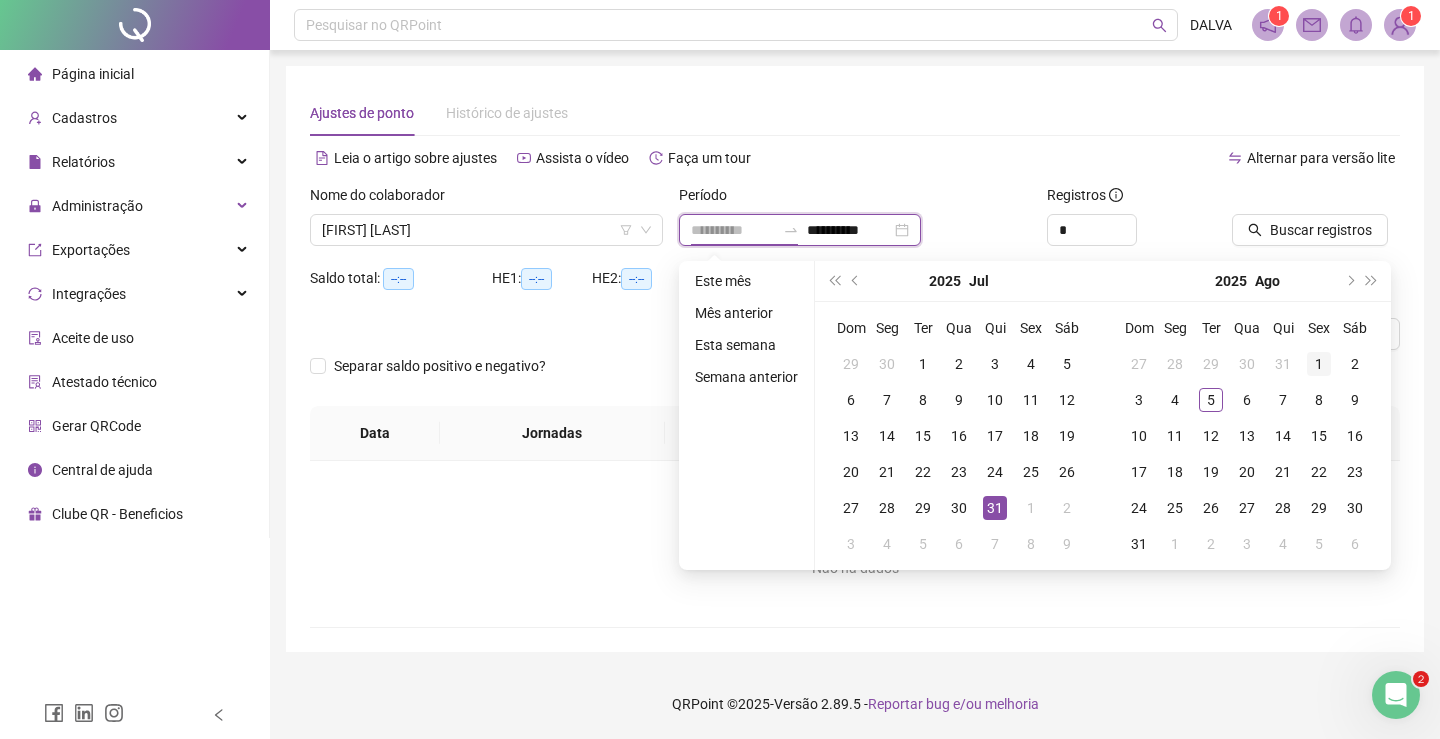 type on "**********" 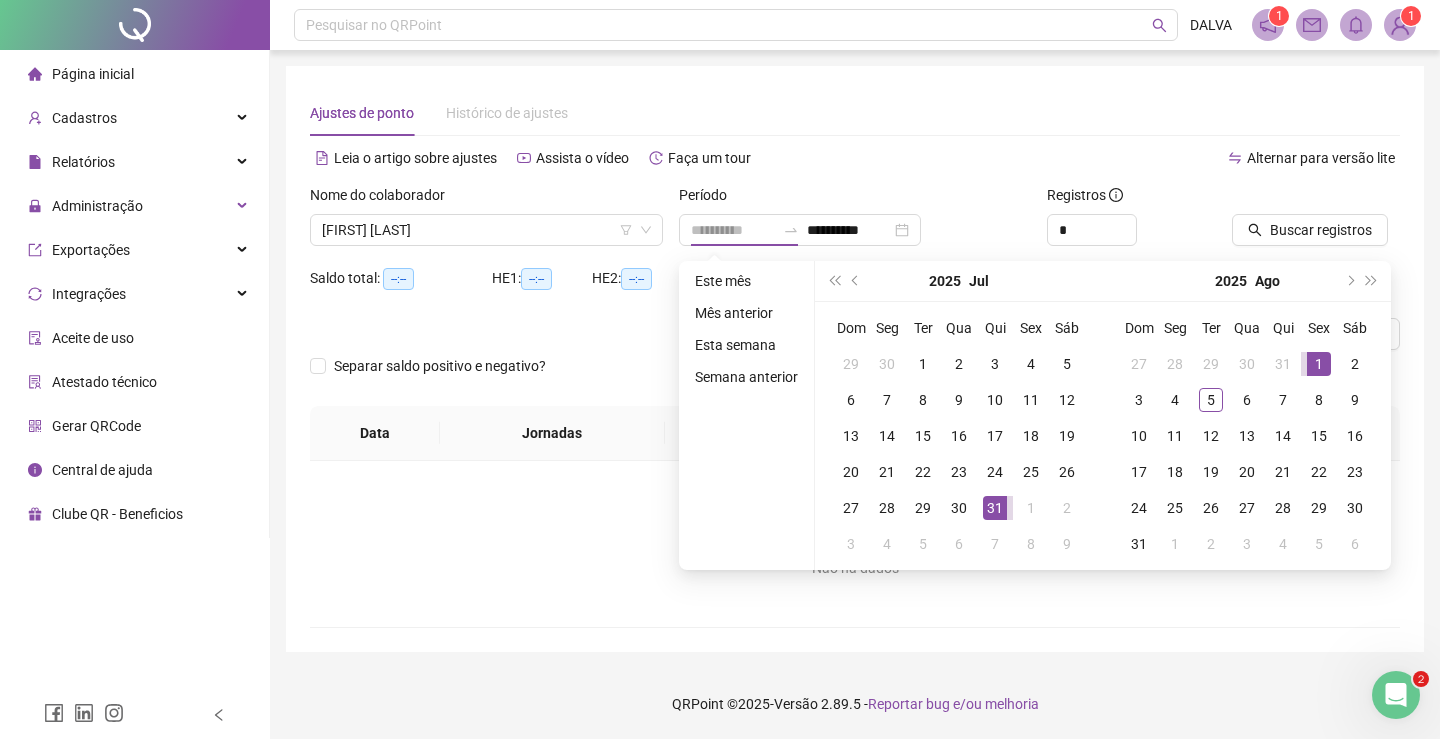 click on "1" at bounding box center [1319, 364] 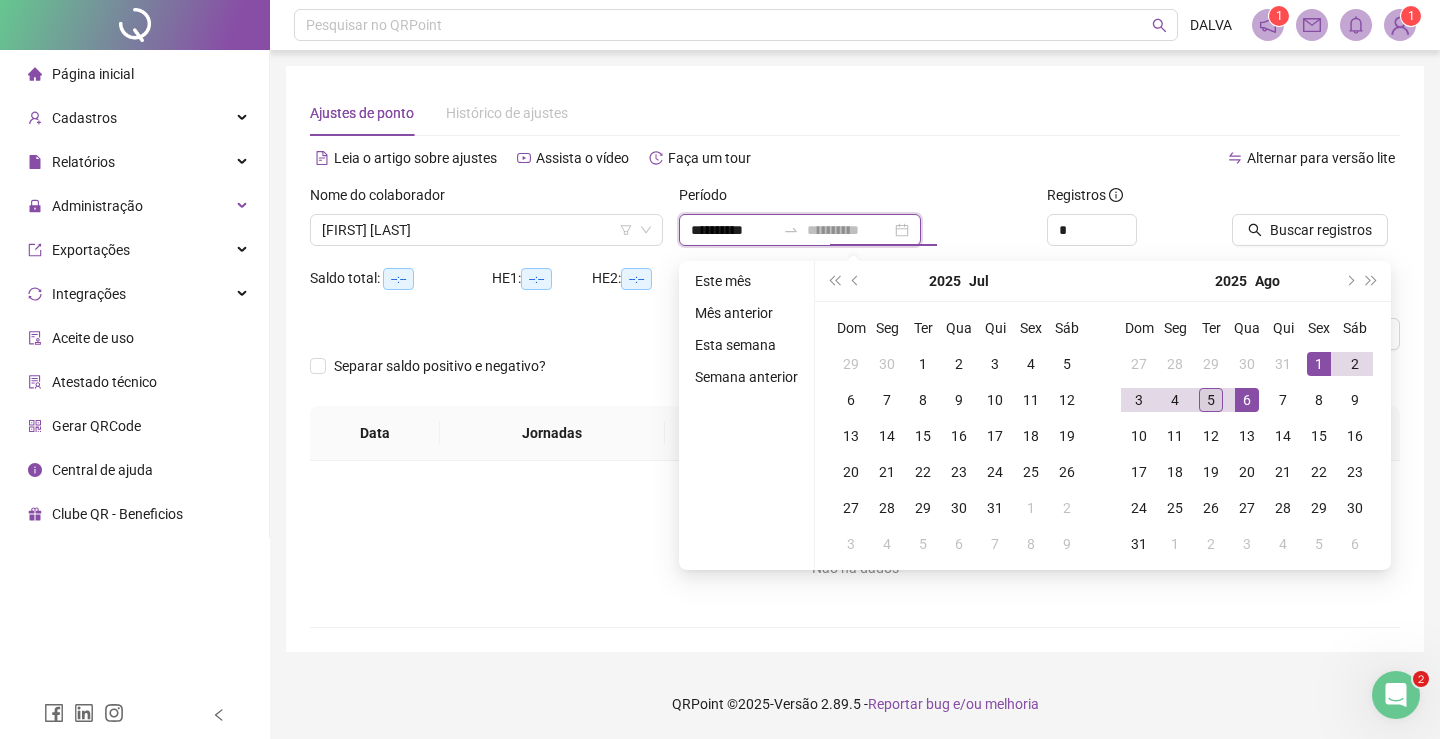 type on "**********" 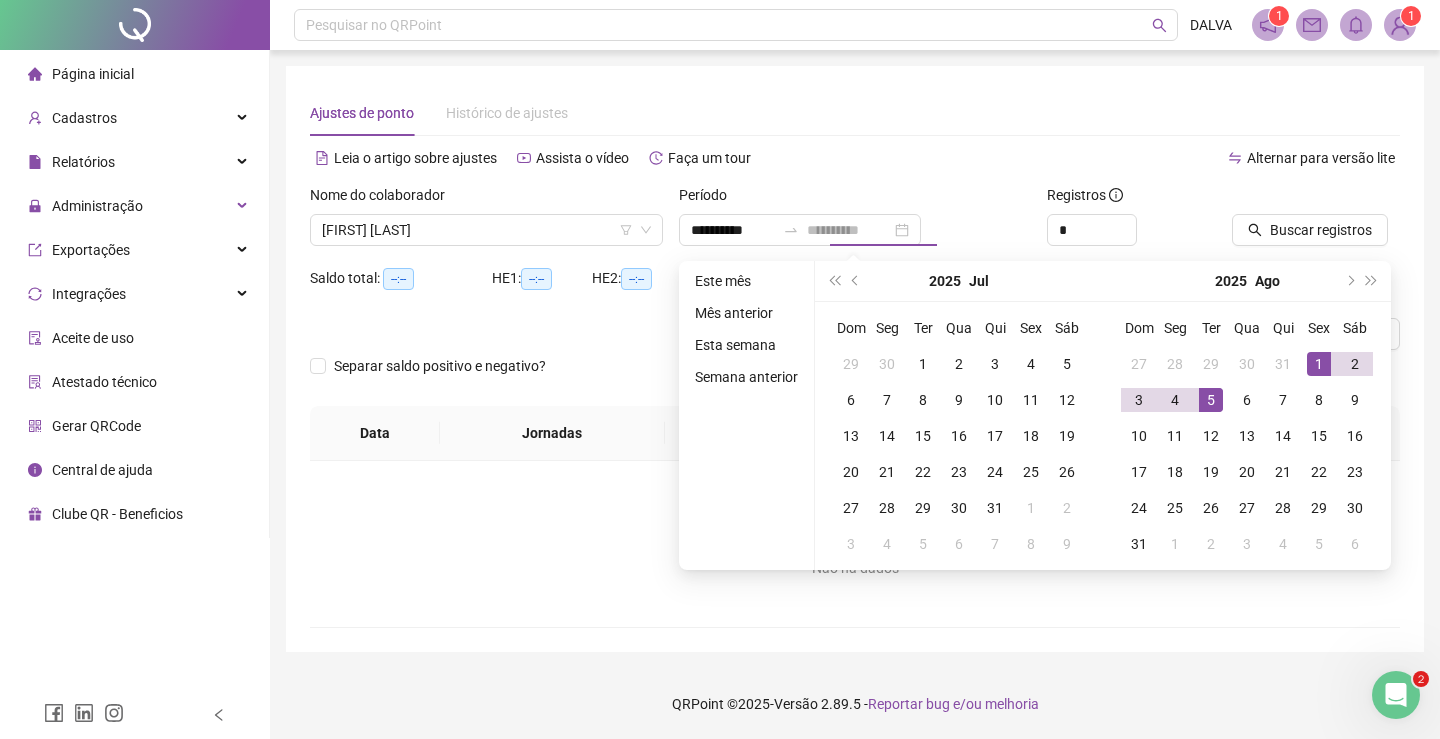 click on "5" at bounding box center [1211, 400] 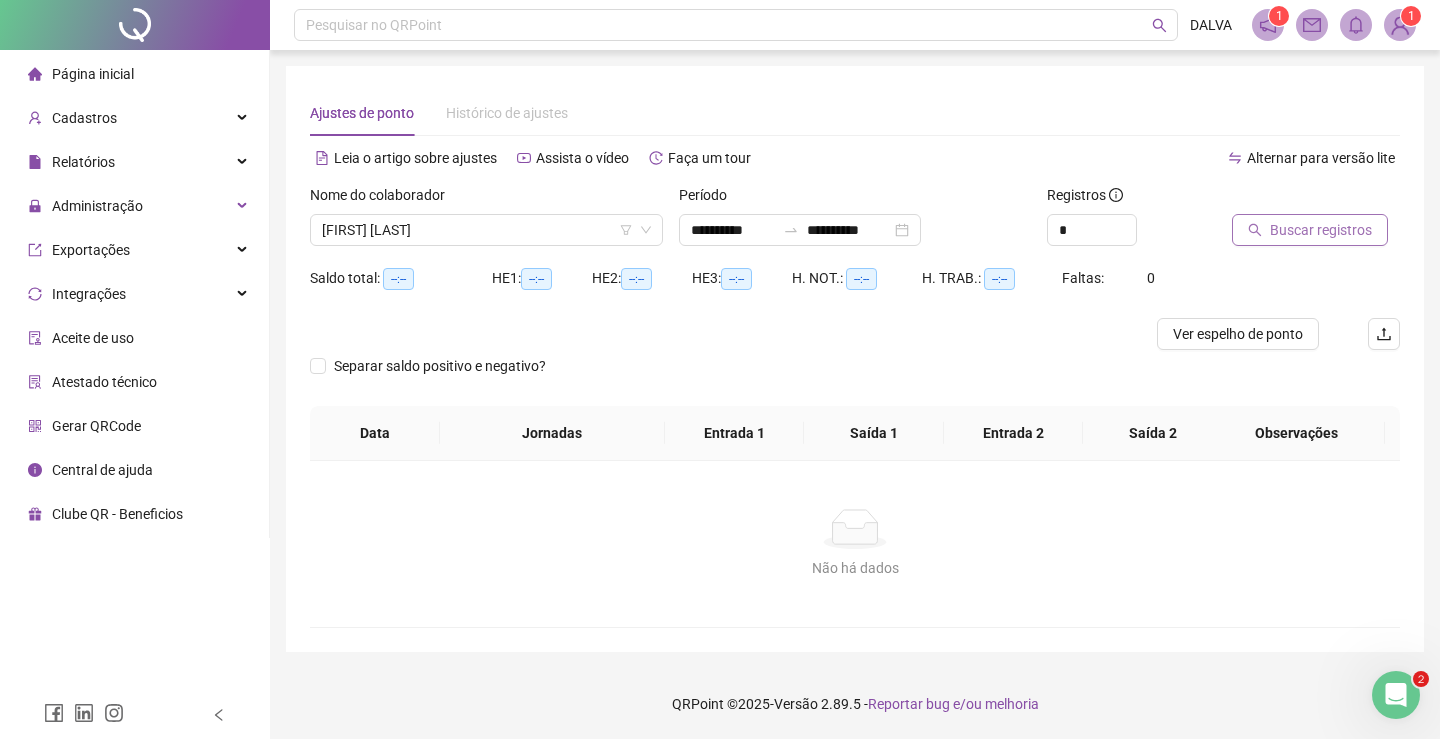 click on "Buscar registros" at bounding box center [1321, 230] 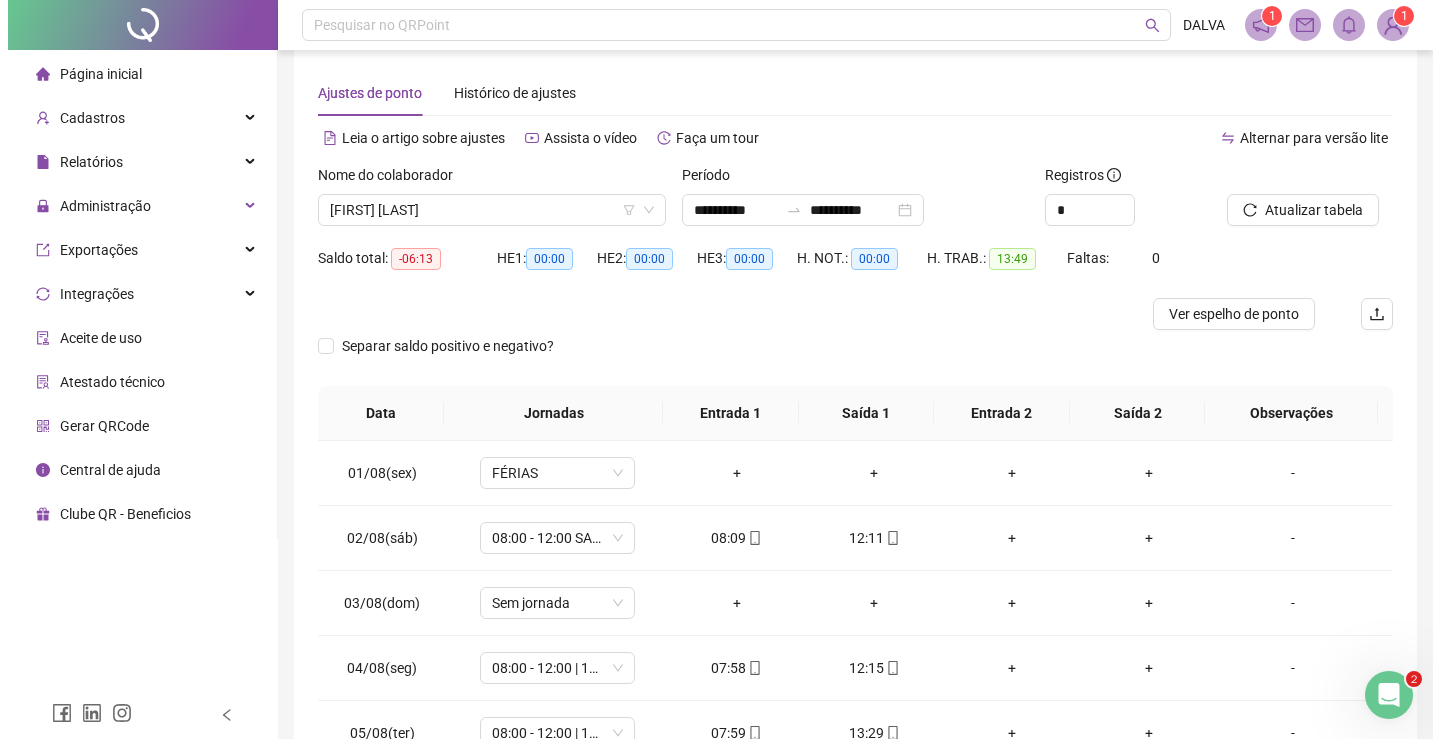 scroll, scrollTop: 0, scrollLeft: 0, axis: both 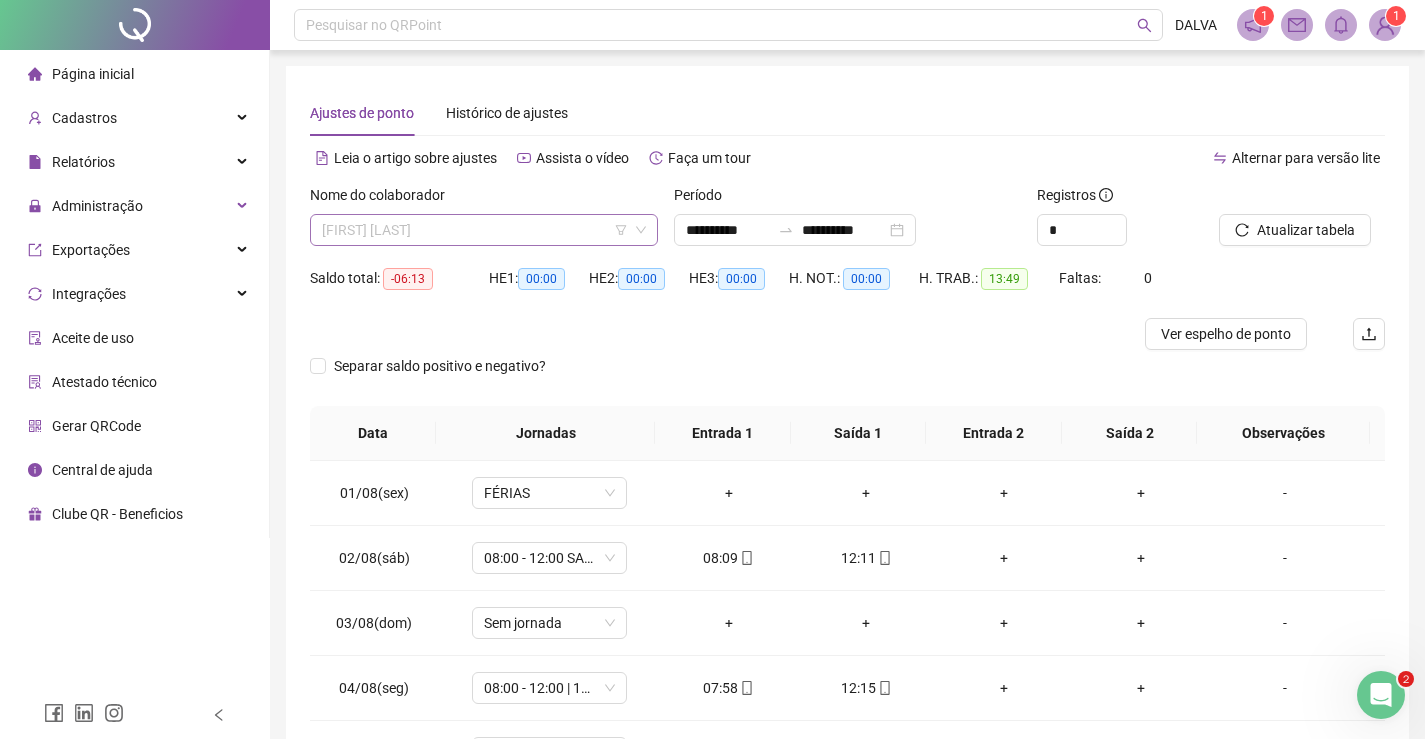 click on "[FIRST] [LAST]" at bounding box center (484, 230) 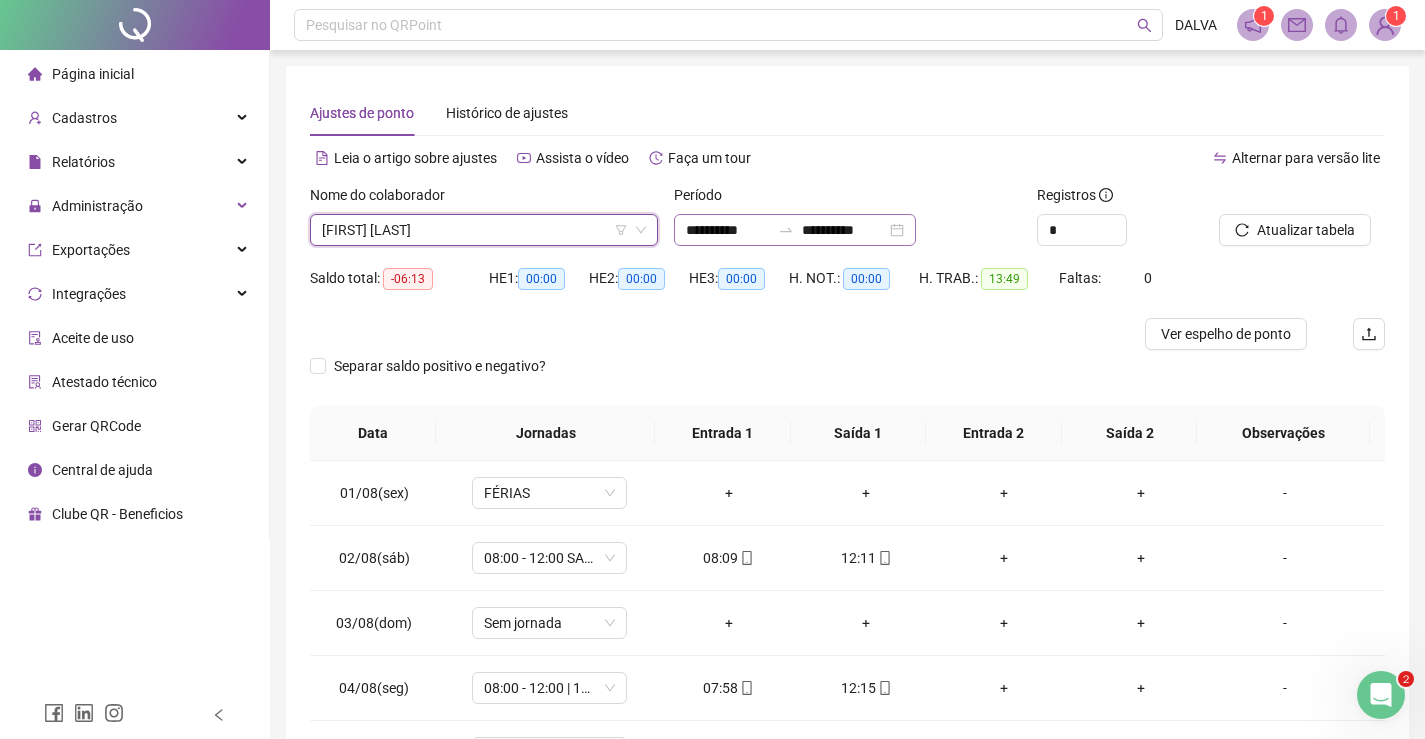 click on "**********" at bounding box center [795, 230] 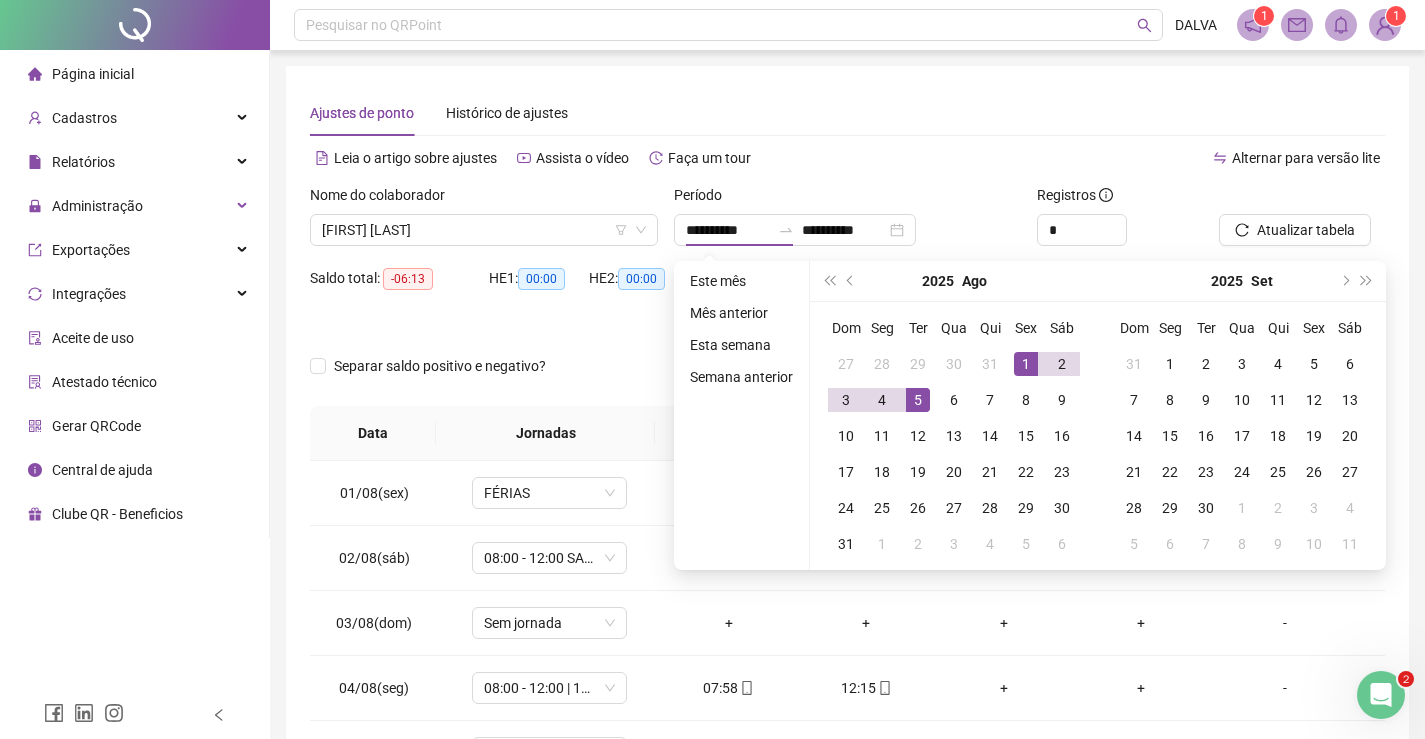 click on "Ajustes de ponto Histórico de ajustes" at bounding box center (847, 113) 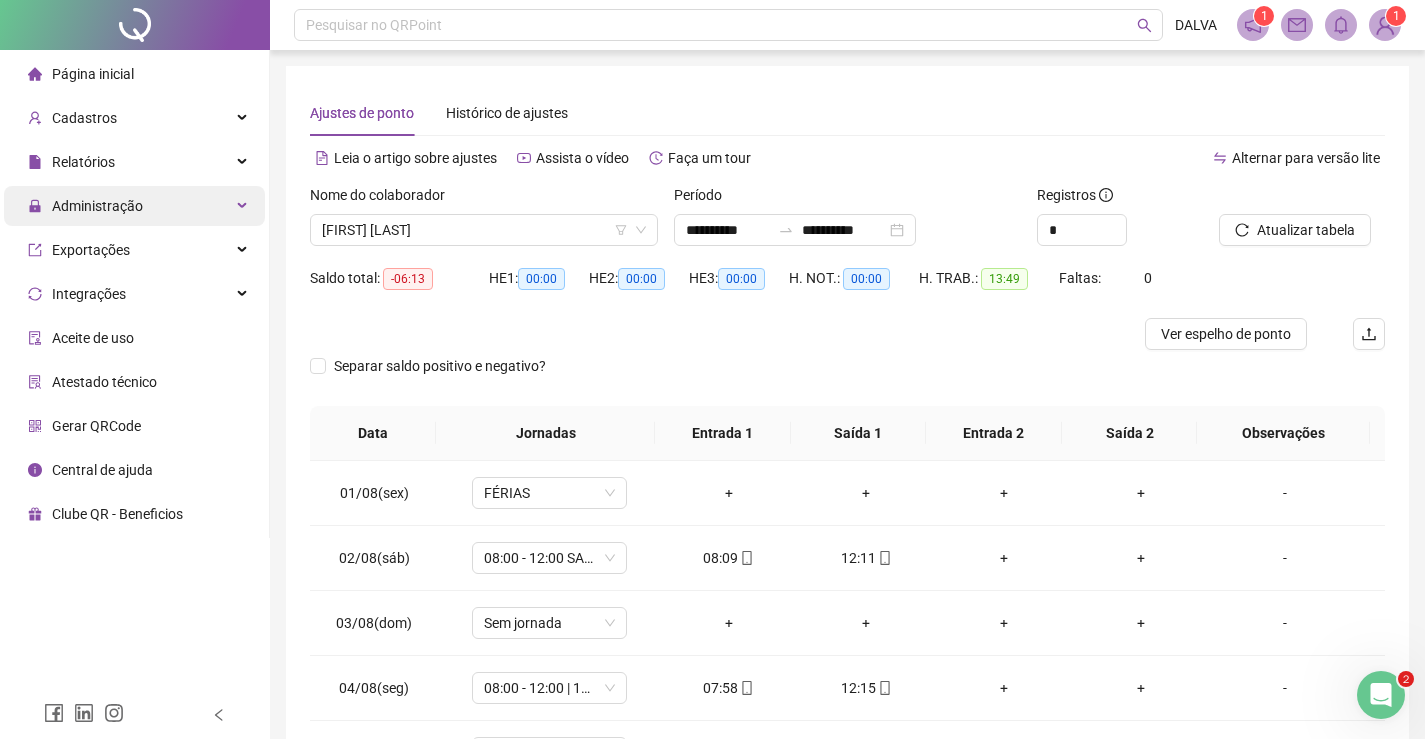 click on "Administração" at bounding box center [134, 206] 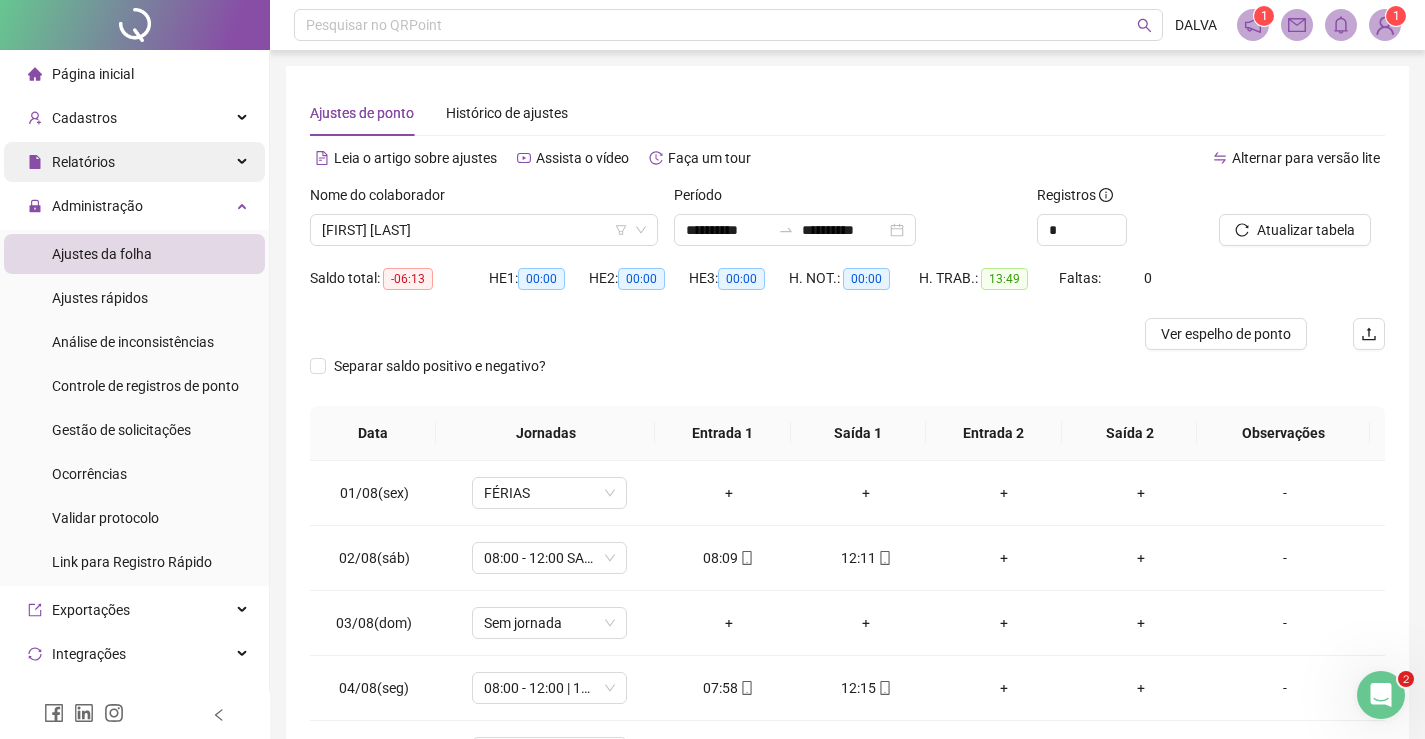 click on "Relatórios" at bounding box center (134, 162) 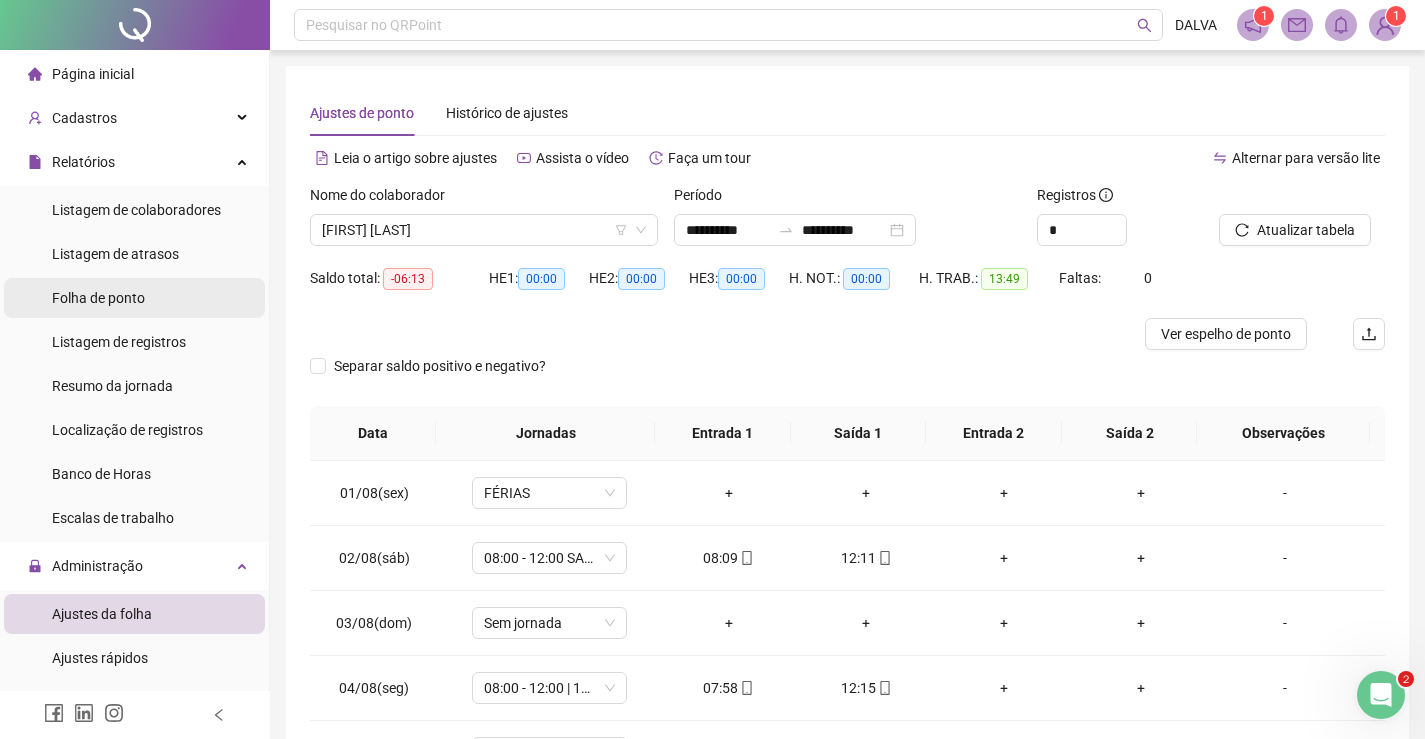 click on "Folha de ponto" at bounding box center [98, 298] 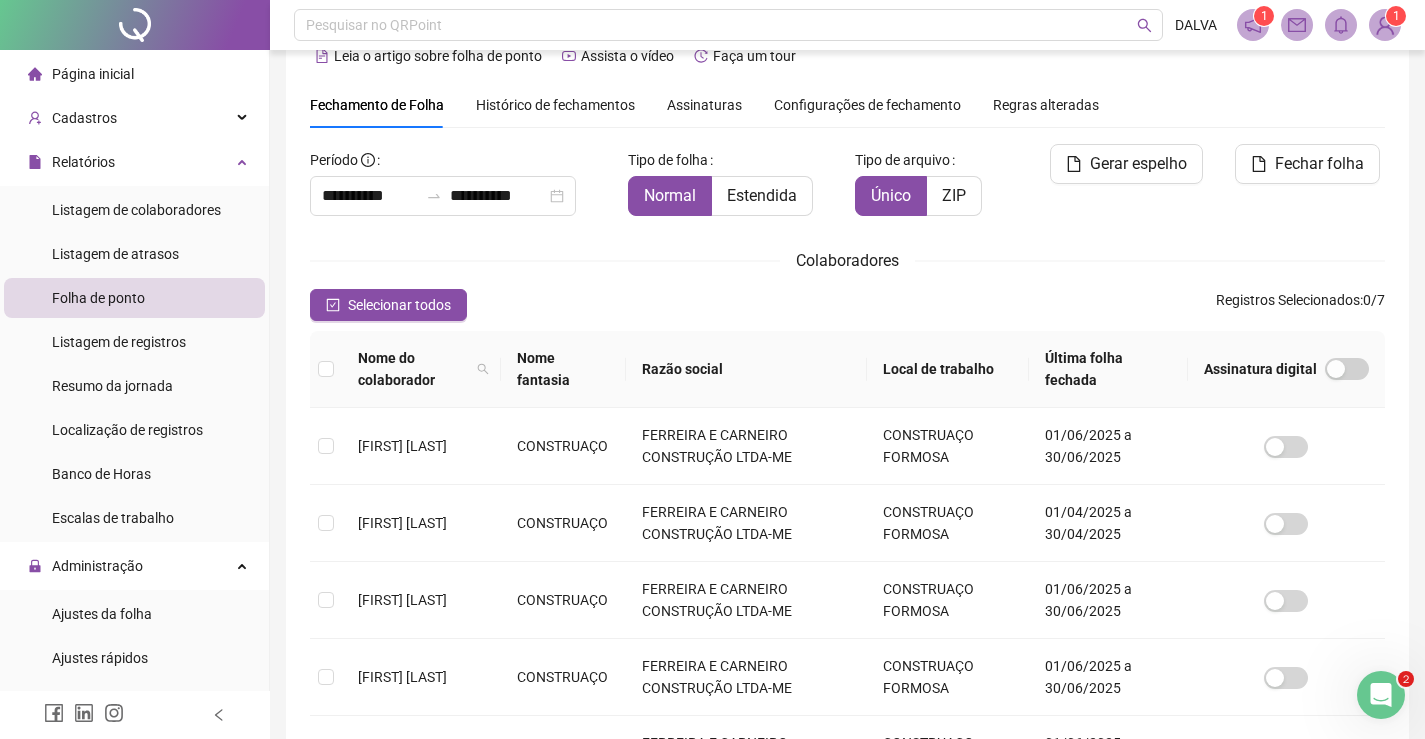 scroll, scrollTop: 140, scrollLeft: 0, axis: vertical 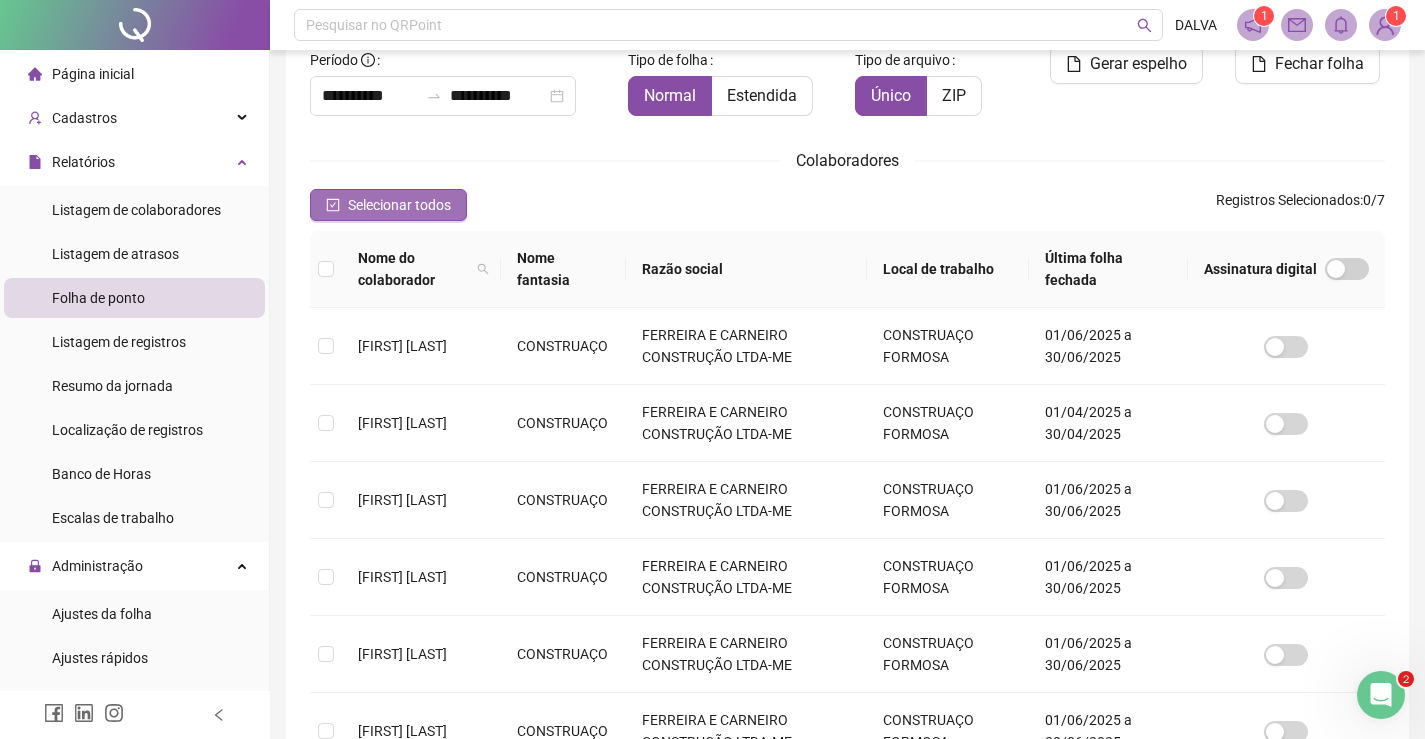 click on "Selecionar todos" at bounding box center [399, 205] 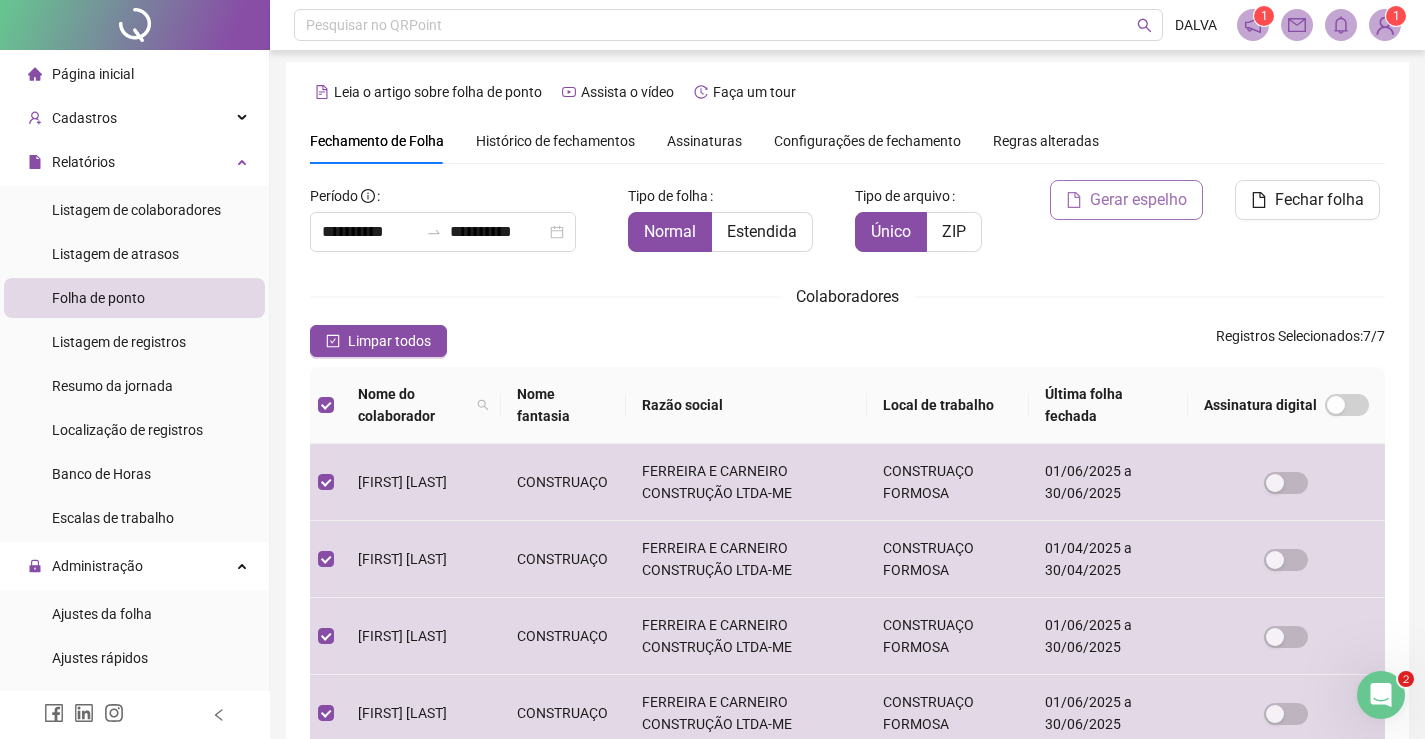 scroll, scrollTop: 0, scrollLeft: 0, axis: both 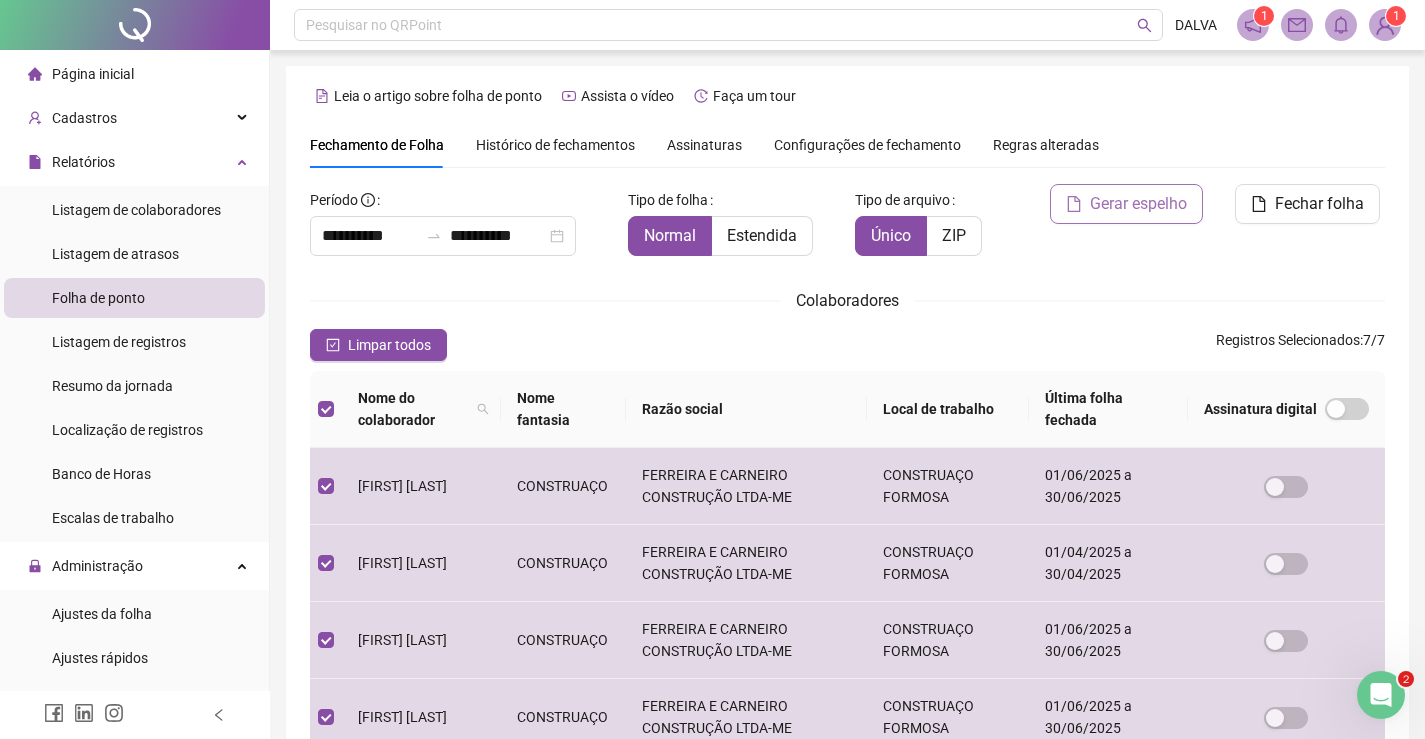 click on "Gerar espelho" at bounding box center [1126, 204] 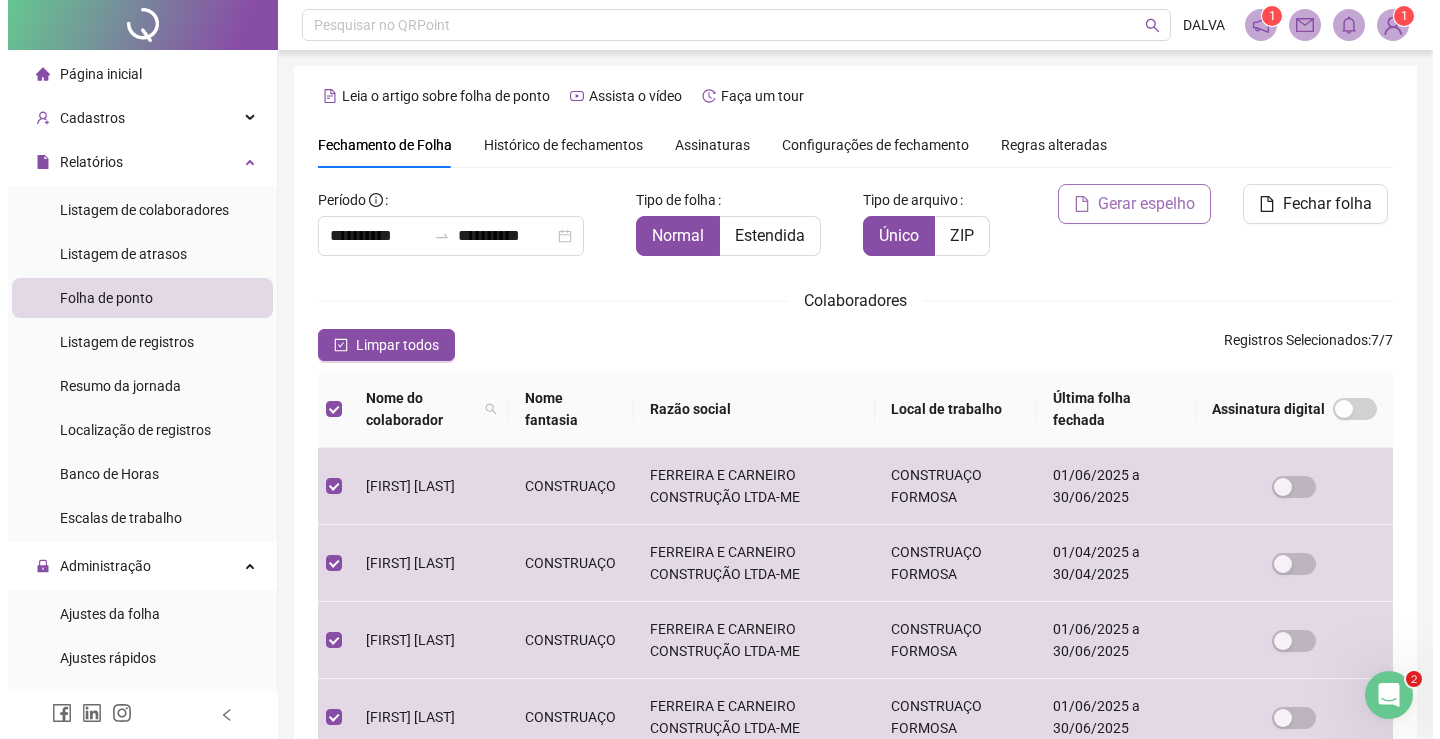 scroll, scrollTop: 40, scrollLeft: 0, axis: vertical 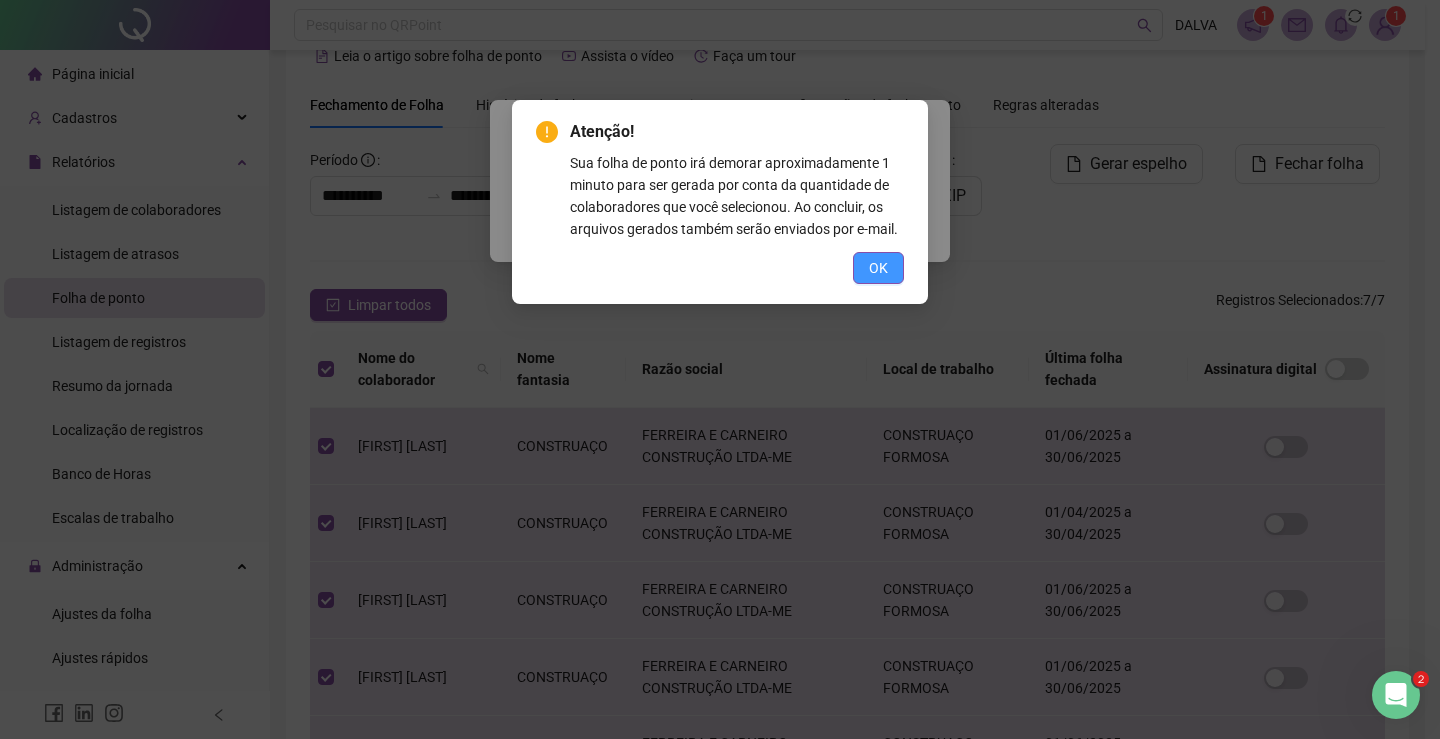 click on "OK" at bounding box center (878, 268) 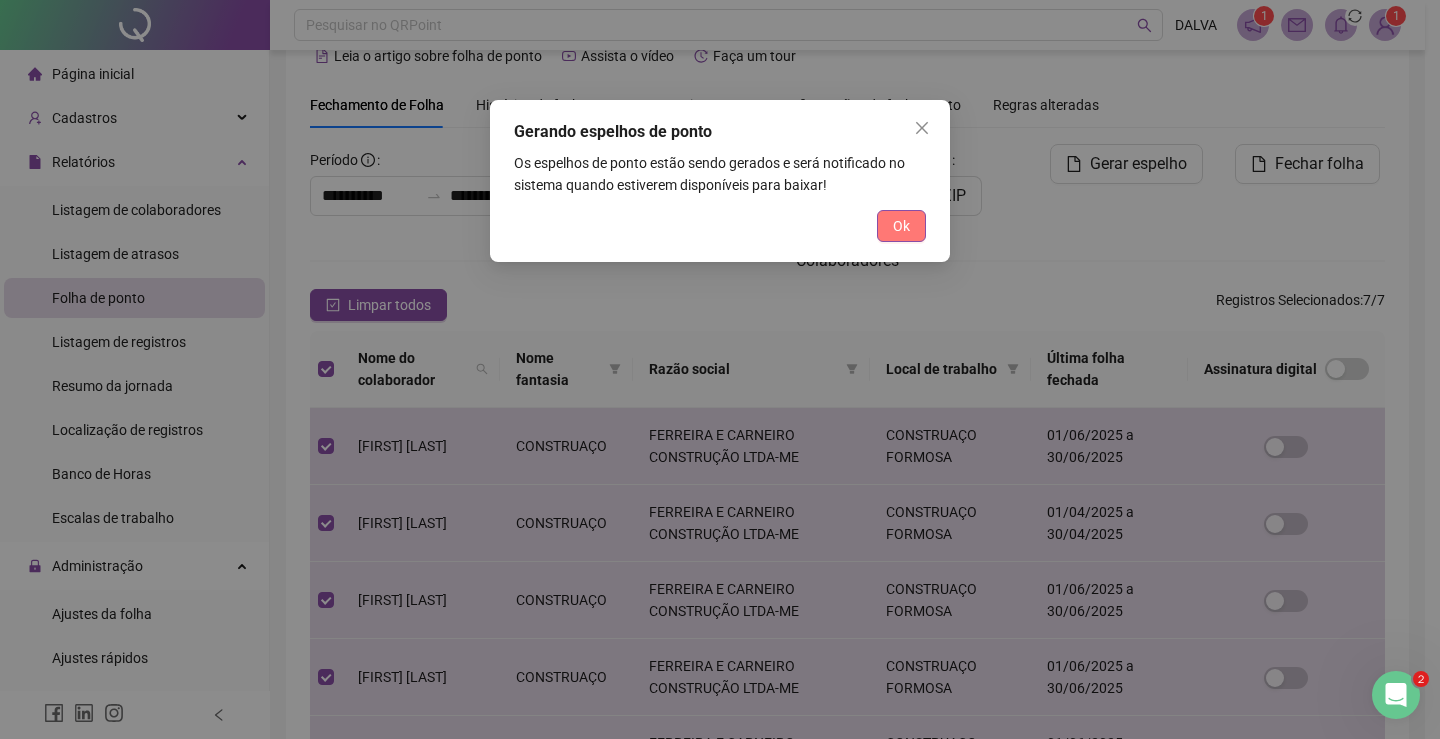 click on "Ok" at bounding box center (901, 226) 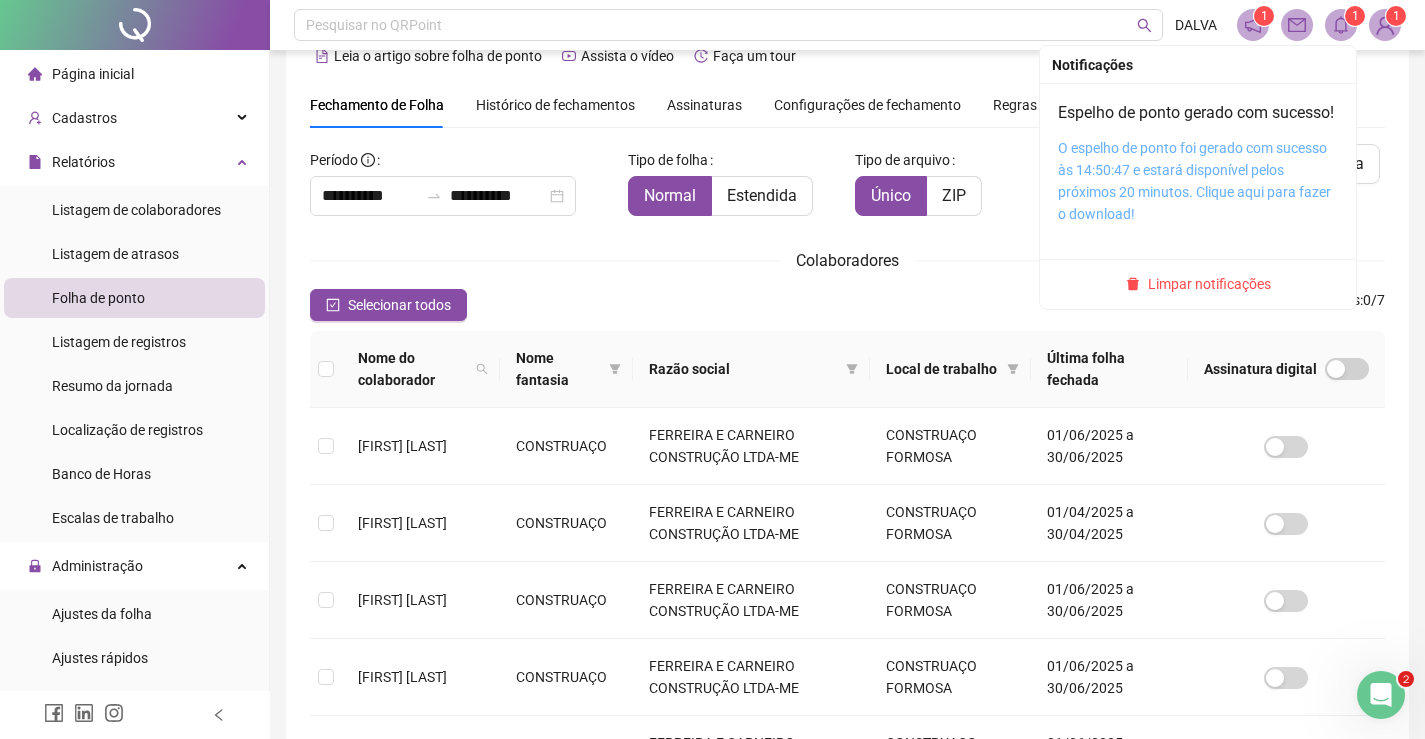 click on "O espelho de ponto foi gerado com sucesso às 14:50:47 e estará disponível pelos próximos 20 minutos.
Clique aqui para fazer o download!" at bounding box center [1194, 181] 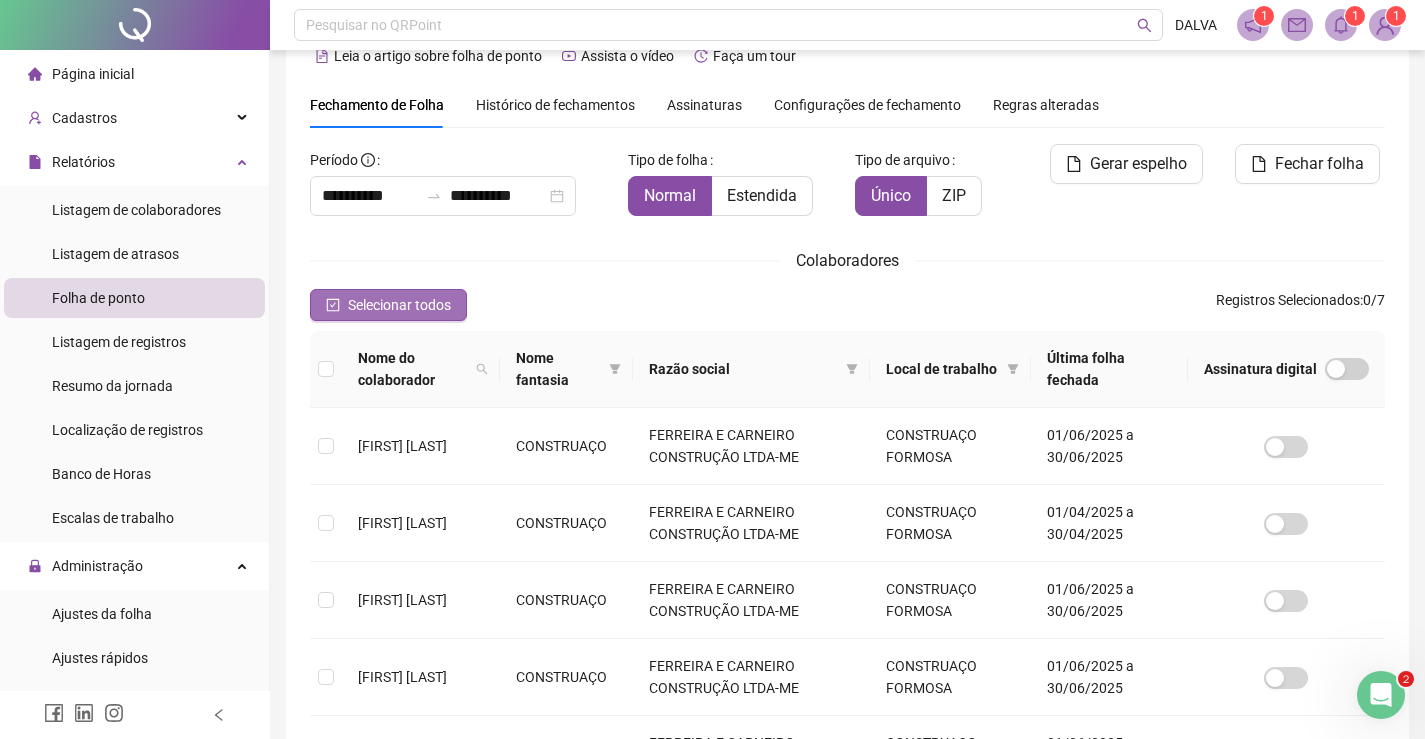 click on "Selecionar todos" at bounding box center [399, 305] 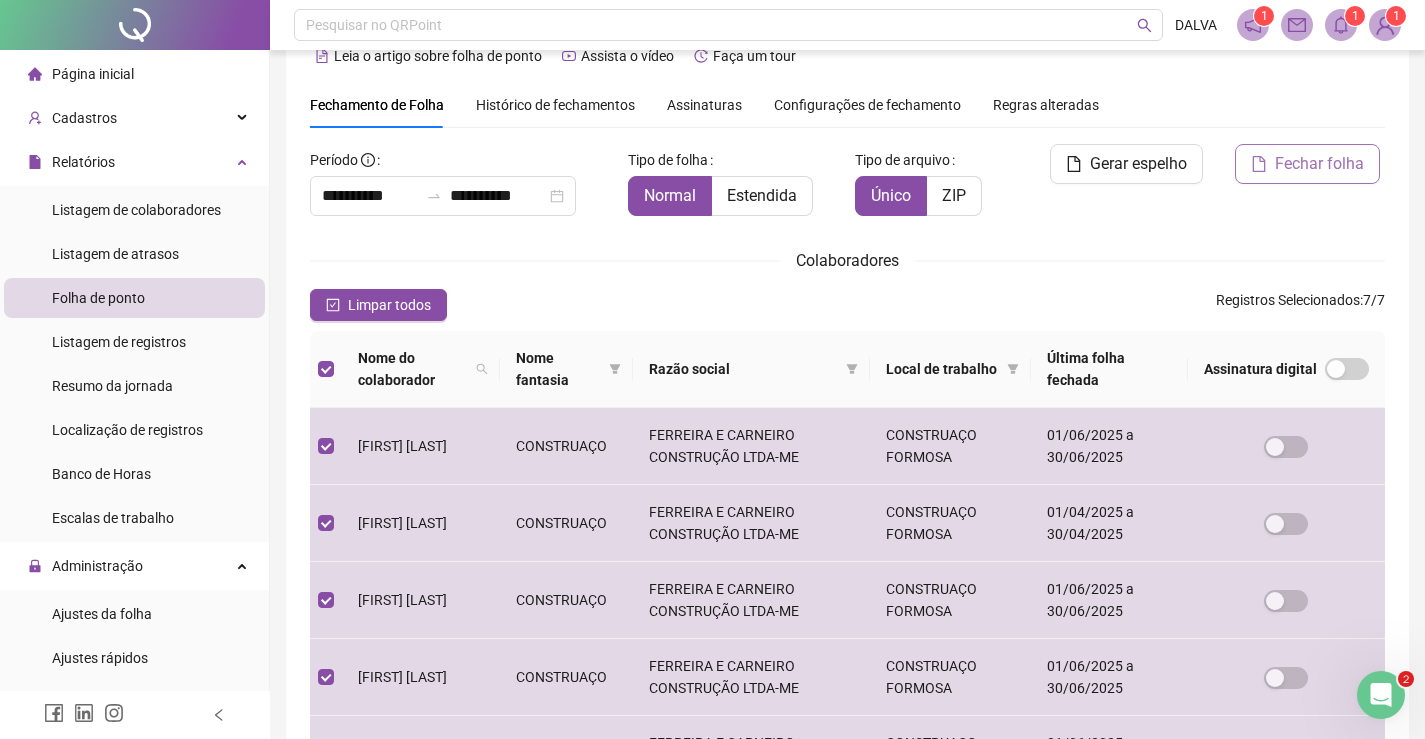 click on "Fechar folha" at bounding box center [1319, 164] 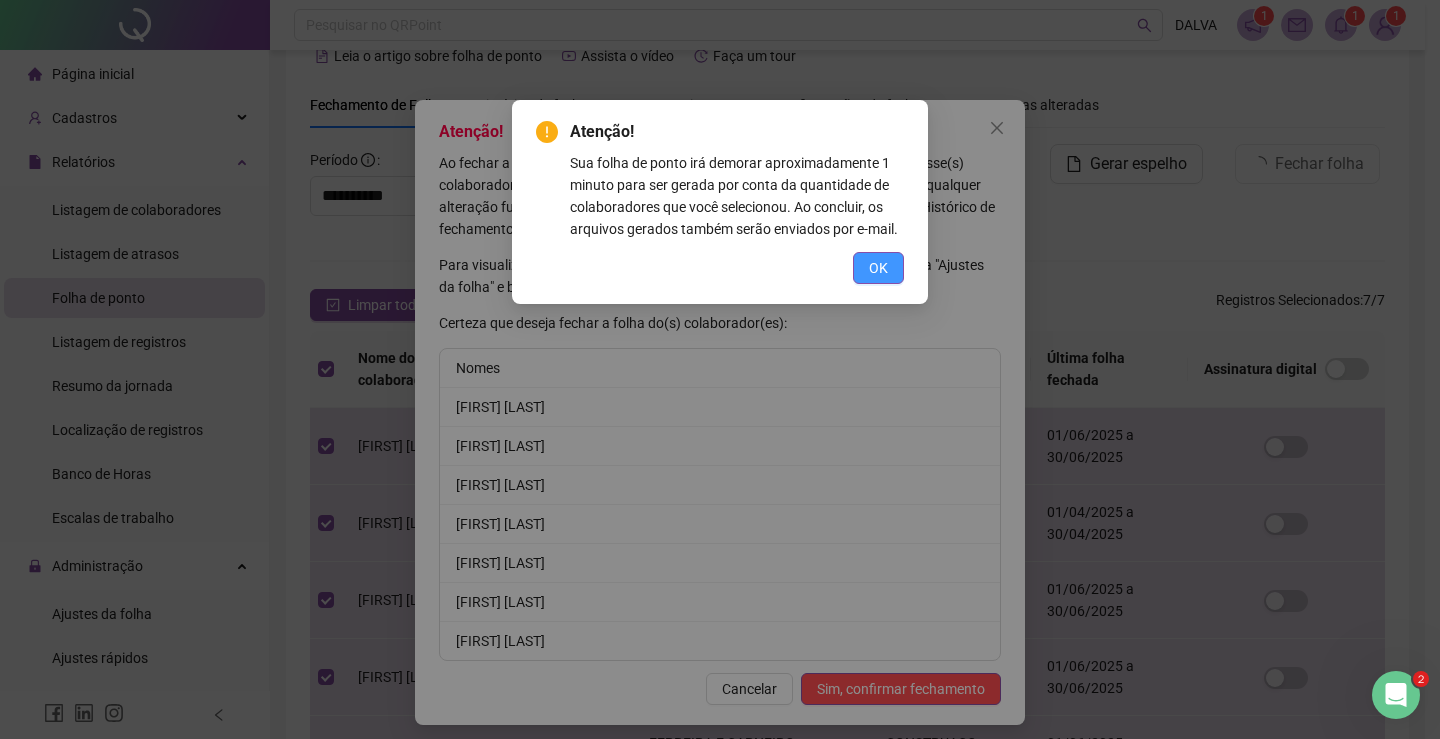 click on "OK" at bounding box center [878, 268] 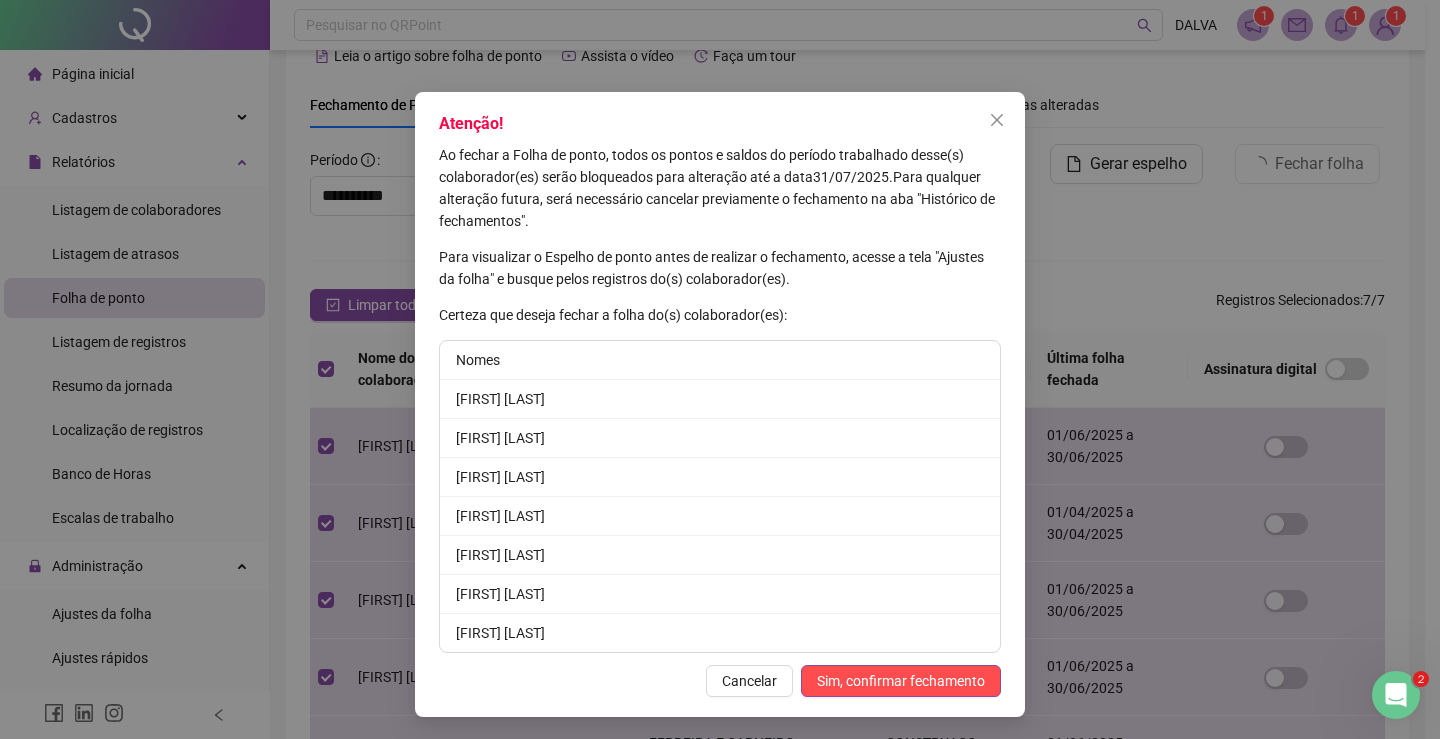 scroll, scrollTop: 10, scrollLeft: 0, axis: vertical 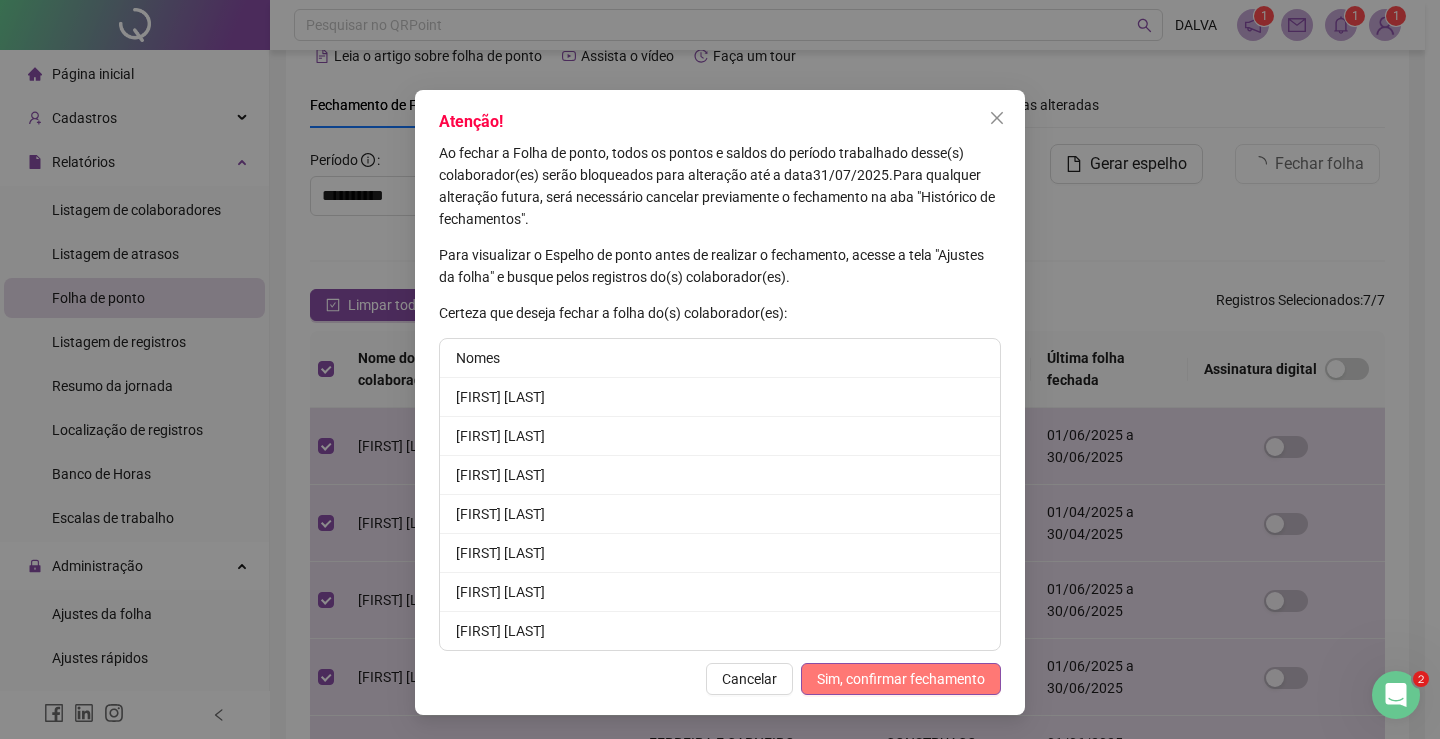 click on "Sim, confirmar fechamento" at bounding box center (901, 679) 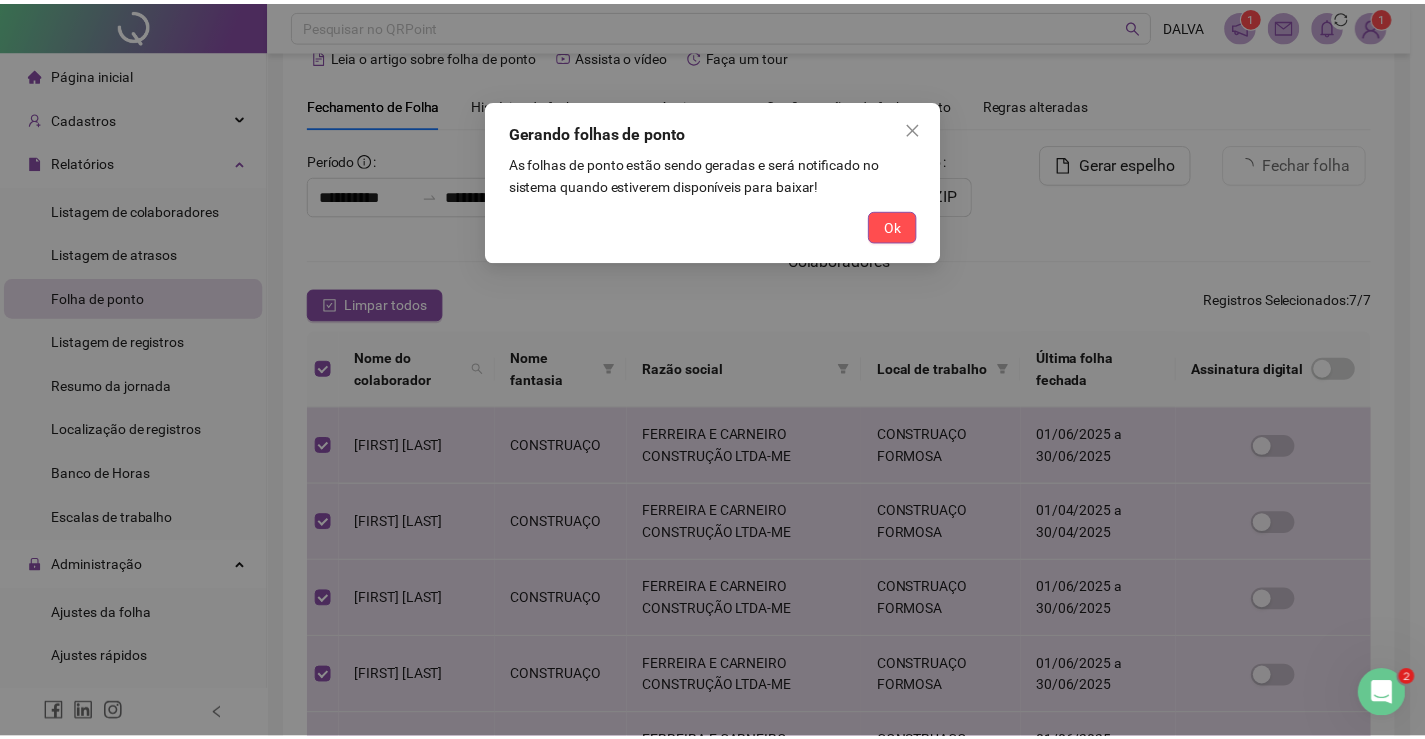 scroll, scrollTop: 0, scrollLeft: 0, axis: both 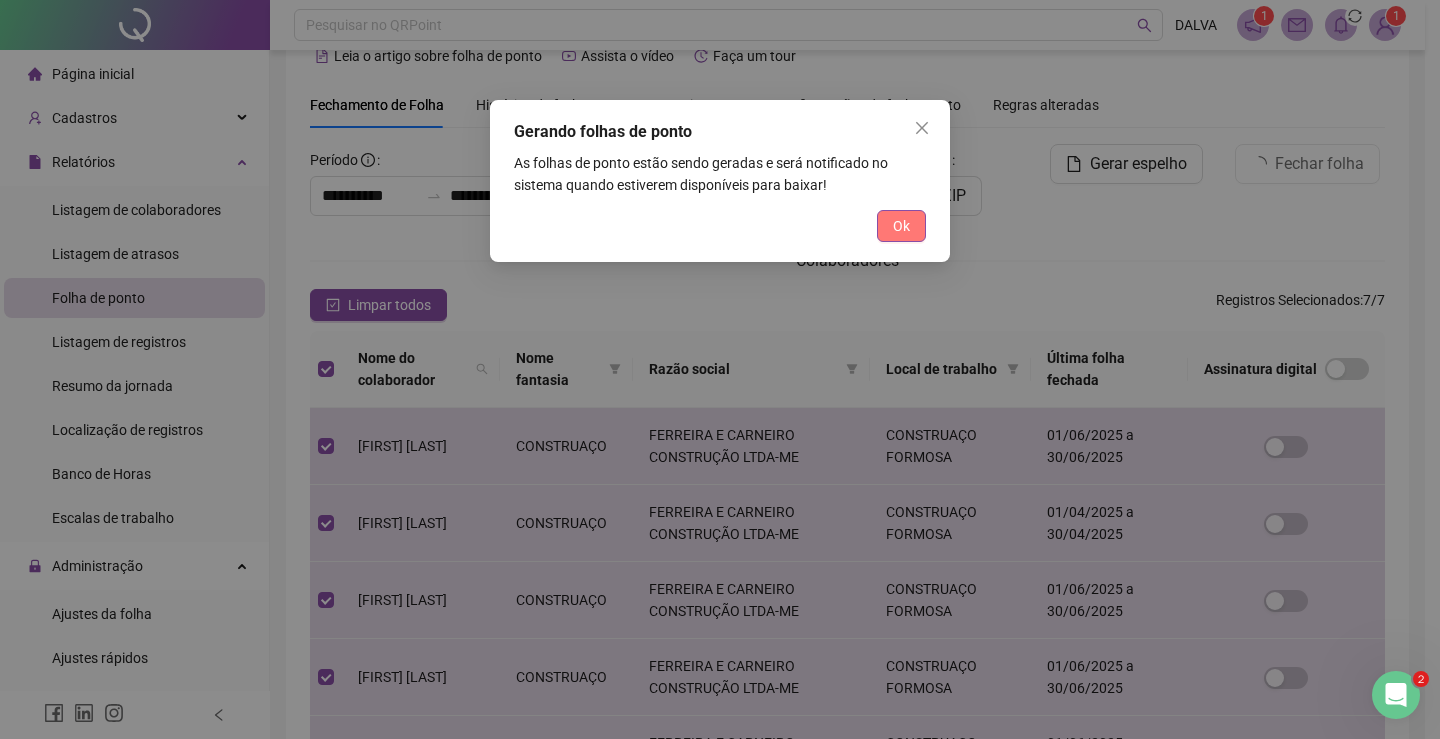 click on "Ok" at bounding box center (901, 226) 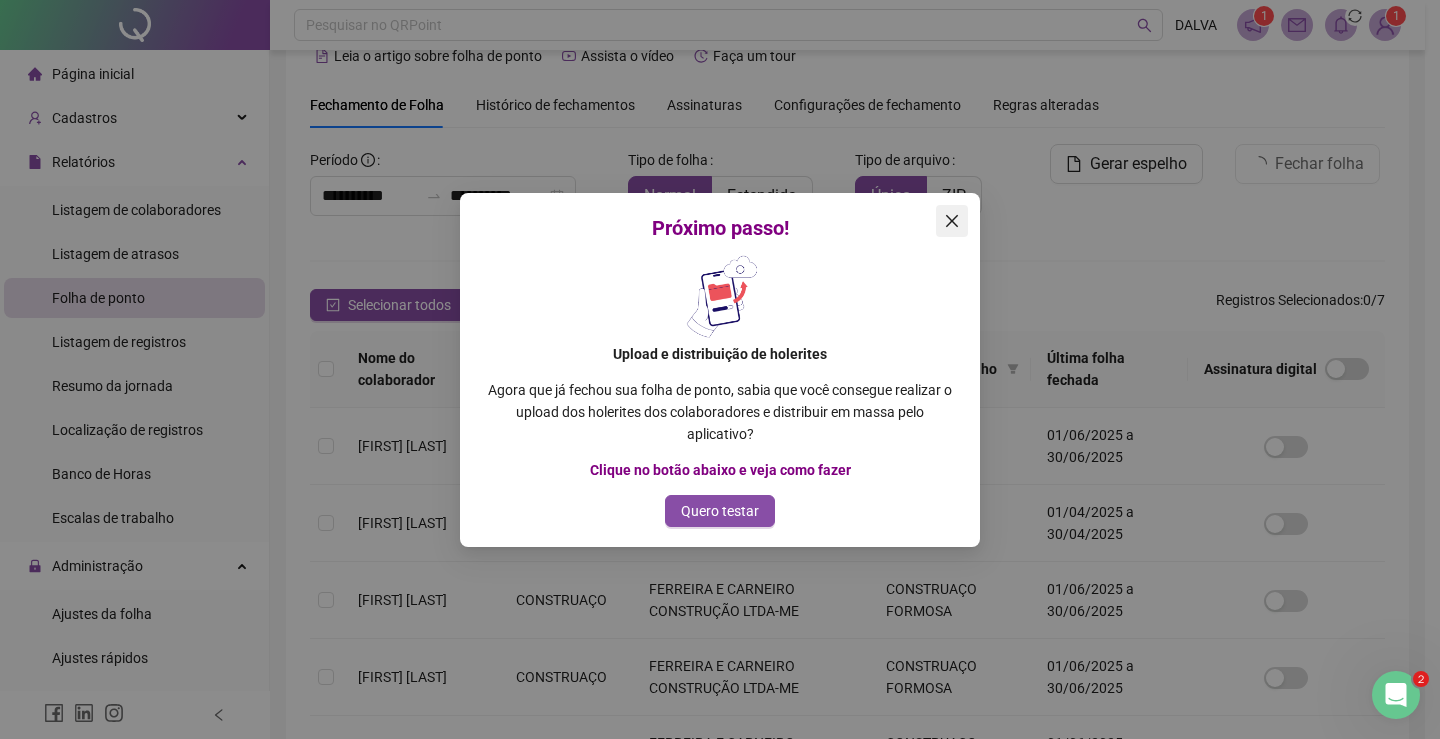 click 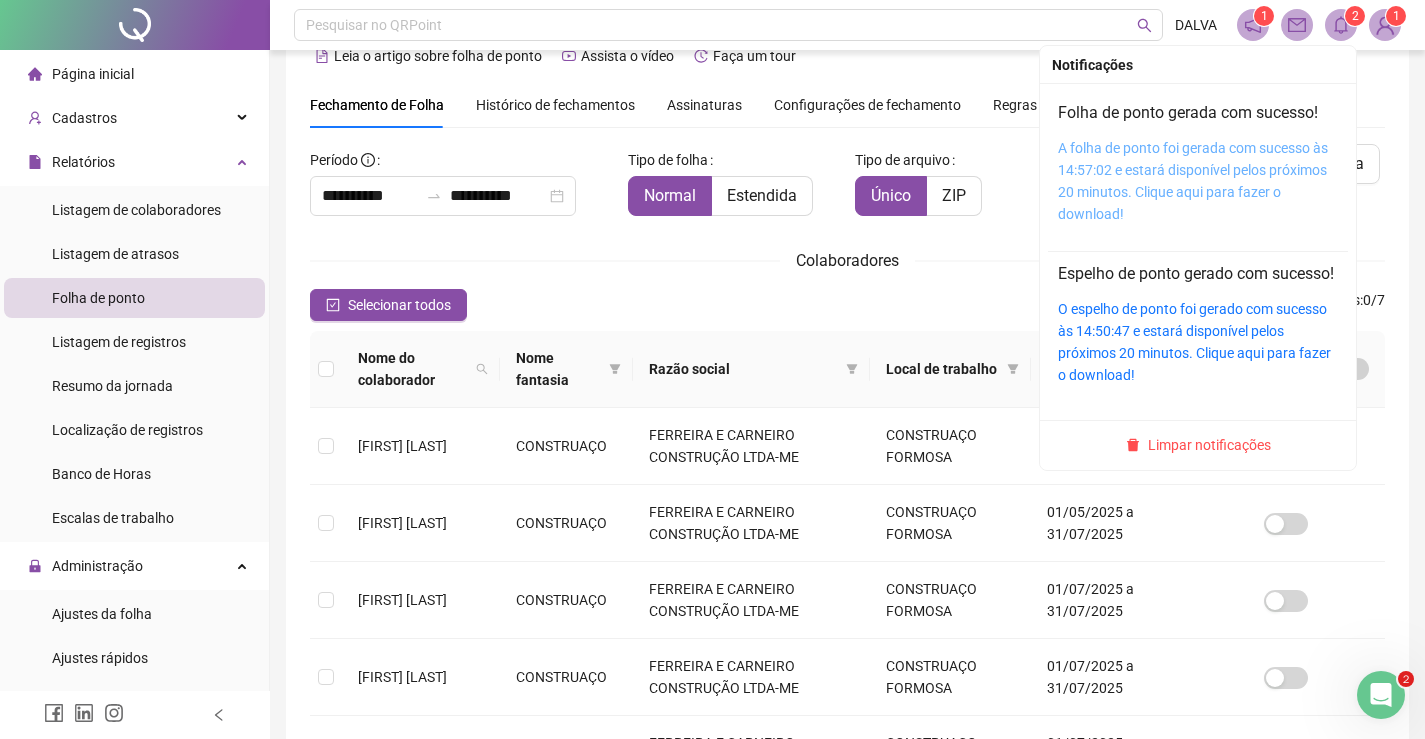 click on "A folha de ponto foi gerada com sucesso às 14:57:02 e estará disponível pelos próximos 20 minutos.
Clique aqui para fazer o download!" at bounding box center [1193, 181] 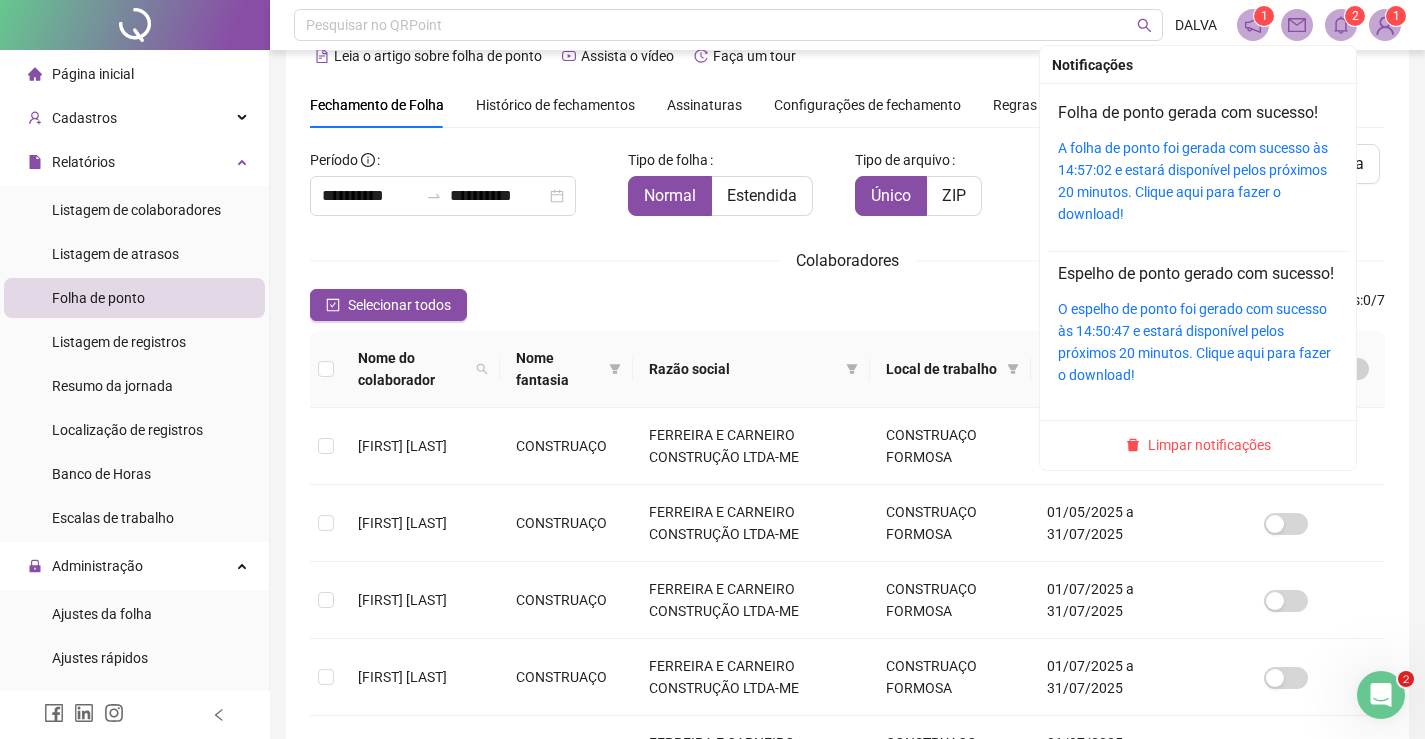 click on "2" at bounding box center (1355, 16) 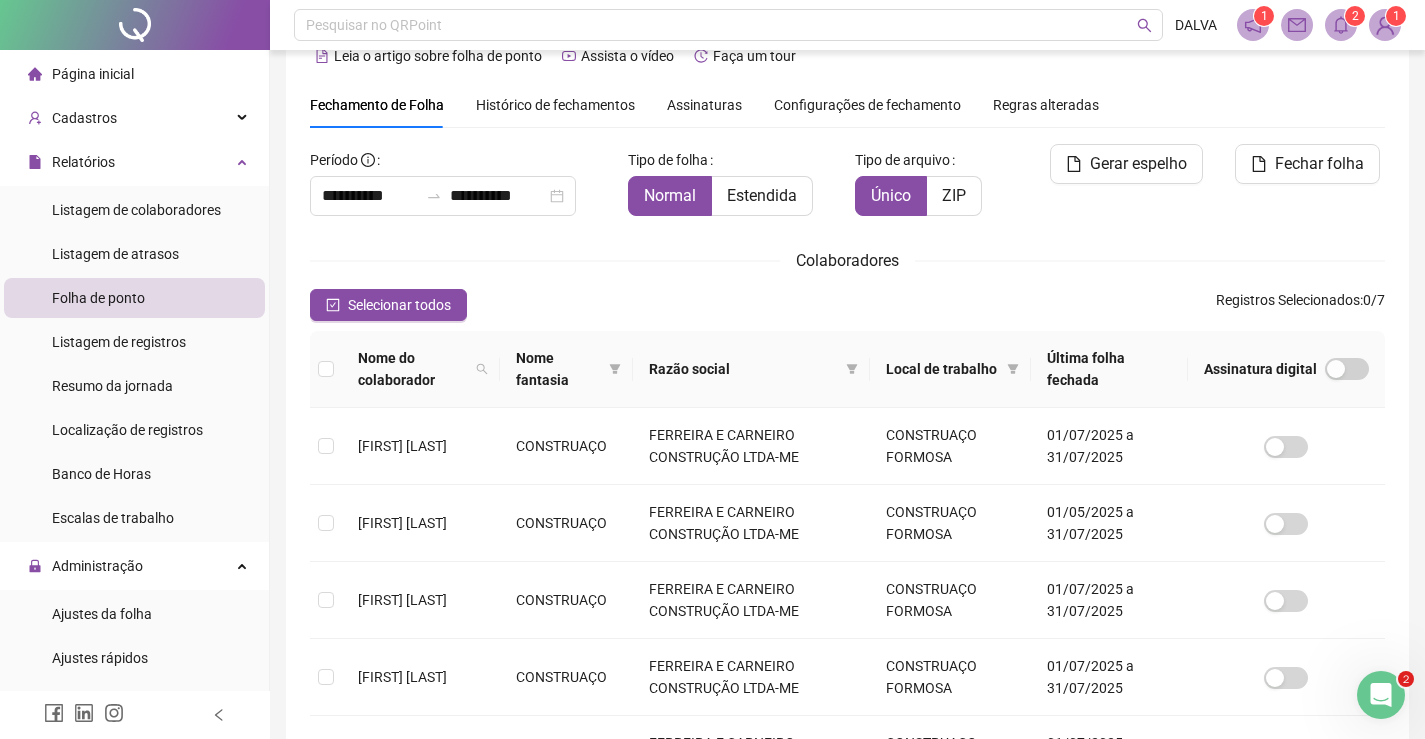 click 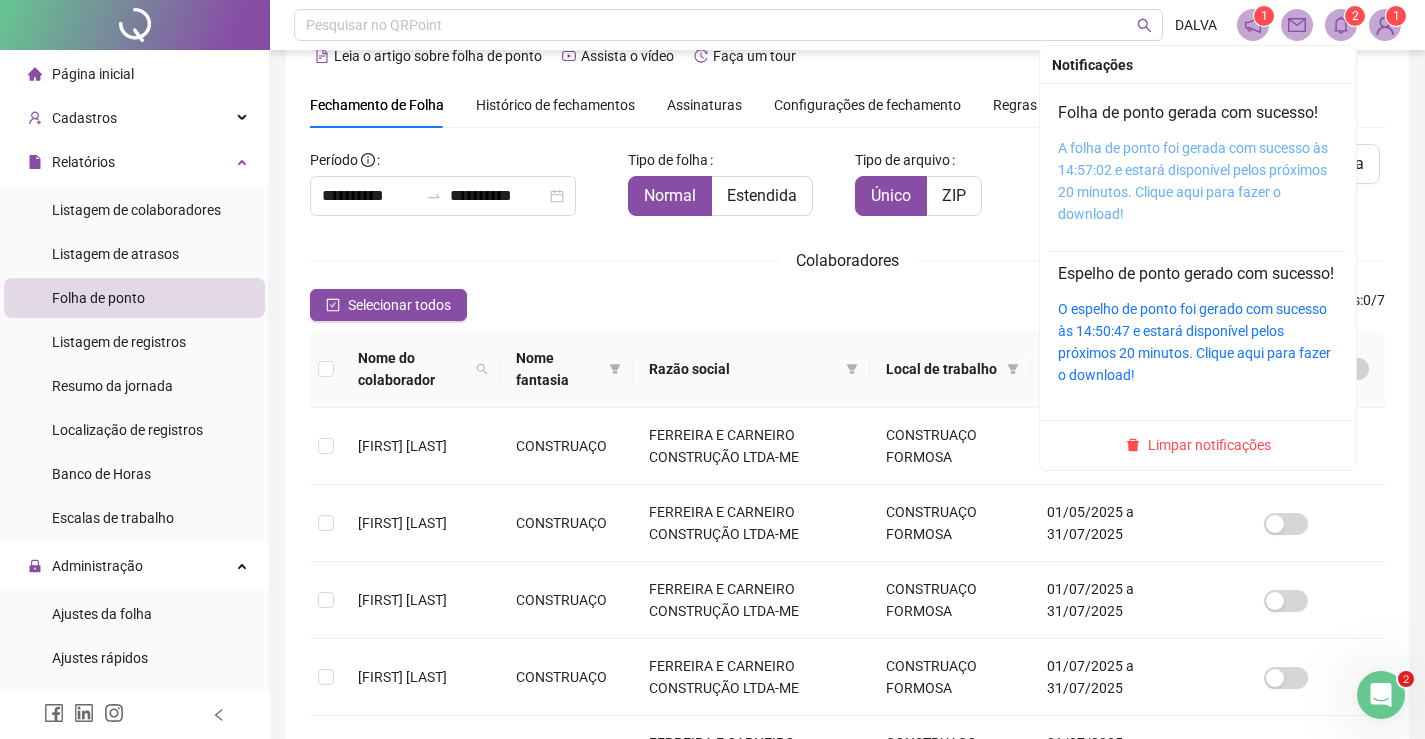 click on "A folha de ponto foi gerada com sucesso às 14:57:02 e estará disponível pelos próximos 20 minutos.
Clique aqui para fazer o download!" at bounding box center (1193, 181) 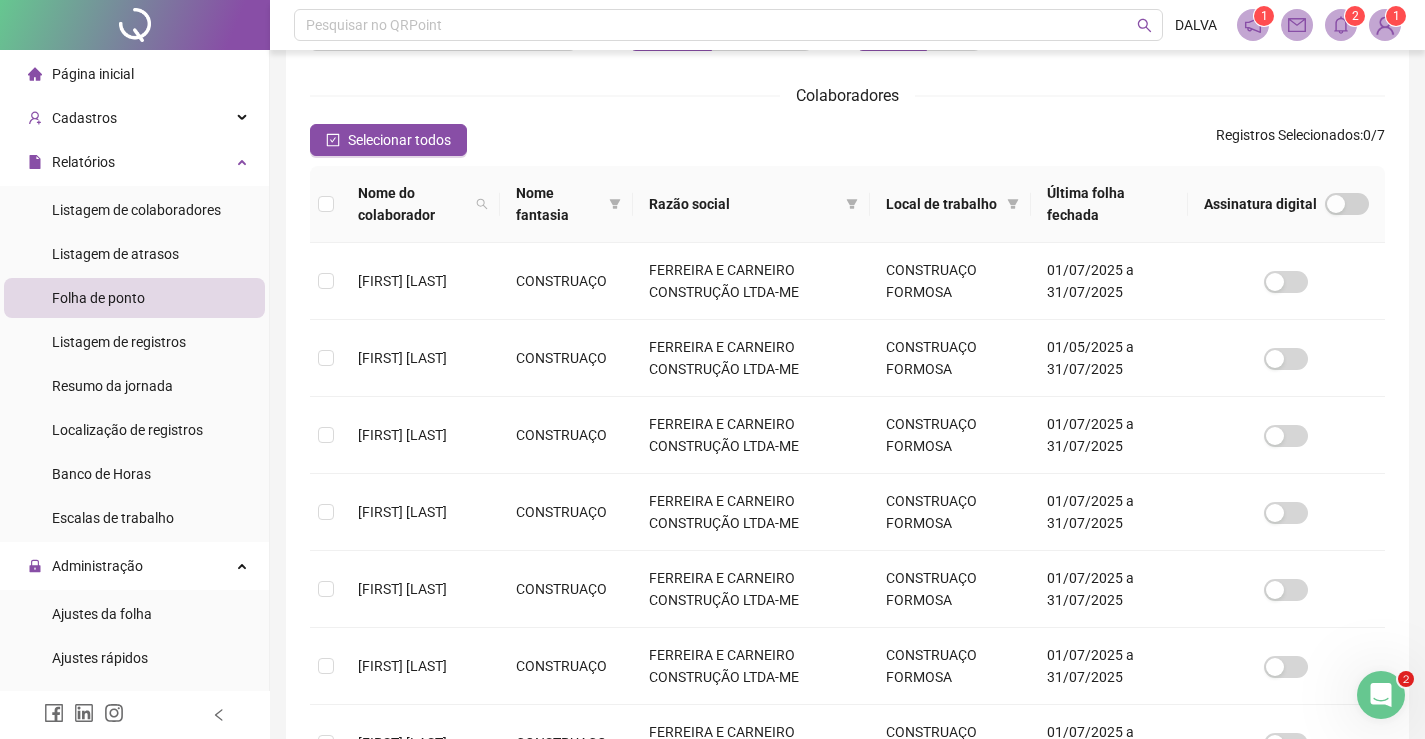 scroll, scrollTop: 240, scrollLeft: 0, axis: vertical 